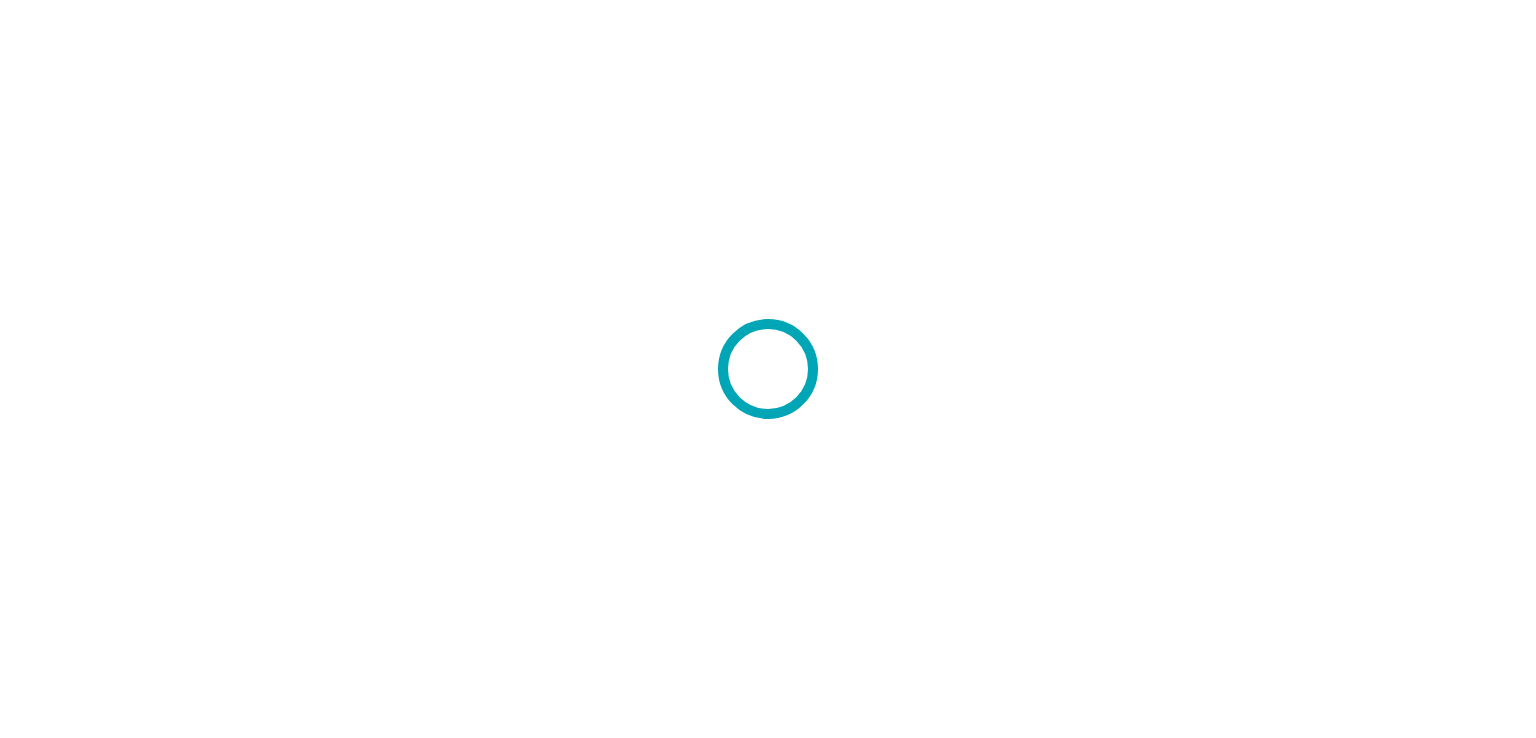 scroll, scrollTop: 0, scrollLeft: 0, axis: both 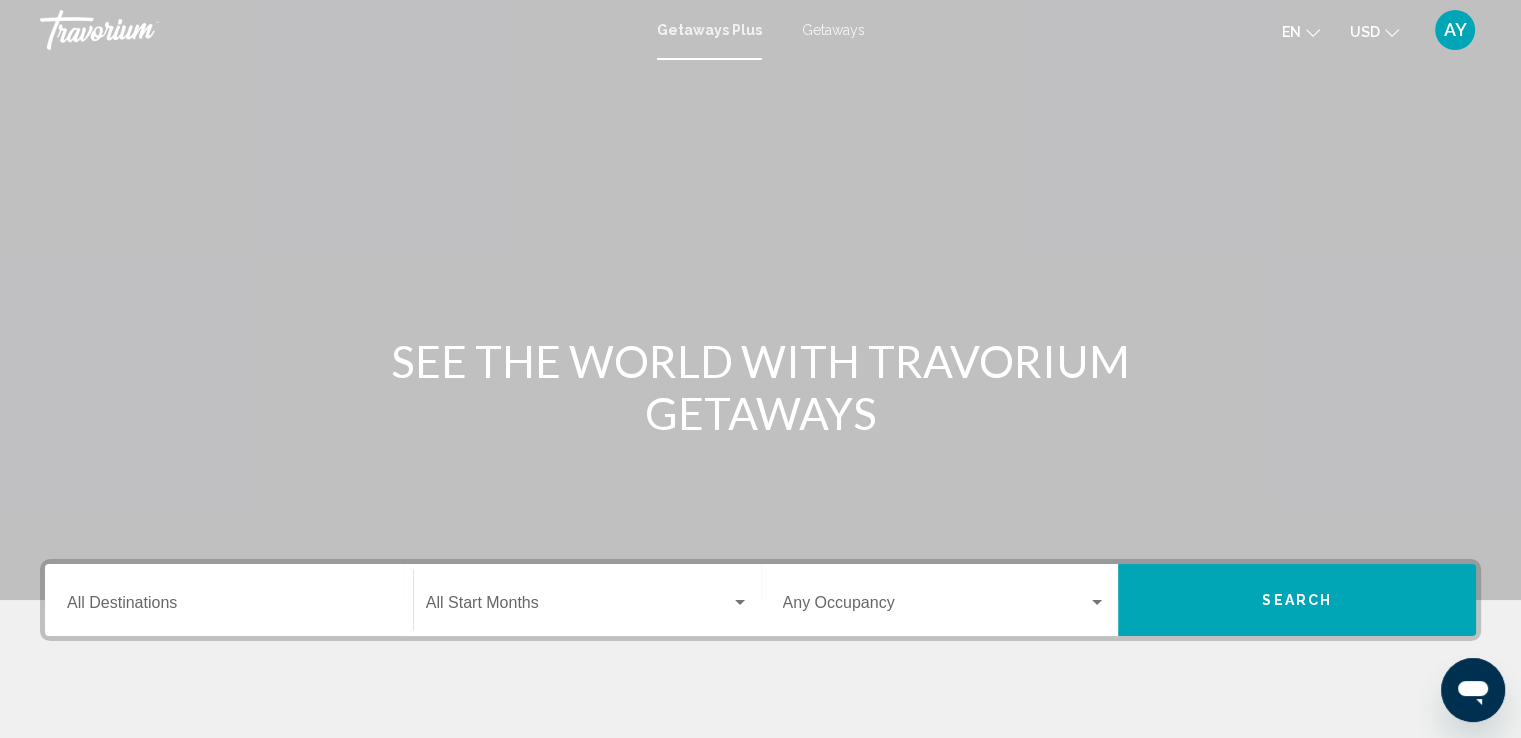 click on "Destination All Destinations" at bounding box center (229, 607) 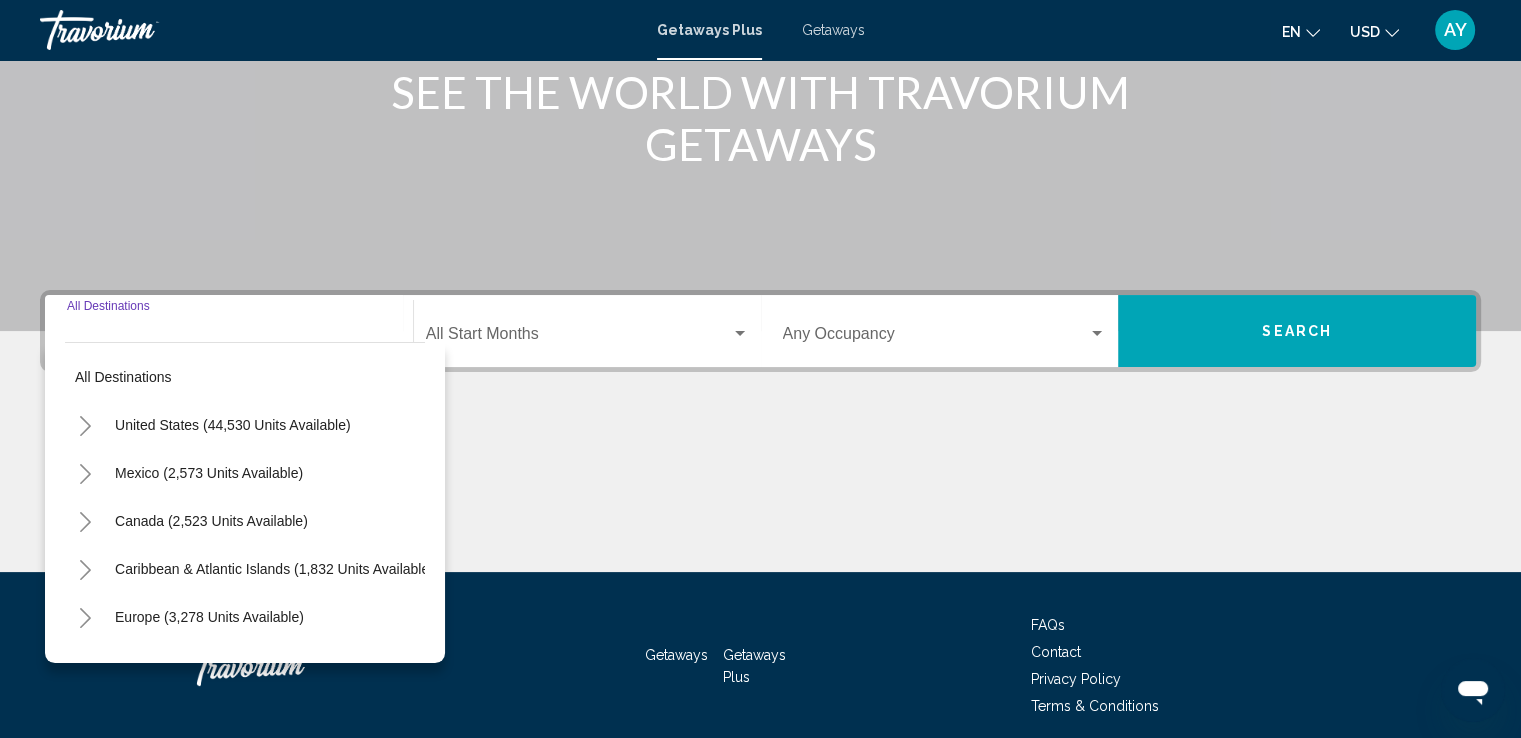 scroll, scrollTop: 348, scrollLeft: 0, axis: vertical 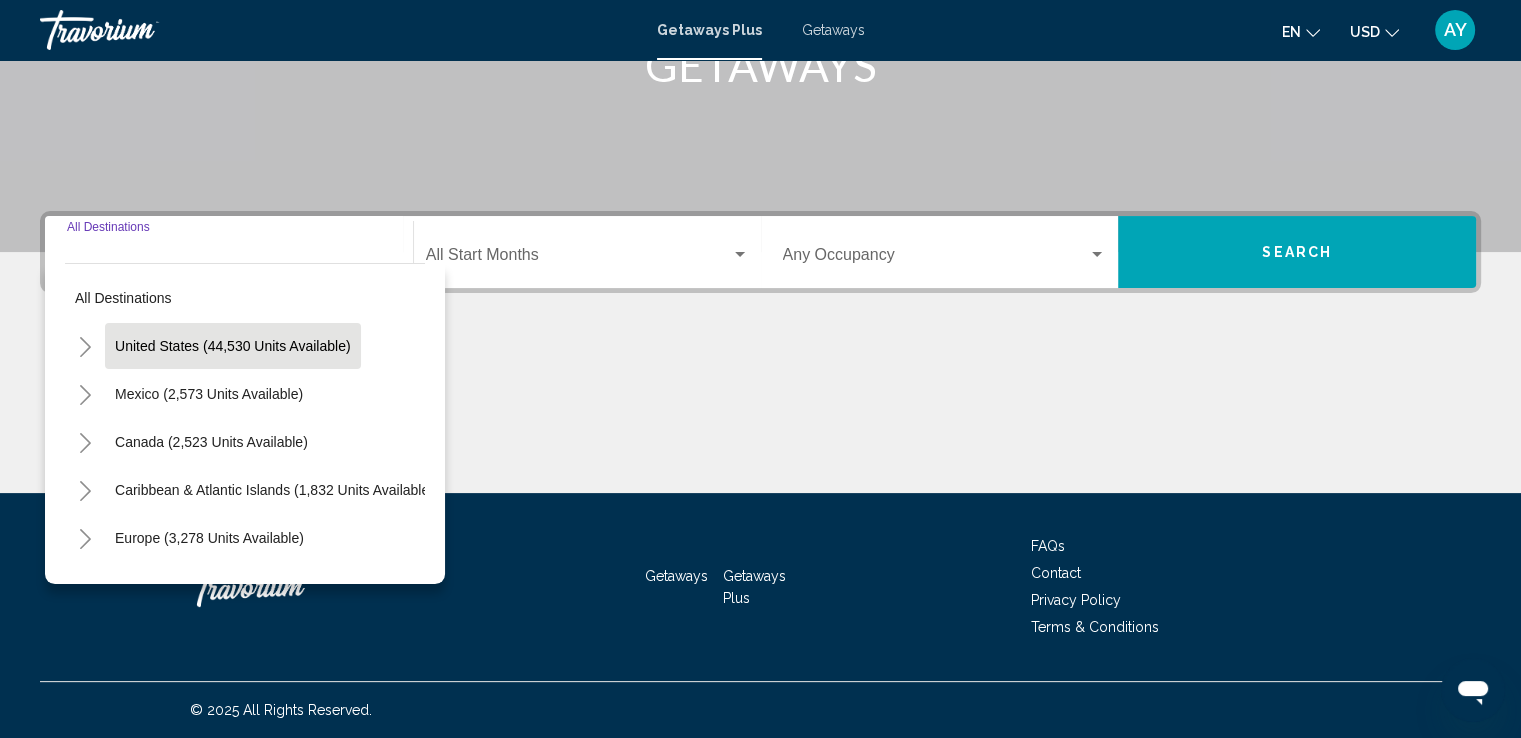click on "United States (44,530 units available)" at bounding box center (209, 394) 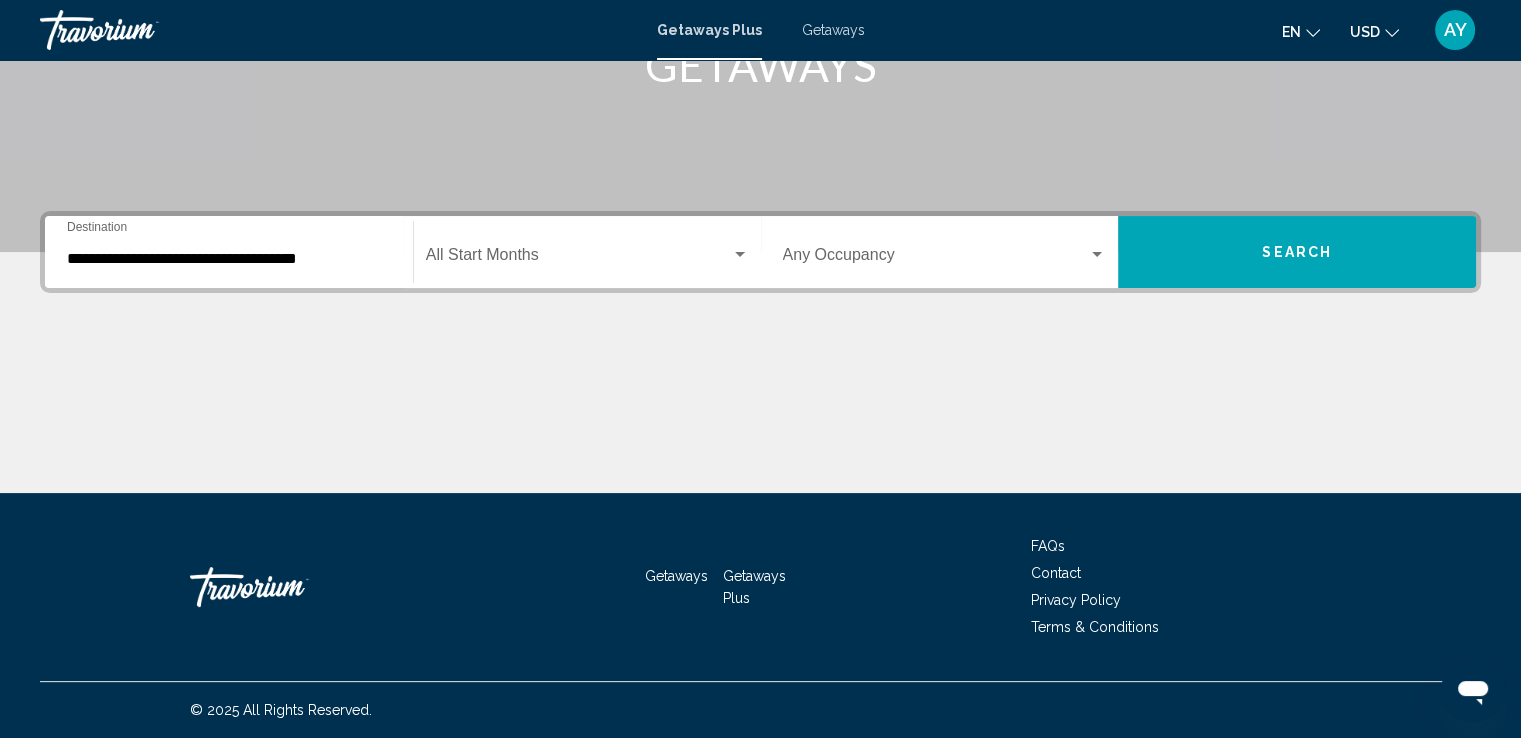 click on "Start Month All Start Months" 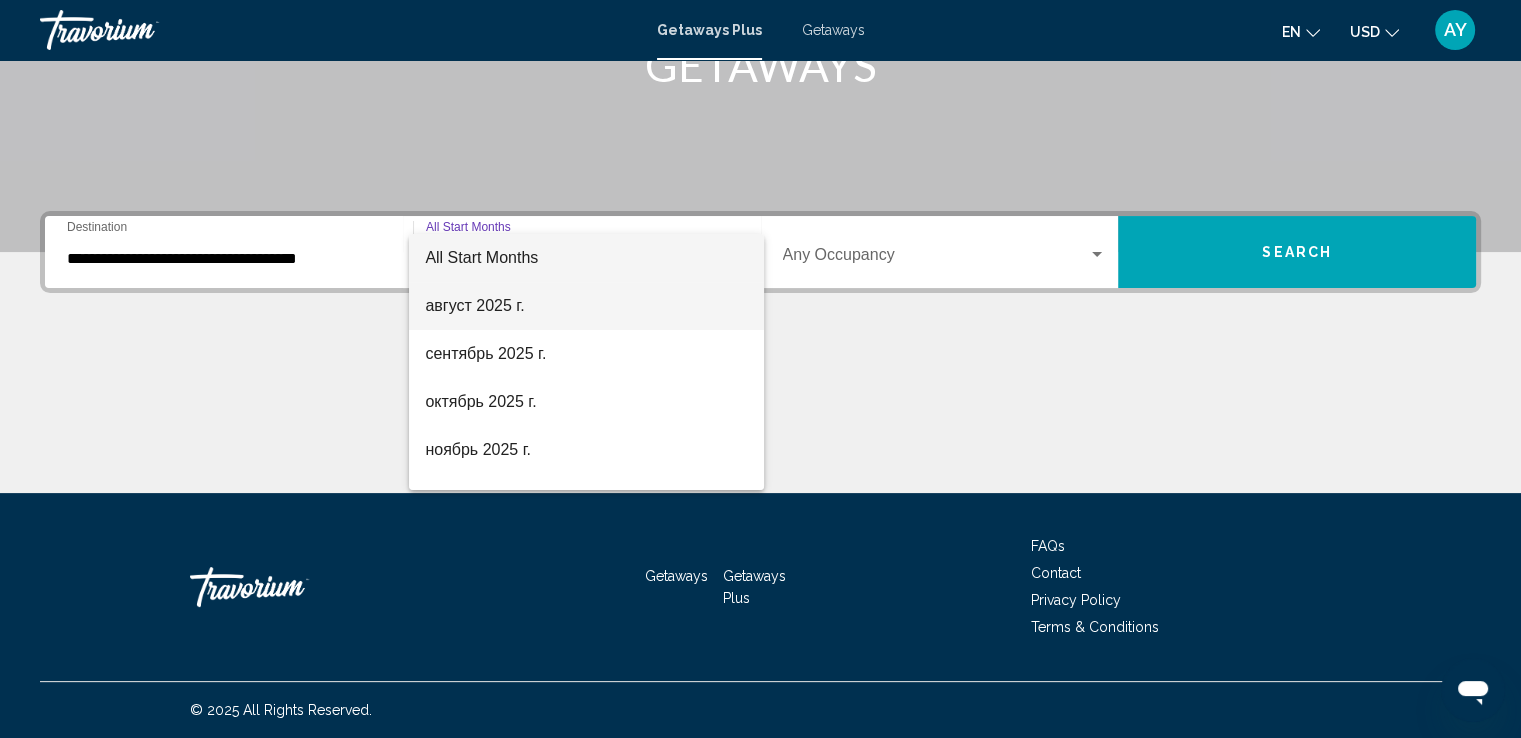 click on "август 2025 г." at bounding box center (586, 306) 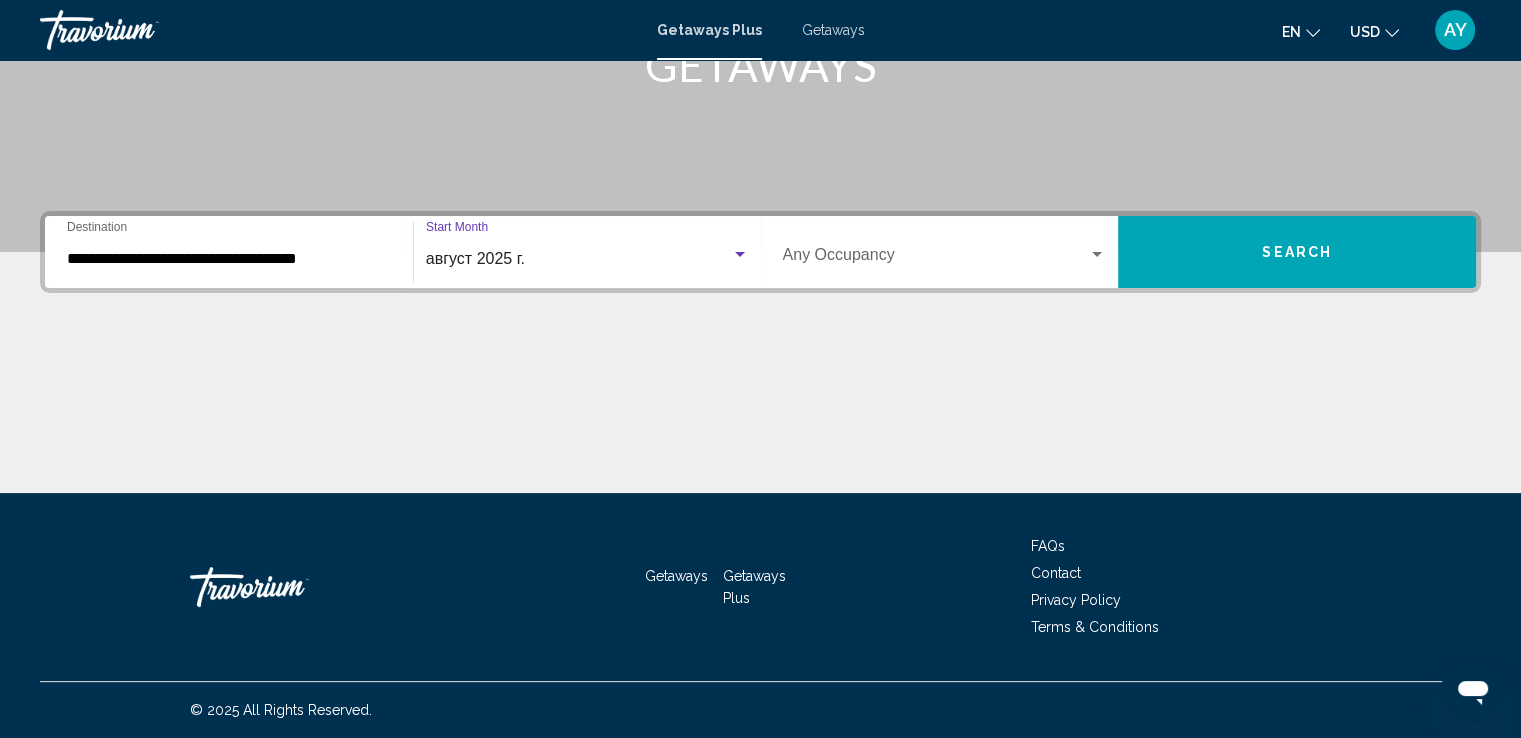 click on "Occupancy Any Occupancy" at bounding box center [945, 252] 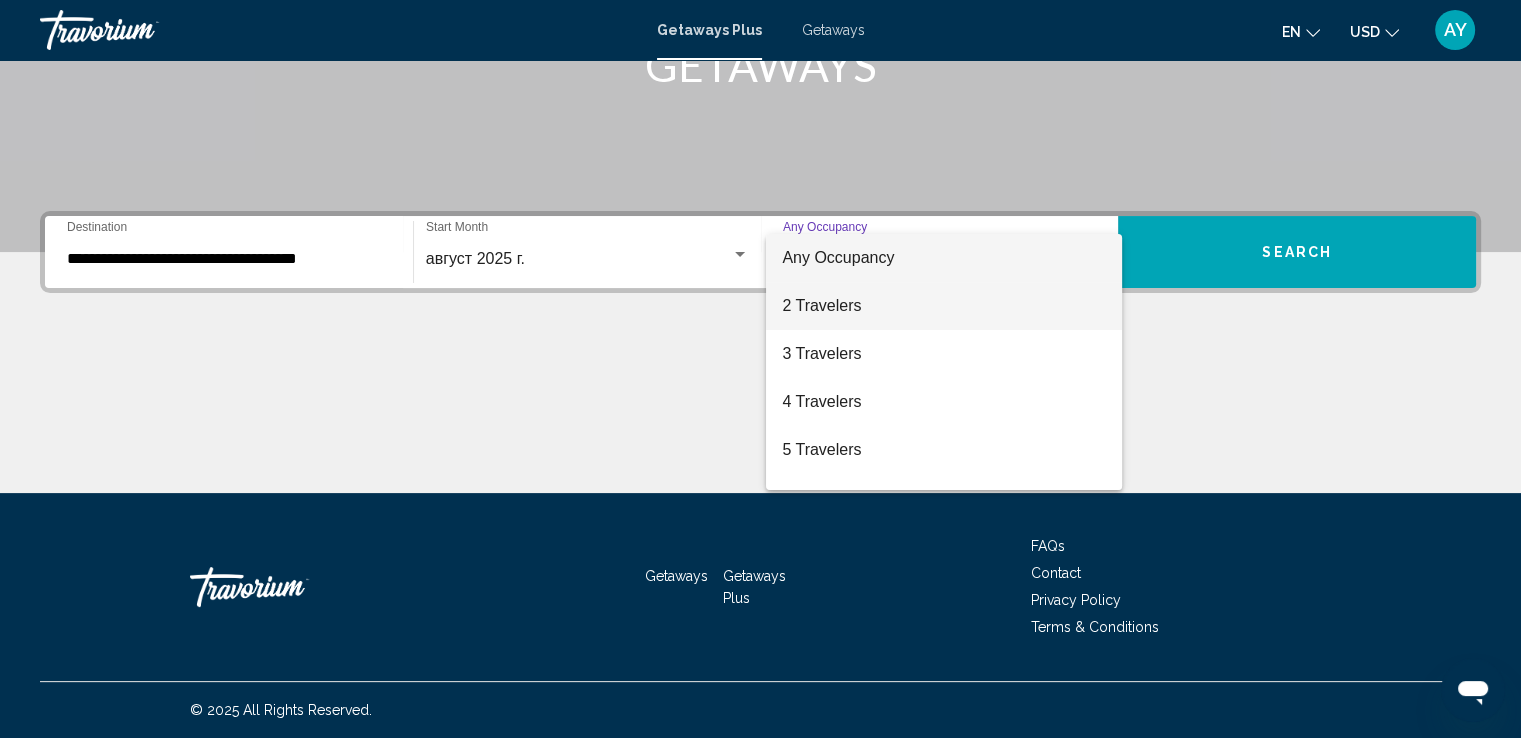 click on "2 Travelers" at bounding box center [944, 306] 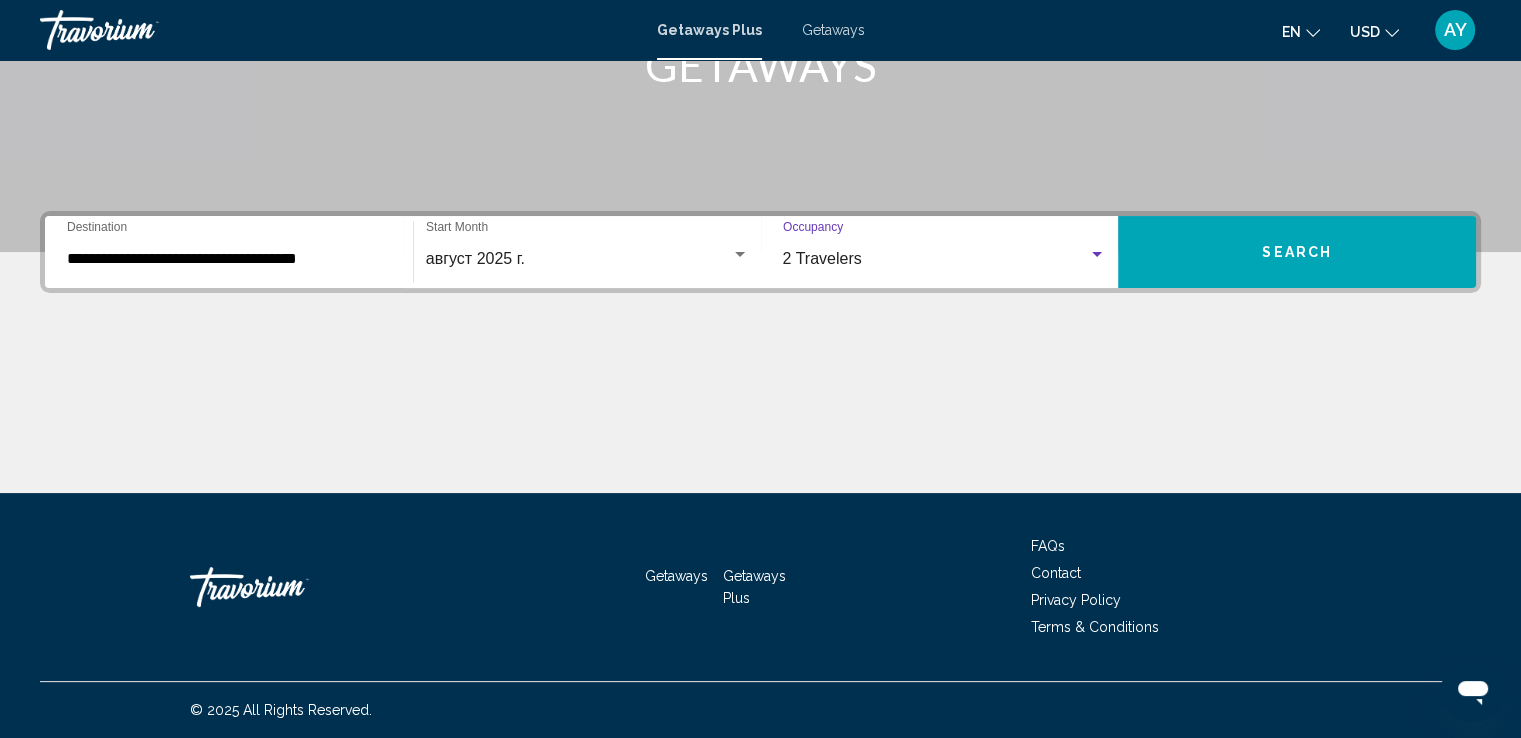 click on "Search" at bounding box center [1297, 252] 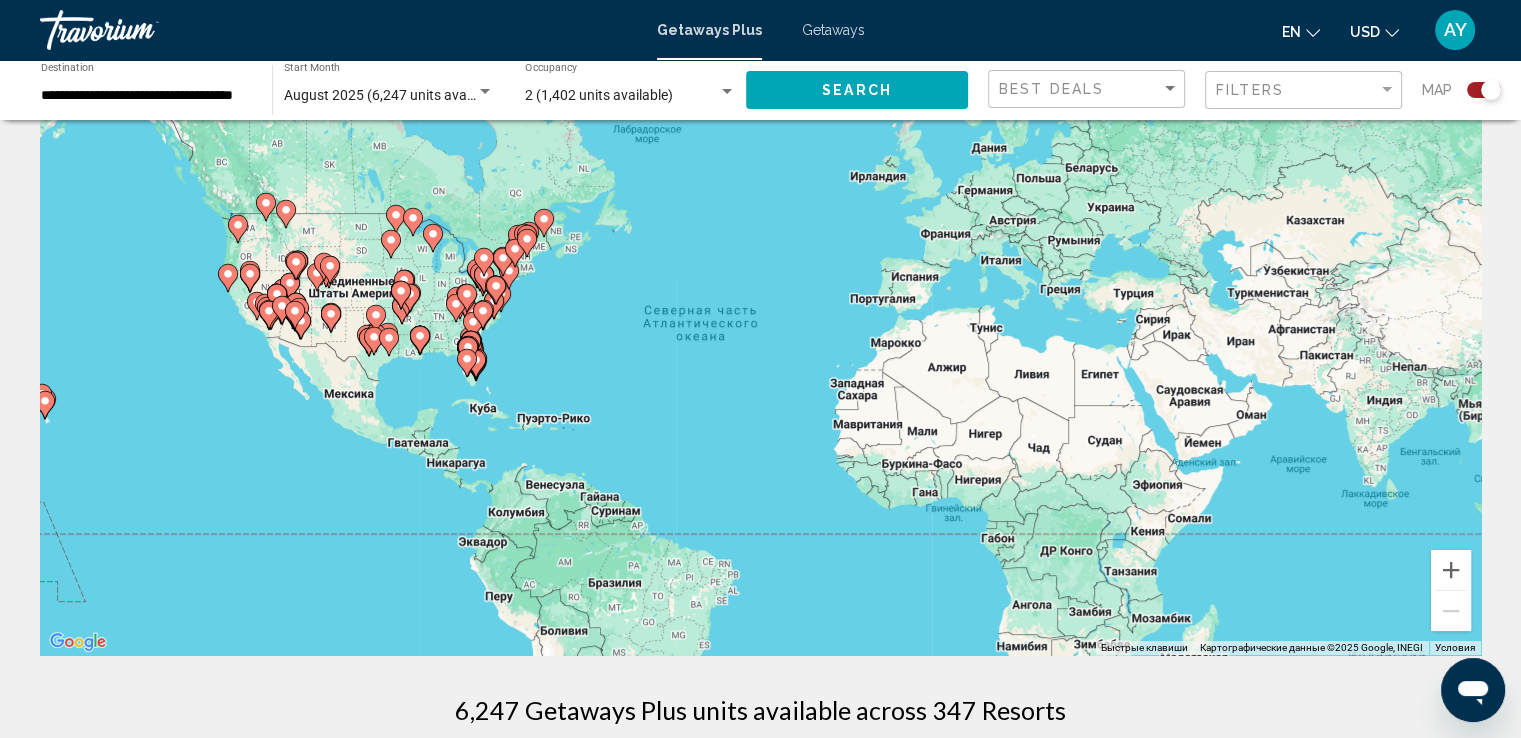 scroll, scrollTop: 0, scrollLeft: 0, axis: both 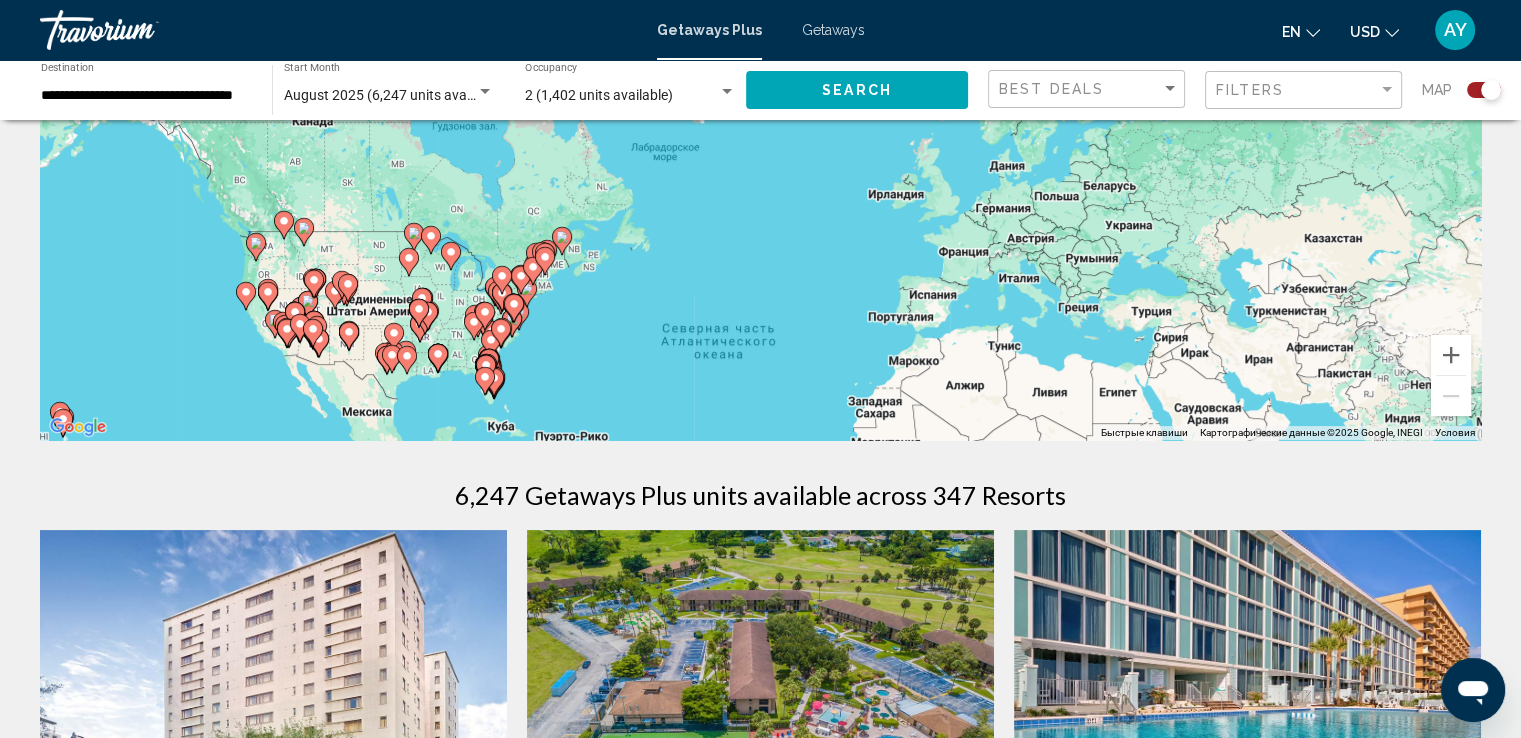 drag, startPoint x: 531, startPoint y: 382, endPoint x: 529, endPoint y: 544, distance: 162.01234 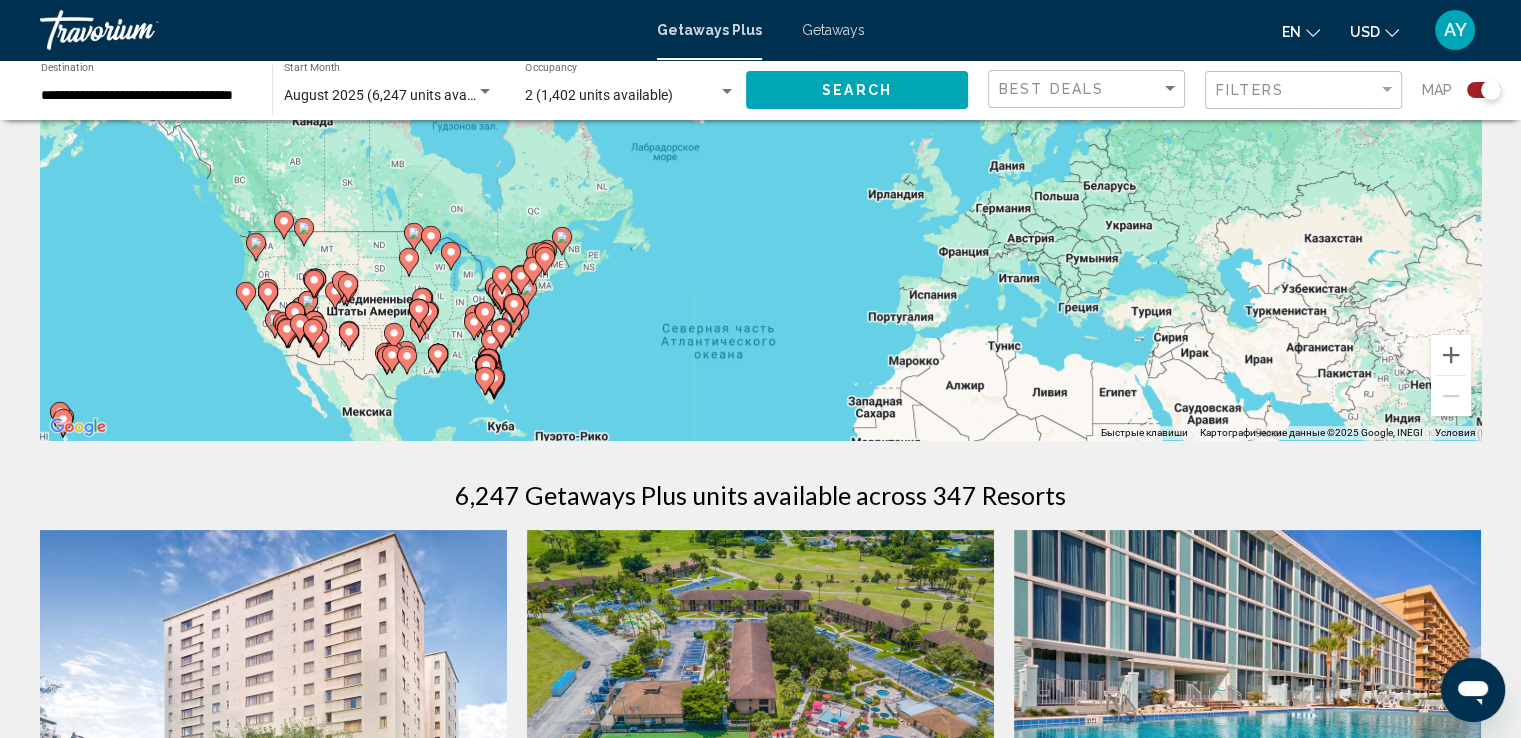 click on "← Переместить влево → Переместить вправо ↑ Переместить вверх ↓ Переместить вниз + Приблизить - Уменьшить Home Переместить влево на 75 % End Переместить вправо на 75 % Предыдущая страница Переместить вверх на 75 % Следующая страница Переместить вниз на 75 % Чтобы активировать перетаскивание с помощью клавиатуры, нажмите Alt + Ввод. После этого перемещайте маркер, используя клавиши со стрелками. Чтобы завершить перетаскивание, нажмите клавишу Ввод. Чтобы отменить действие, нажмите клавишу Esc. Быстрые клавиши Картографические данные 1000 км Условия Save up to 96% Resort - 2" at bounding box center [760, 1582] 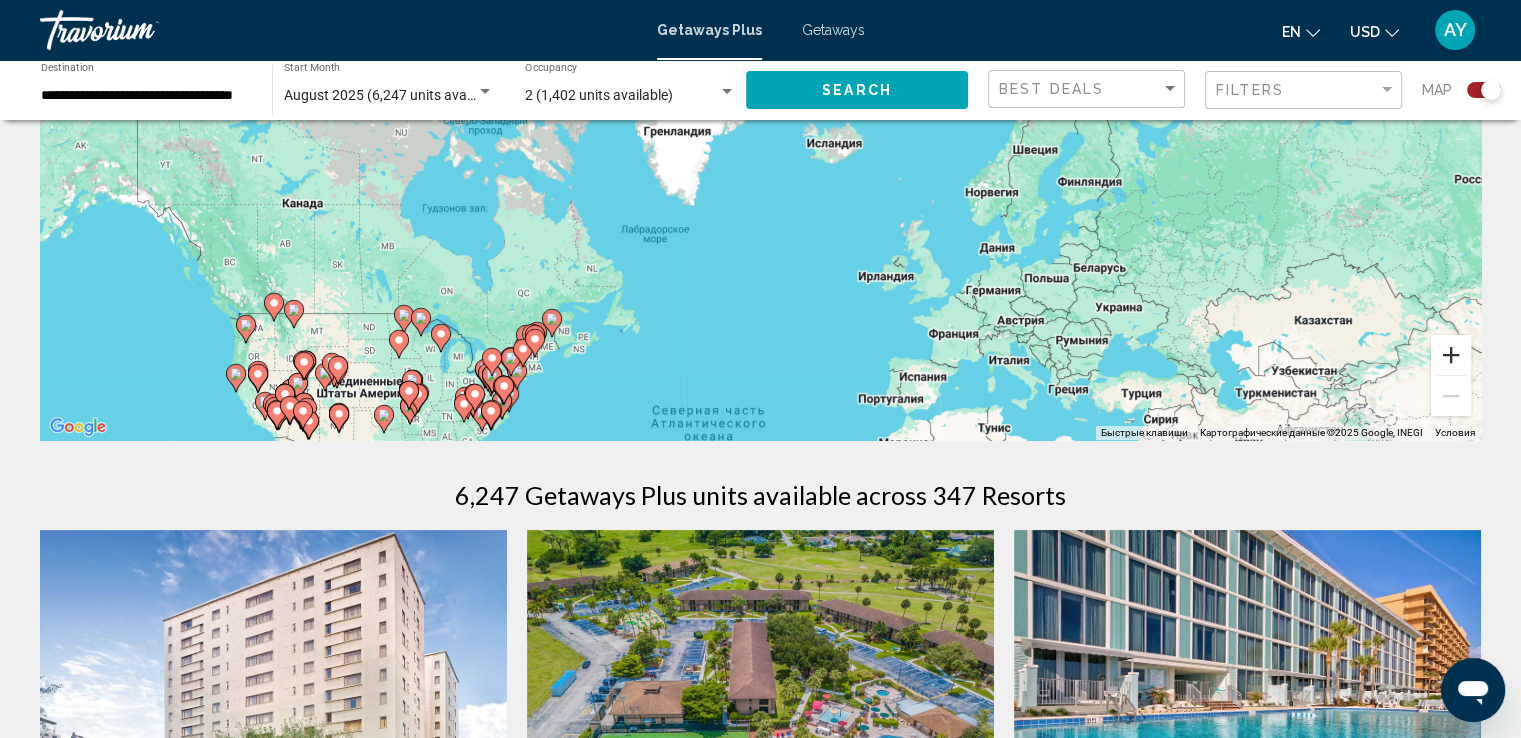 click at bounding box center (1451, 355) 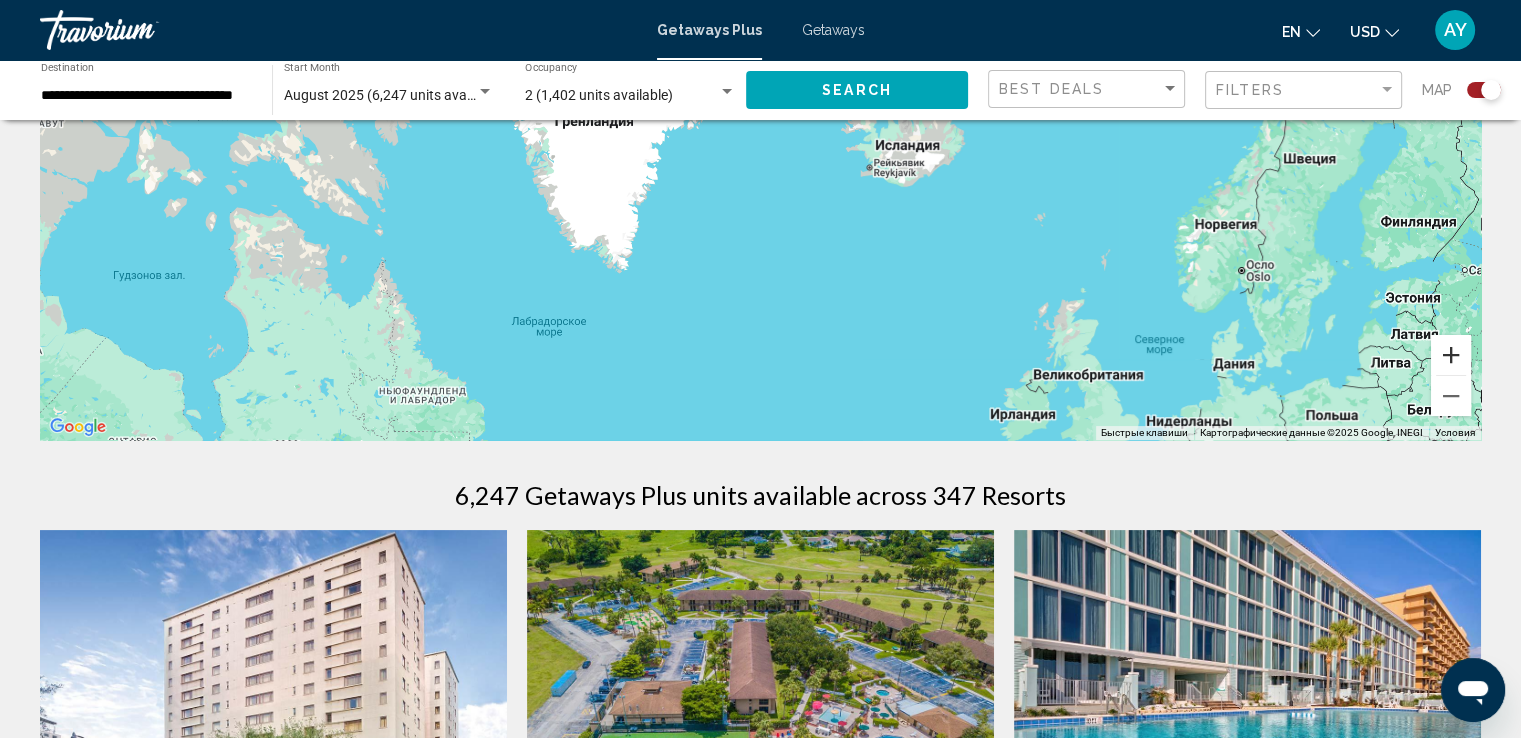 click at bounding box center [1451, 355] 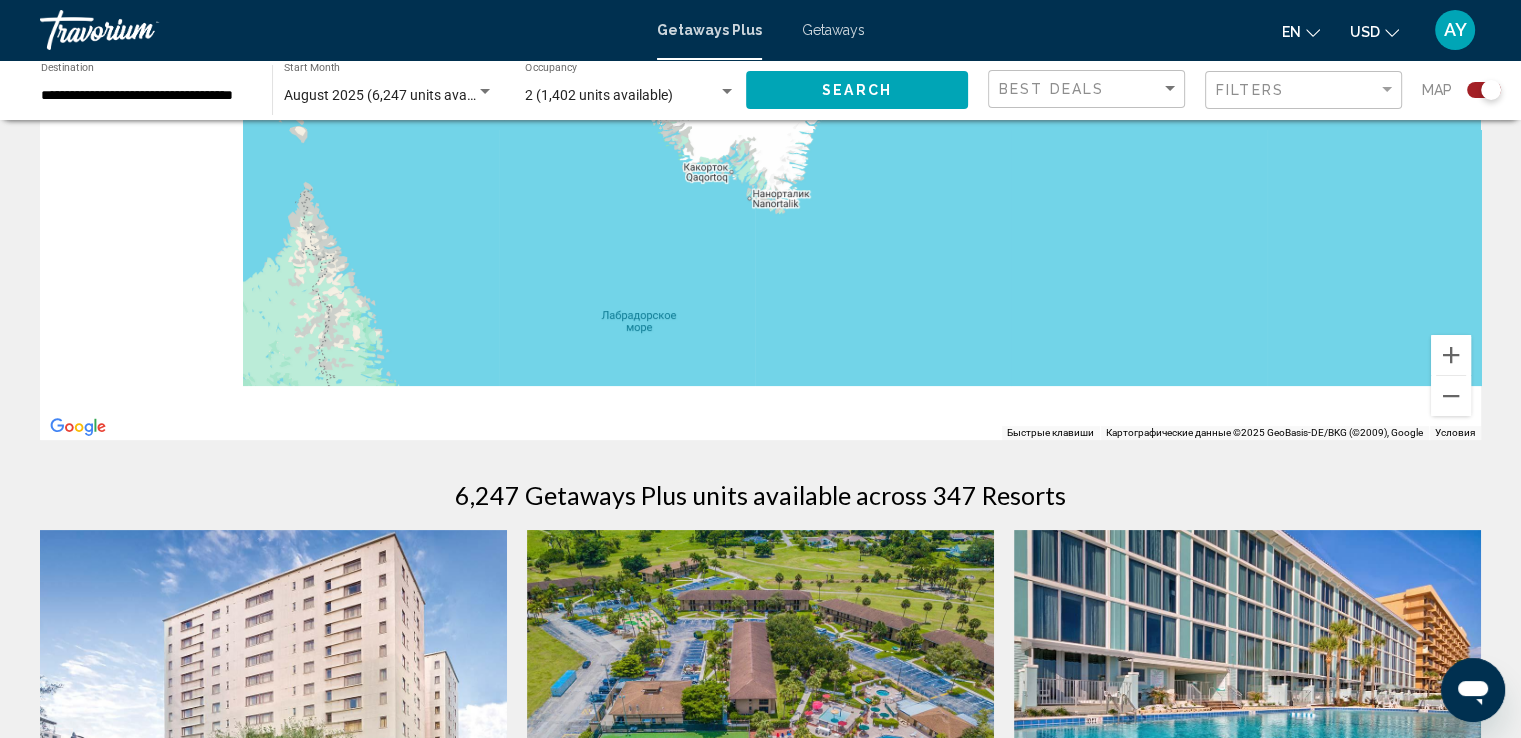 drag, startPoint x: 597, startPoint y: 390, endPoint x: 938, endPoint y: 168, distance: 406.8968 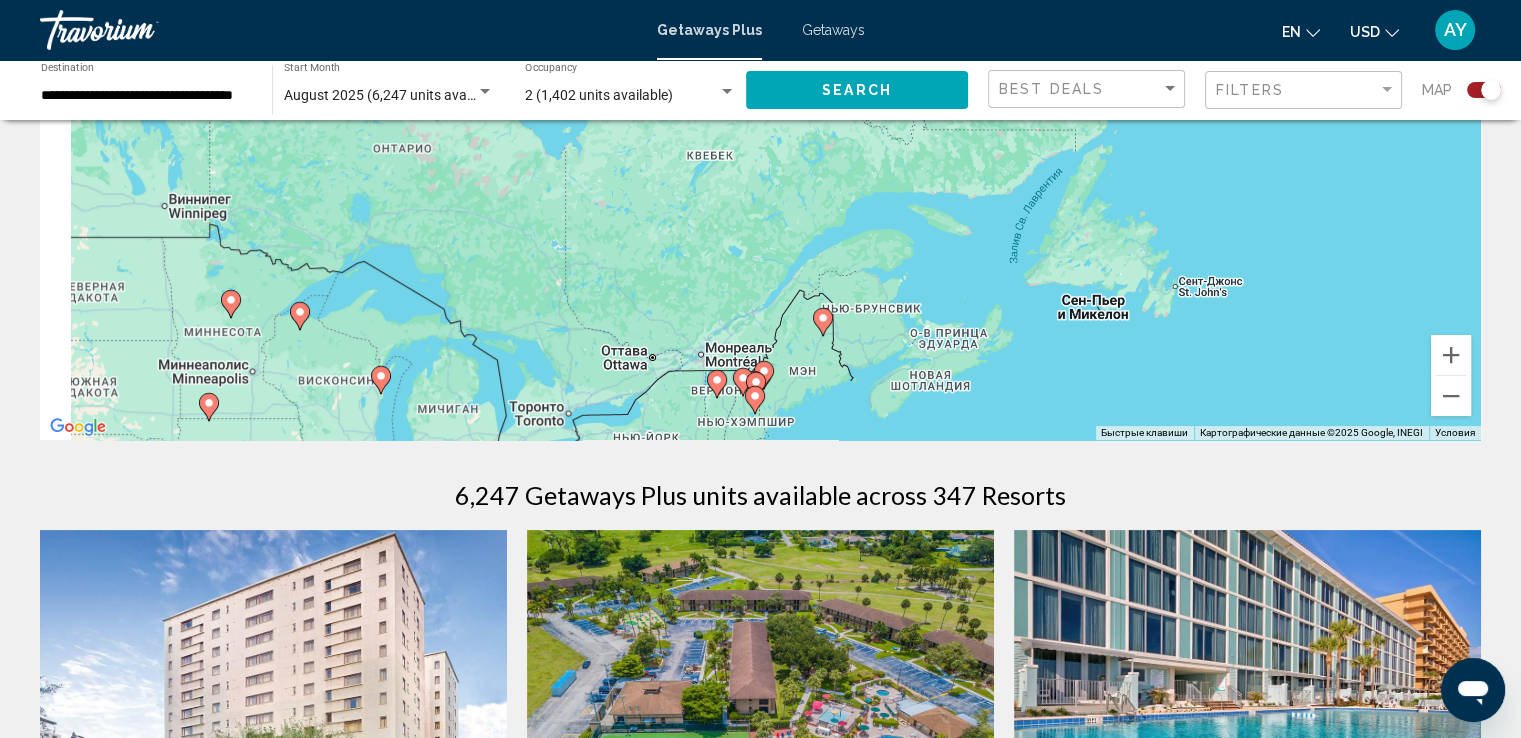 drag, startPoint x: 752, startPoint y: 307, endPoint x: 831, endPoint y: 145, distance: 180.23596 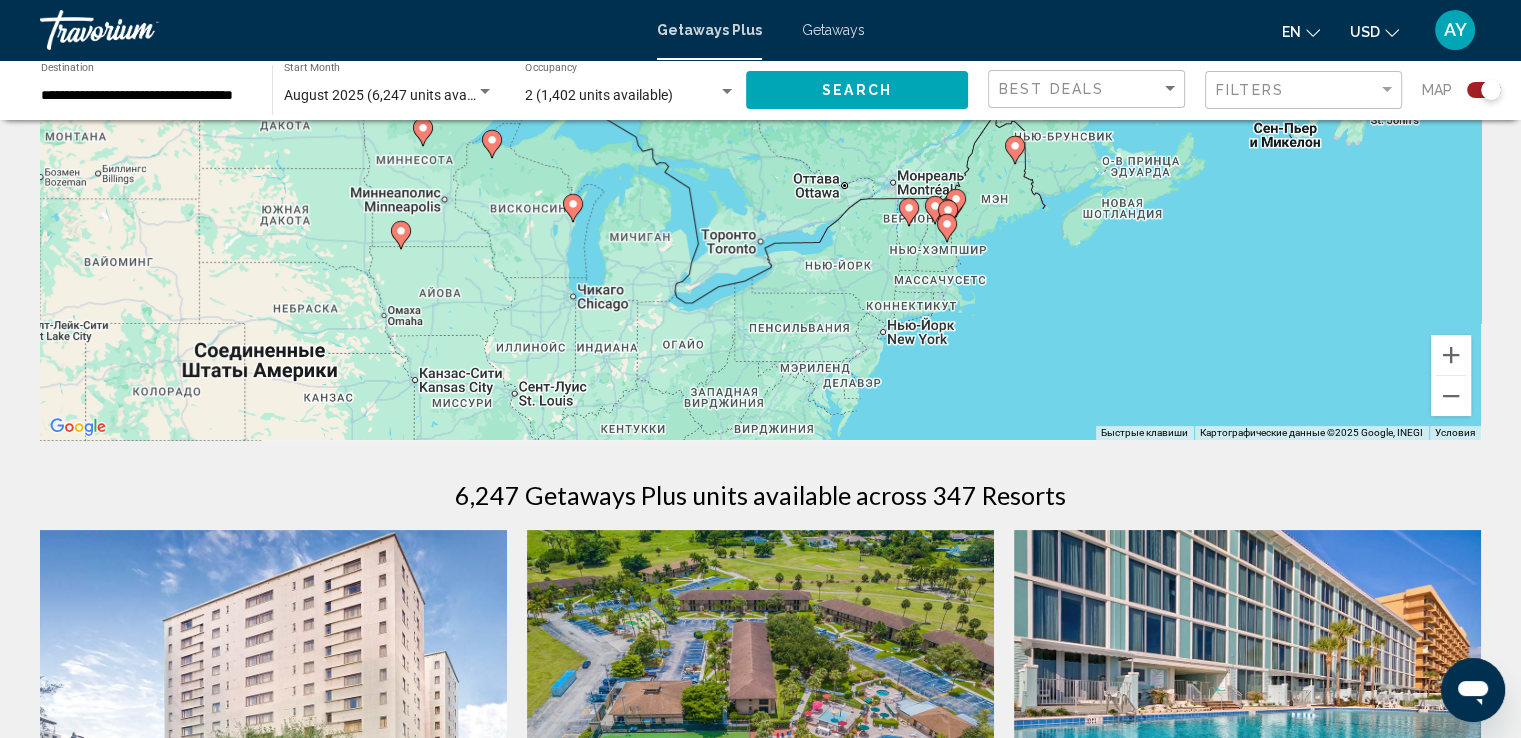 drag, startPoint x: 753, startPoint y: 309, endPoint x: 785, endPoint y: 391, distance: 88.02273 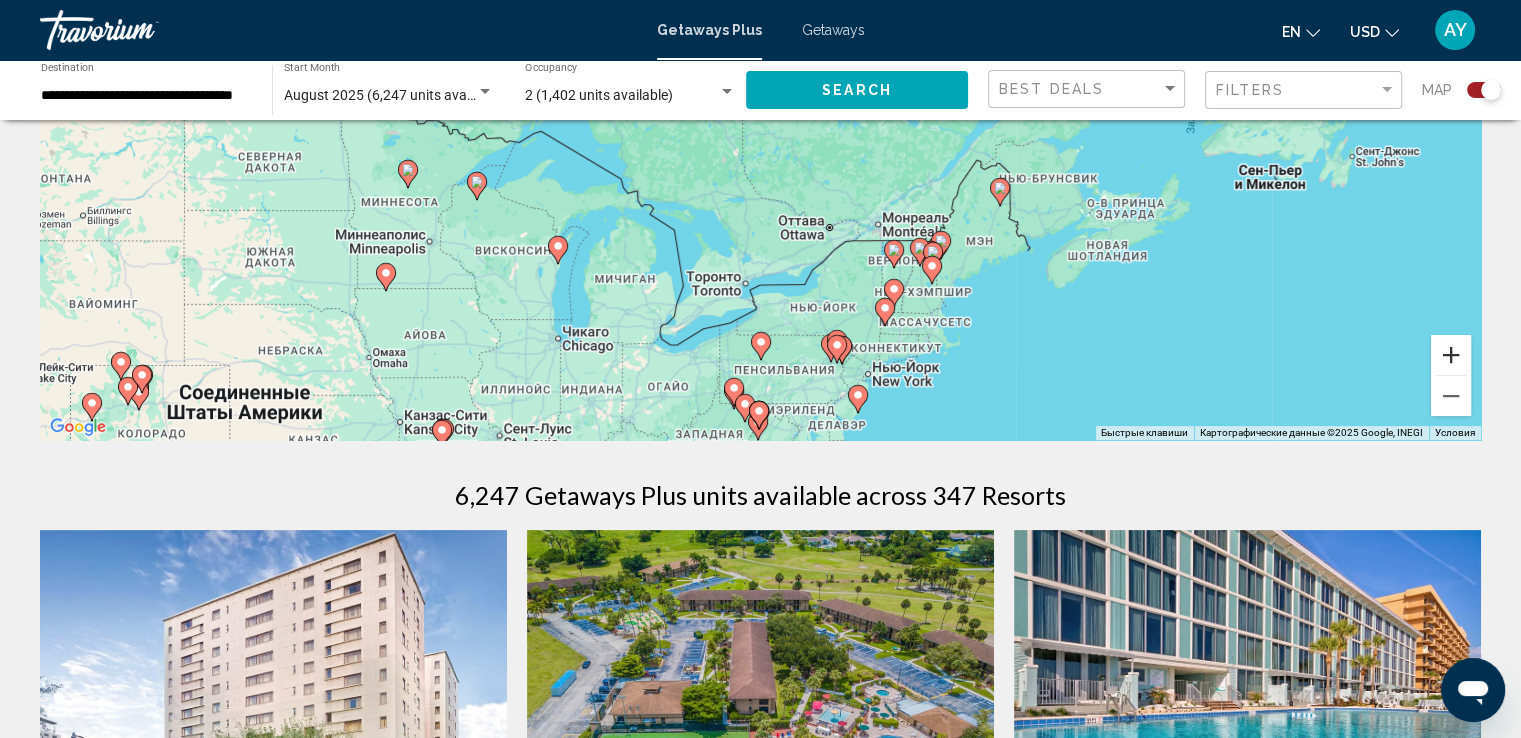 click at bounding box center [1451, 355] 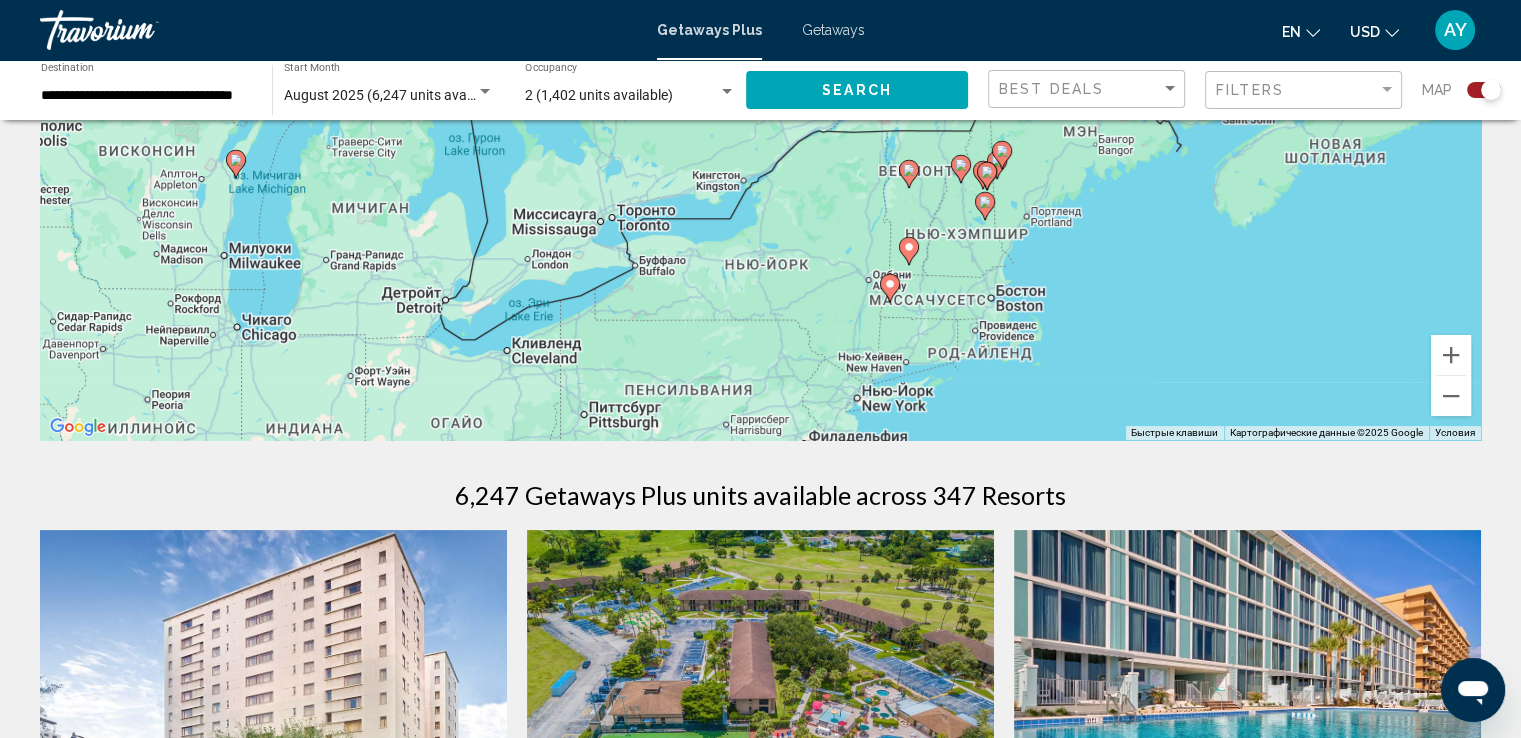drag, startPoint x: 931, startPoint y: 273, endPoint x: 832, endPoint y: 126, distance: 177.22867 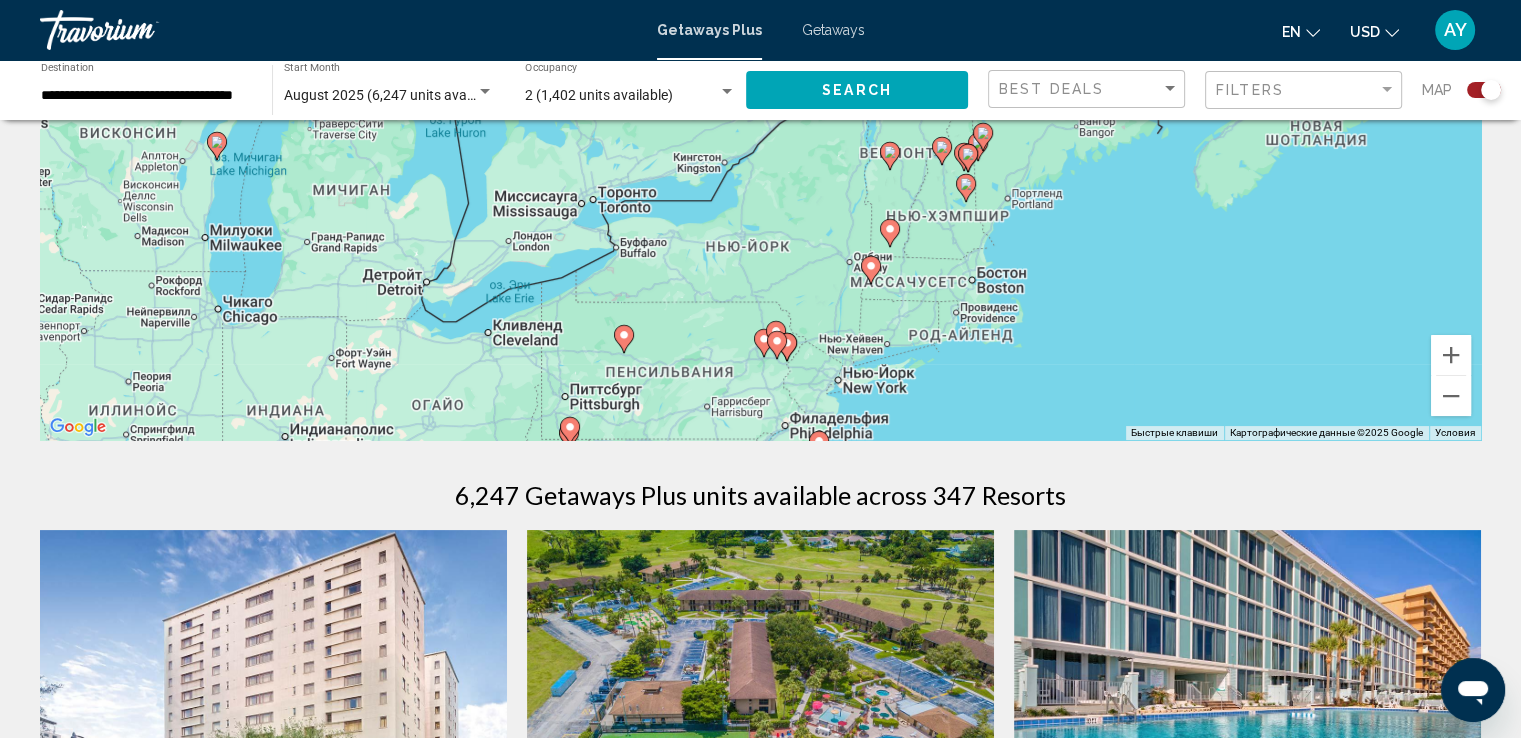 drag, startPoint x: 964, startPoint y: 291, endPoint x: 875, endPoint y: 225, distance: 110.80163 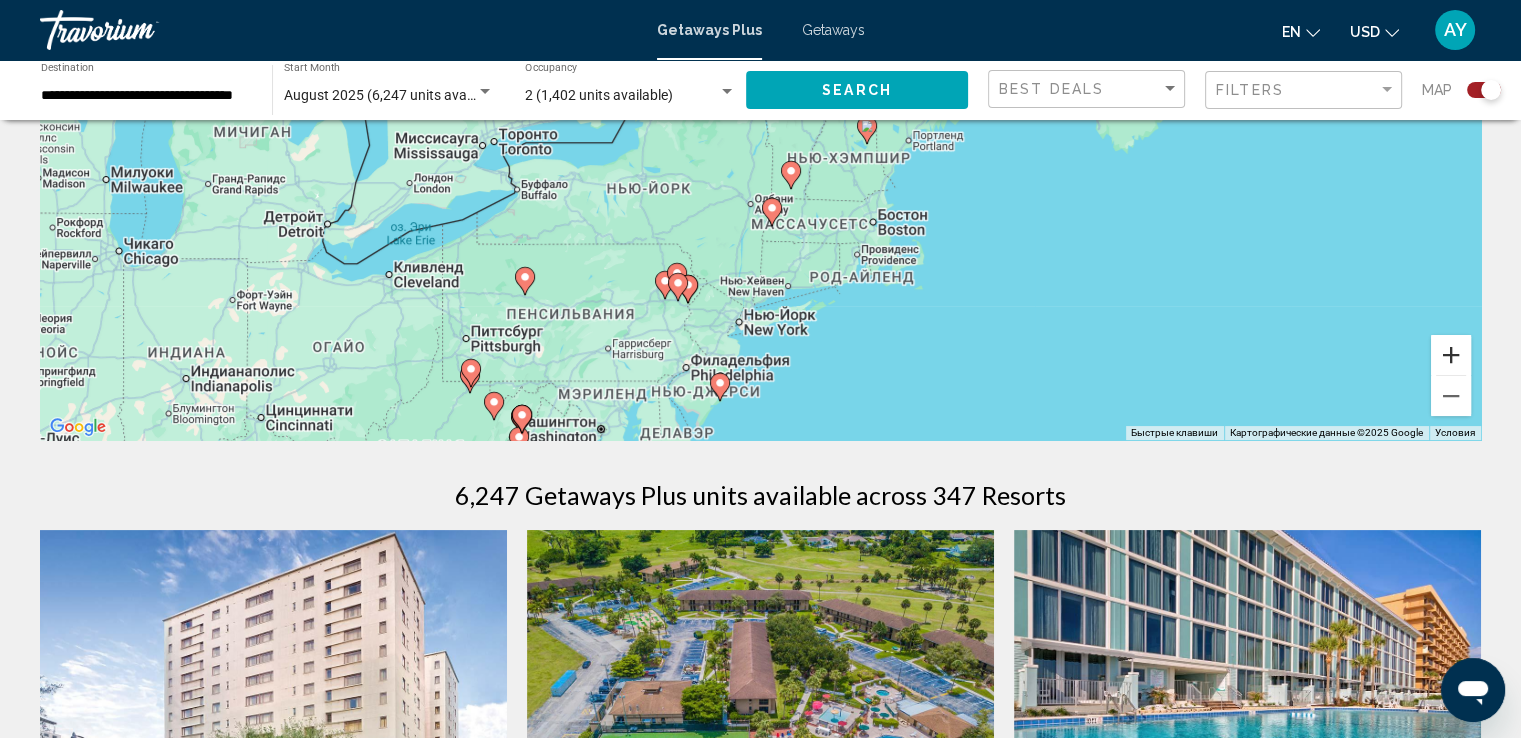 click at bounding box center [1451, 355] 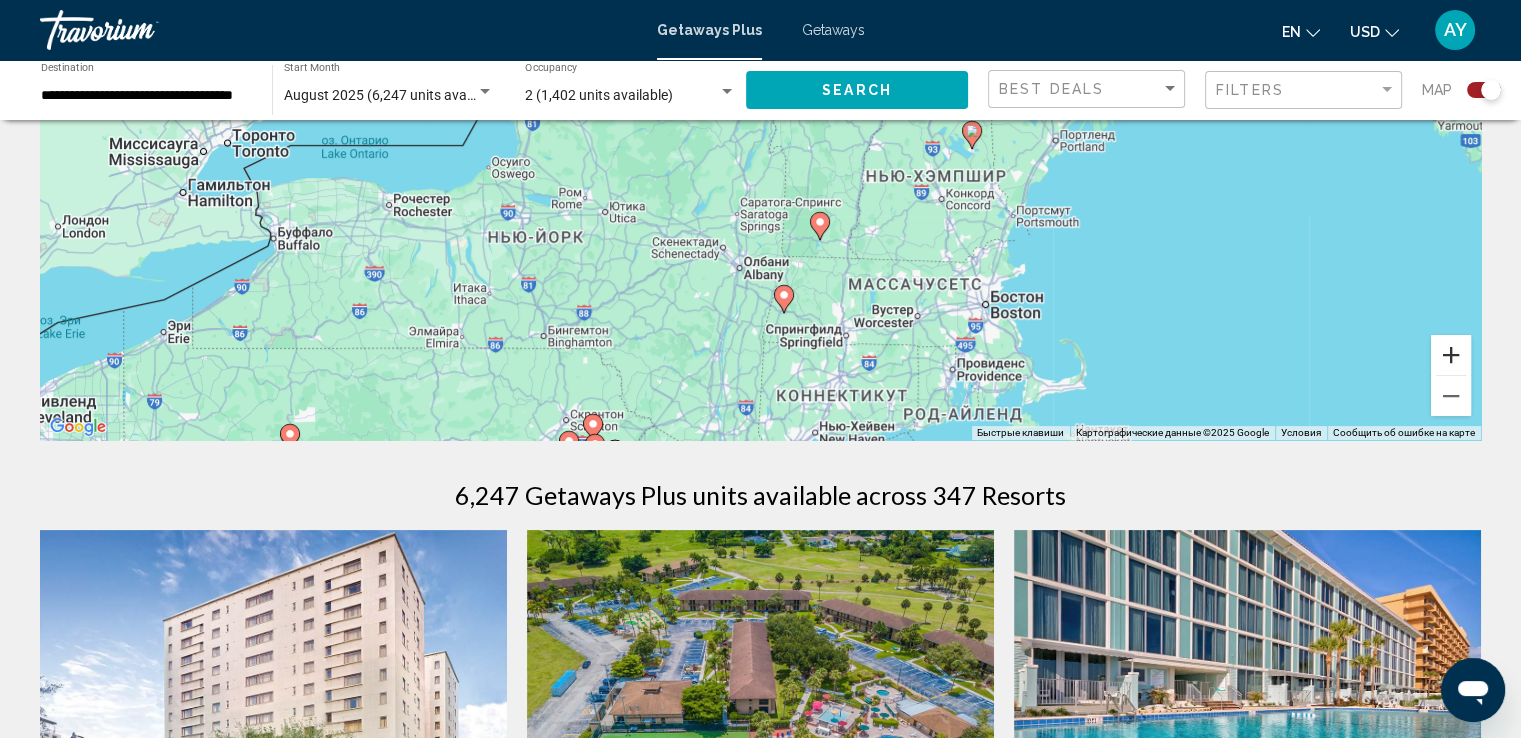 click at bounding box center (1451, 355) 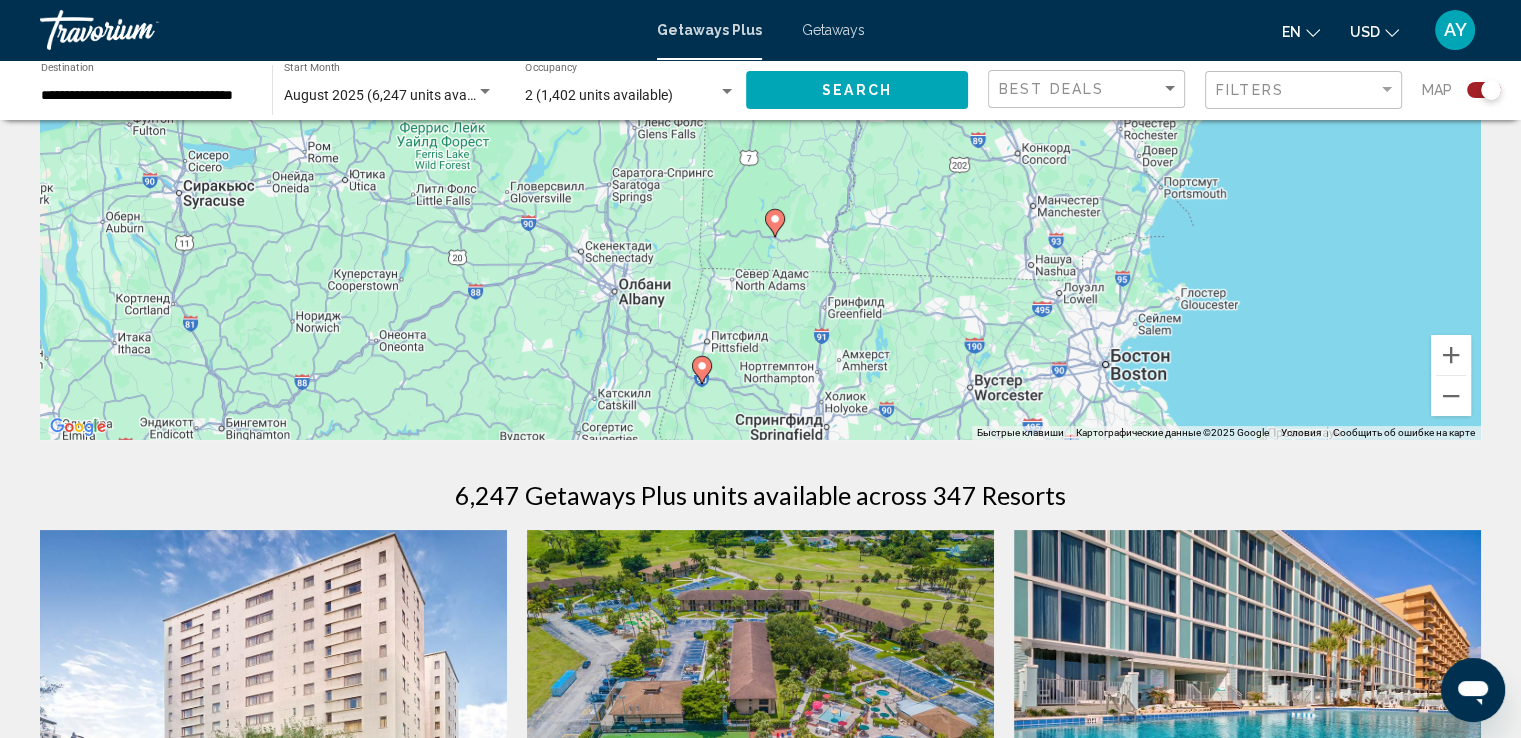 drag, startPoint x: 1039, startPoint y: 350, endPoint x: 766, endPoint y: 155, distance: 335.4907 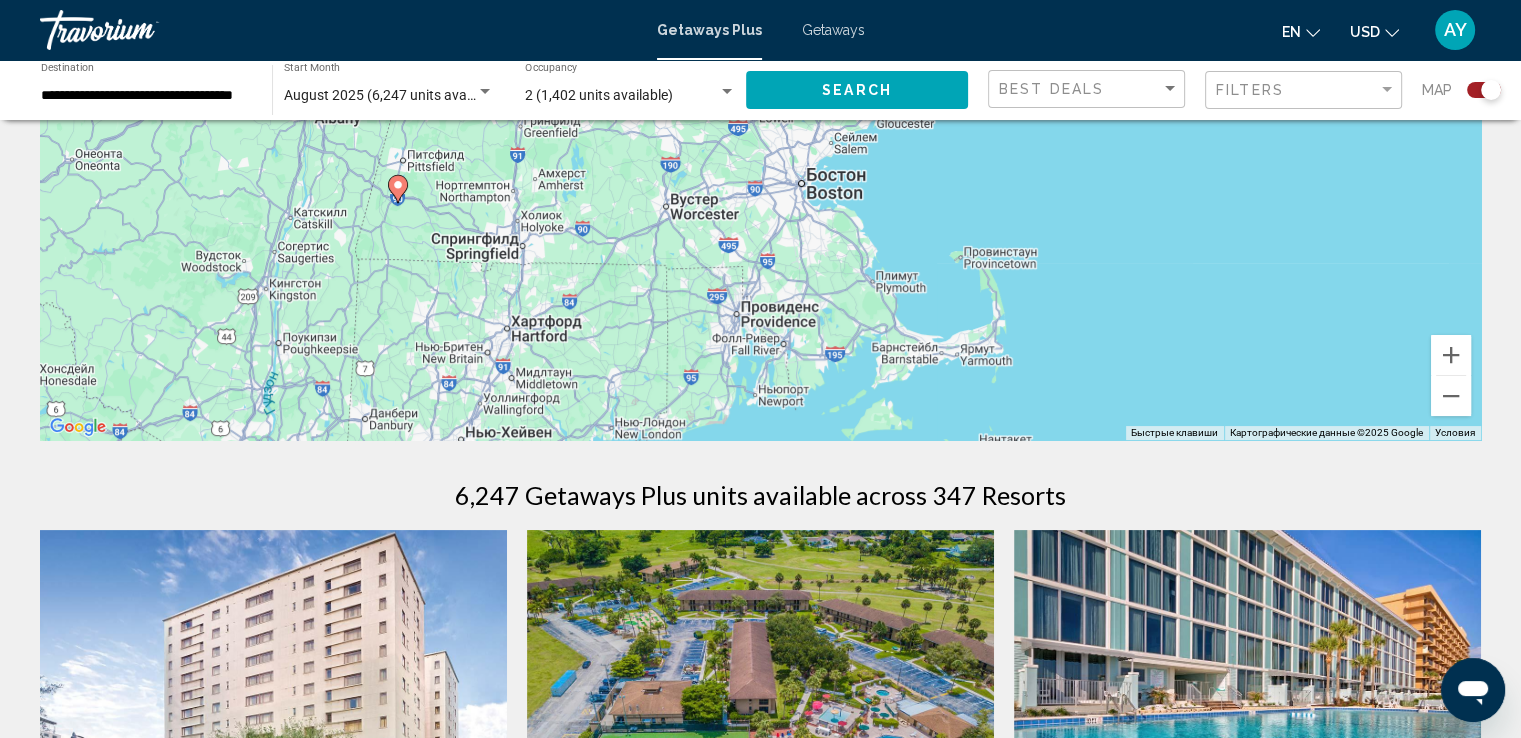 drag, startPoint x: 892, startPoint y: 265, endPoint x: 822, endPoint y: 132, distance: 150.29637 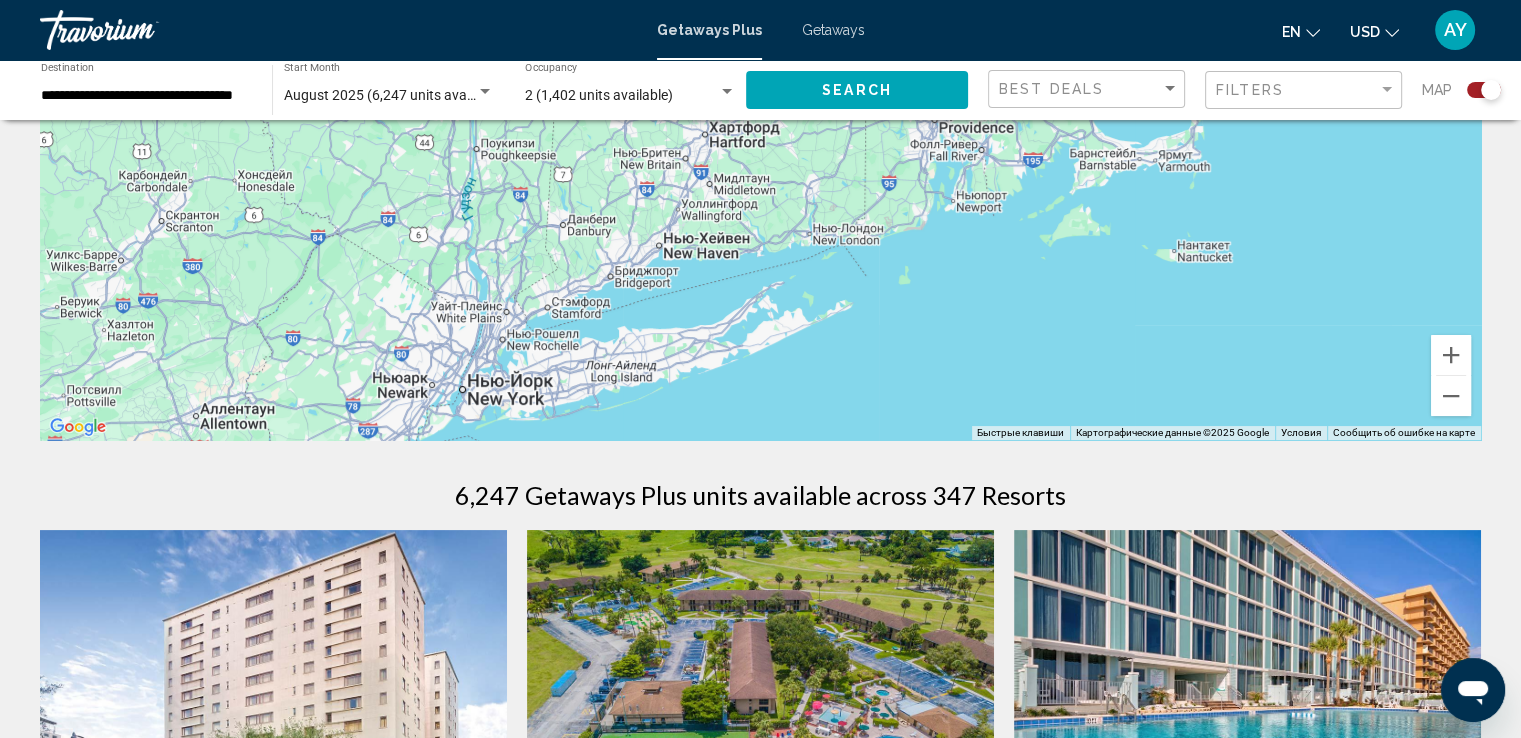 drag, startPoint x: 845, startPoint y: 270, endPoint x: 1339, endPoint y: 252, distance: 494.32782 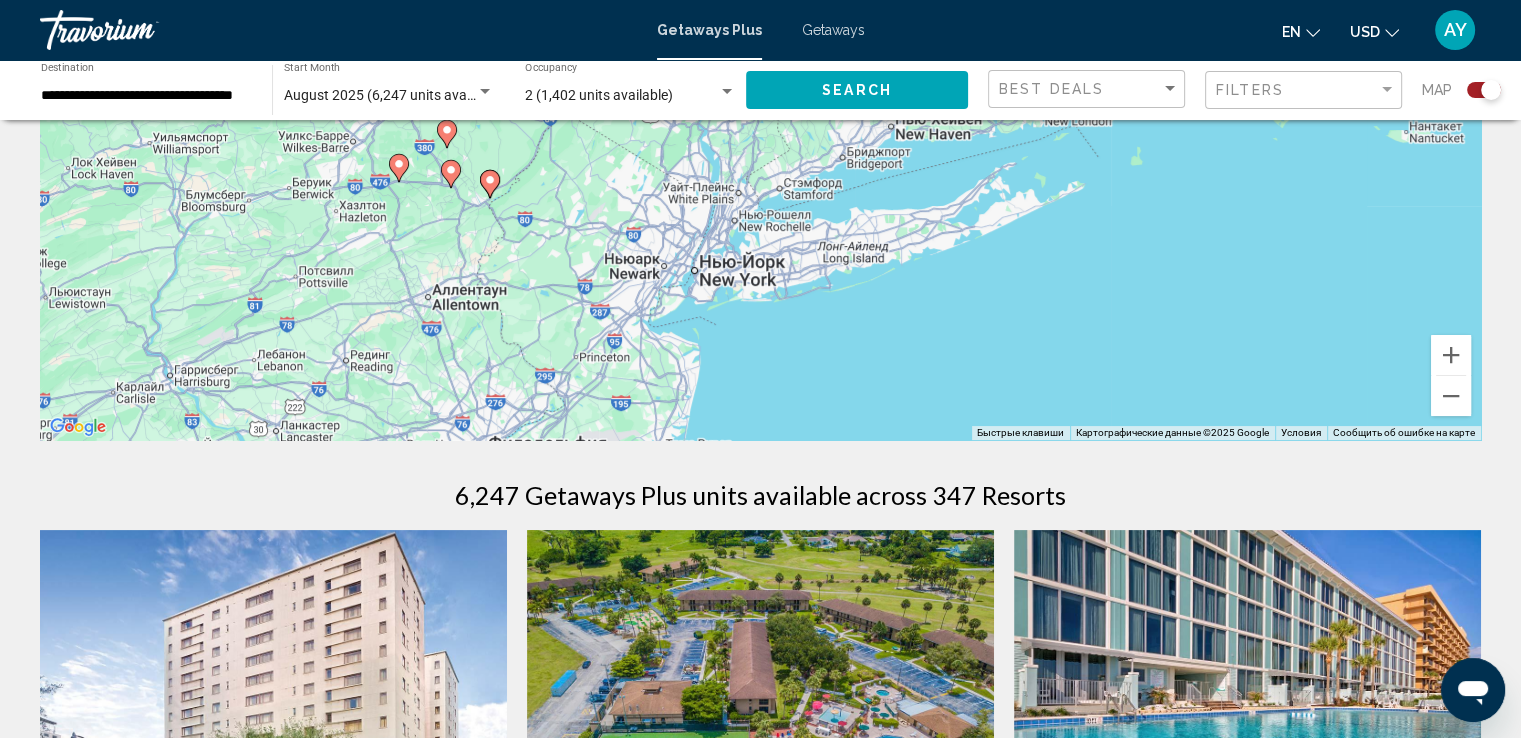 drag, startPoint x: 986, startPoint y: 436, endPoint x: 1120, endPoint y: 391, distance: 141.35417 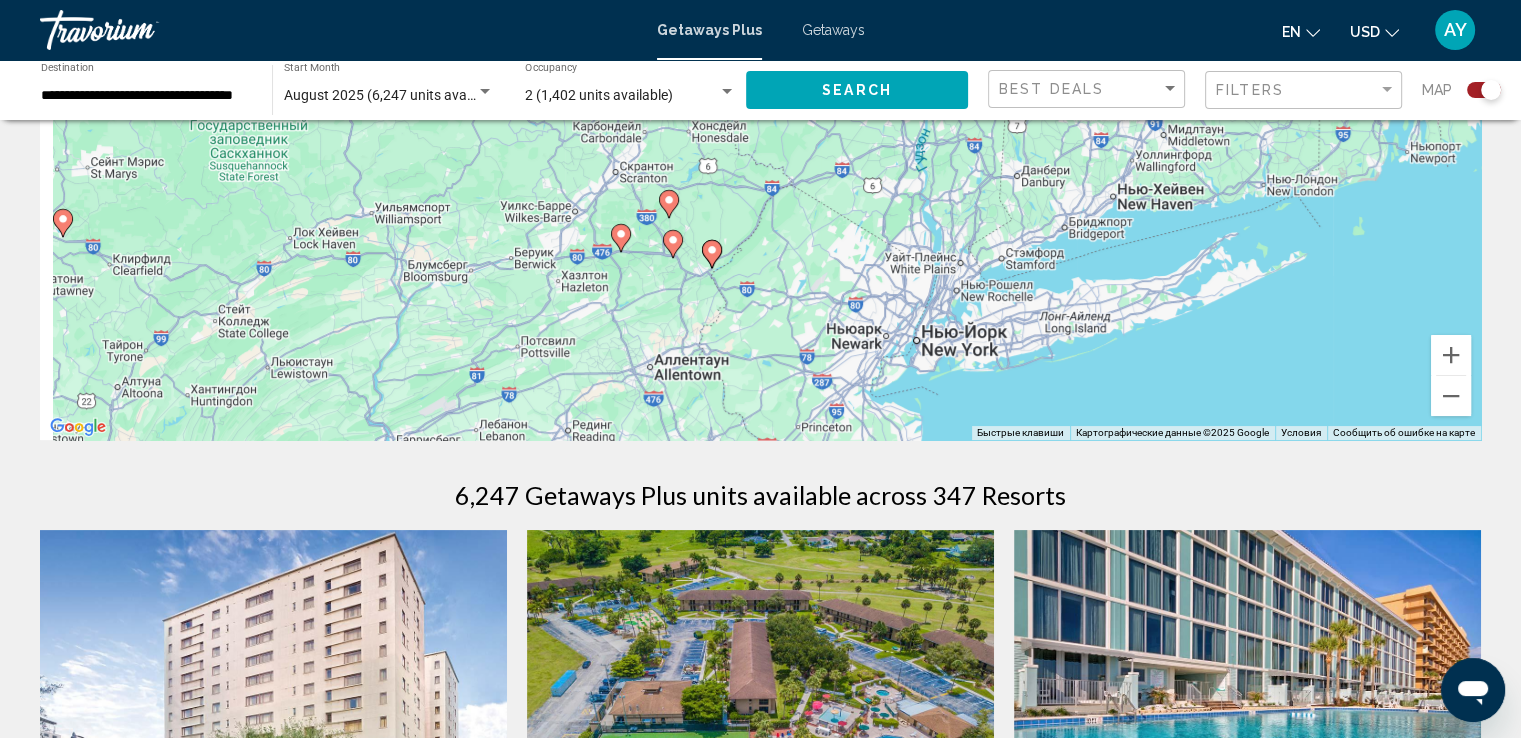 drag, startPoint x: 632, startPoint y: 237, endPoint x: 702, endPoint y: 277, distance: 80.622574 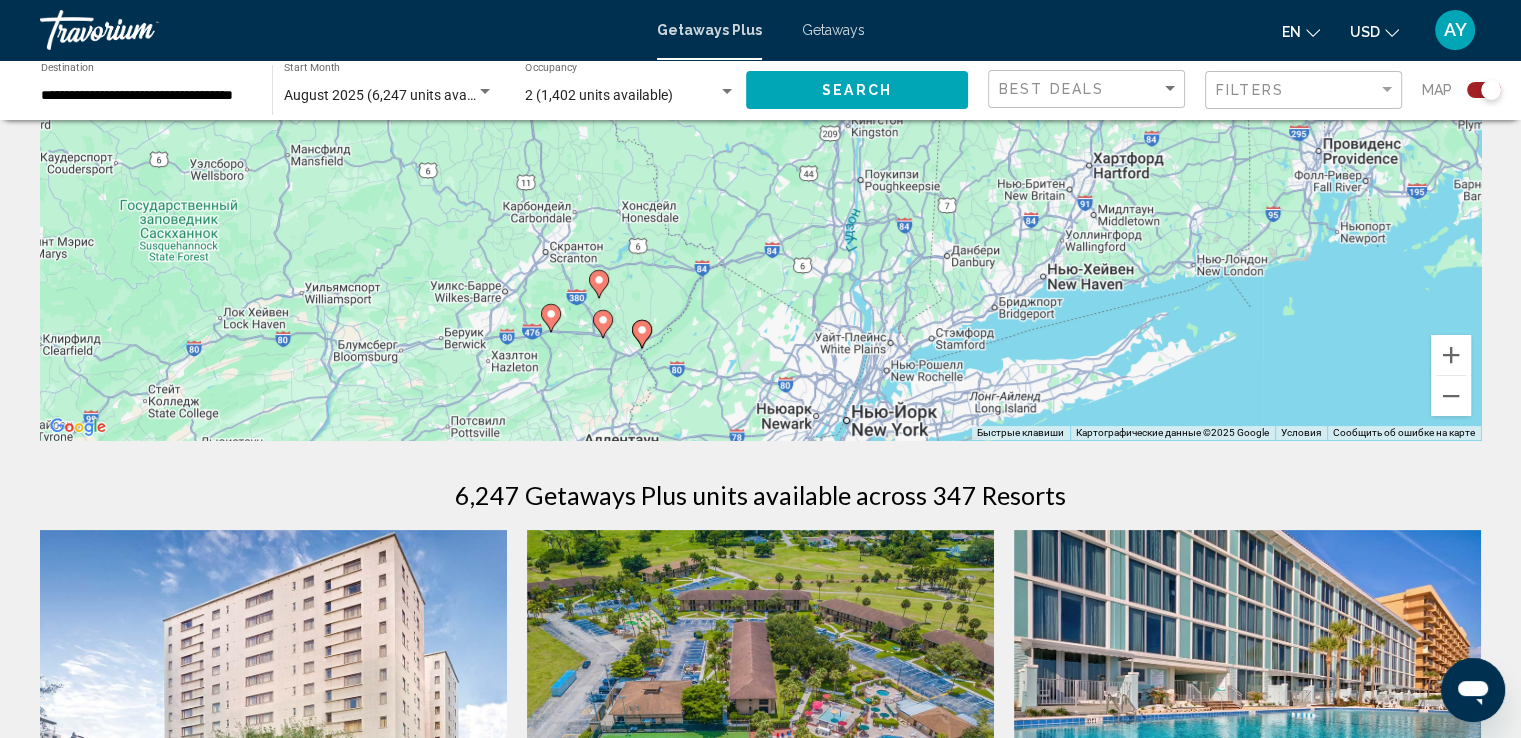 drag, startPoint x: 925, startPoint y: 301, endPoint x: 789, endPoint y: 417, distance: 178.75122 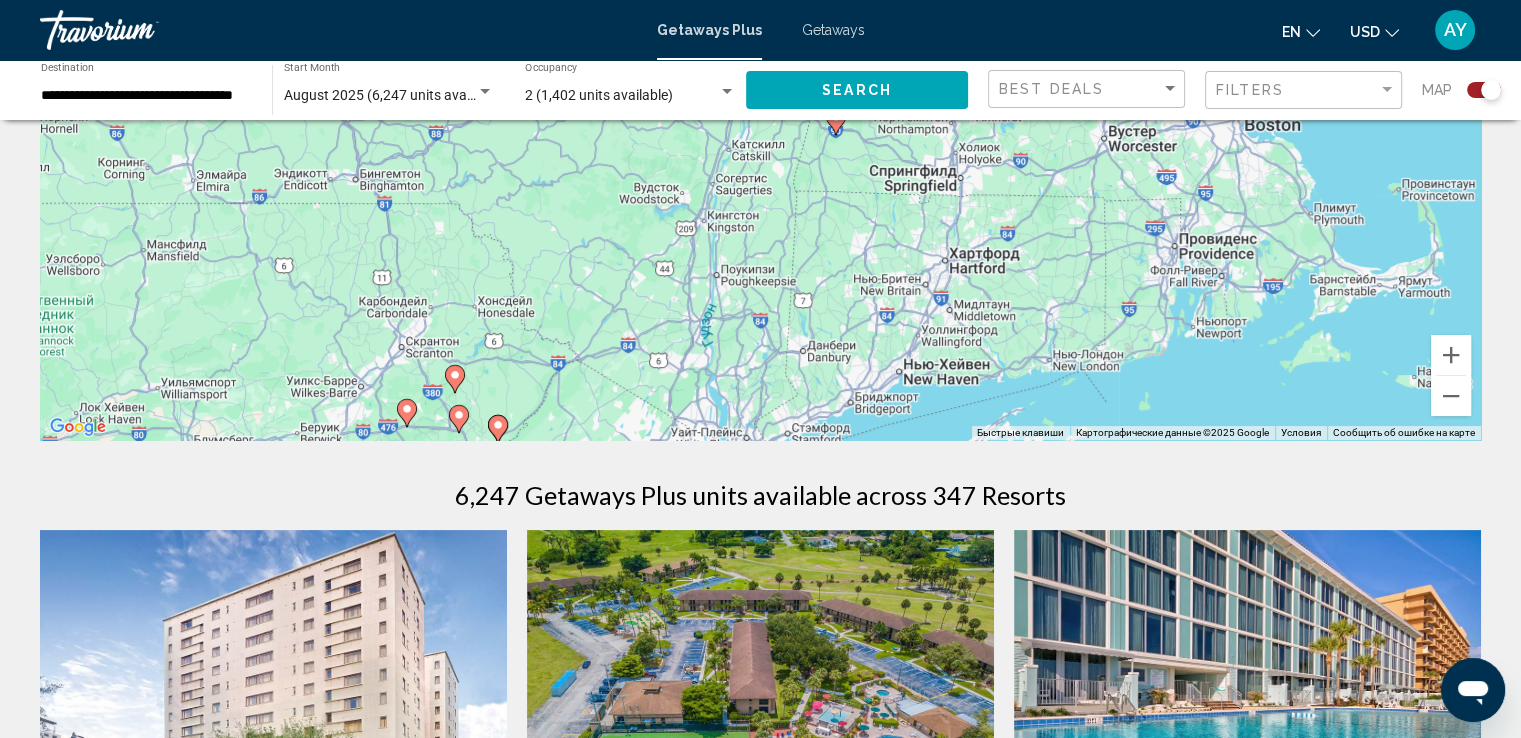 drag, startPoint x: 1129, startPoint y: 334, endPoint x: 876, endPoint y: 396, distance: 260.48608 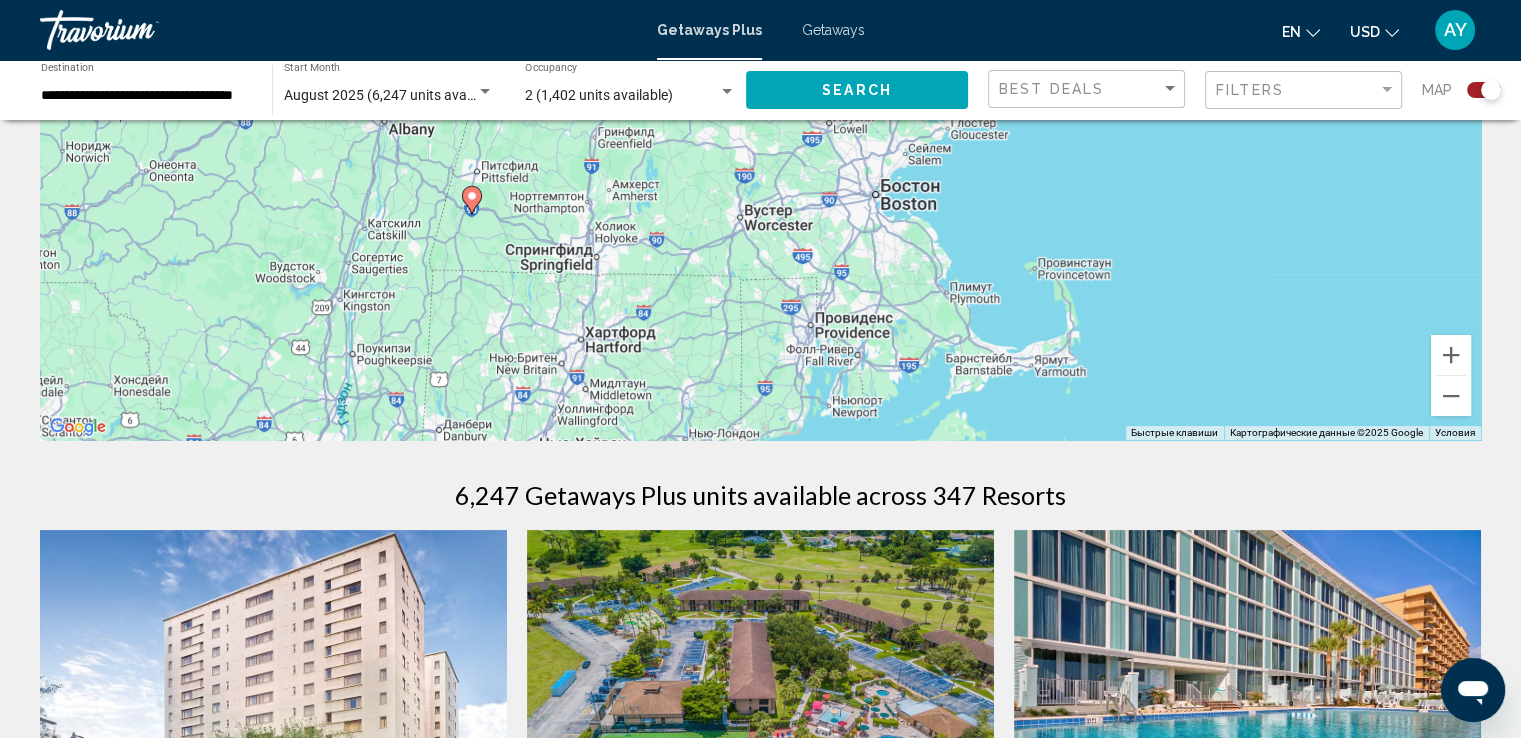 drag, startPoint x: 712, startPoint y: 378, endPoint x: 705, endPoint y: 387, distance: 11.401754 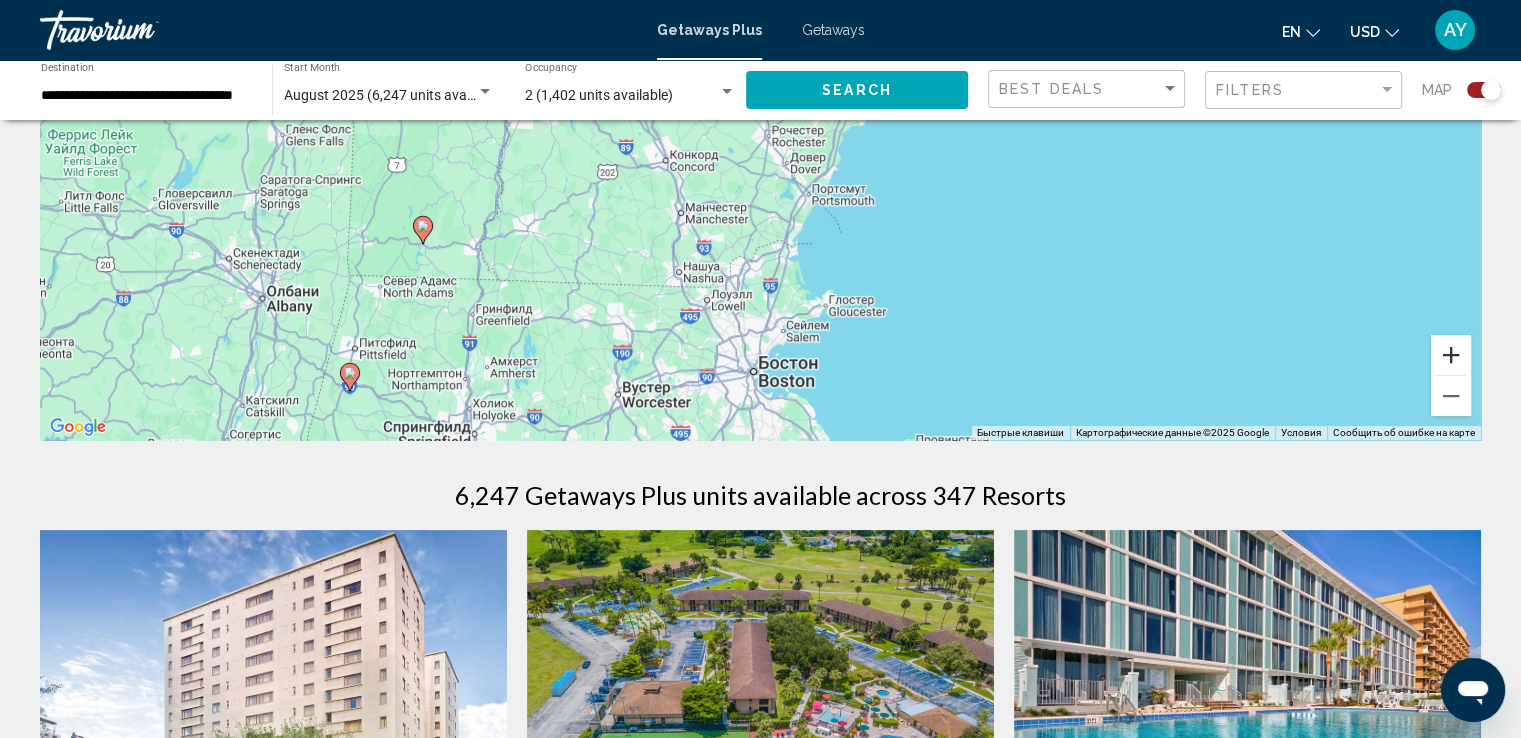 click at bounding box center [1451, 355] 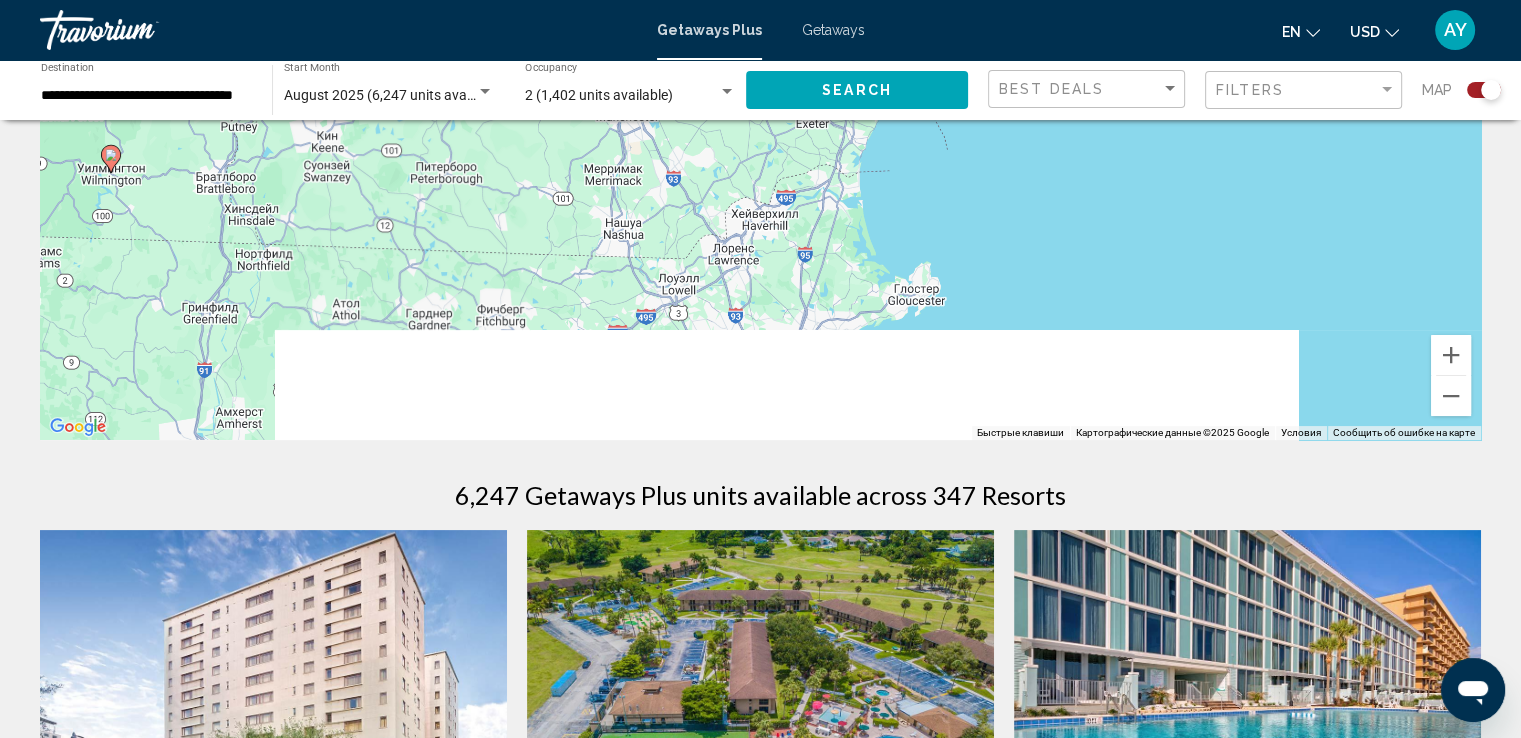 drag, startPoint x: 804, startPoint y: 231, endPoint x: 804, endPoint y: 186, distance: 45 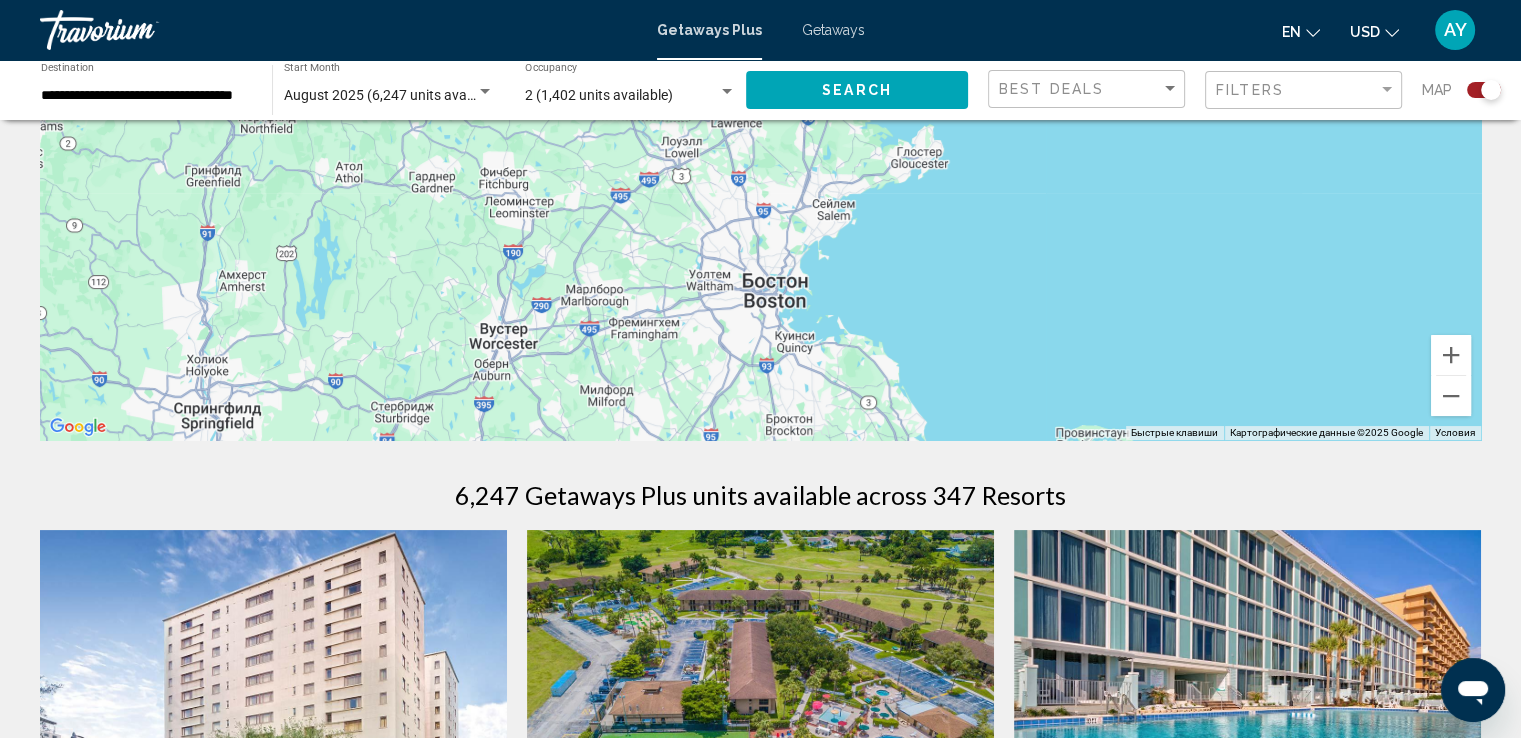click on "Чтобы активировать перетаскивание с помощью клавиатуры, нажмите Alt + Ввод. После этого перемещайте маркер, используя клавиши со стрелками. Чтобы завершить перетаскивание, нажмите клавишу Ввод. Чтобы отменить действие, нажмите клавишу Esc." at bounding box center (760, 140) 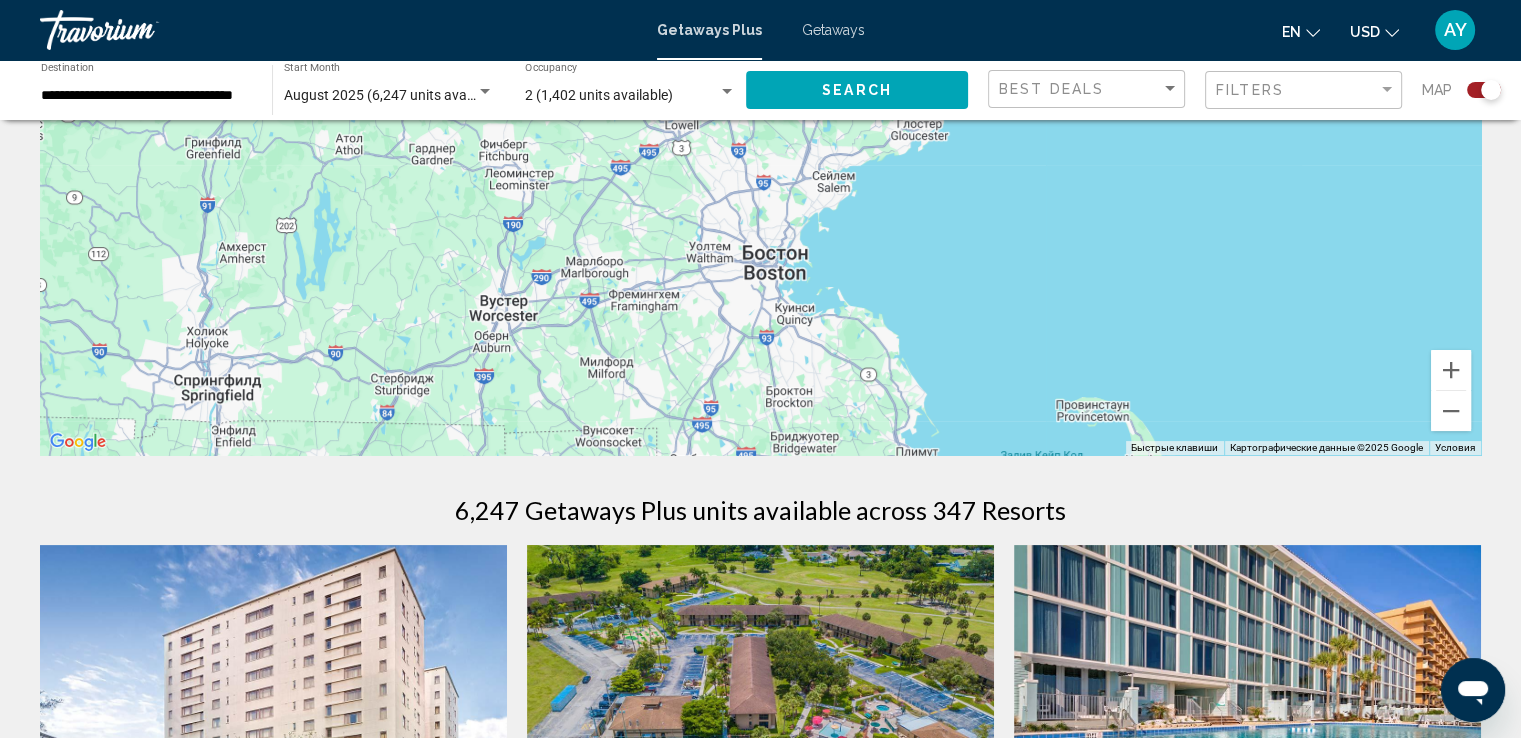 scroll, scrollTop: 258, scrollLeft: 0, axis: vertical 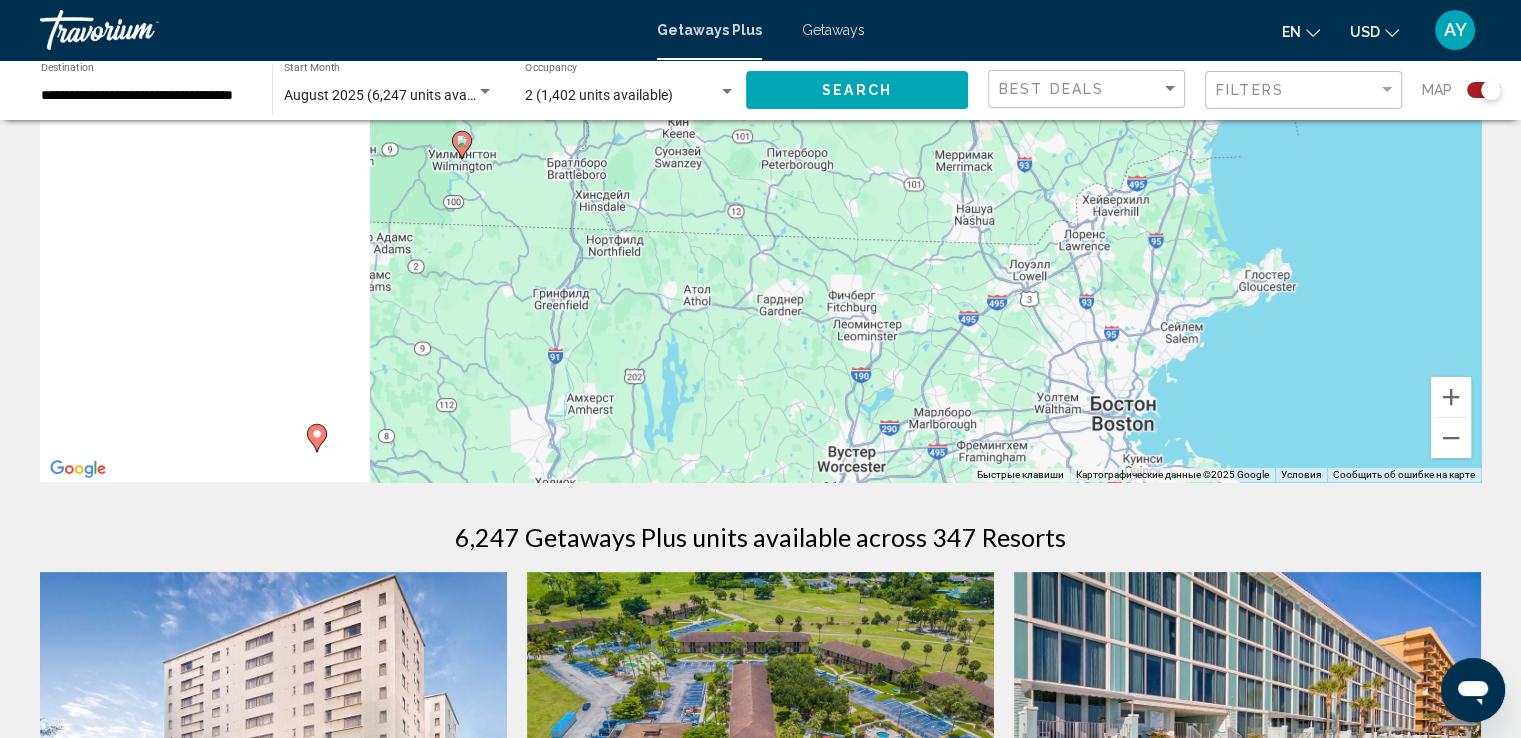 drag, startPoint x: 548, startPoint y: 377, endPoint x: 1152, endPoint y: 546, distance: 627.19775 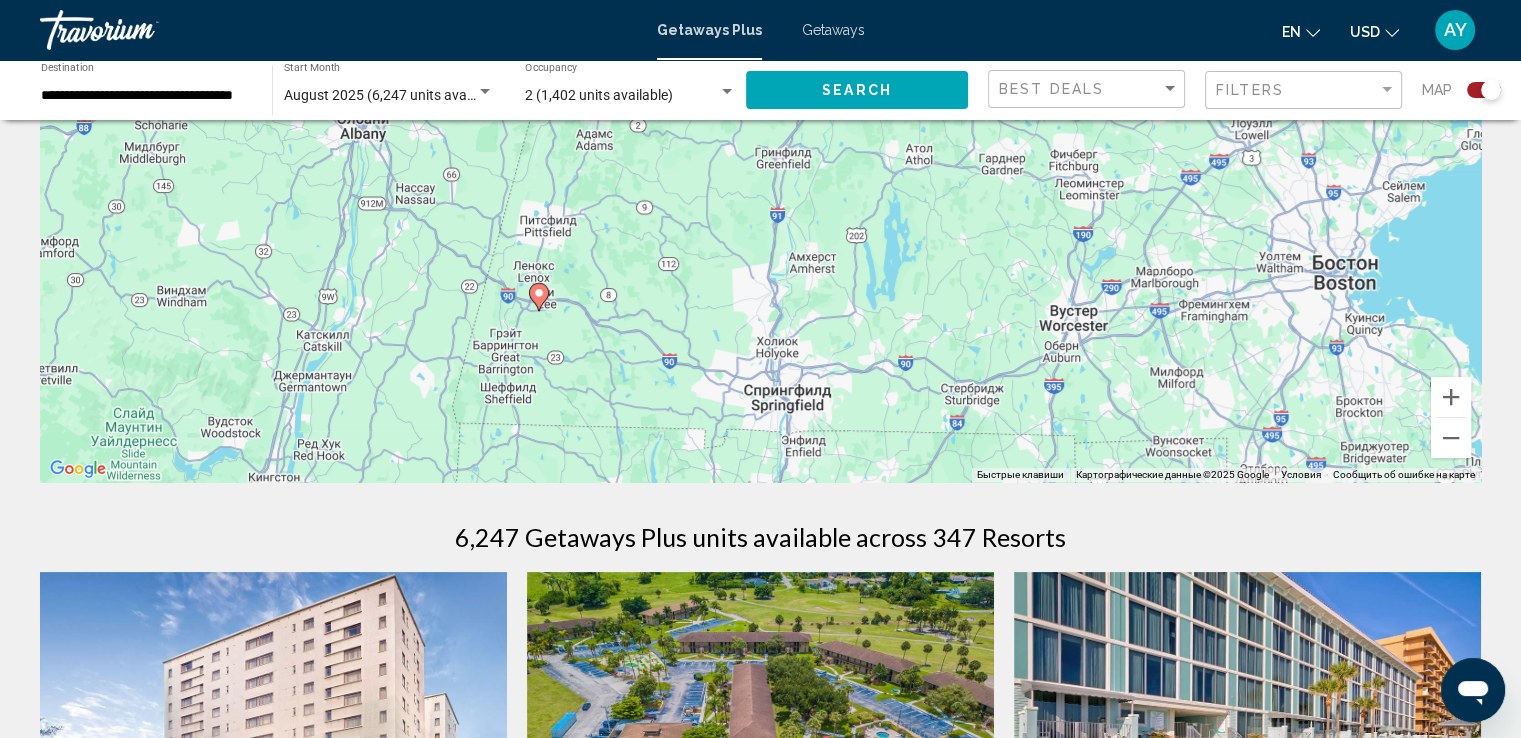 drag, startPoint x: 846, startPoint y: 145, endPoint x: 747, endPoint y: 65, distance: 127.28315 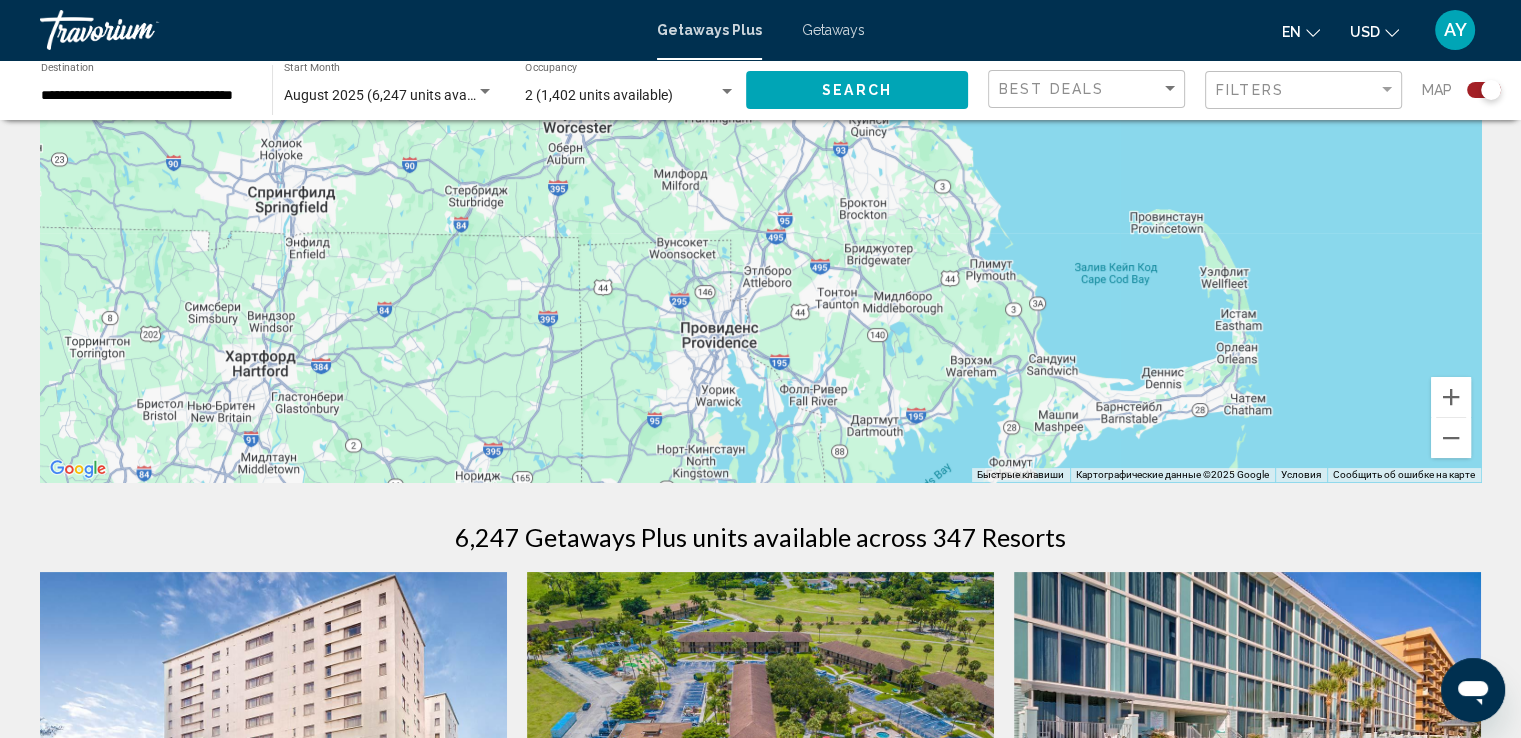 drag, startPoint x: 1159, startPoint y: 342, endPoint x: 744, endPoint y: 171, distance: 448.84964 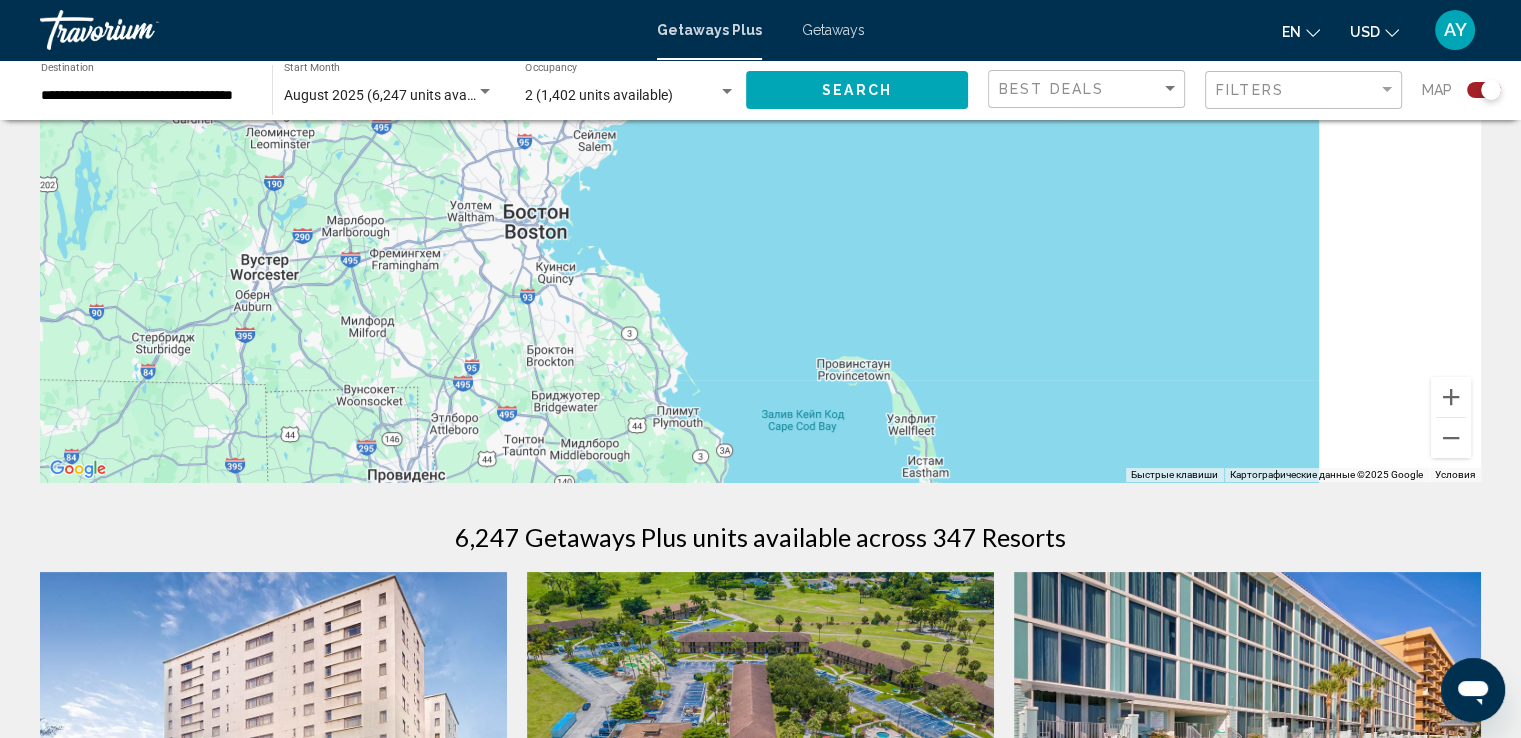drag, startPoint x: 498, startPoint y: 383, endPoint x: 282, endPoint y: 545, distance: 270 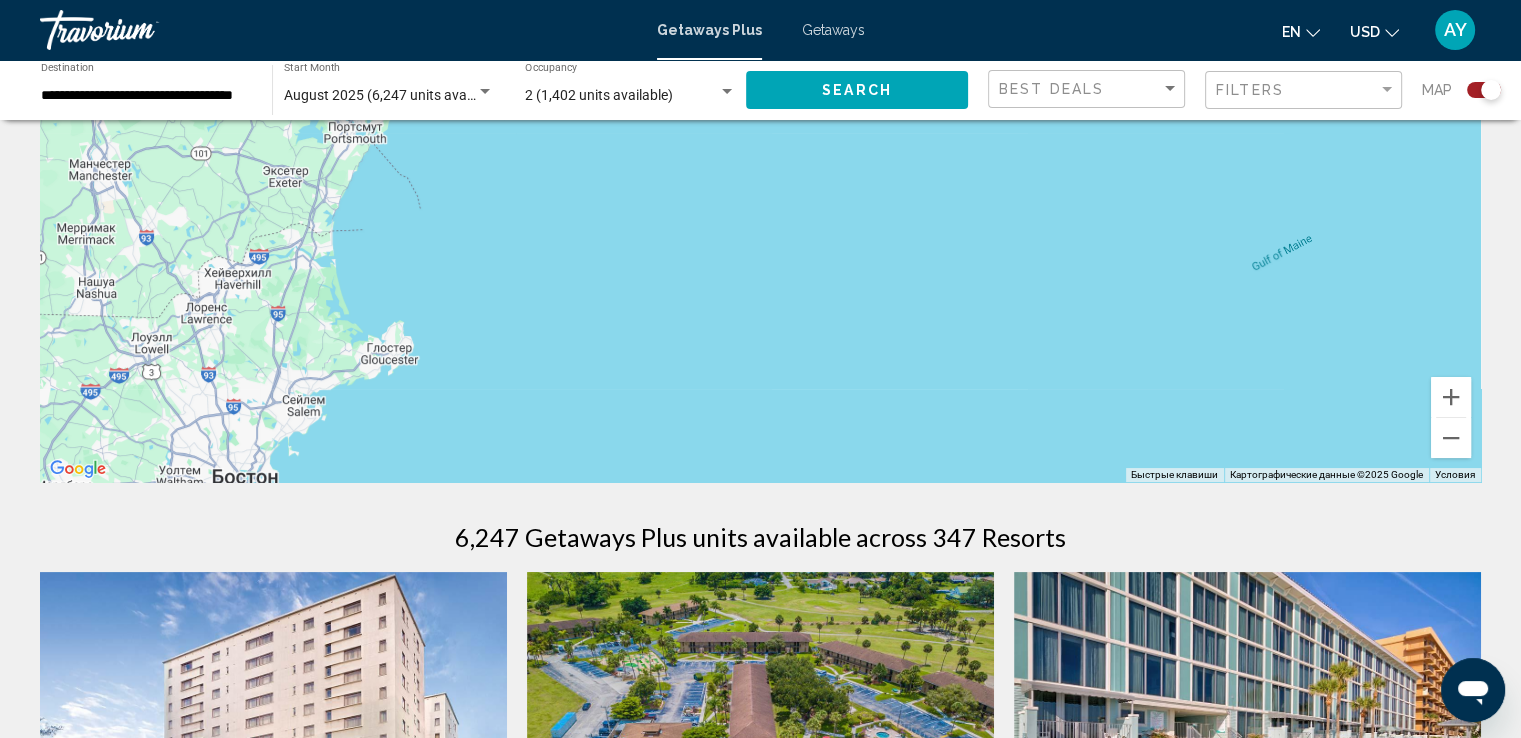 drag, startPoint x: 584, startPoint y: 291, endPoint x: 832, endPoint y: 327, distance: 250.59929 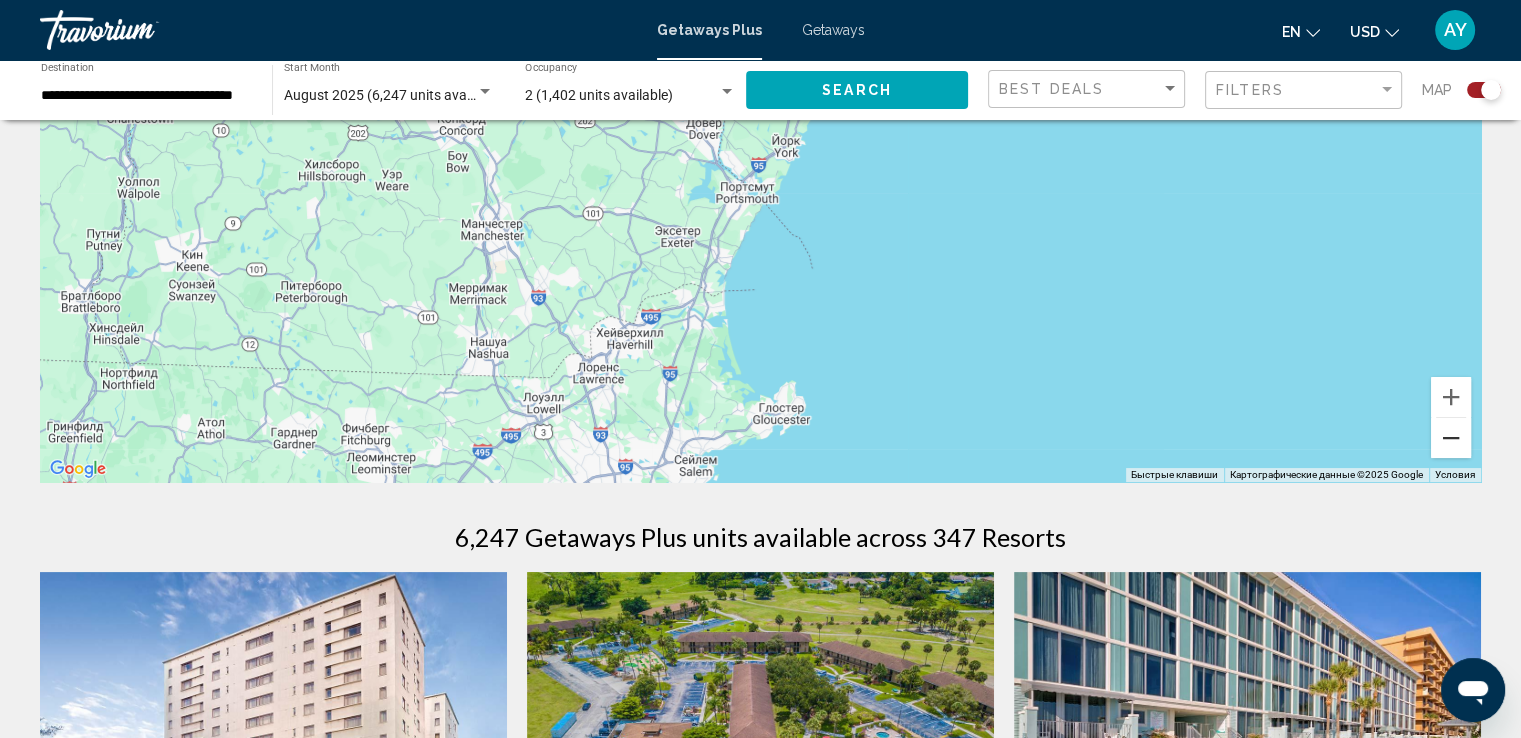 click at bounding box center (1451, 438) 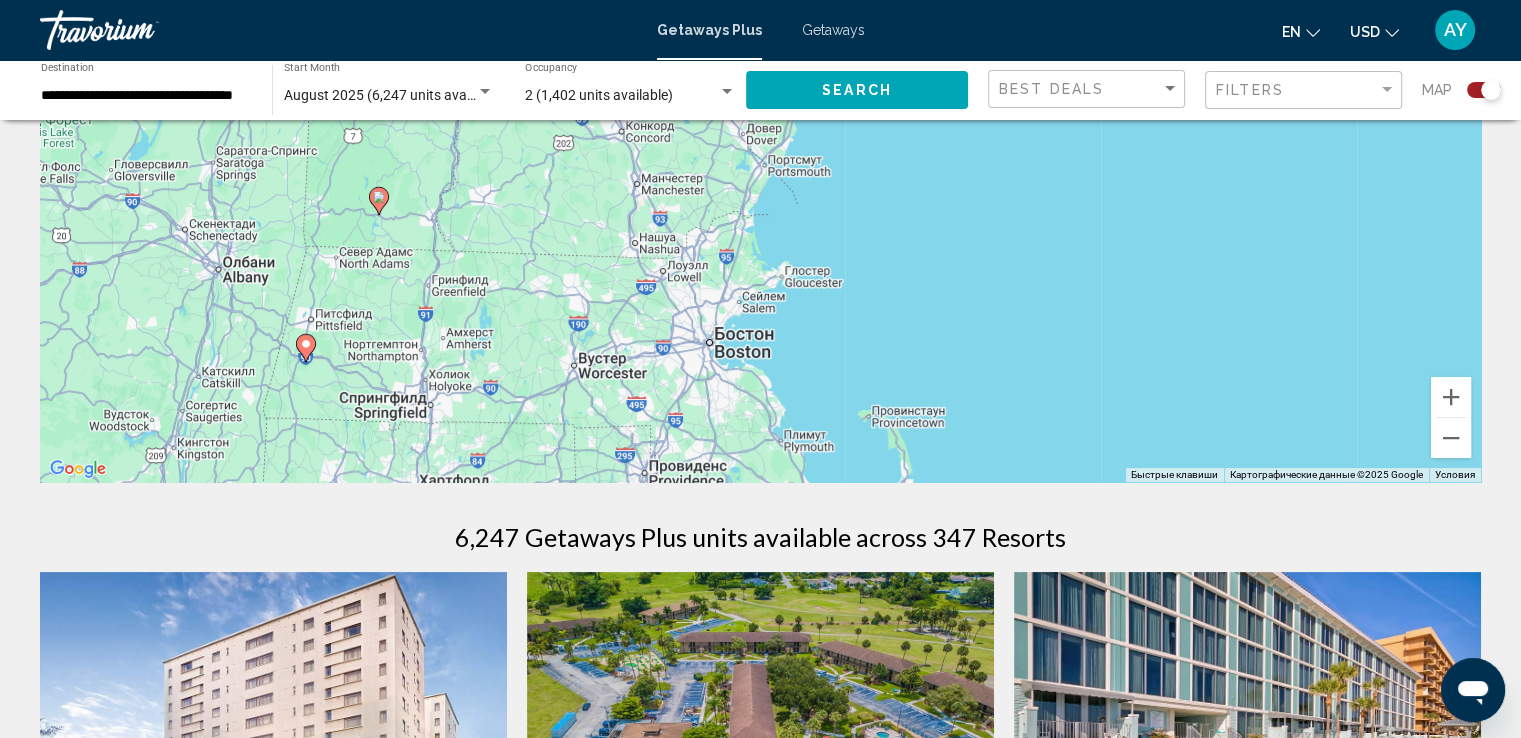 drag, startPoint x: 442, startPoint y: 420, endPoint x: 443, endPoint y: 335, distance: 85.00588 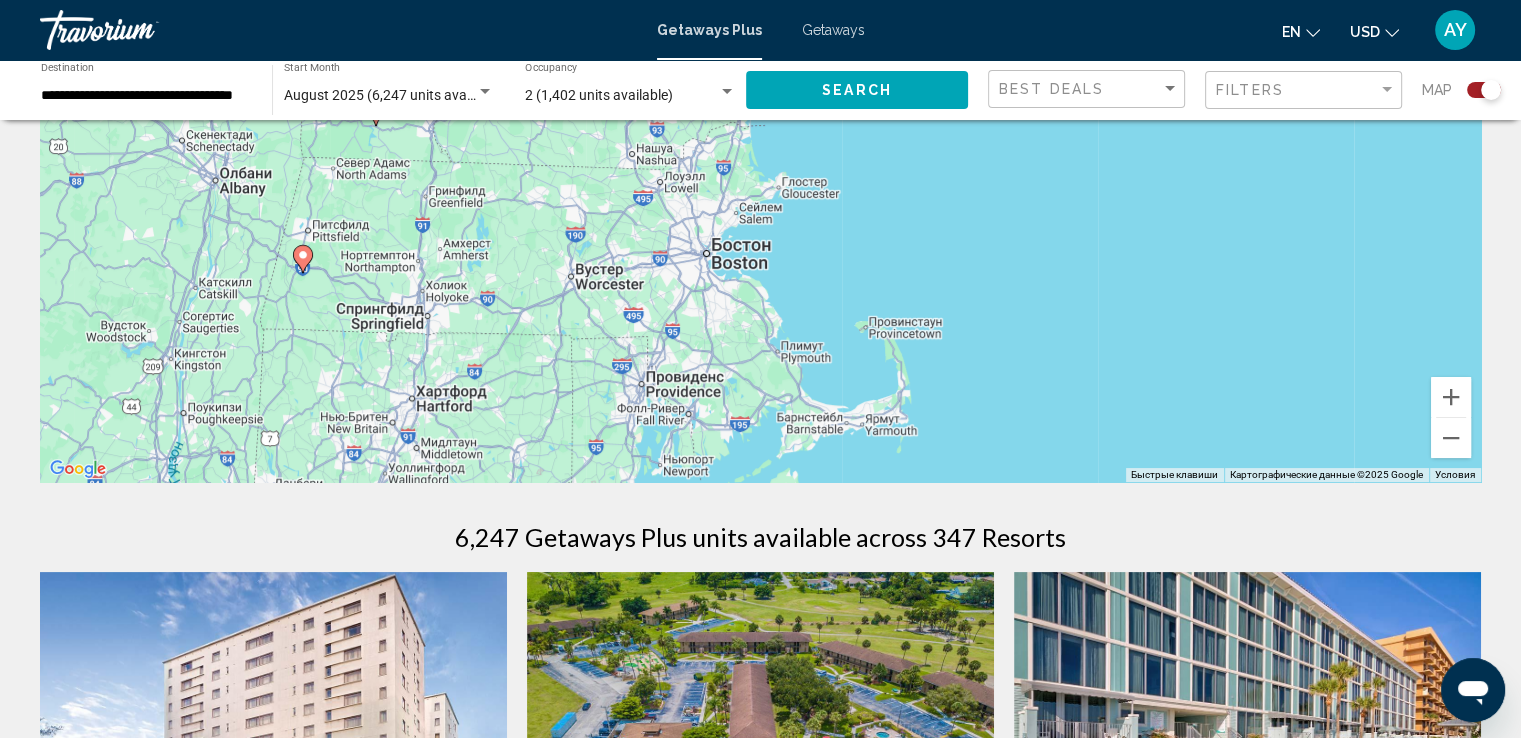 click on "Getaways" at bounding box center (833, 30) 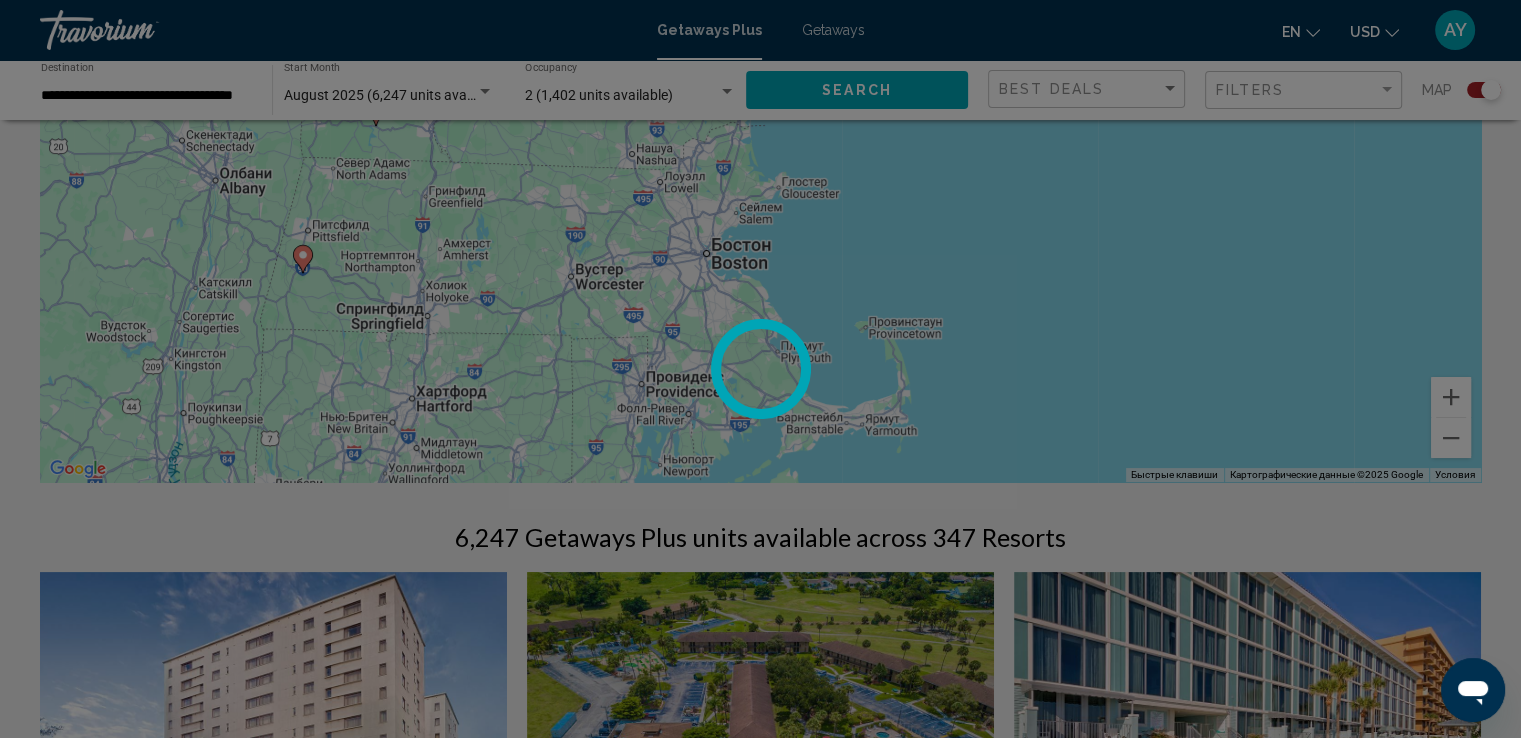 scroll, scrollTop: 0, scrollLeft: 0, axis: both 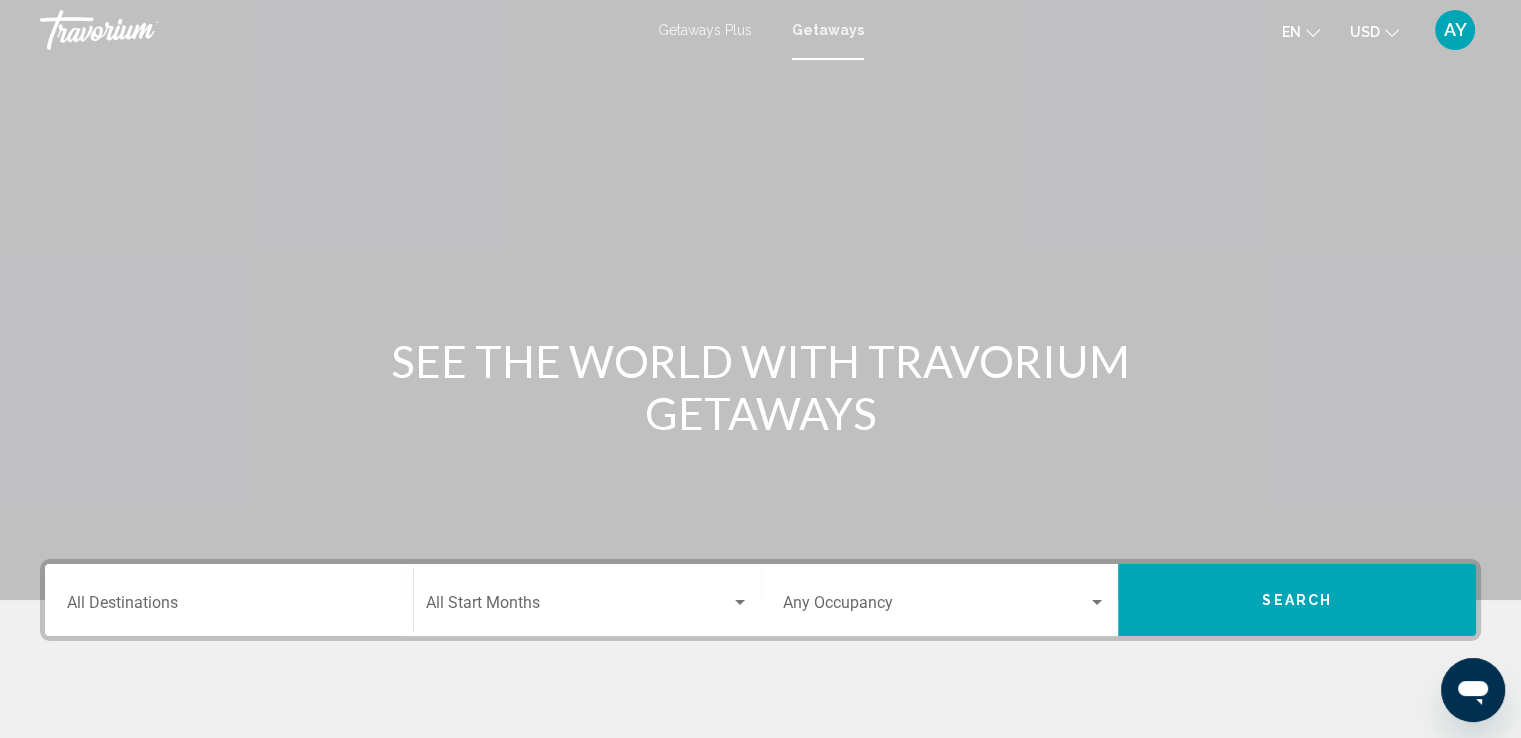 click on "Destination All Destinations" at bounding box center [229, 600] 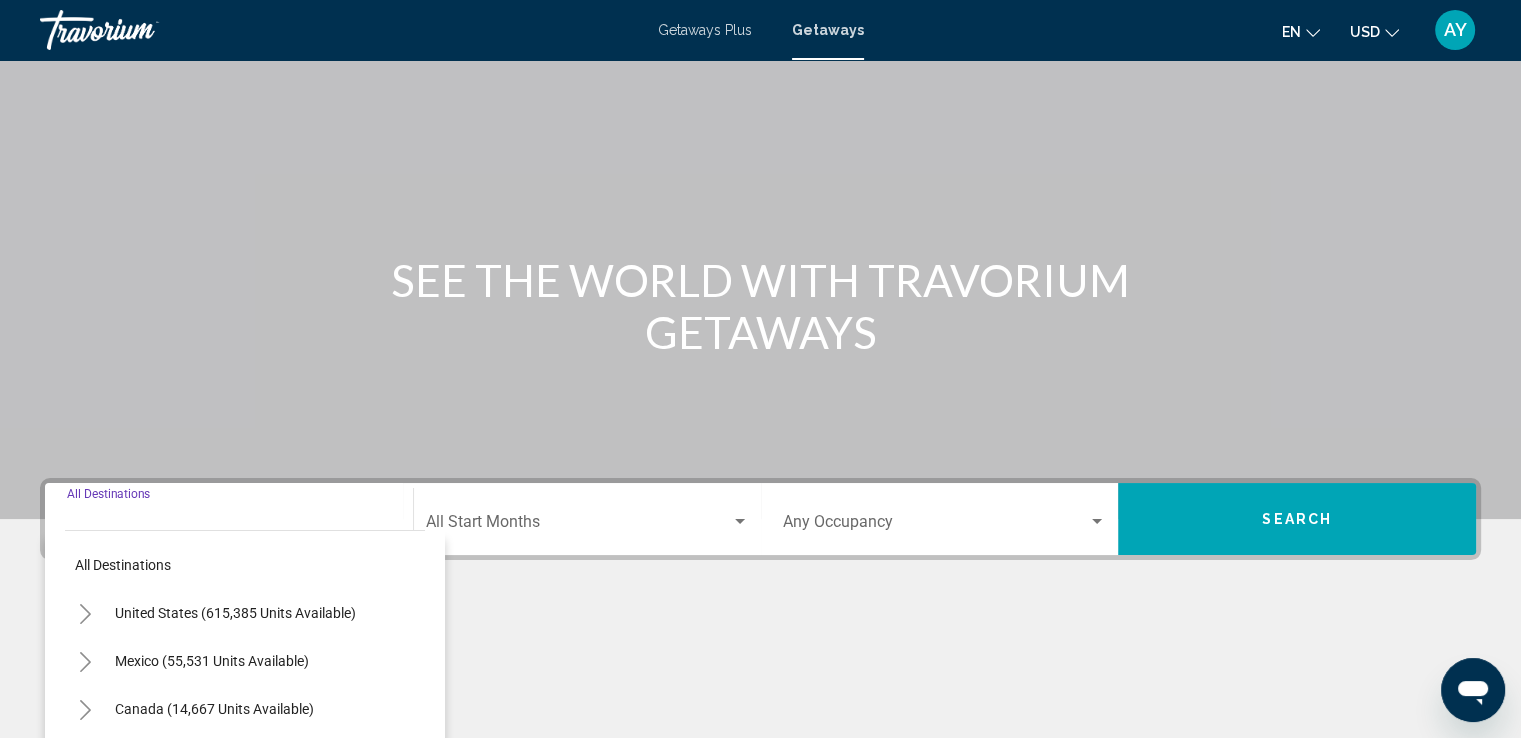 scroll, scrollTop: 348, scrollLeft: 0, axis: vertical 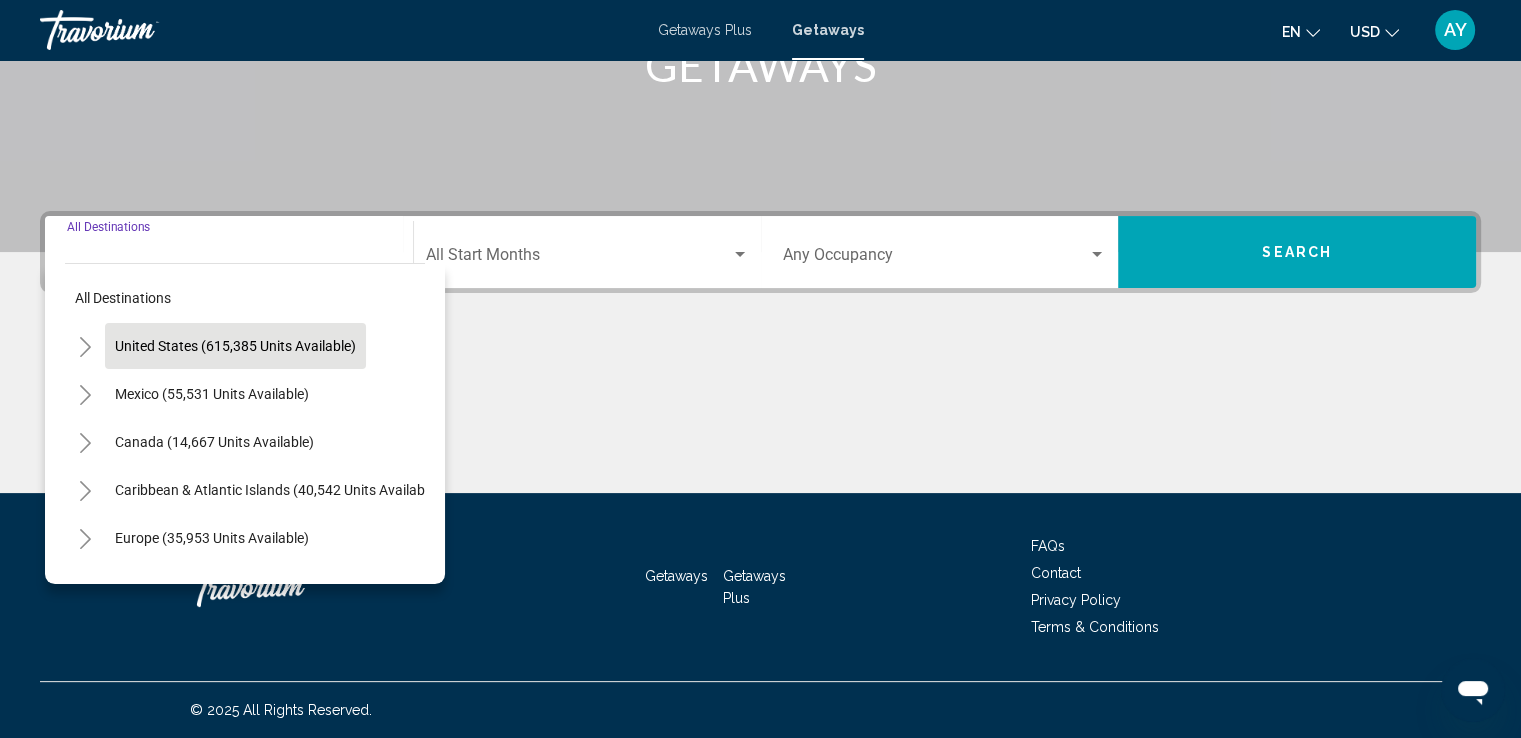 click on "United States (615,385 units available)" at bounding box center (212, 394) 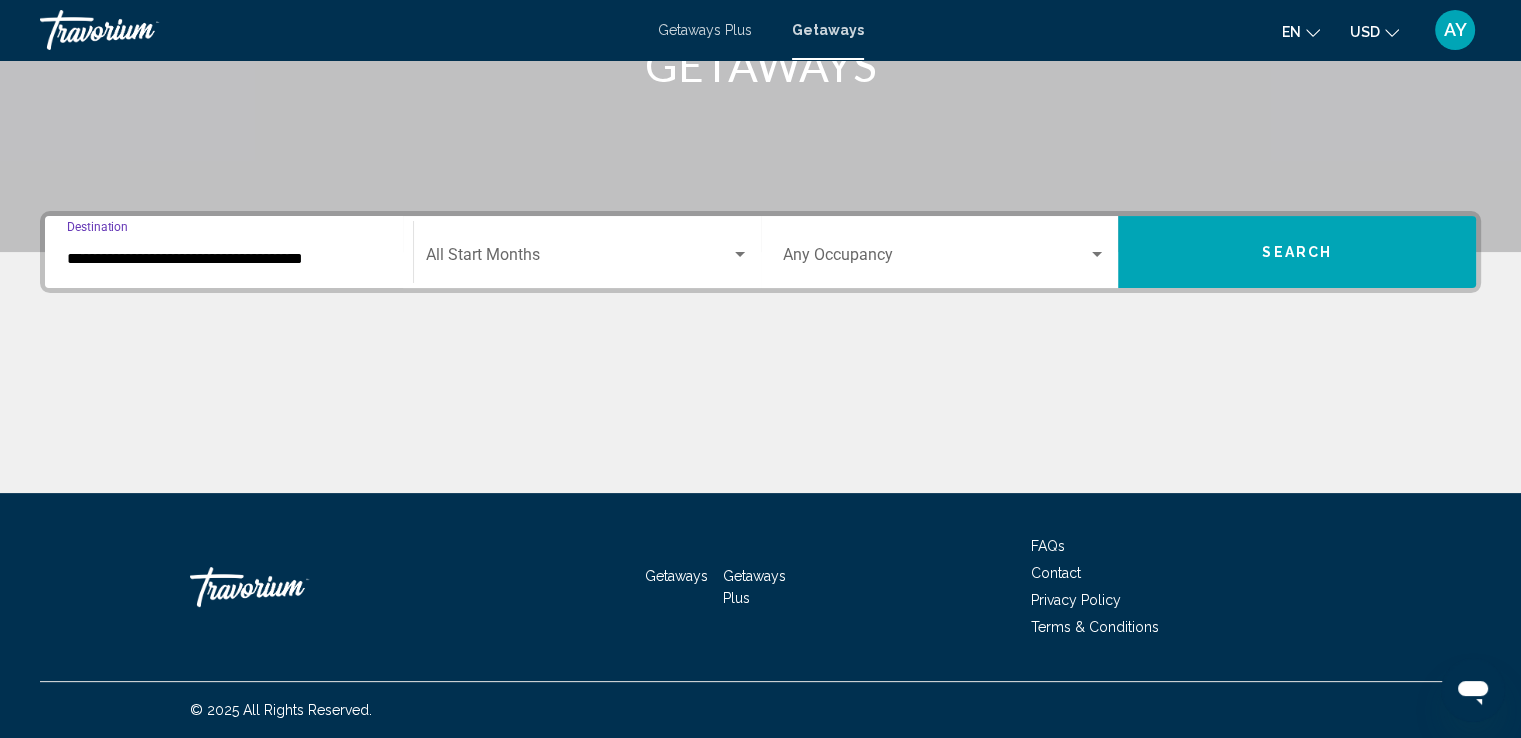 click at bounding box center [578, 259] 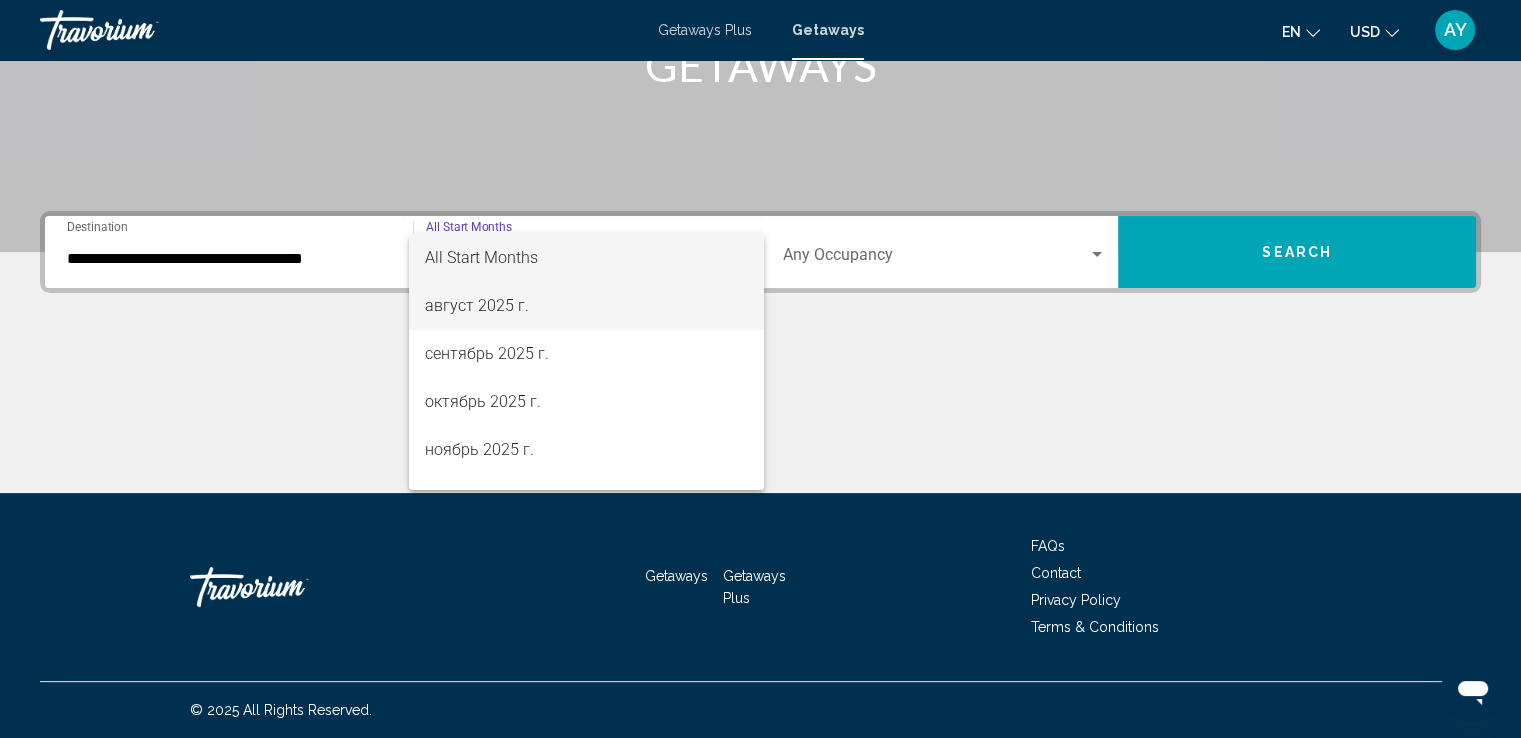 click on "август 2025 г." at bounding box center [586, 306] 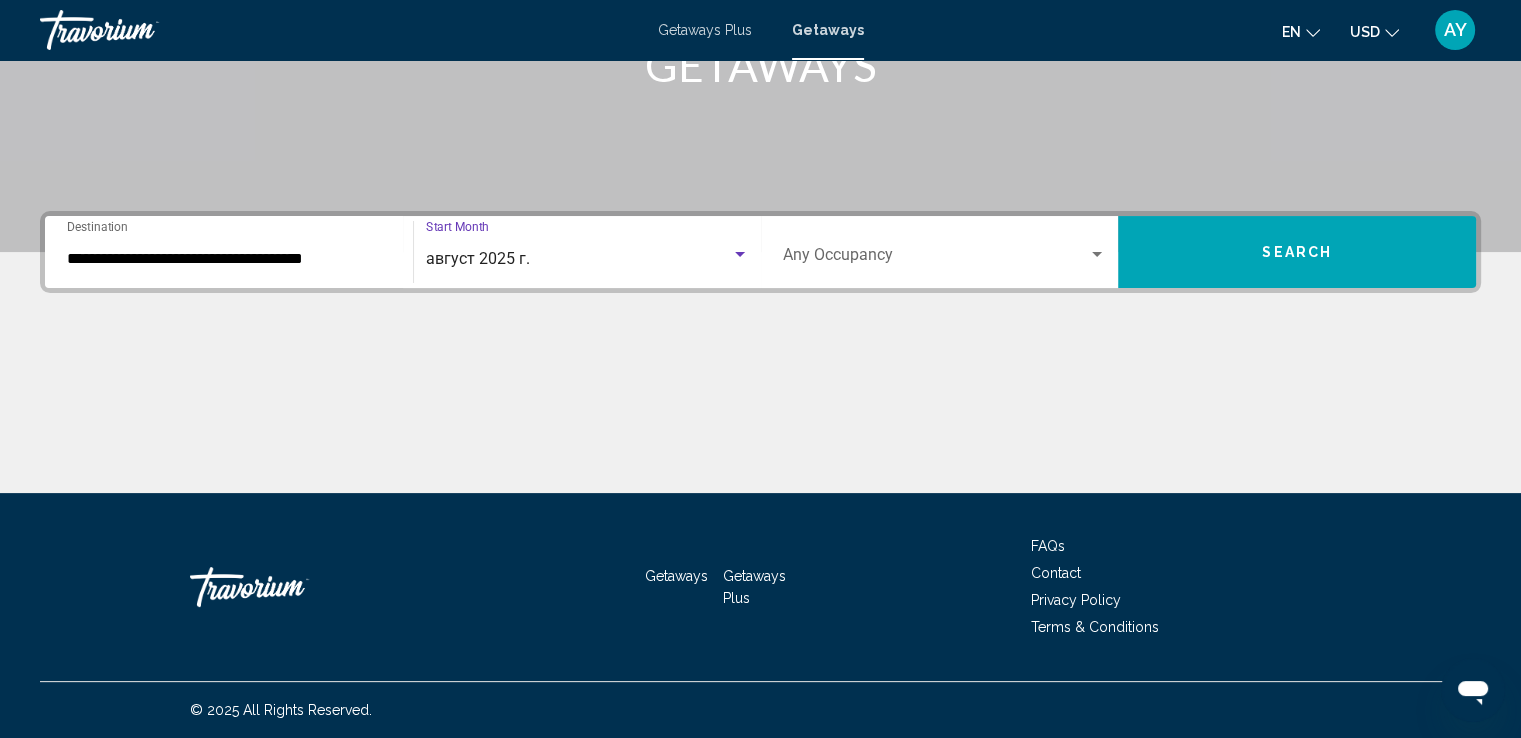click at bounding box center (936, 259) 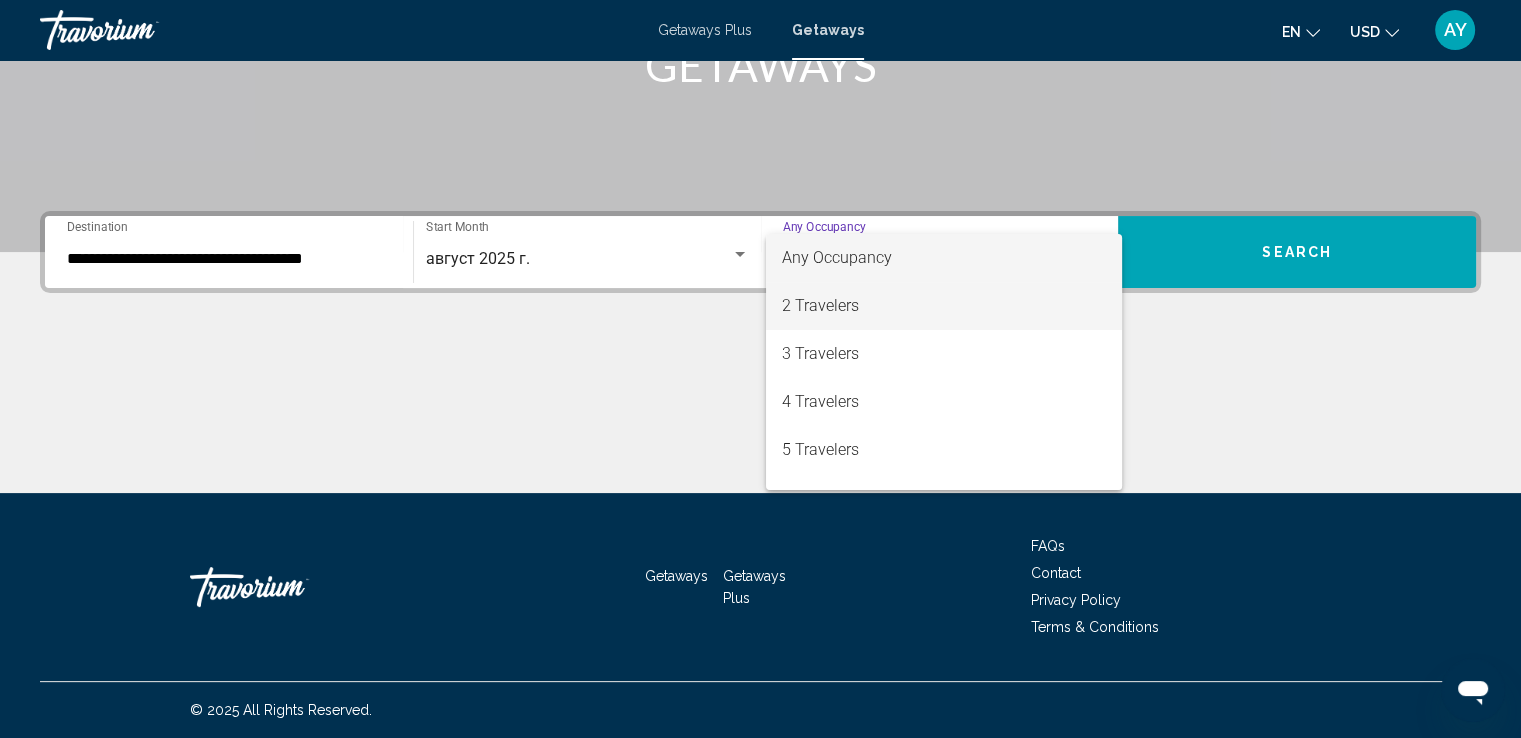 click on "2 Travelers" at bounding box center [944, 306] 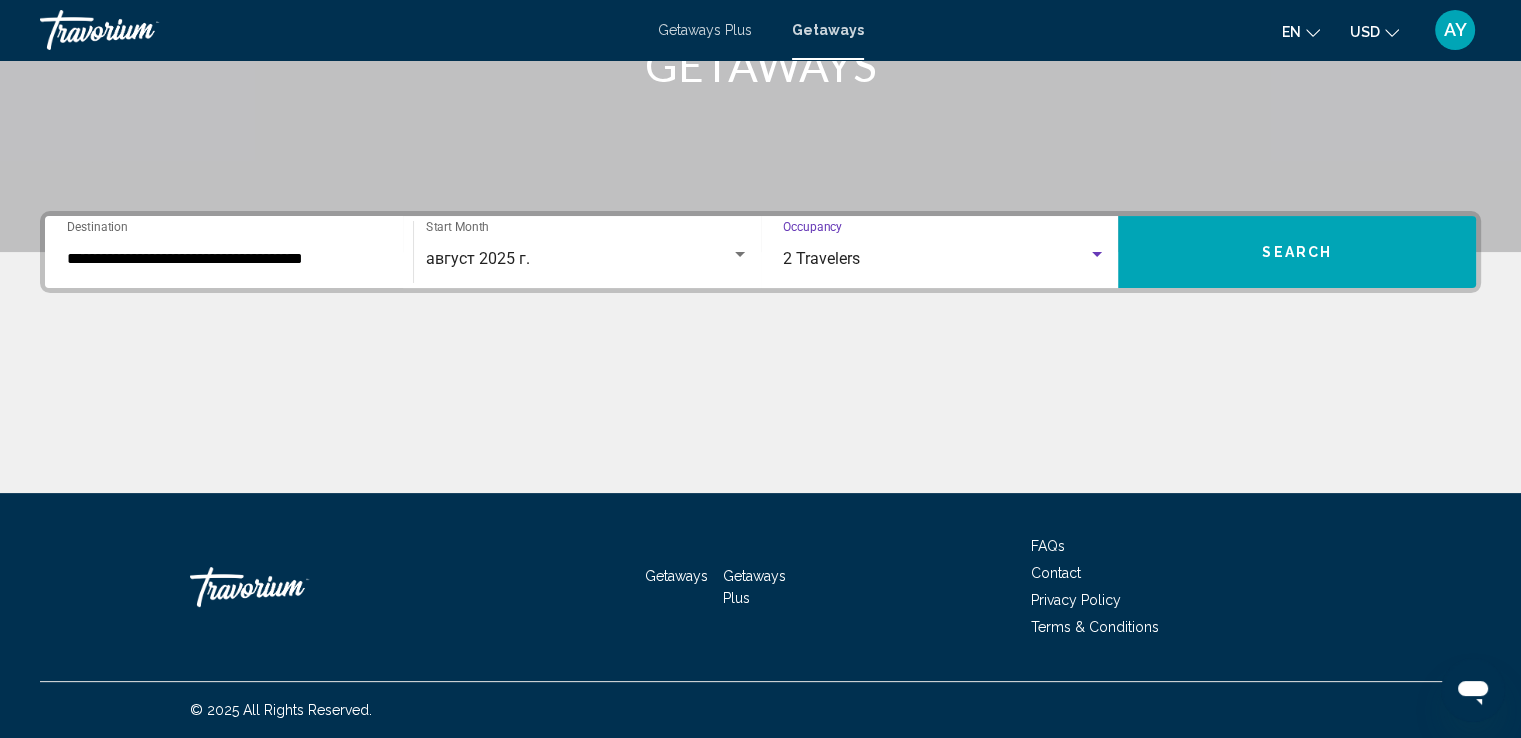 click on "Search" at bounding box center [1297, 252] 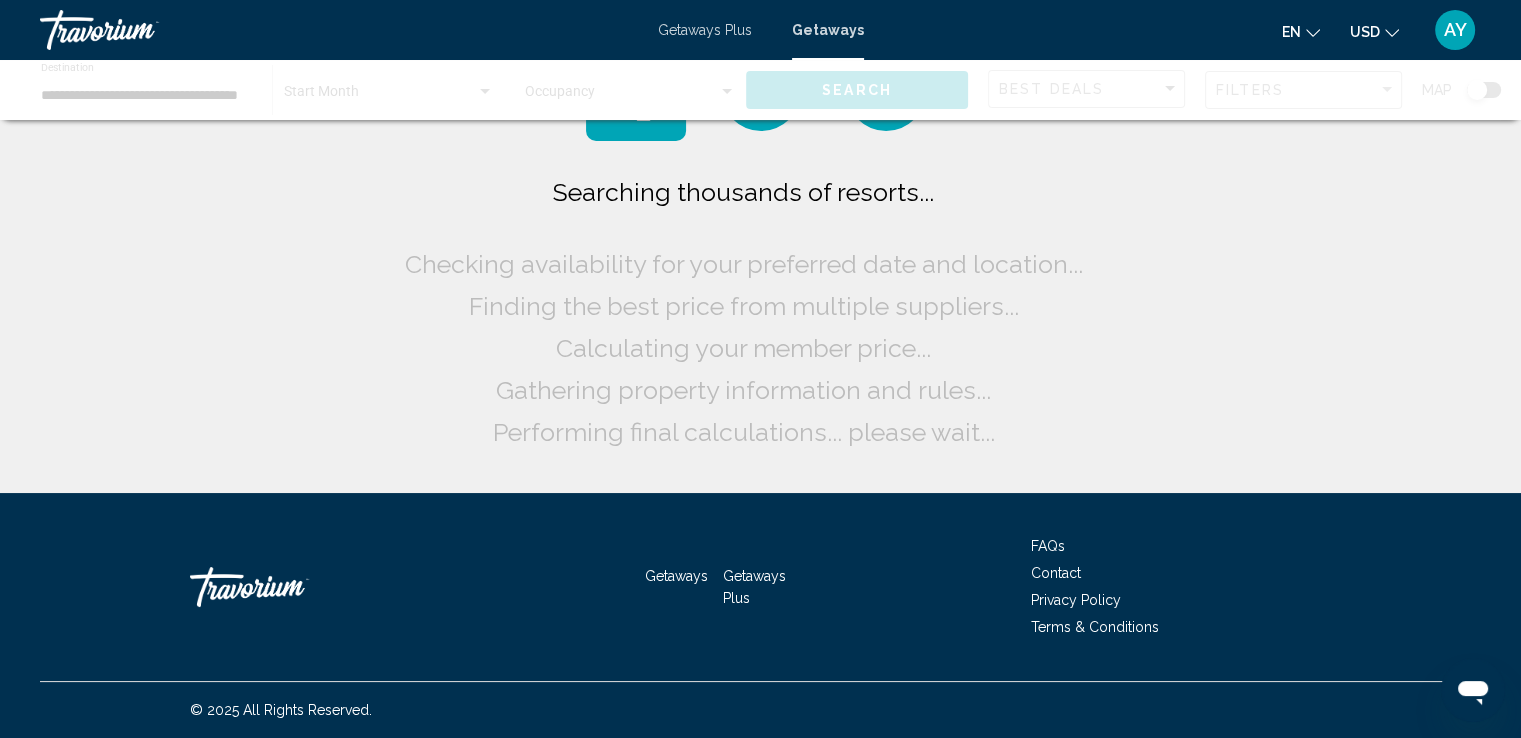 scroll, scrollTop: 0, scrollLeft: 0, axis: both 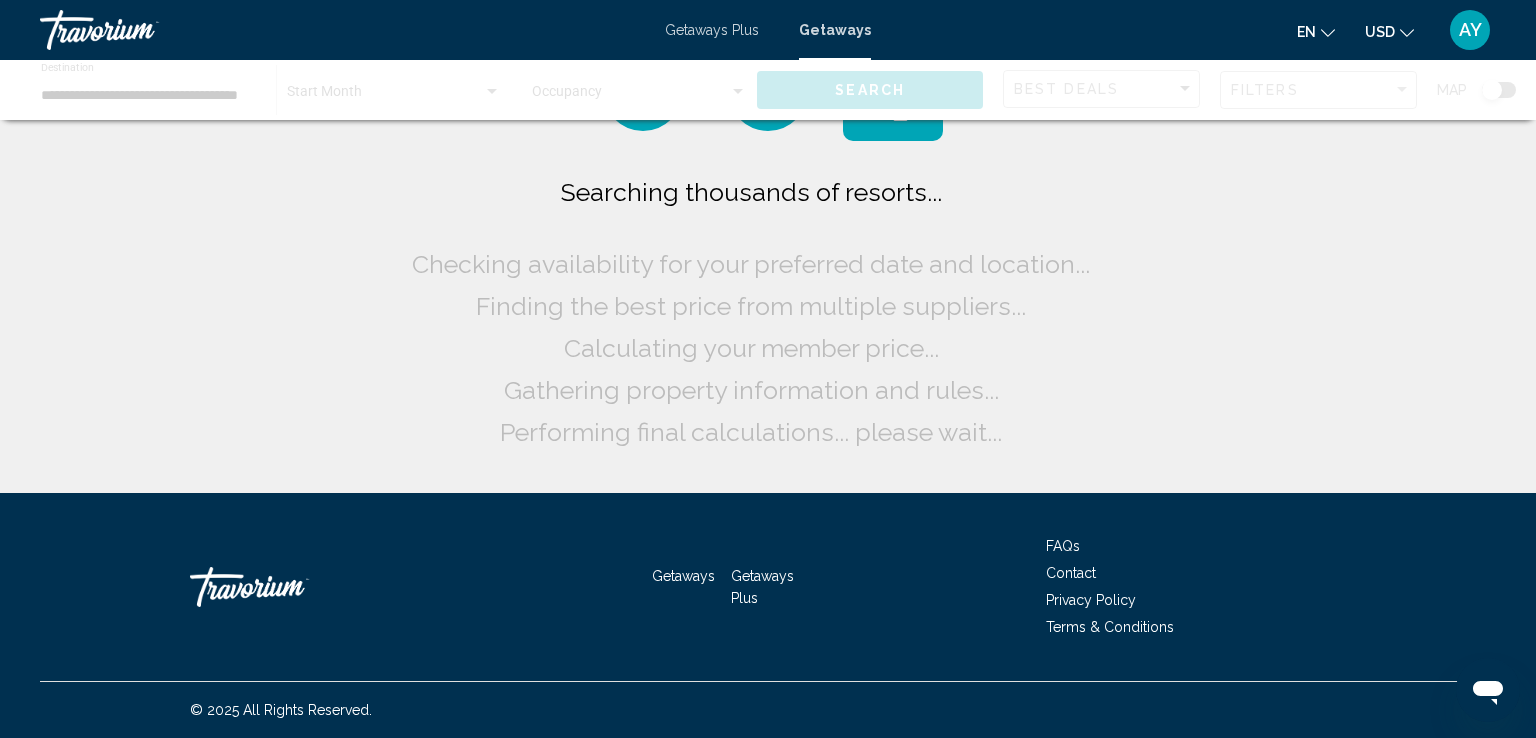 drag, startPoint x: 1408, startPoint y: 365, endPoint x: 1391, endPoint y: 296, distance: 71.063354 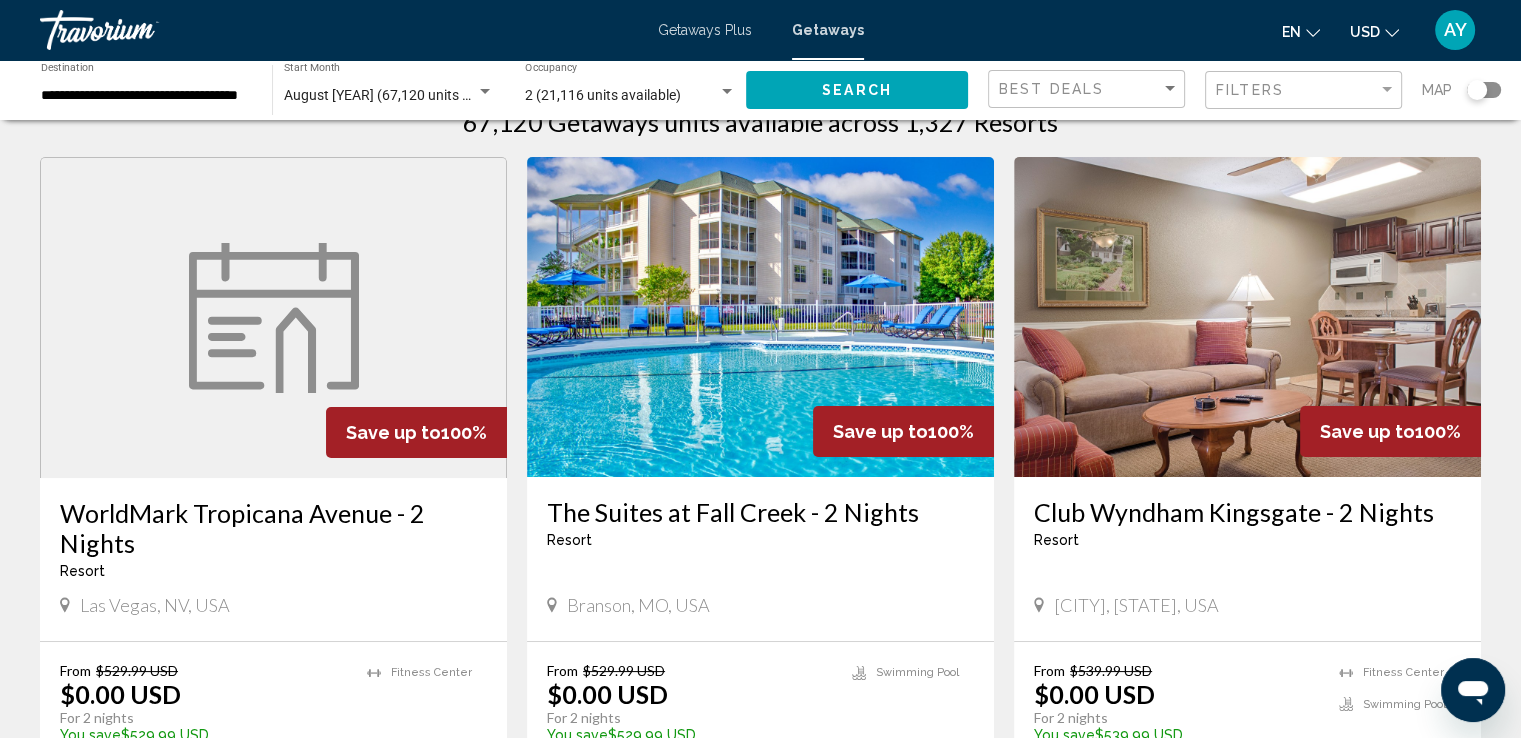 scroll, scrollTop: 100, scrollLeft: 0, axis: vertical 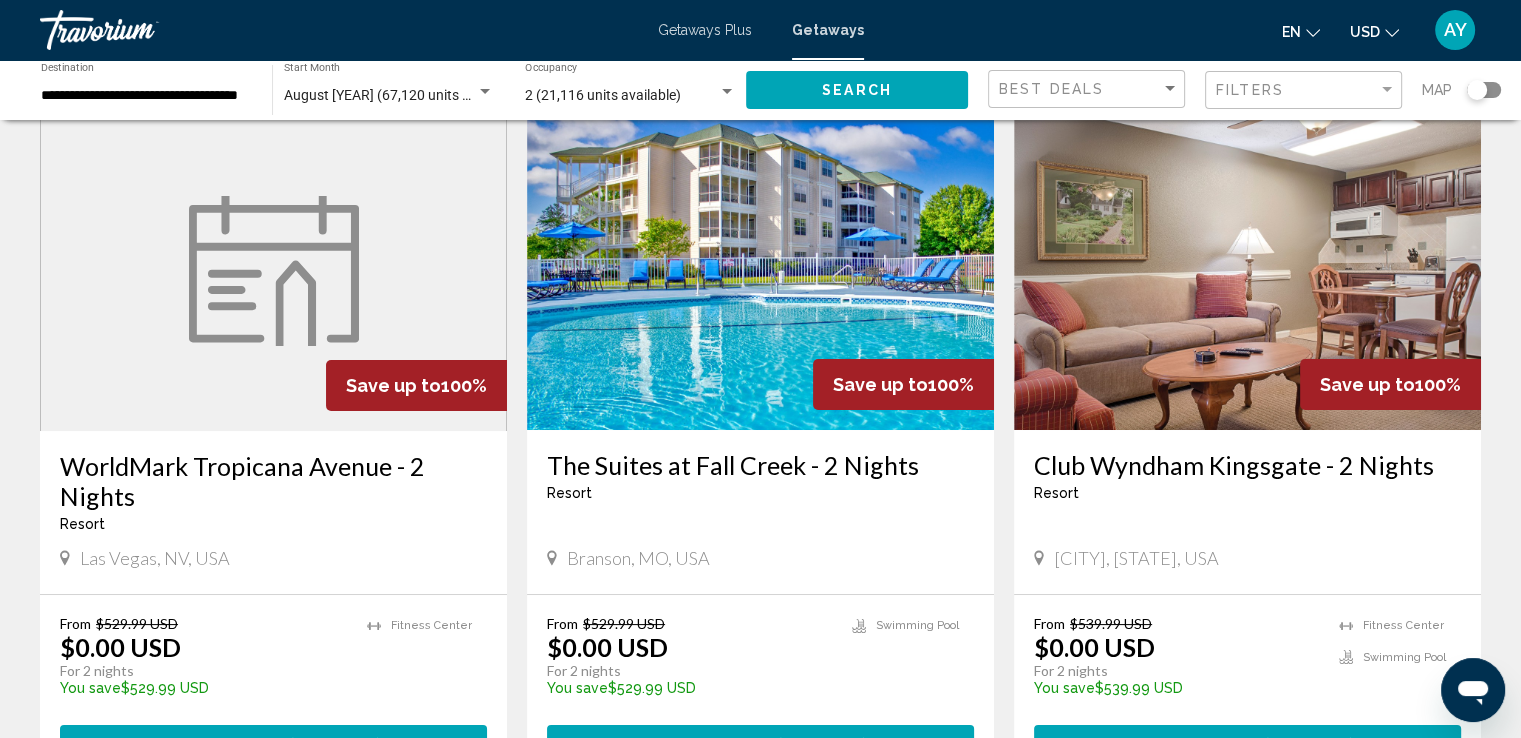 click on "Map" 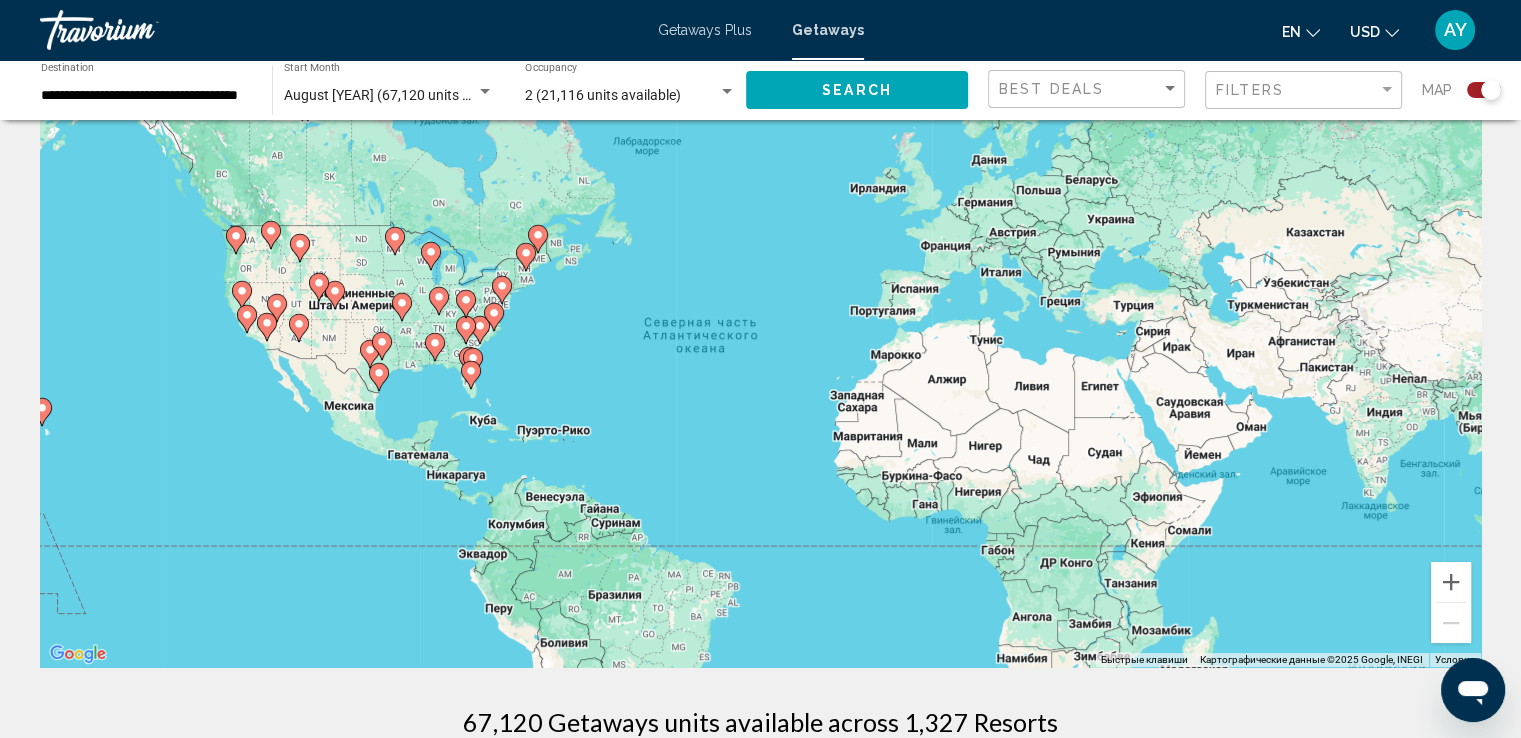 scroll, scrollTop: 100, scrollLeft: 0, axis: vertical 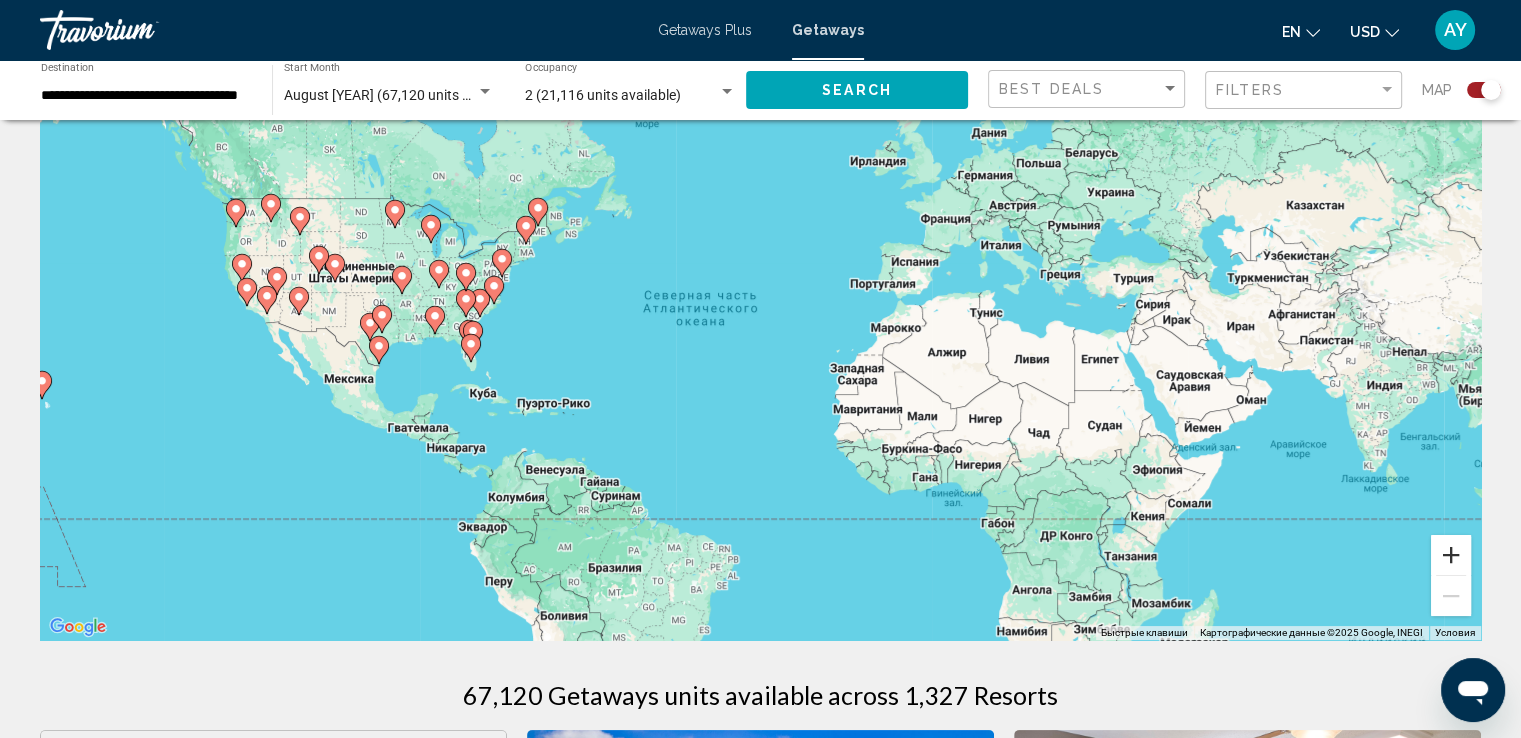 drag, startPoint x: 1452, startPoint y: 537, endPoint x: 1438, endPoint y: 546, distance: 16.643316 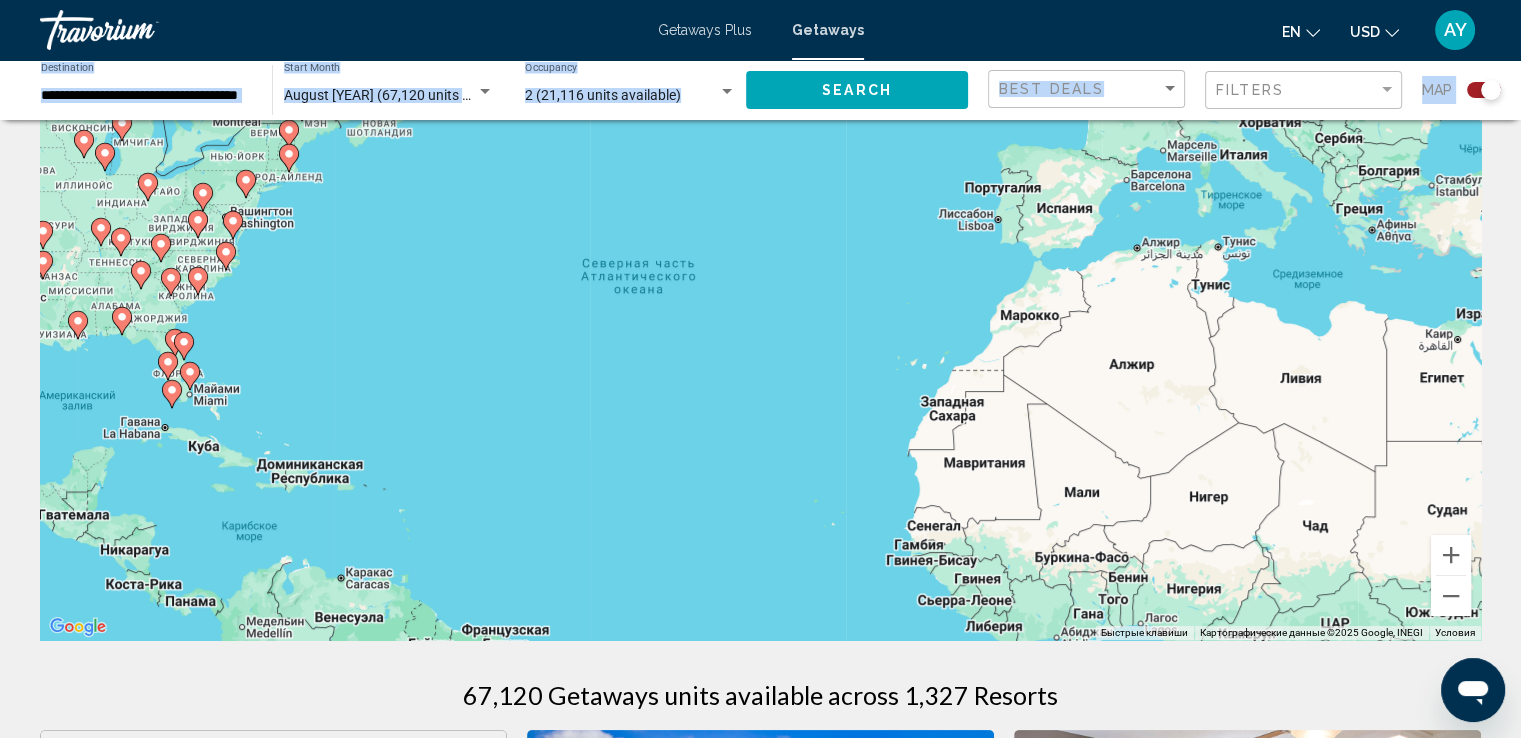 drag, startPoint x: 199, startPoint y: 190, endPoint x: 415, endPoint y: 342, distance: 264.1212 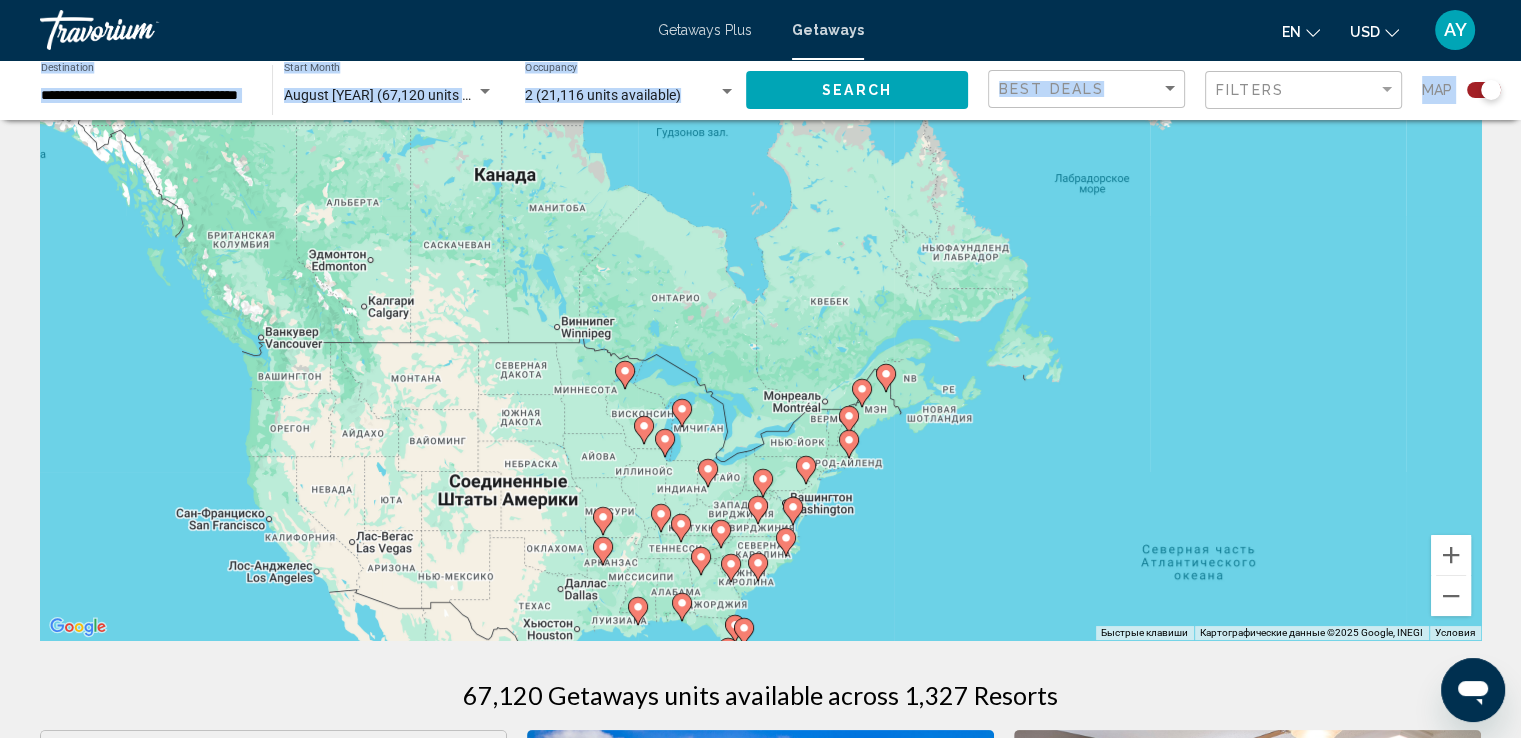 drag, startPoint x: 380, startPoint y: 294, endPoint x: 936, endPoint y: 574, distance: 622.52386 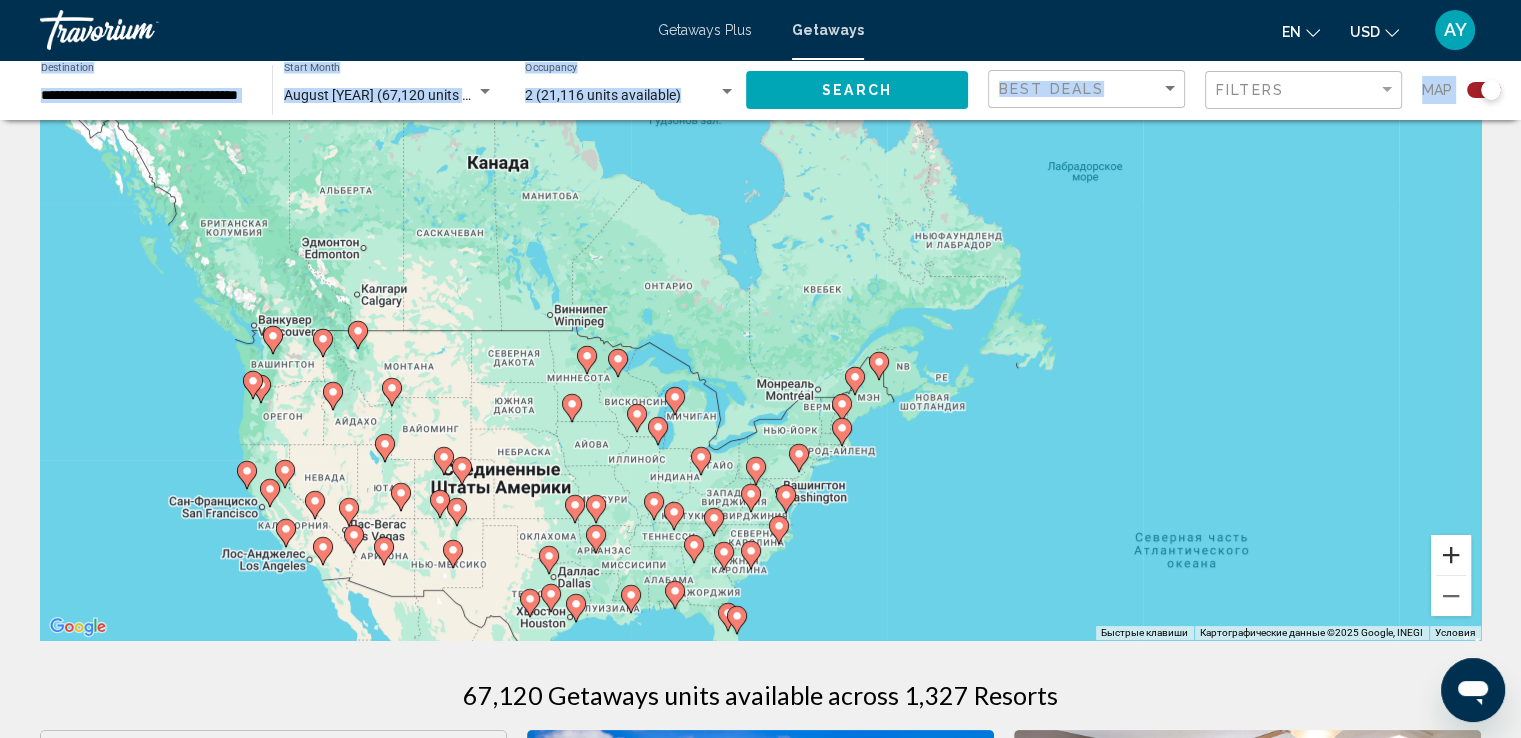 drag, startPoint x: 1443, startPoint y: 555, endPoint x: 1281, endPoint y: 532, distance: 163.62457 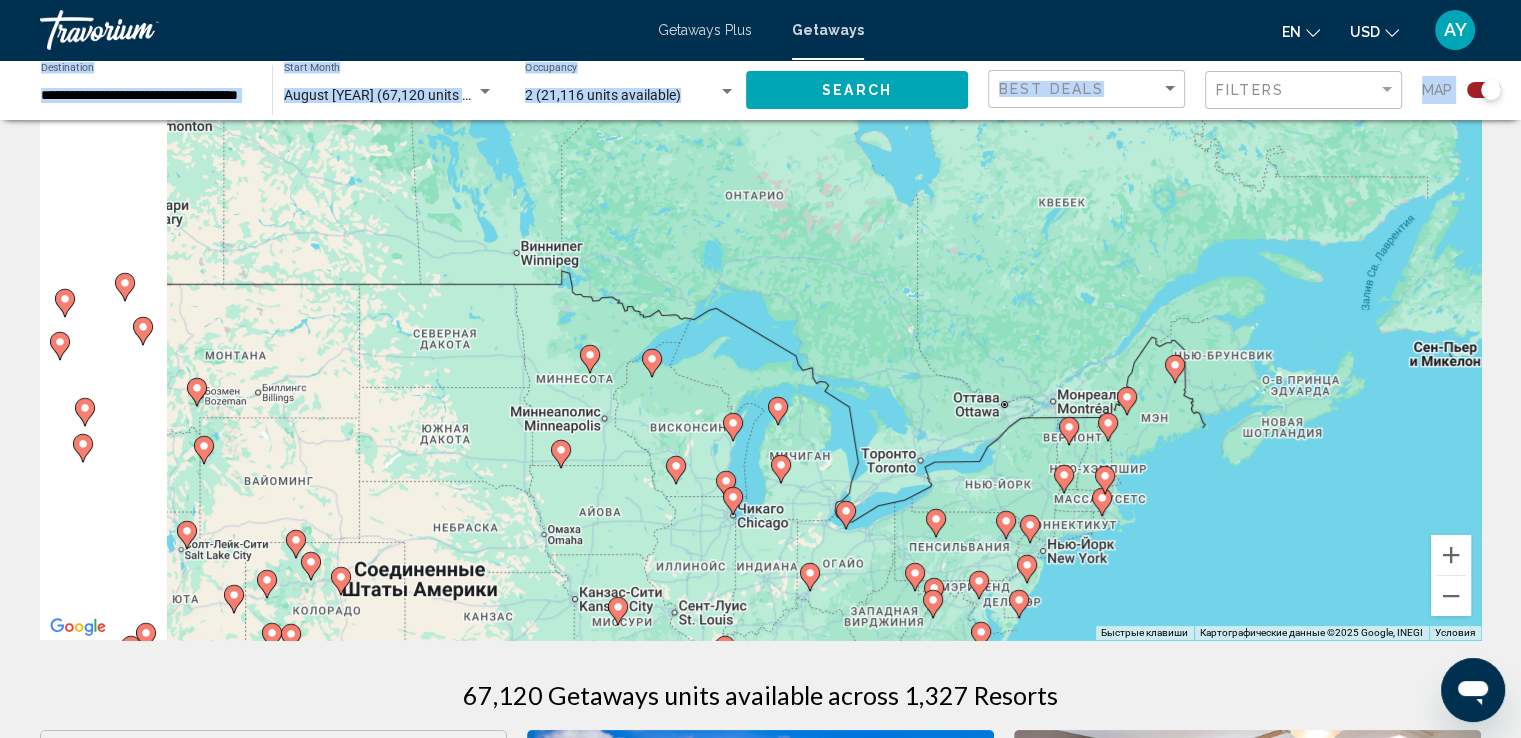 drag, startPoint x: 485, startPoint y: 447, endPoint x: 696, endPoint y: 360, distance: 228.23233 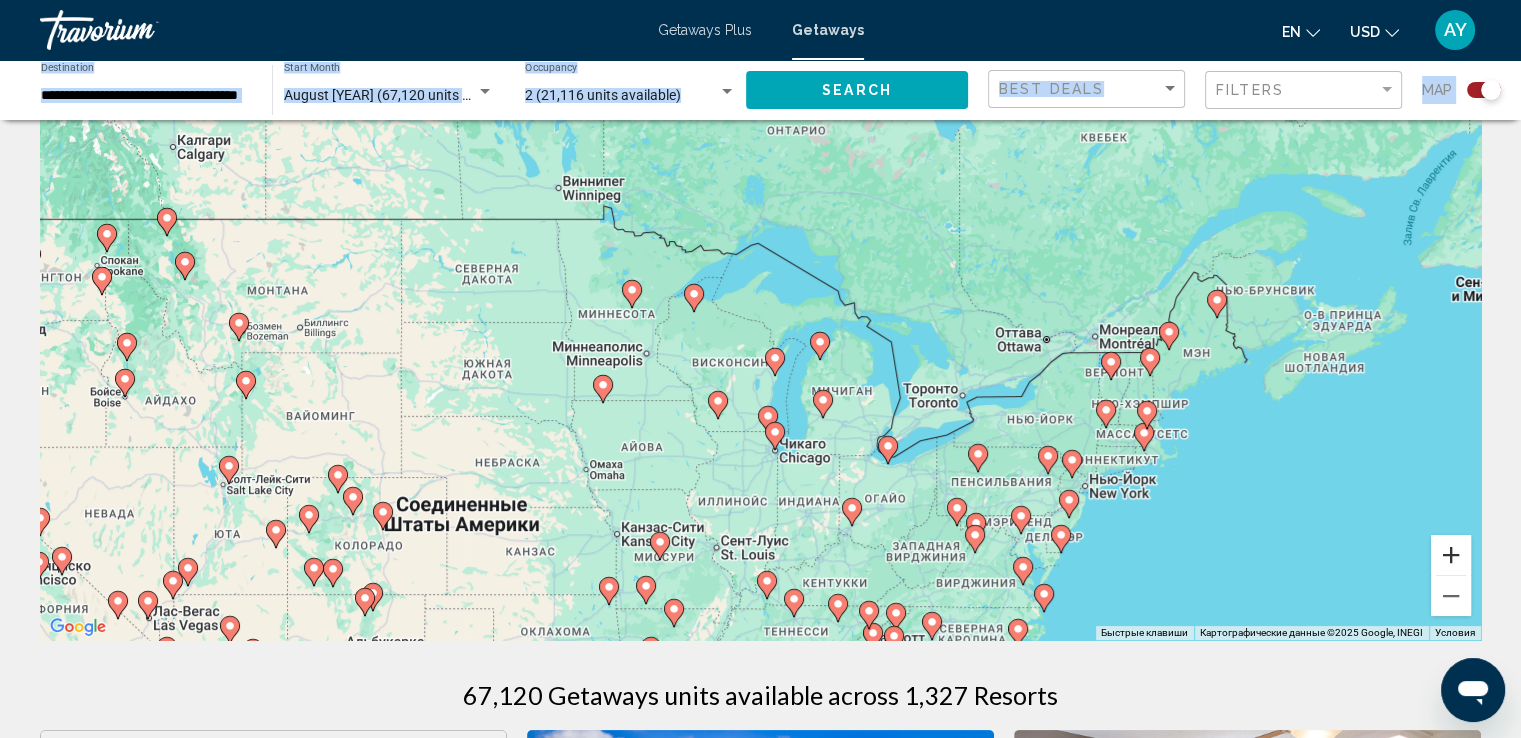 click at bounding box center [1451, 555] 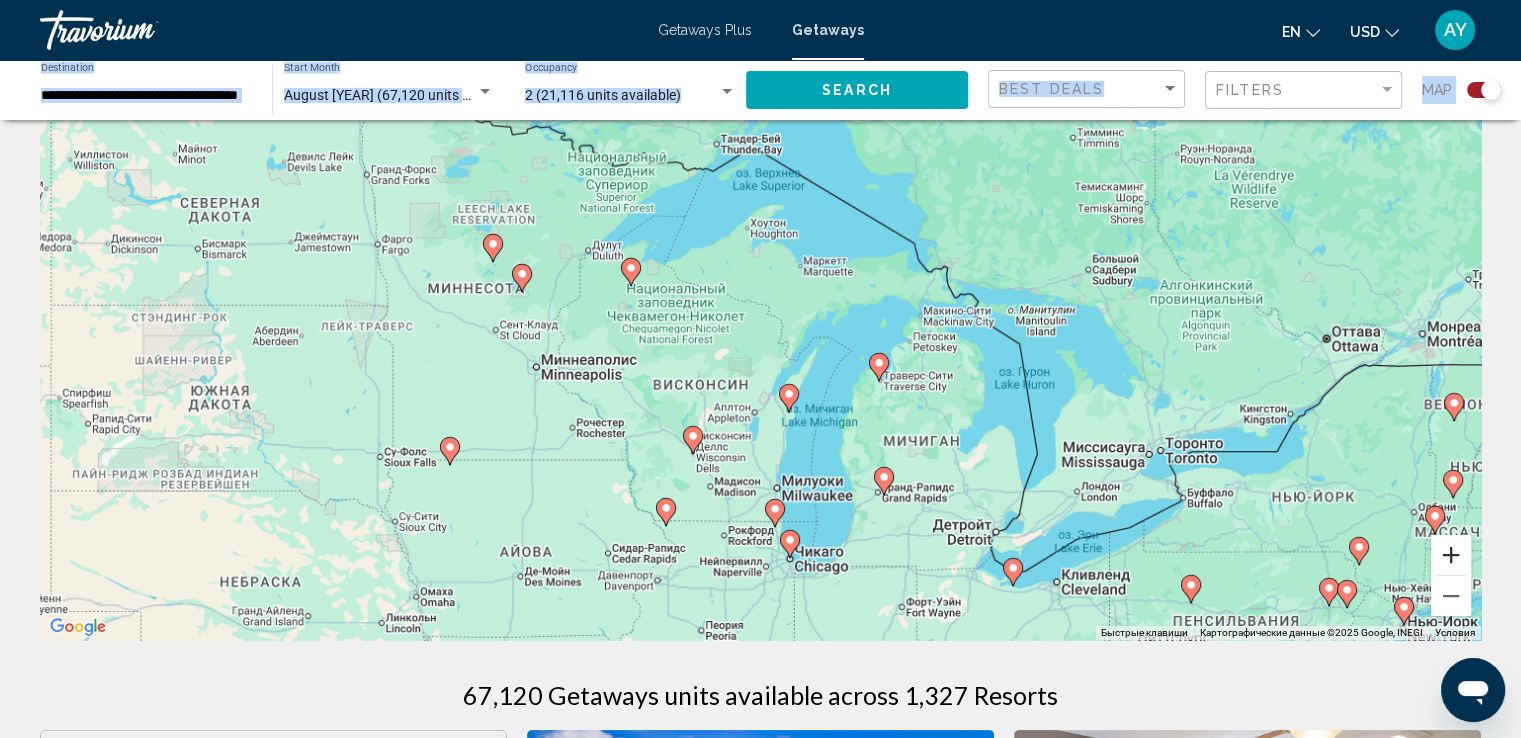 click at bounding box center (1451, 555) 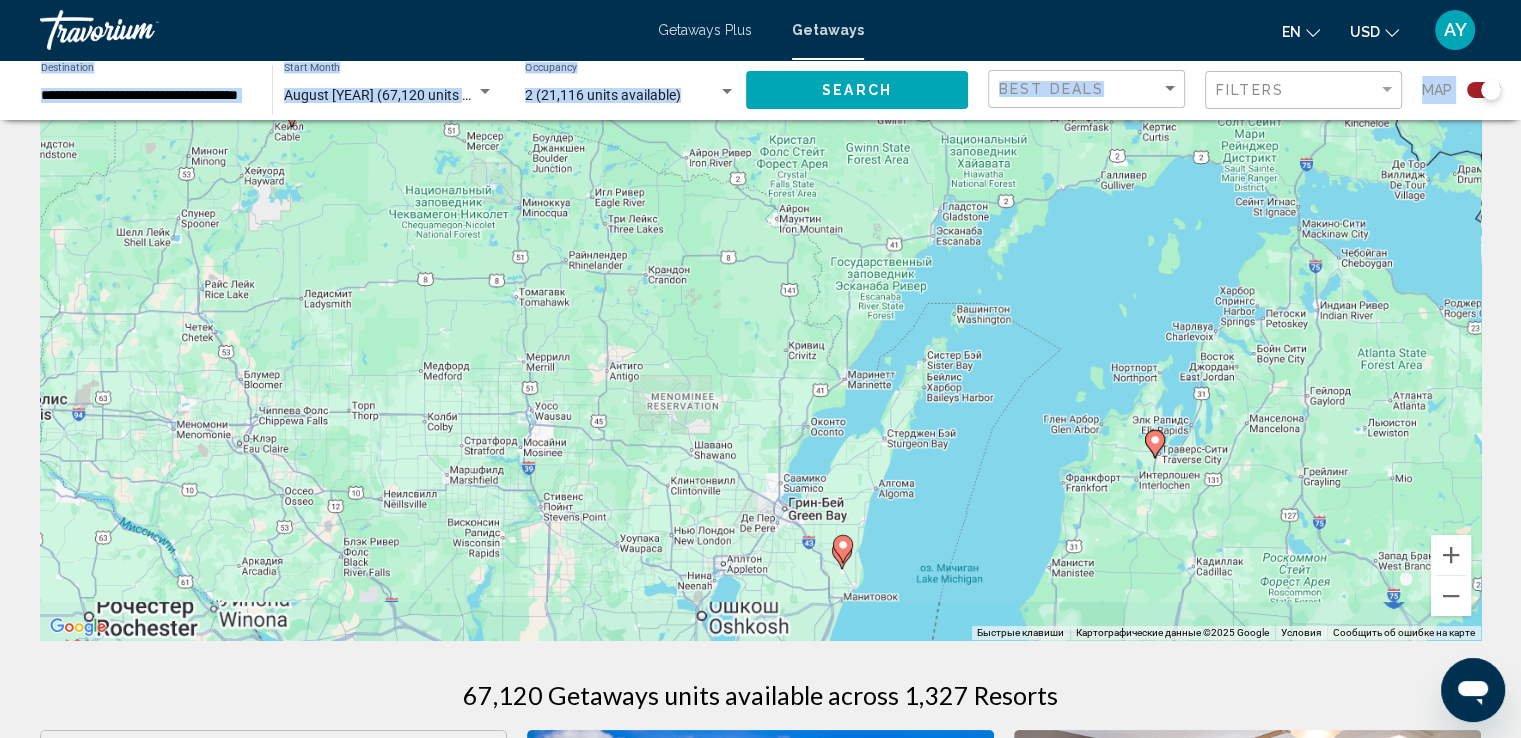 drag, startPoint x: 772, startPoint y: 381, endPoint x: 700, endPoint y: 88, distance: 301.71677 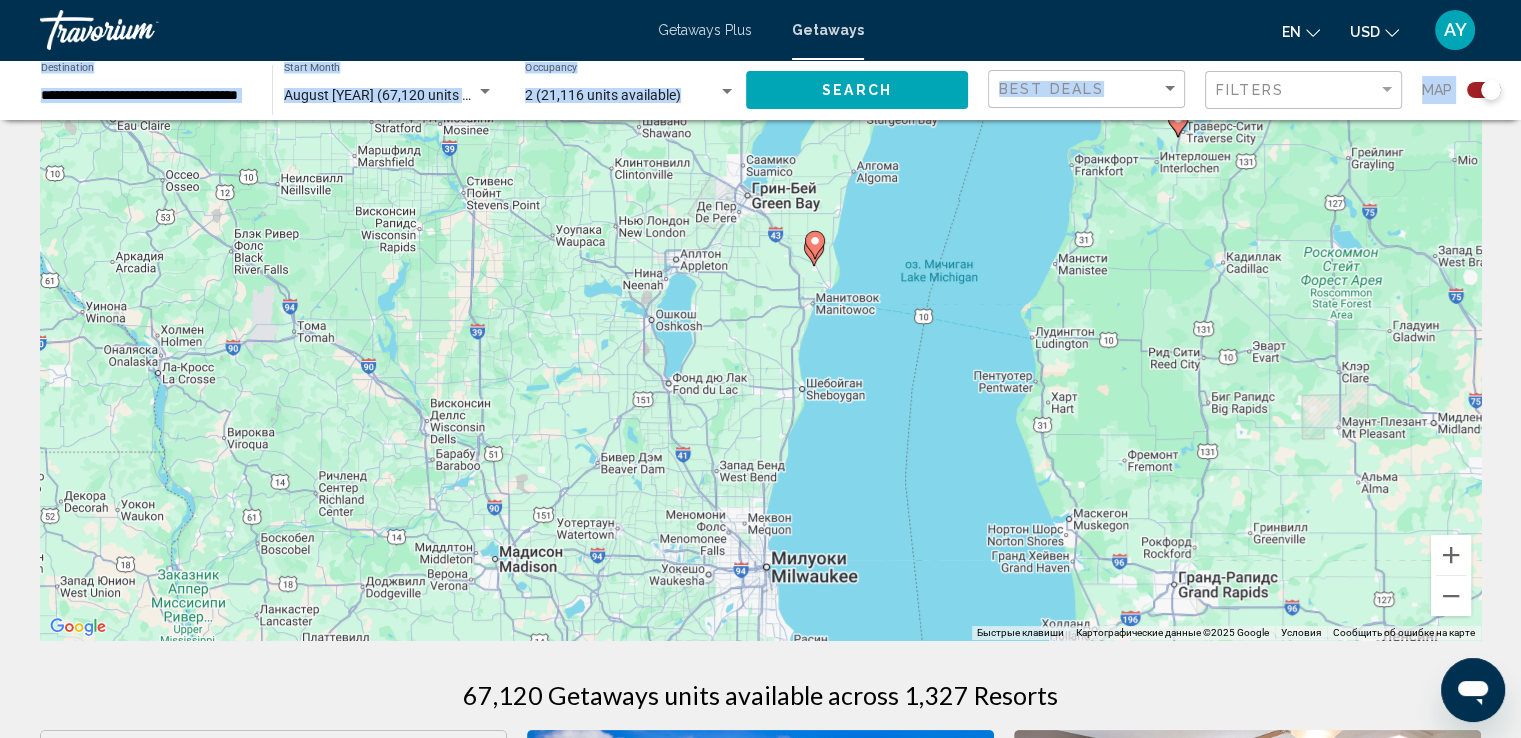 drag, startPoint x: 738, startPoint y: 292, endPoint x: 708, endPoint y: 213, distance: 84.50444 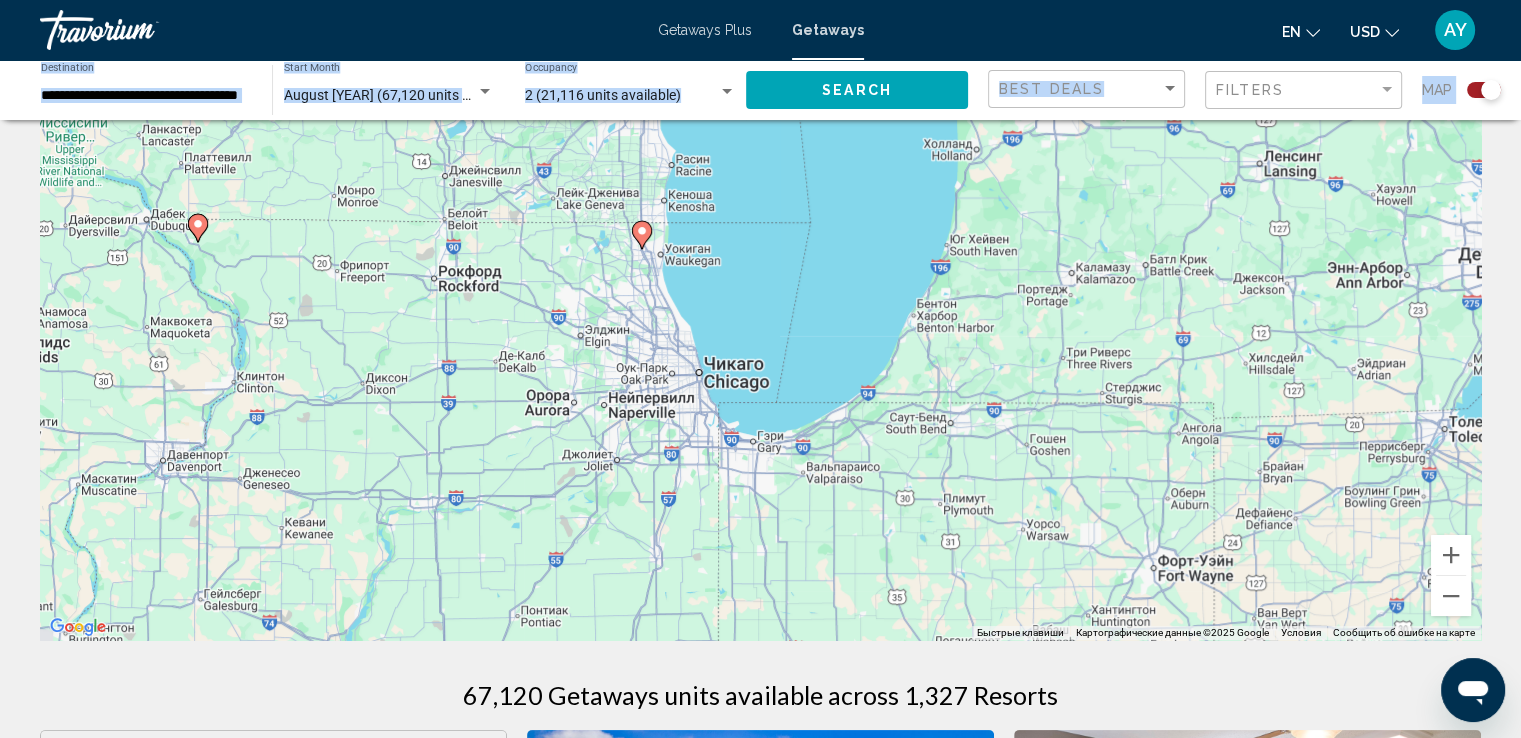 drag, startPoint x: 762, startPoint y: 354, endPoint x: 865, endPoint y: 657, distance: 320.02814 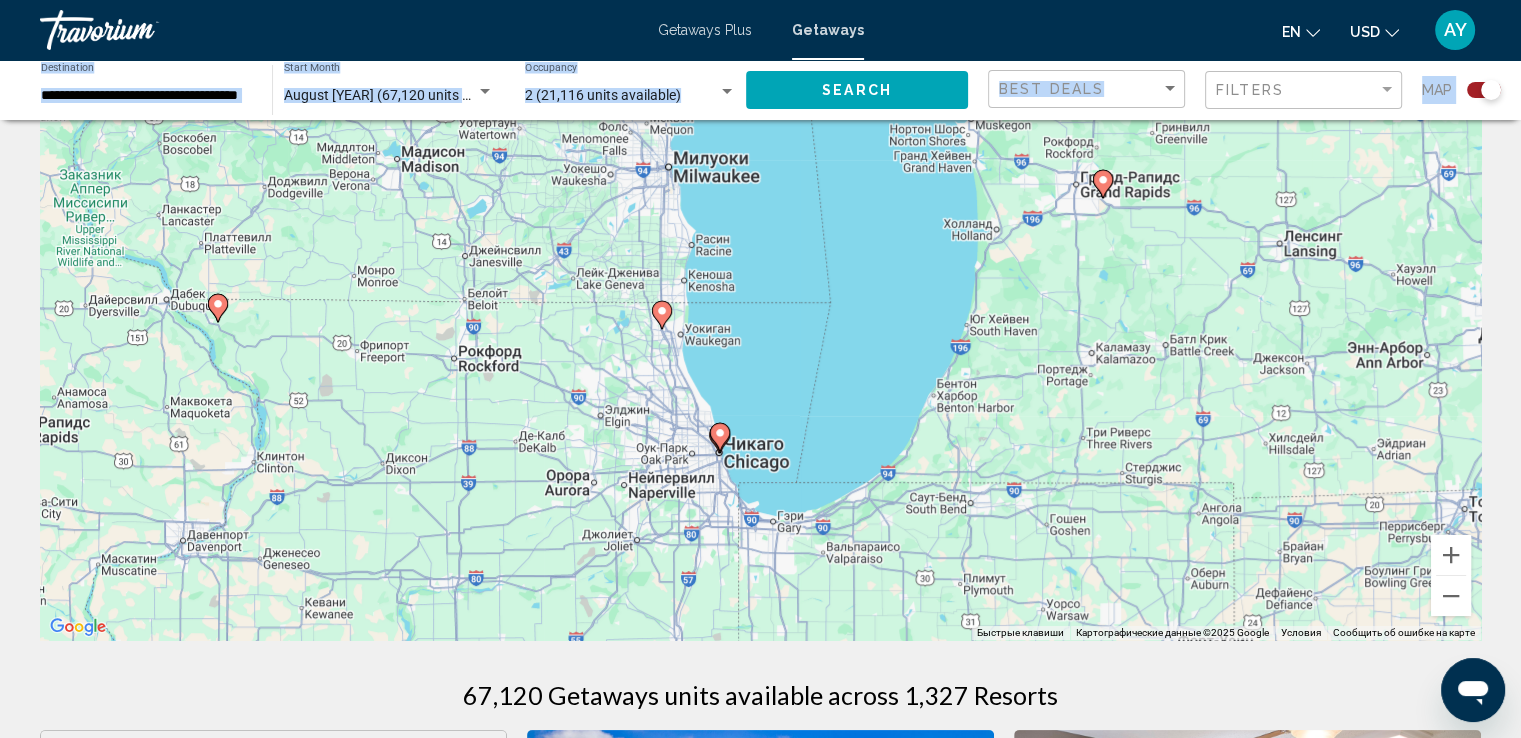 click 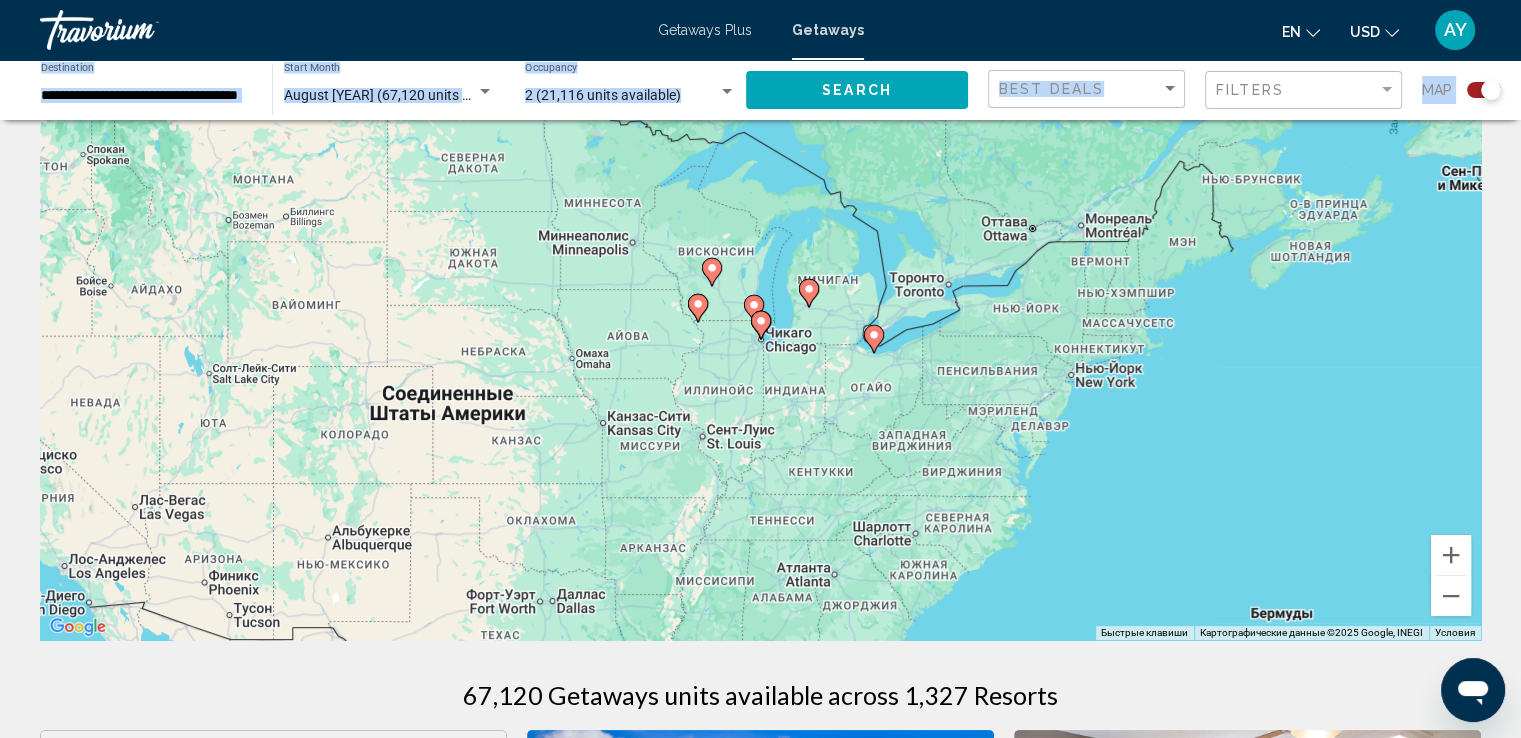 click 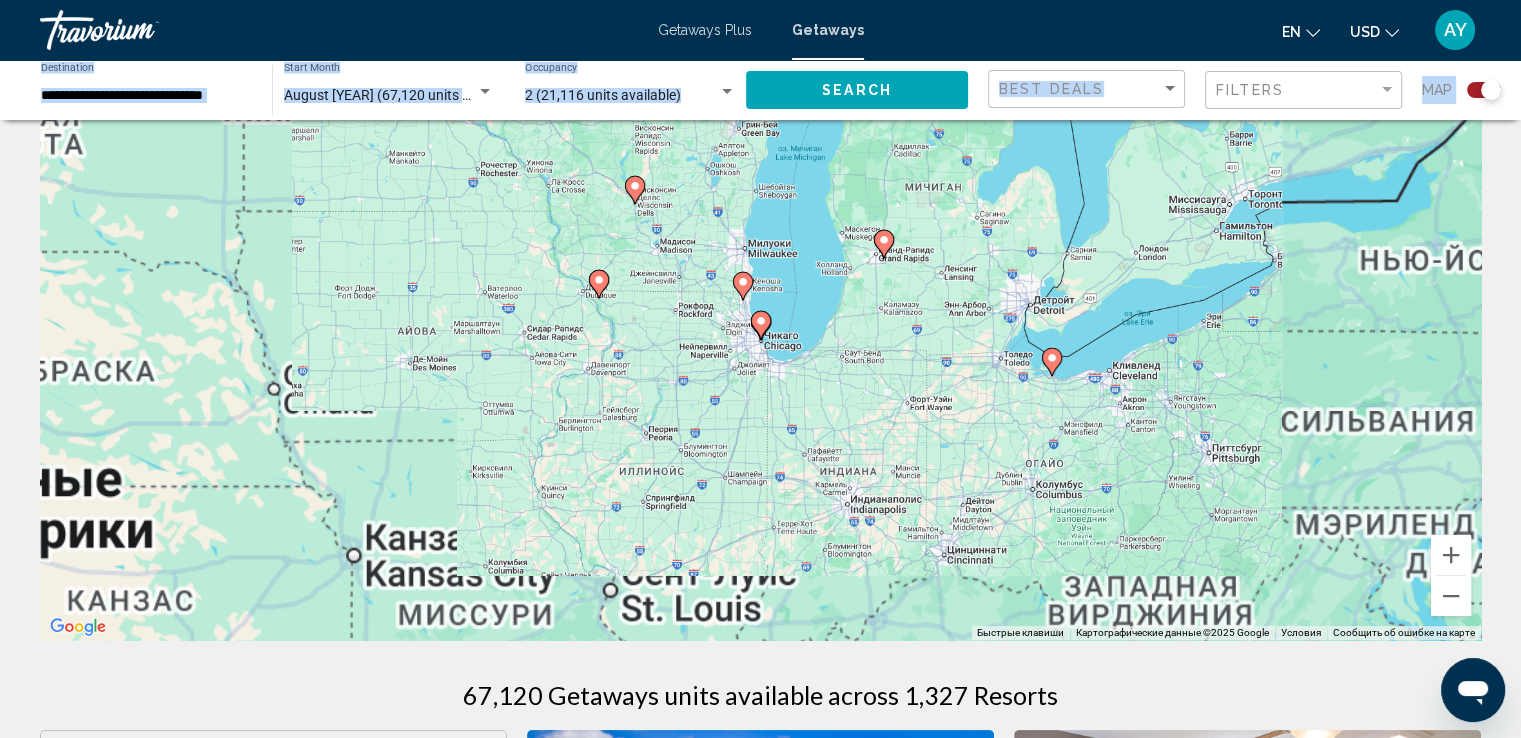 click 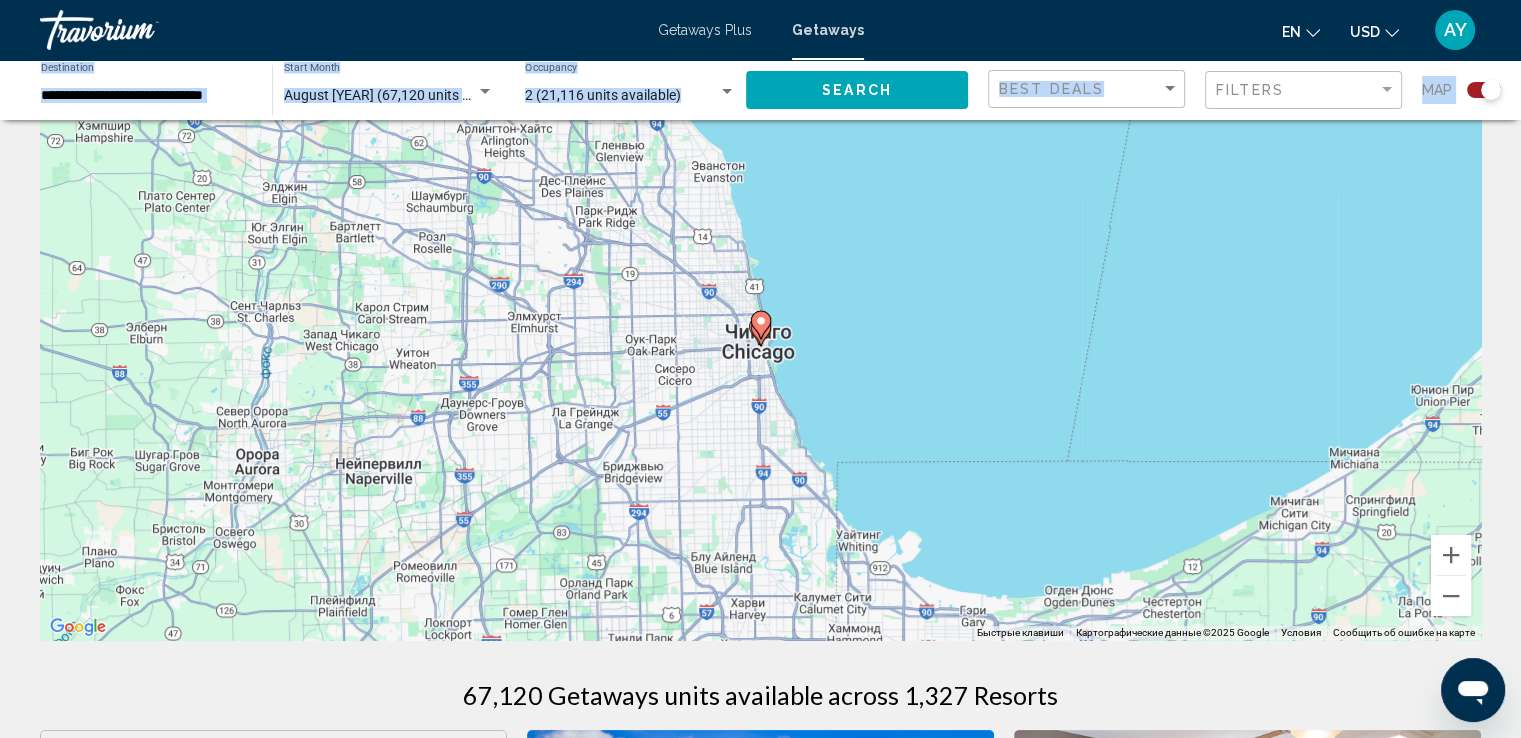 click 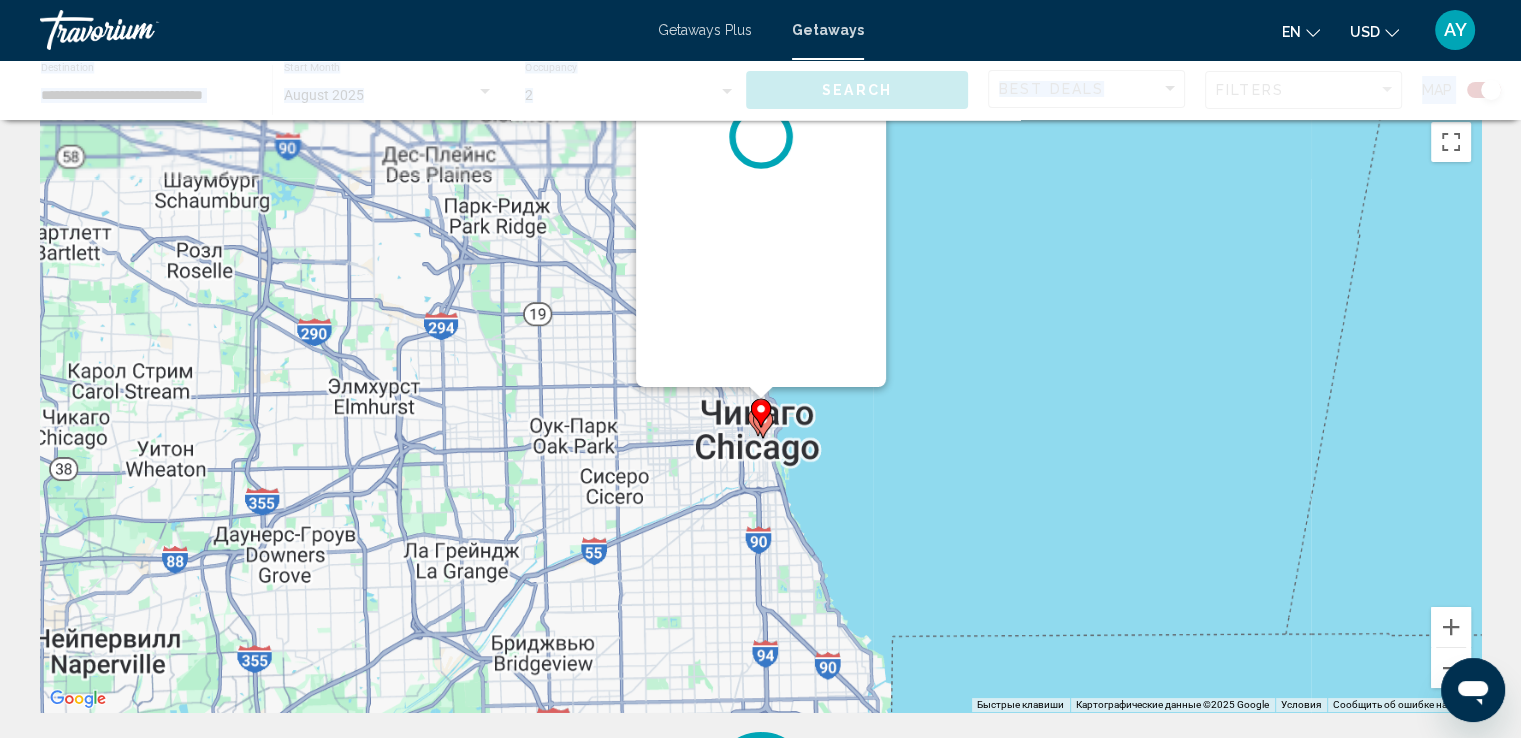 scroll, scrollTop: 0, scrollLeft: 0, axis: both 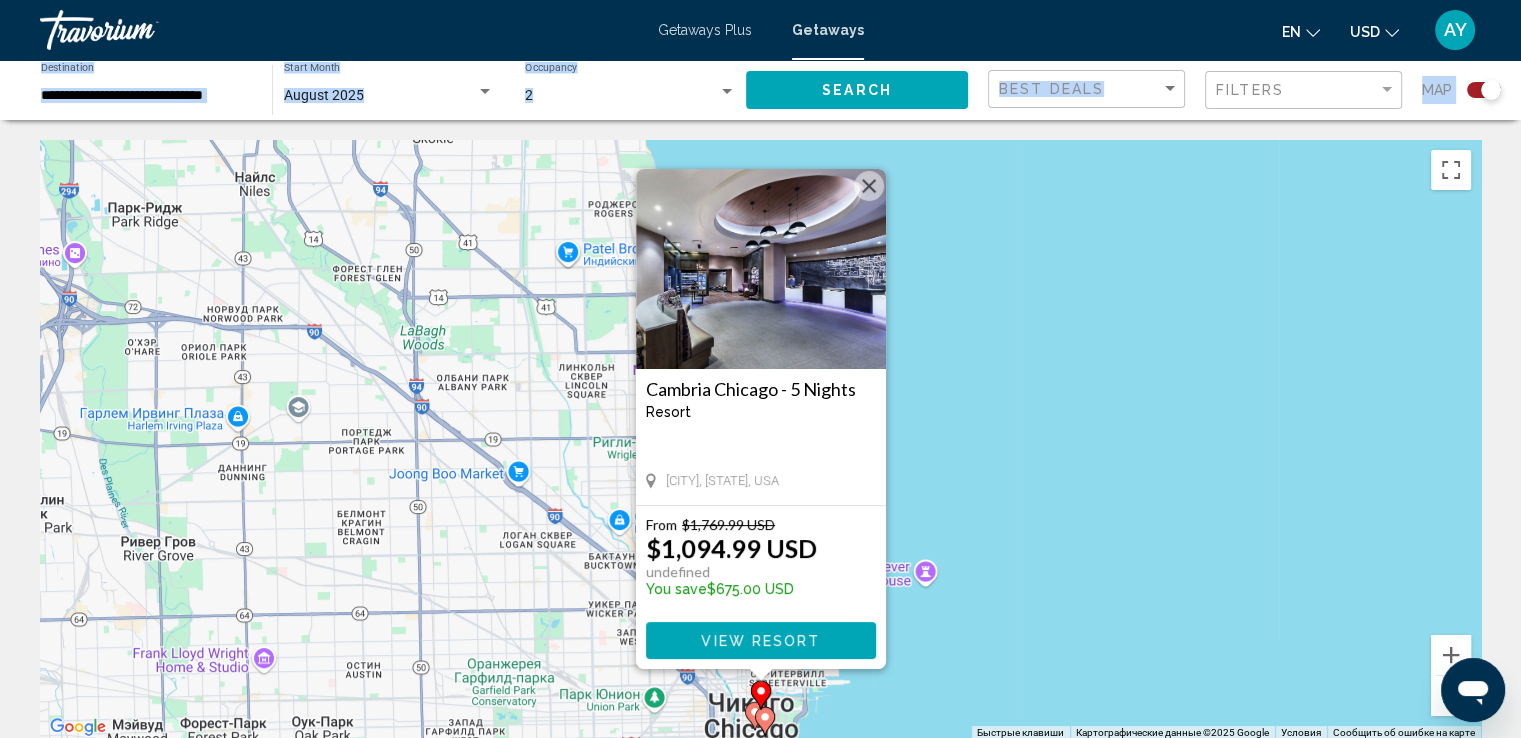 click at bounding box center [869, 186] 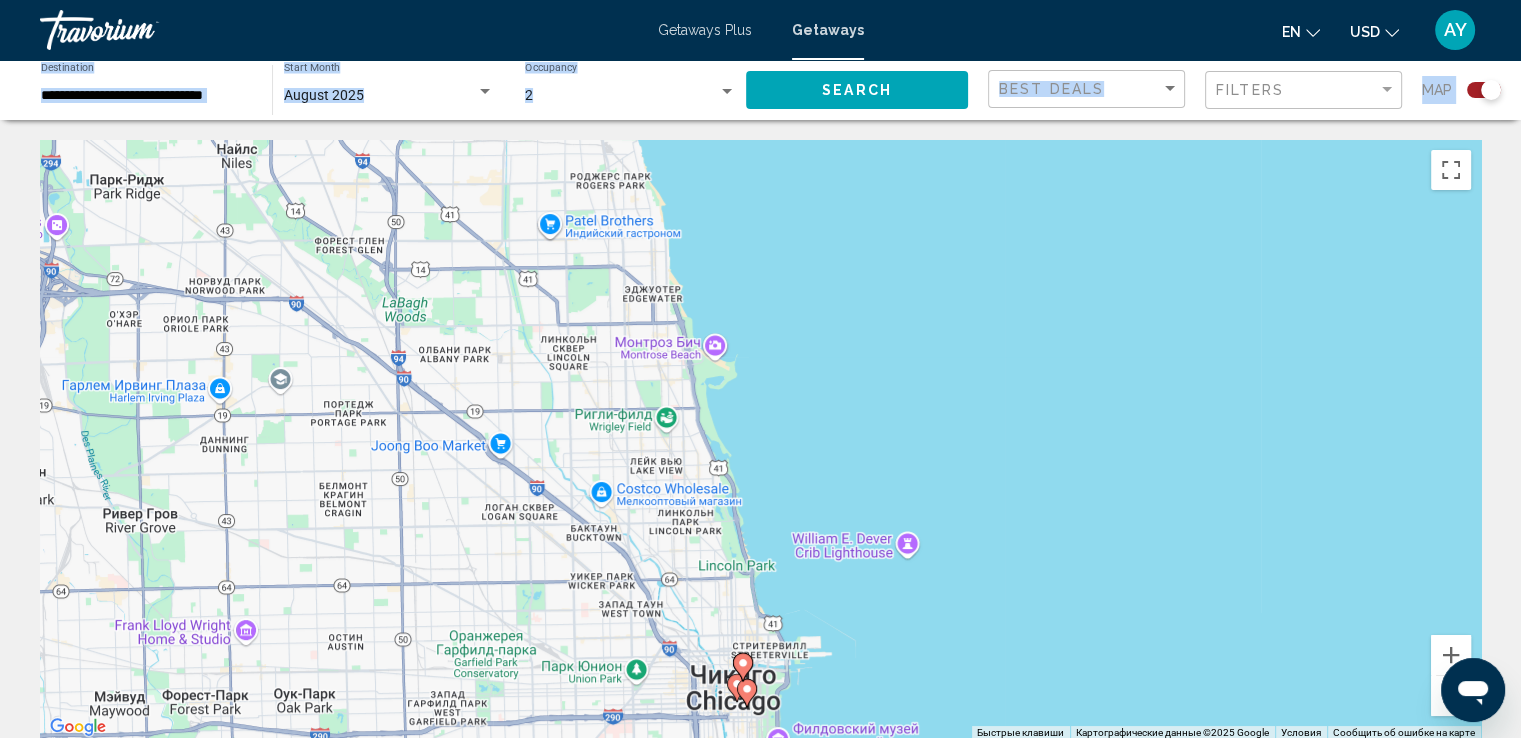 drag, startPoint x: 1052, startPoint y: 568, endPoint x: 1035, endPoint y: 505, distance: 65.25335 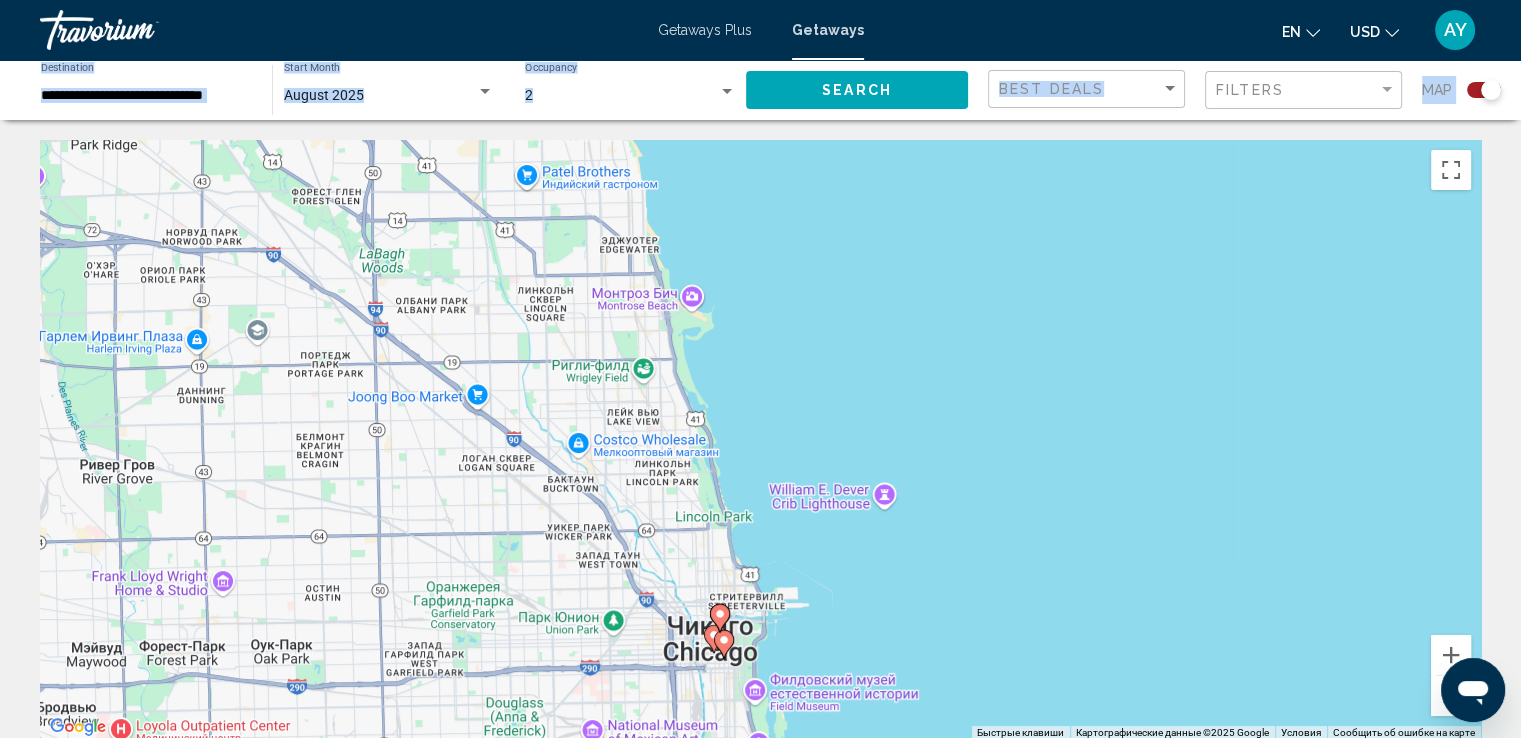 click on "Чтобы активировать перетаскивание с помощью клавиатуры, нажмите Alt + Ввод. После этого перемещайте маркер, используя клавиши со стрелками. Чтобы завершить перетаскивание, нажмите клавишу Ввод. Чтобы отменить действие, нажмите клавишу Esc." at bounding box center (760, 440) 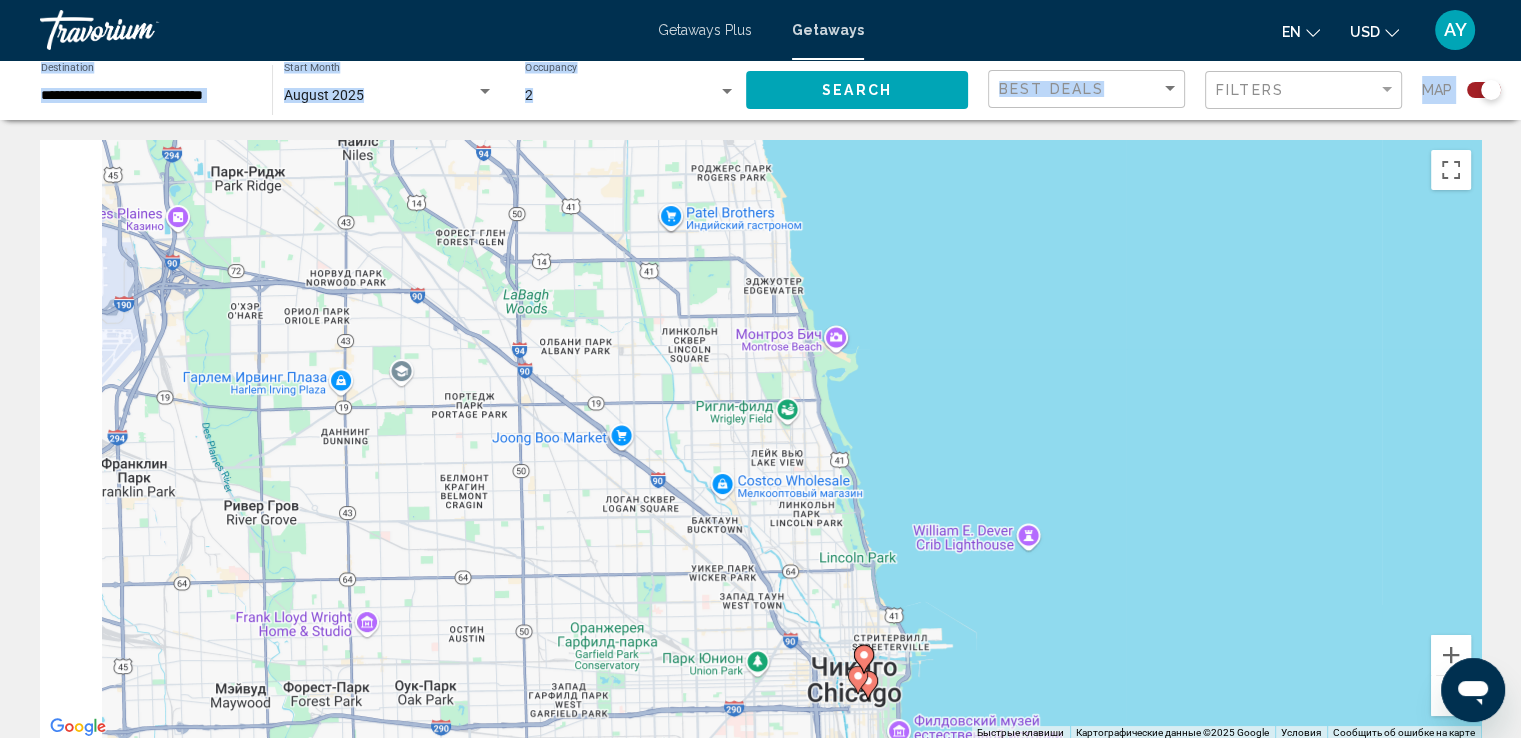 drag, startPoint x: 648, startPoint y: 369, endPoint x: 799, endPoint y: 413, distance: 157.28 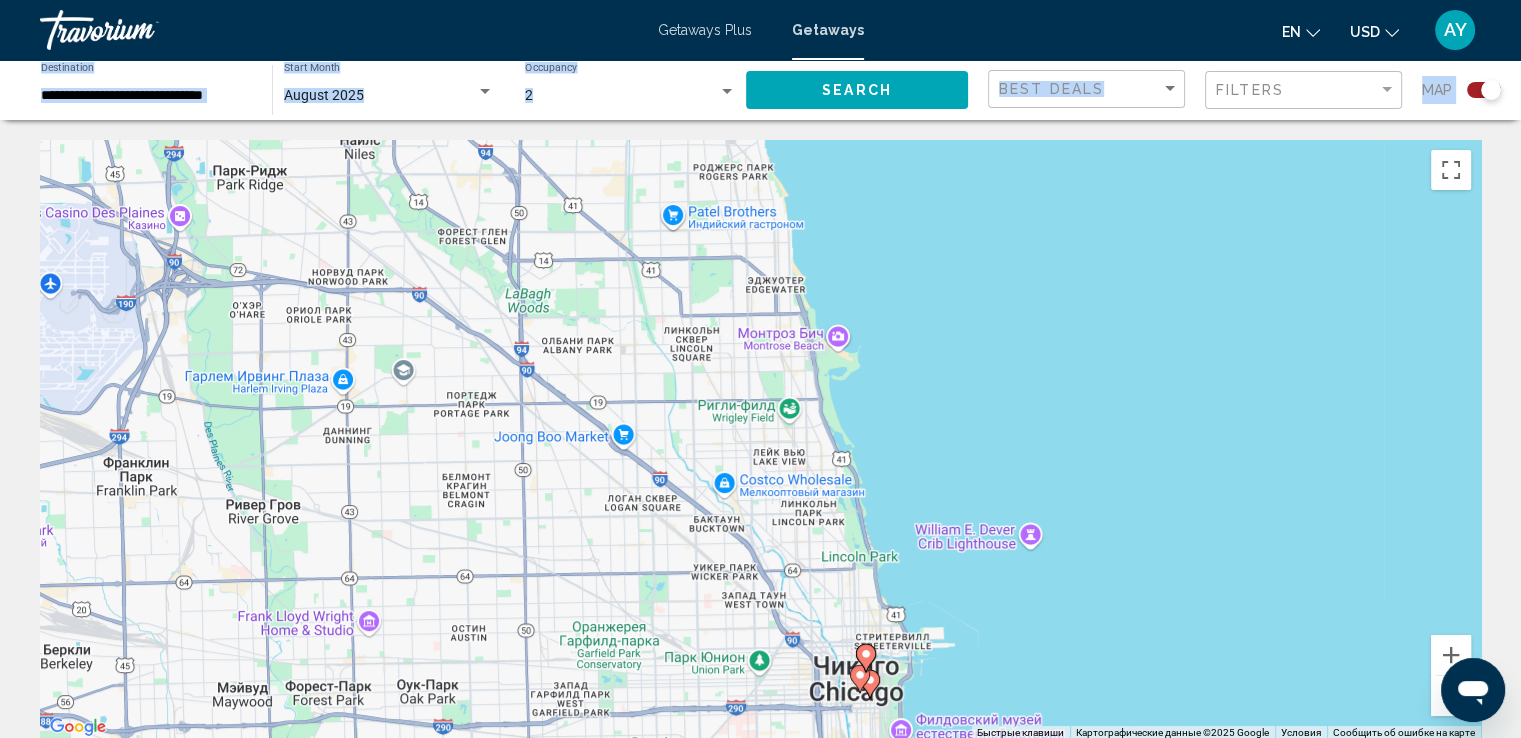 click on "Best Deals" 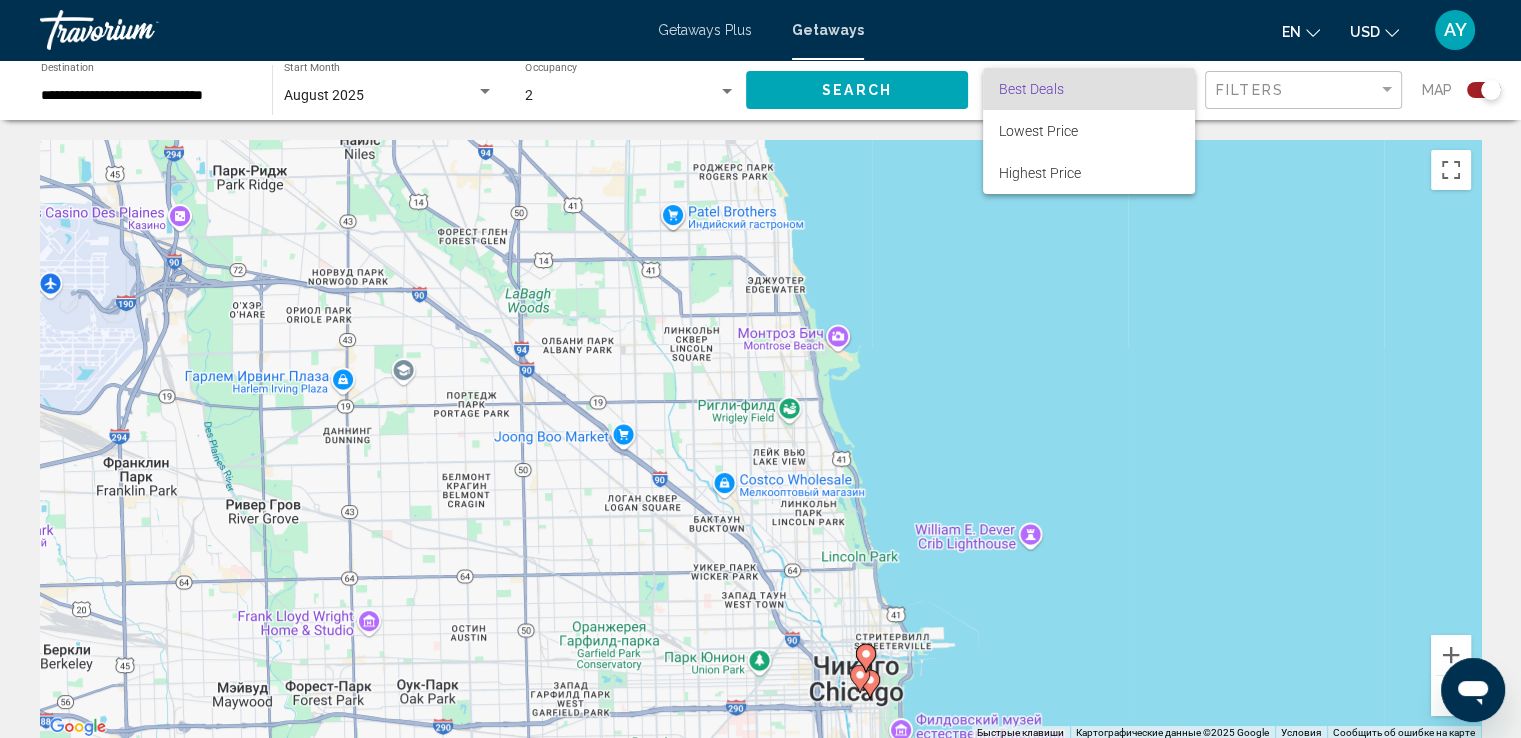 click on "Best Deals" at bounding box center [1089, 89] 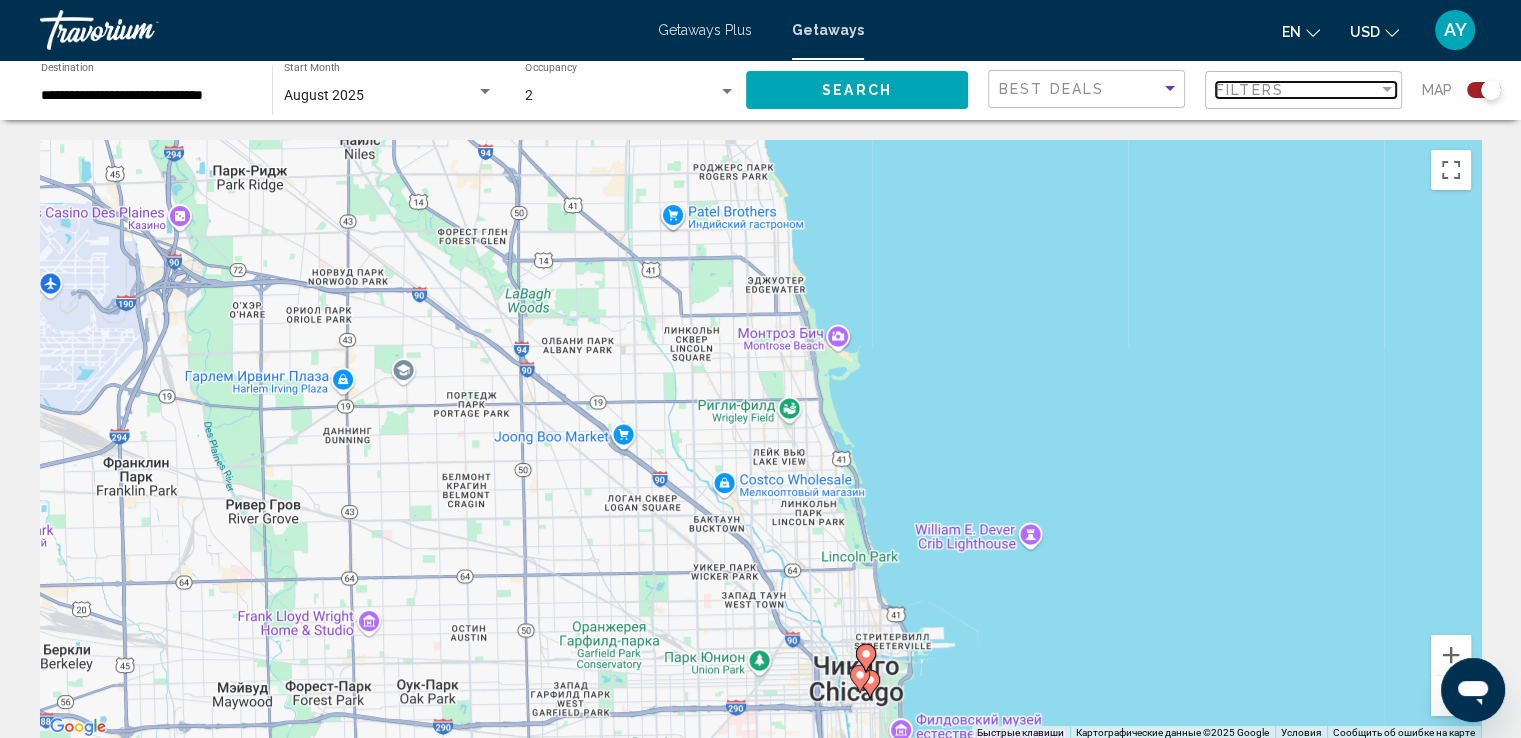 click on "Filters" at bounding box center (1250, 90) 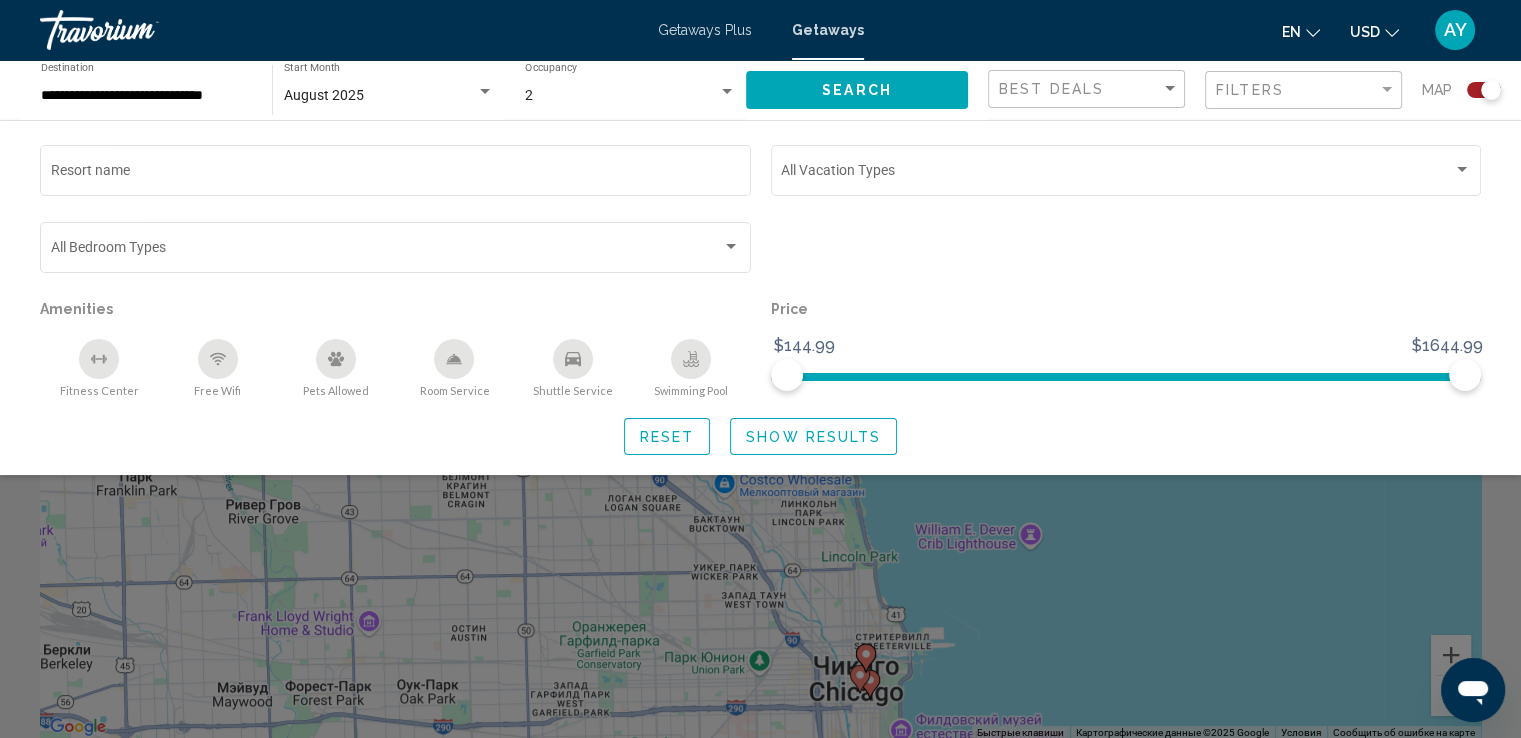 click on "Filters" 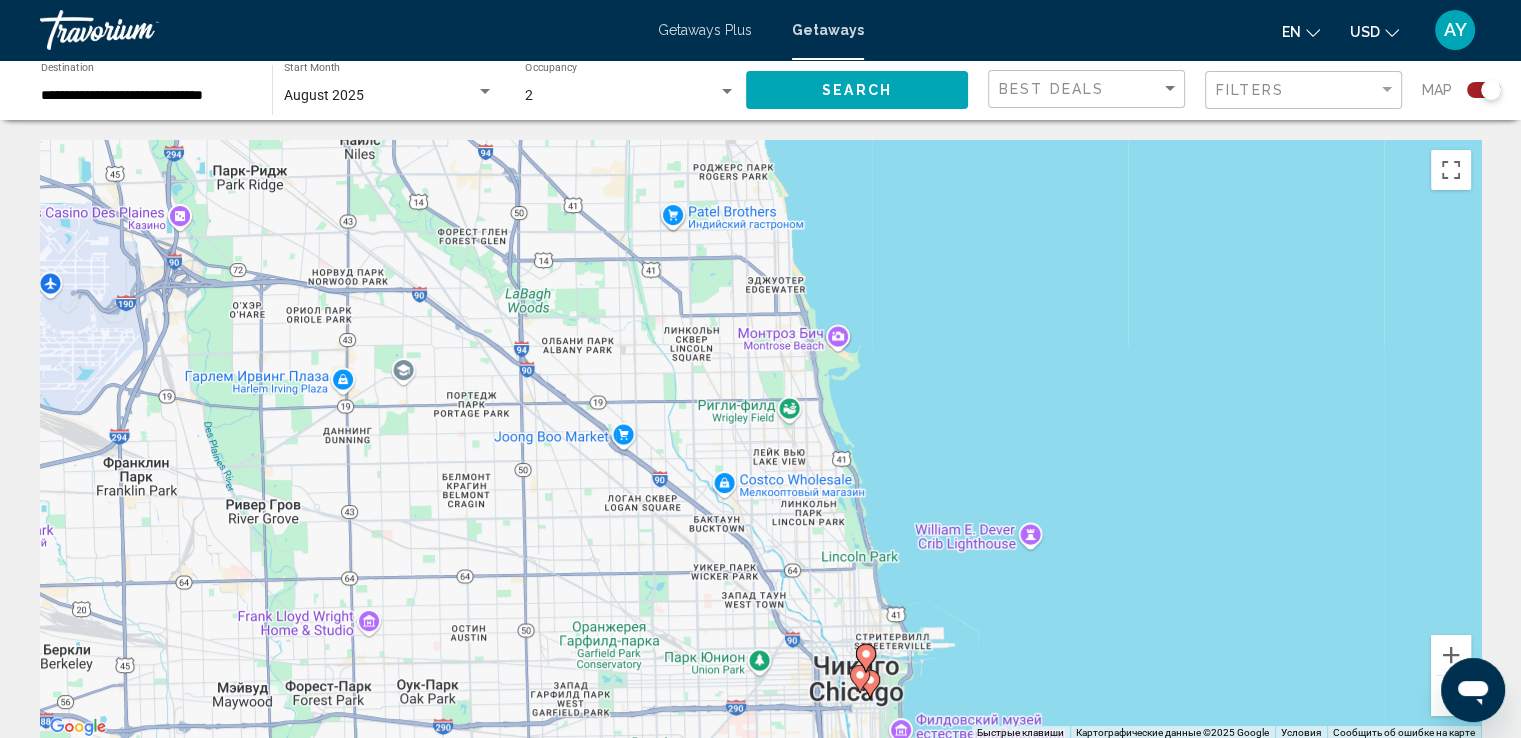 click 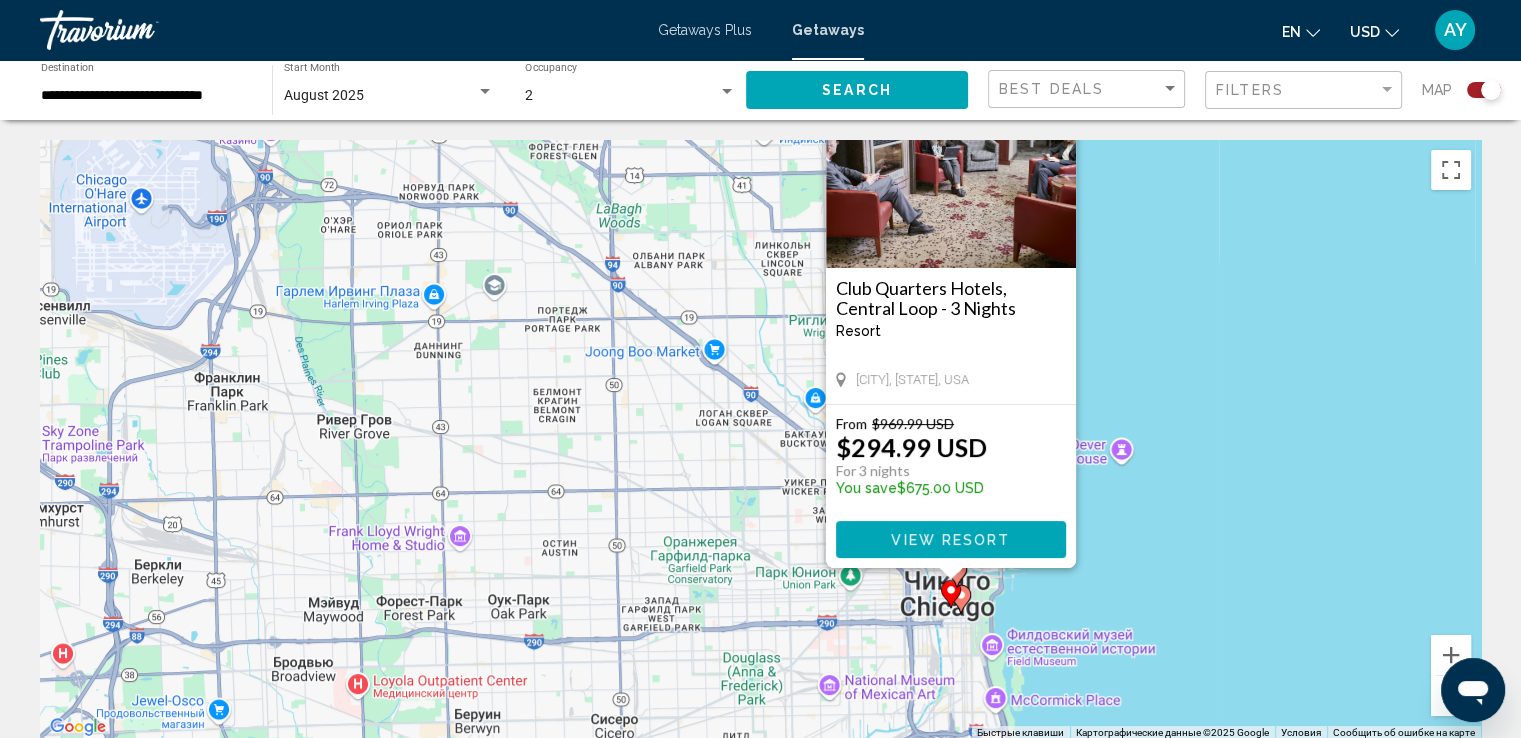 drag, startPoint x: 909, startPoint y: 595, endPoint x: 1132, endPoint y: 457, distance: 262.24606 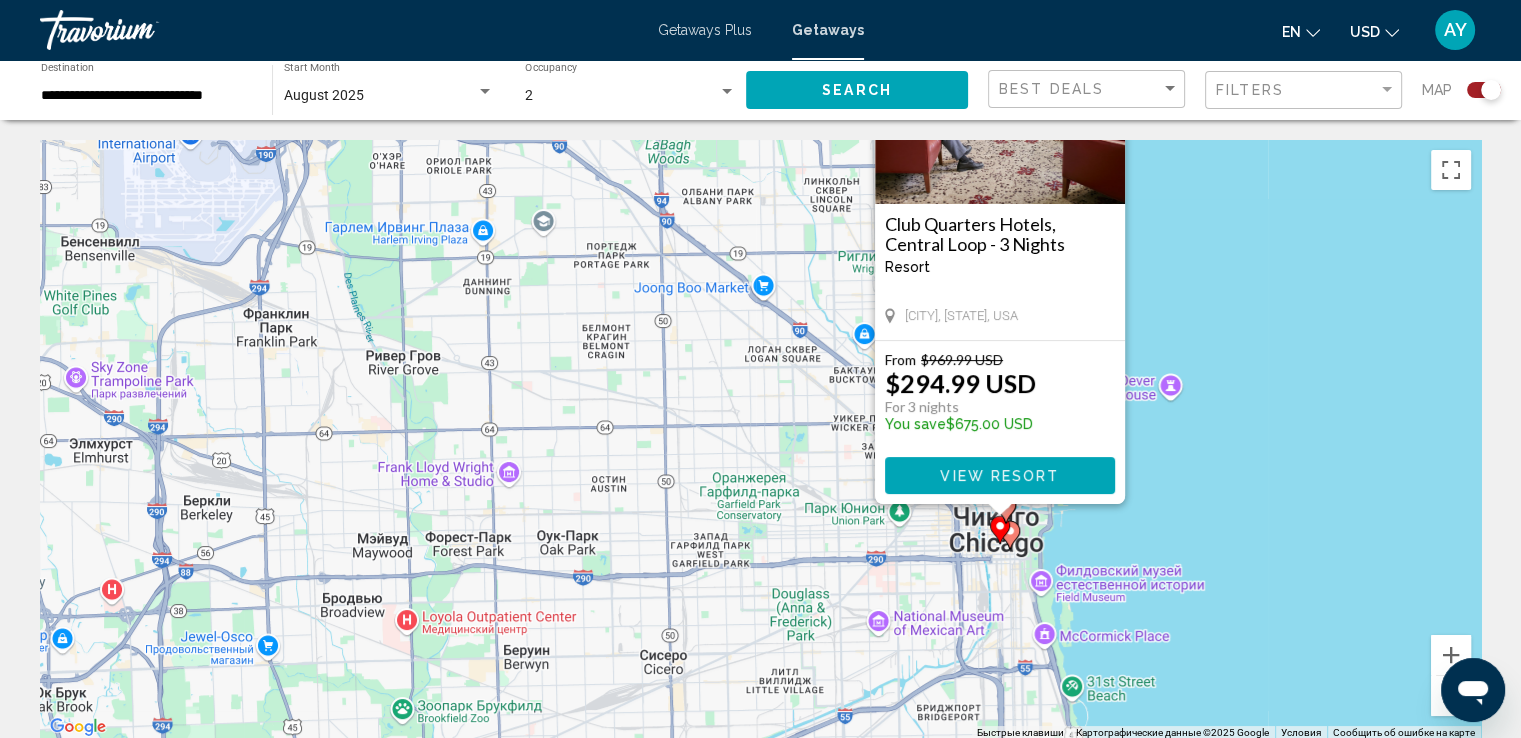 click on "Чтобы активировать перетаскивание с помощью клавиатуры, нажмите Alt + Ввод. После этого перемещайте маркер, используя клавиши со стрелками. Чтобы завершить перетаскивание, нажмите клавишу Ввод. Чтобы отменить действие, нажмите клавишу Esc.  Club Quarters Hotels, Central Loop - 3 Nights  Resort  -  This is an adults only resort
[CITY], [STATE], USA From $969.99 USD $294.99 USD For 3 nights You save  $675.00 USD  View Resort" at bounding box center (760, 440) 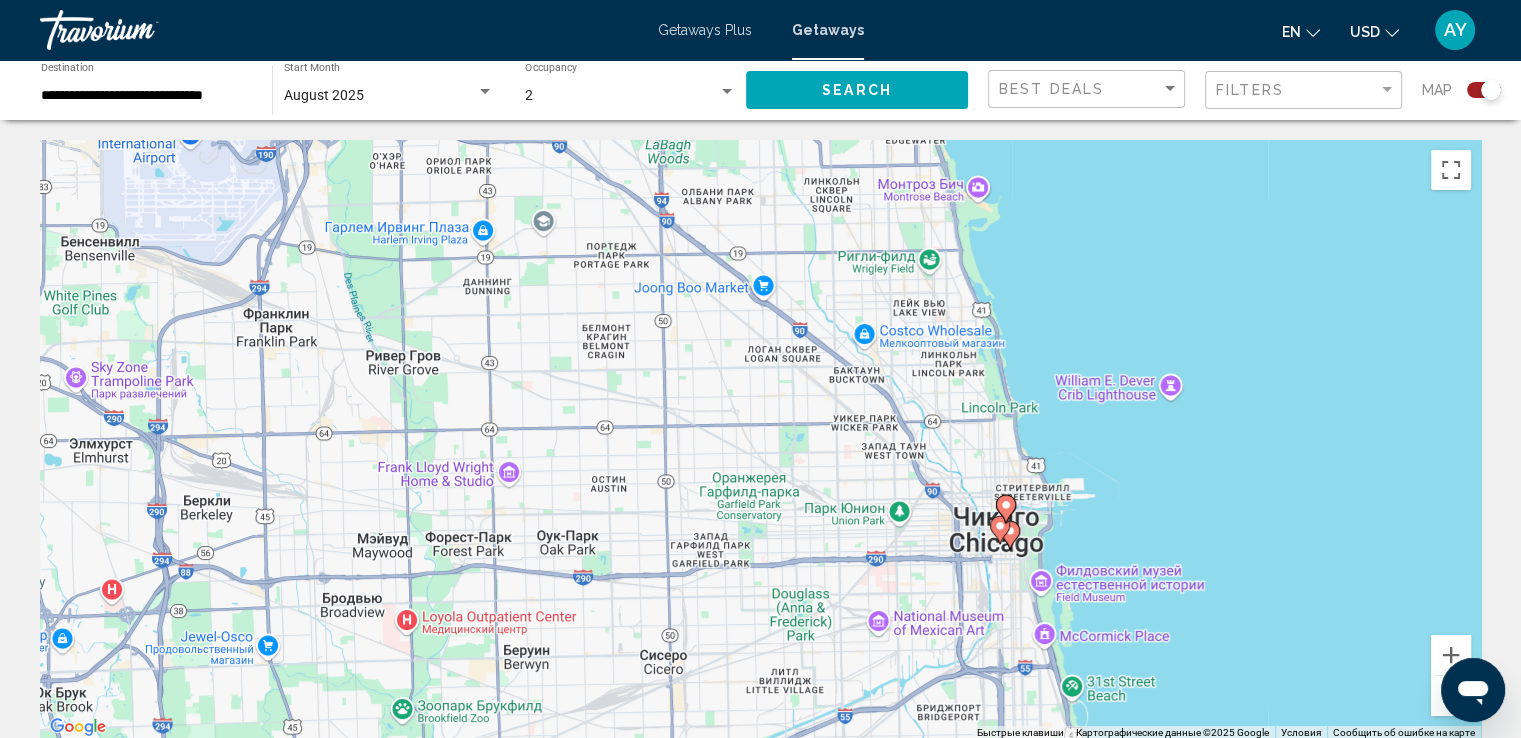 click 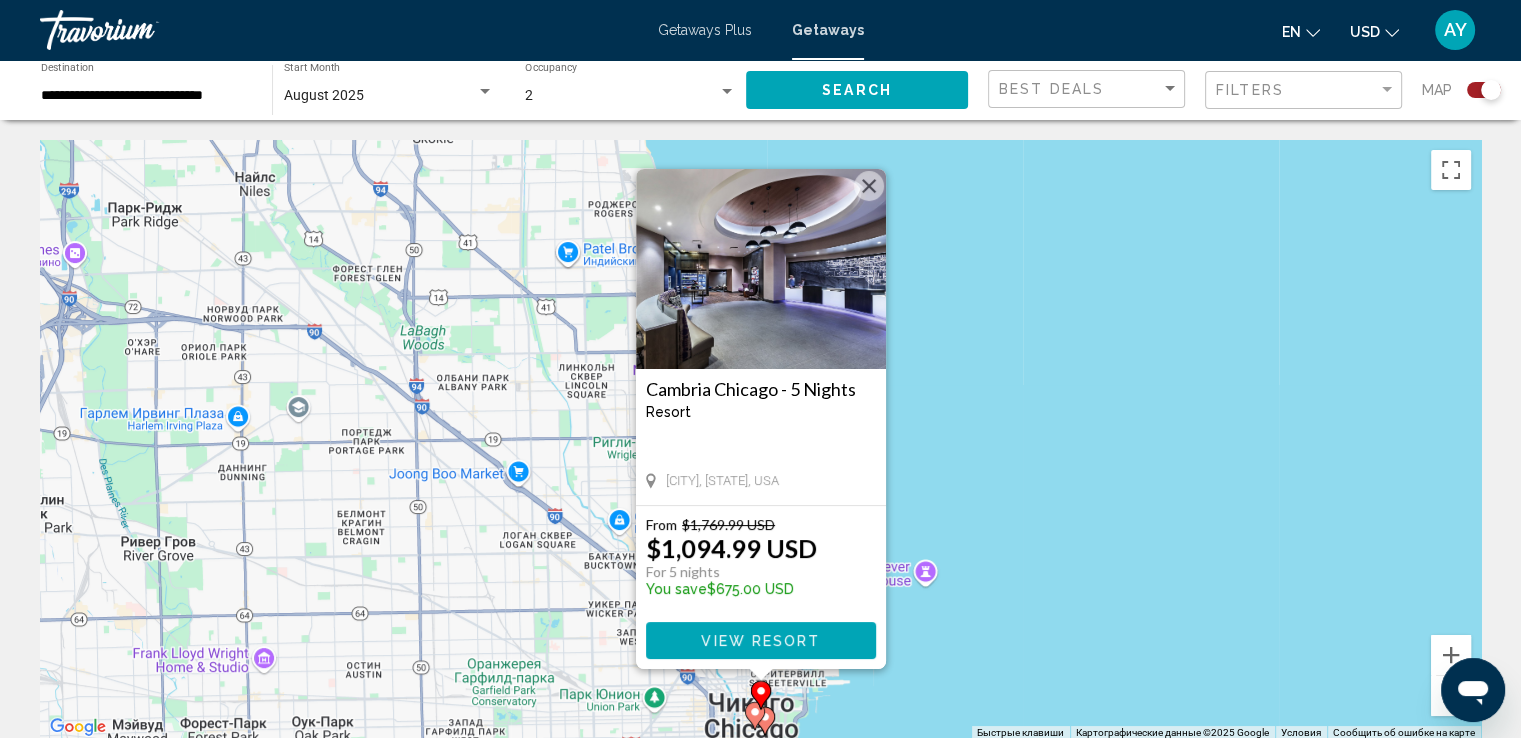 click on "Чтобы активировать перетаскивание с помощью клавиатуры, нажмите Alt + Ввод. После этого перемещайте маркер, используя клавиши со стрелками. Чтобы завершить перетаскивание, нажмите клавишу Ввод. Чтобы отменить действие, нажмите клавишу Esc.  Cambria Chicago - 5 Nights  Resort  -  This is an adults only resort
[CITY], [STATE], USA From $1,769.99 USD $1,094.99 USD For 5 nights You save  $675.00 USD  View Resort" at bounding box center [760, 440] 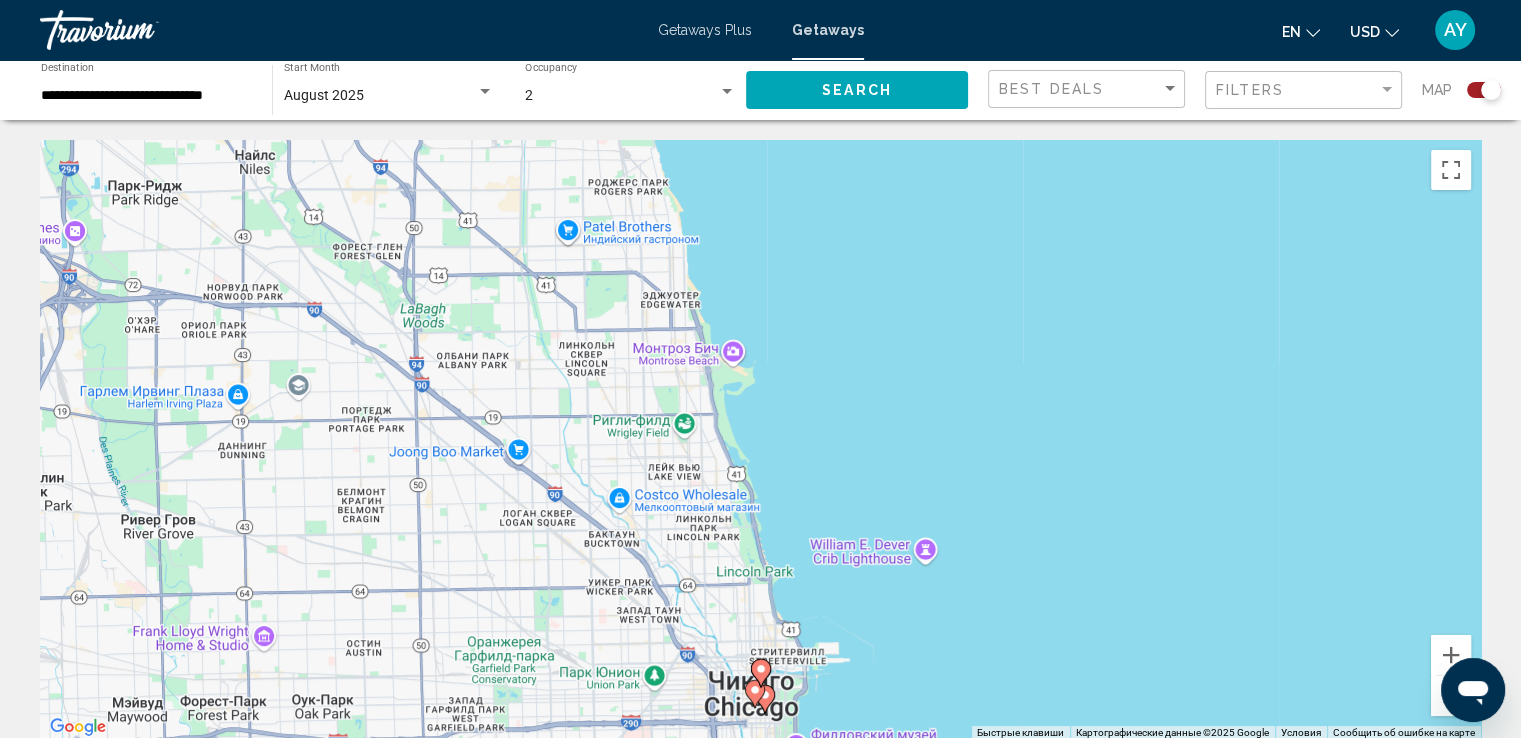 drag, startPoint x: 795, startPoint y: 641, endPoint x: 807, endPoint y: 544, distance: 97.73945 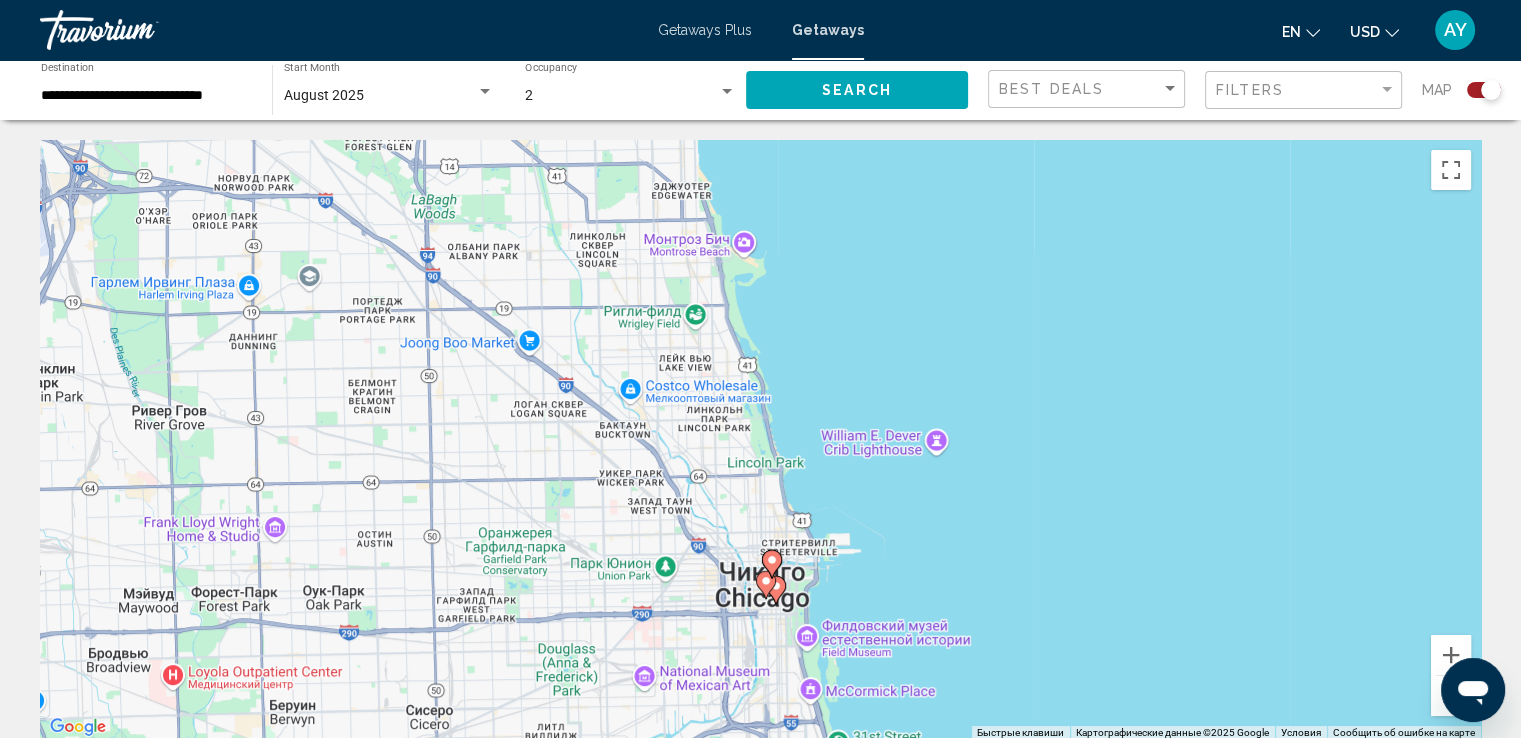click on "Чтобы активировать перетаскивание с помощью клавиатуры, нажмите Alt + Ввод. После этого перемещайте маркер, используя клавиши со стрелками. Чтобы завершить перетаскивание, нажмите клавишу Ввод. Чтобы отменить действие, нажмите клавишу Esc." at bounding box center [760, 440] 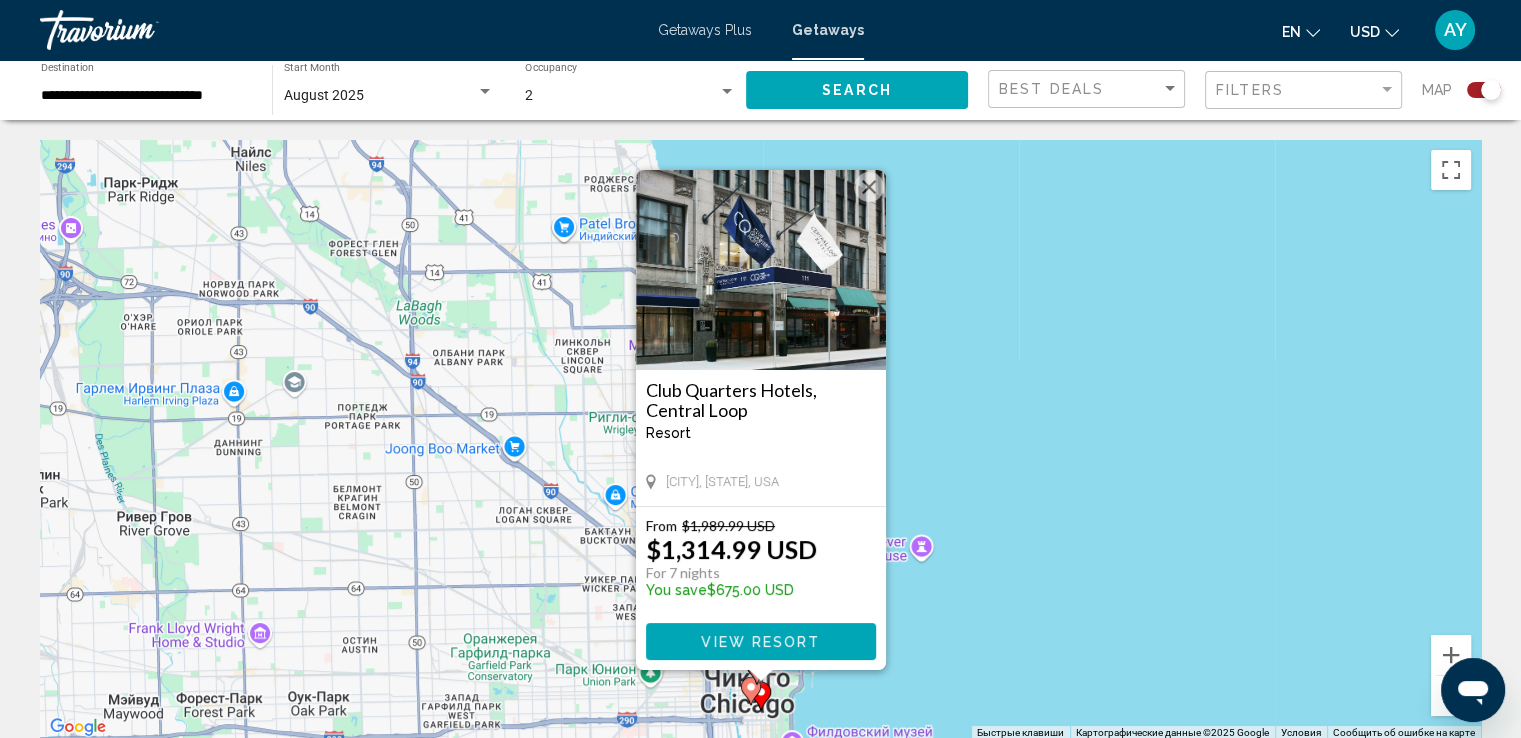 click on "Чтобы активировать перетаскивание с помощью клавиатуры, нажмите Alt + Ввод. После этого перемещайте маркер, используя клавиши со стрелками. Чтобы завершить перетаскивание, нажмите клавишу Ввод. Чтобы отменить действие, нажмите клавишу Esc. Club Quarters Hotels, Central Loop Resort - This is an adults only resort
[CITY], [STATE], [COUNTRY] From $1,989.99 USD $1,314.99 USD For 7 nights You save $675.00 USD View Resort" at bounding box center [760, 440] 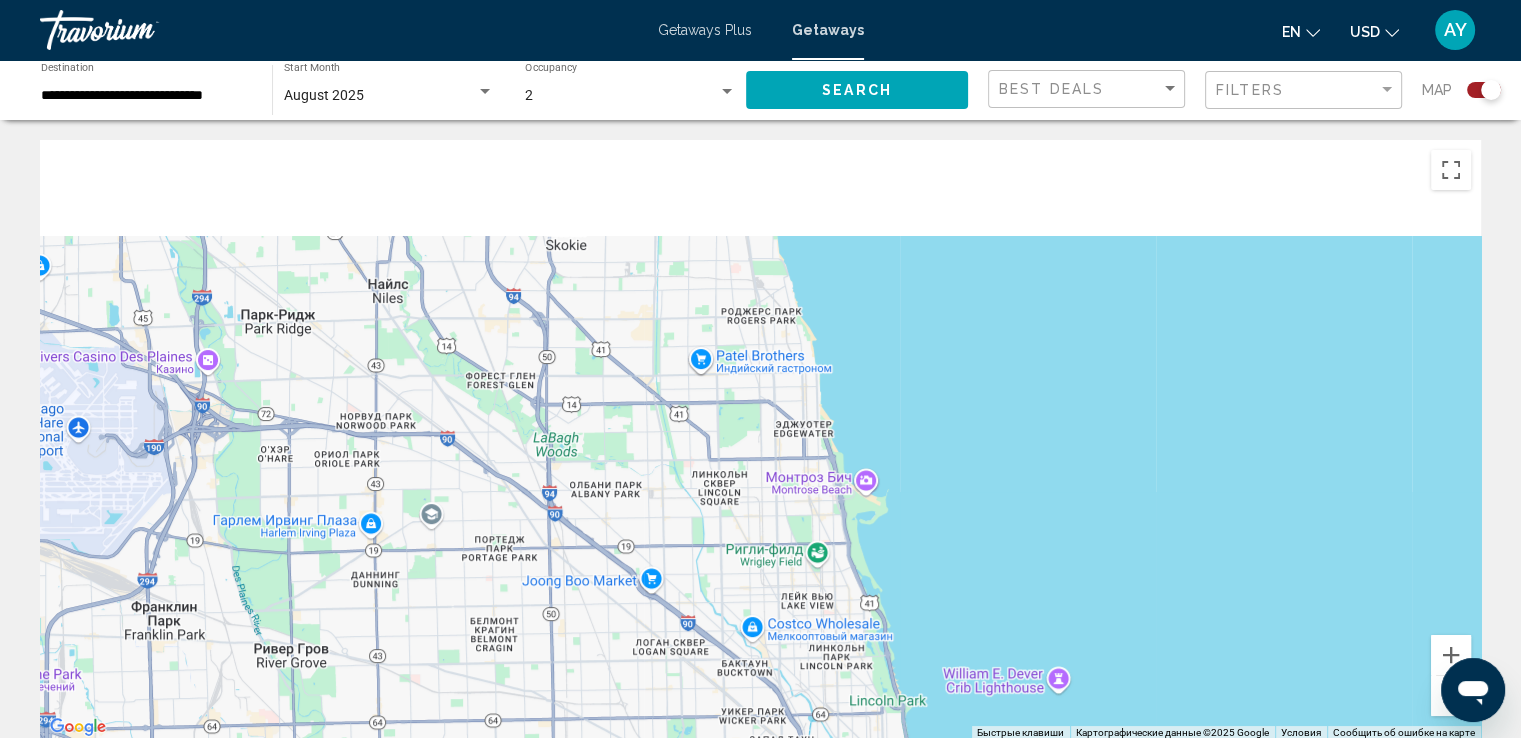 drag, startPoint x: 926, startPoint y: 349, endPoint x: 1210, endPoint y: 505, distance: 324.0247 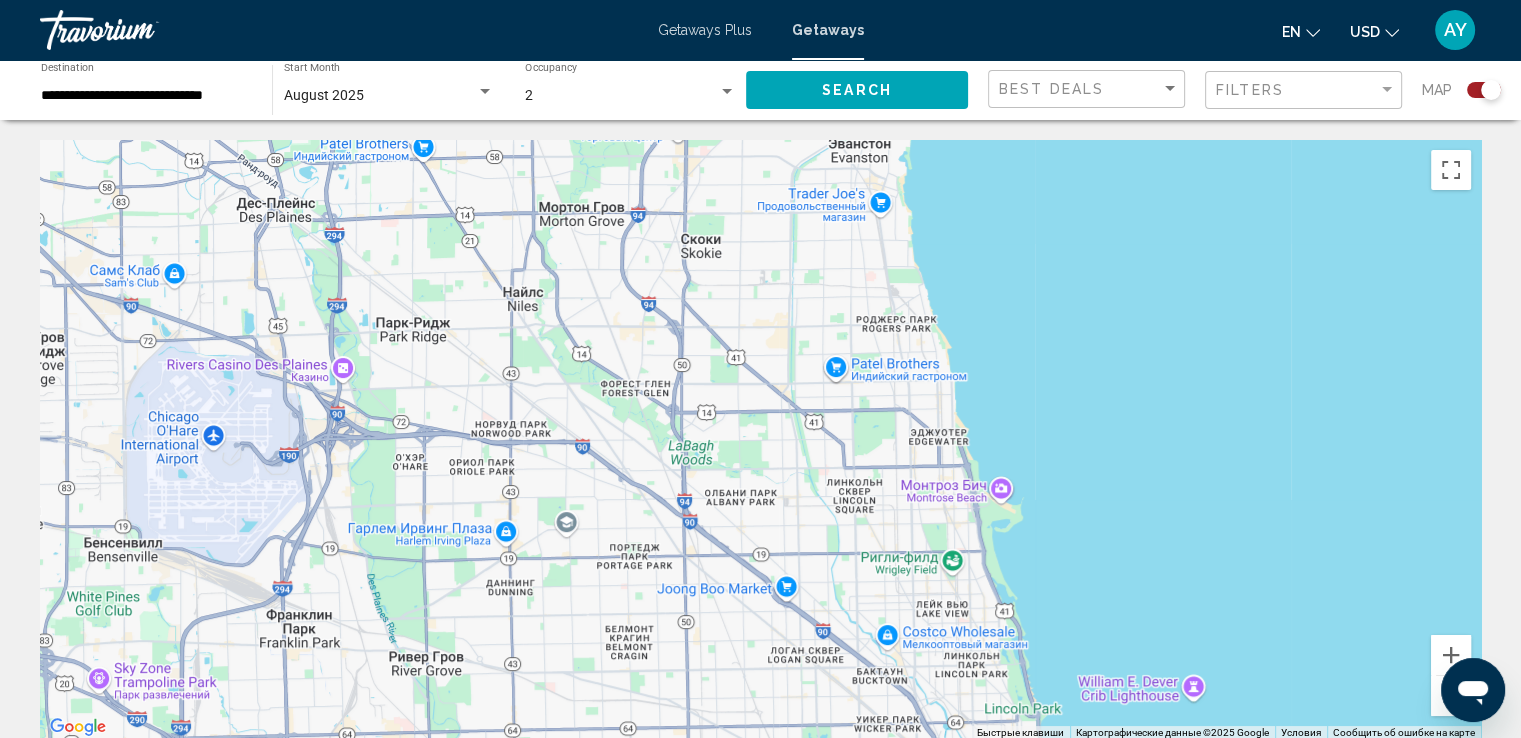drag, startPoint x: 932, startPoint y: 461, endPoint x: 982, endPoint y: 705, distance: 249.07027 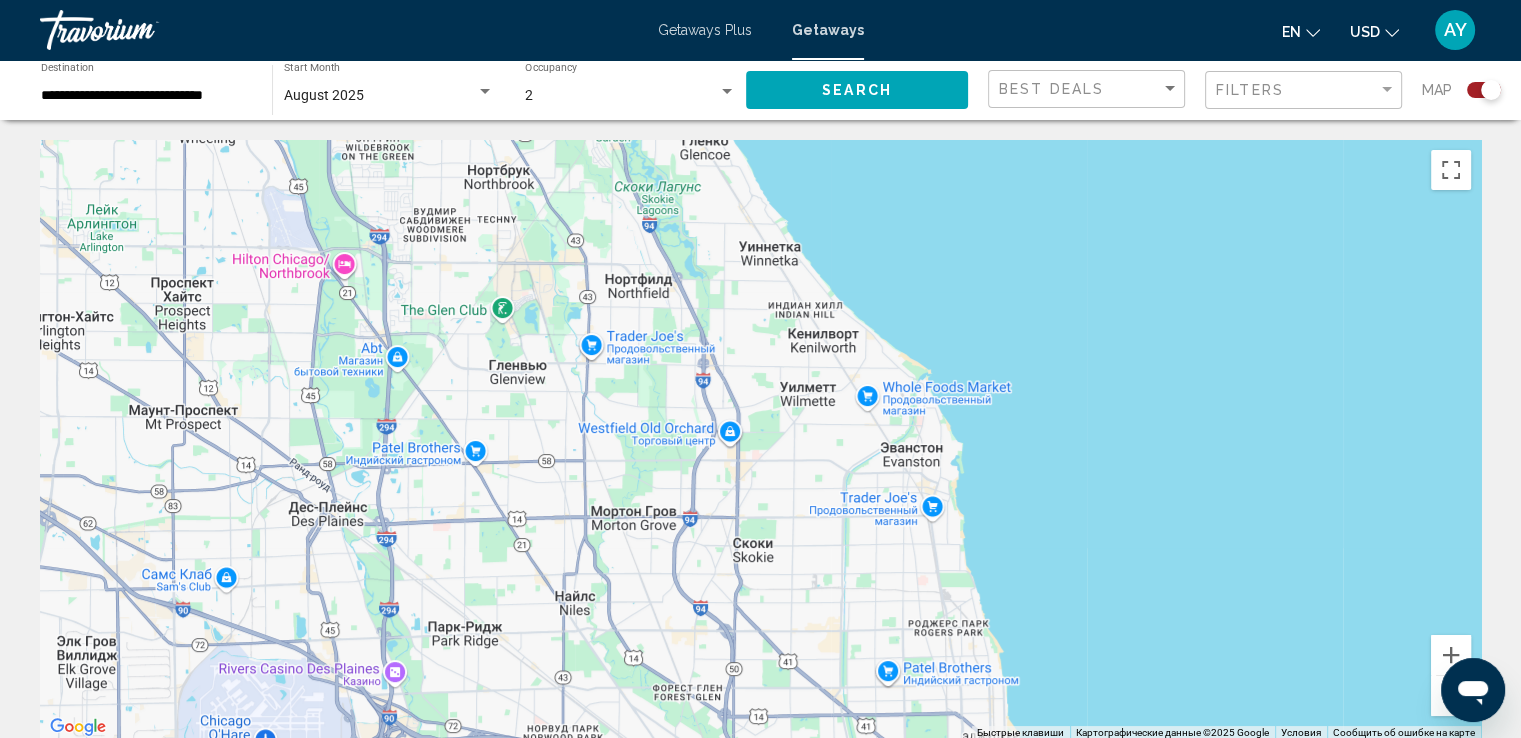 drag, startPoint x: 869, startPoint y: 404, endPoint x: 1054, endPoint y: 578, distance: 253.97047 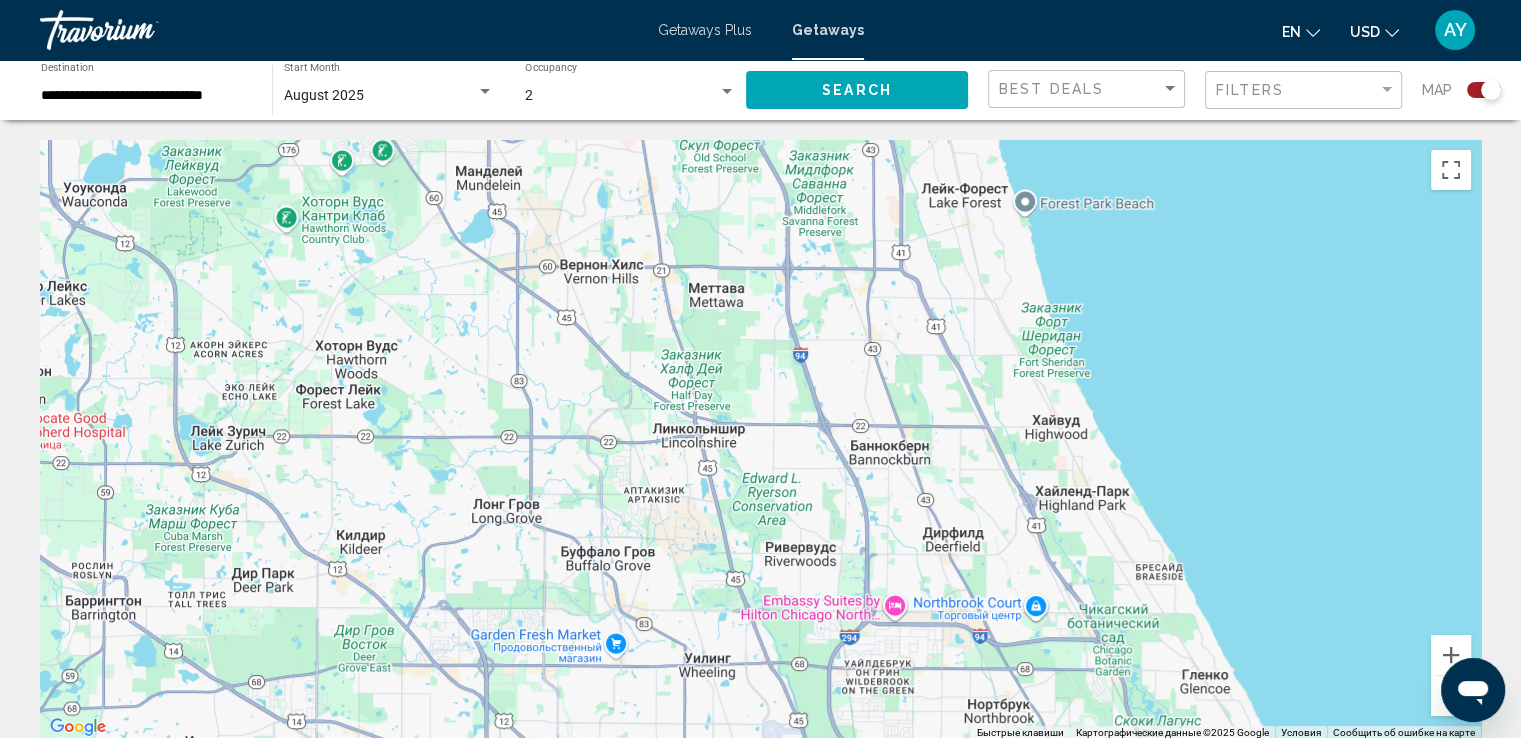 click at bounding box center [1451, 696] 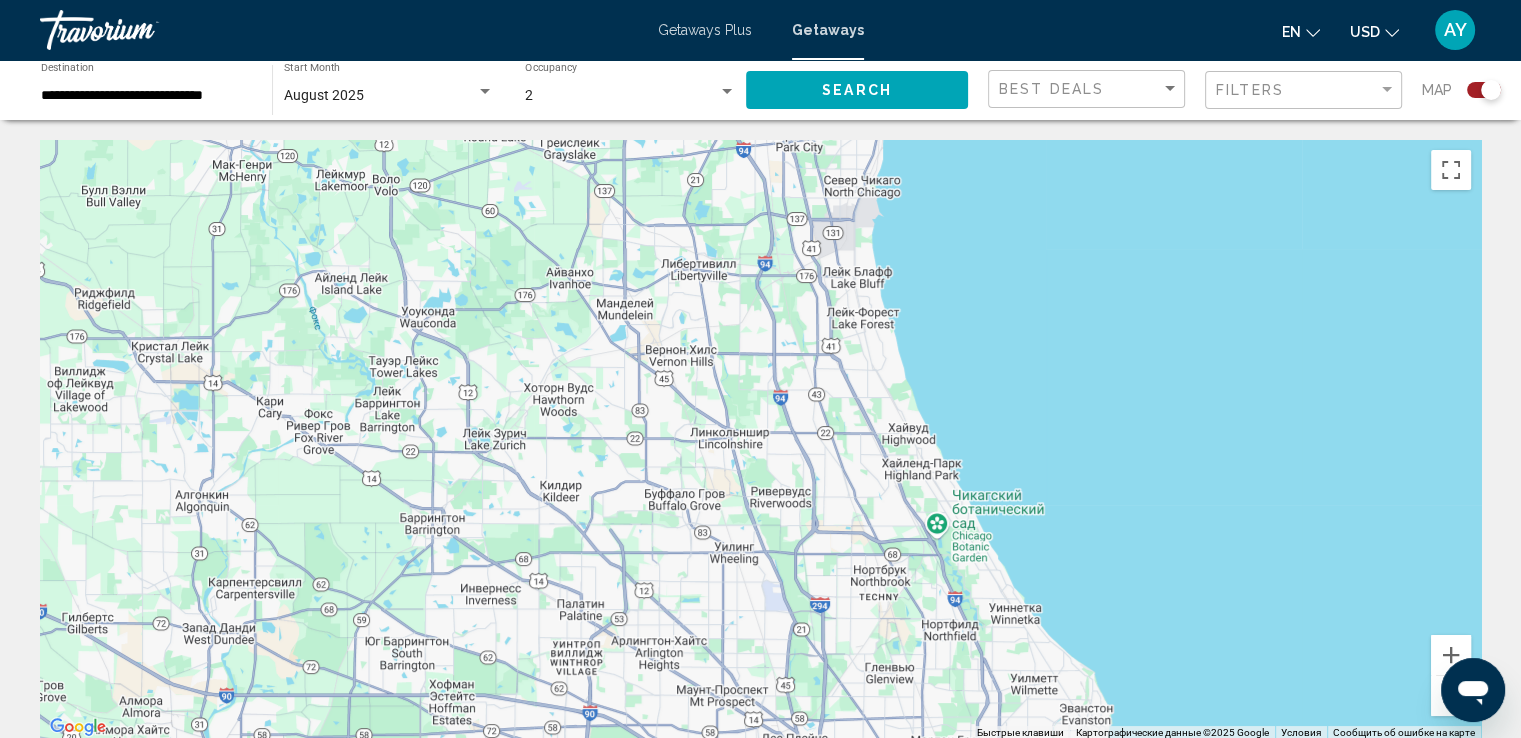 click at bounding box center [1451, 696] 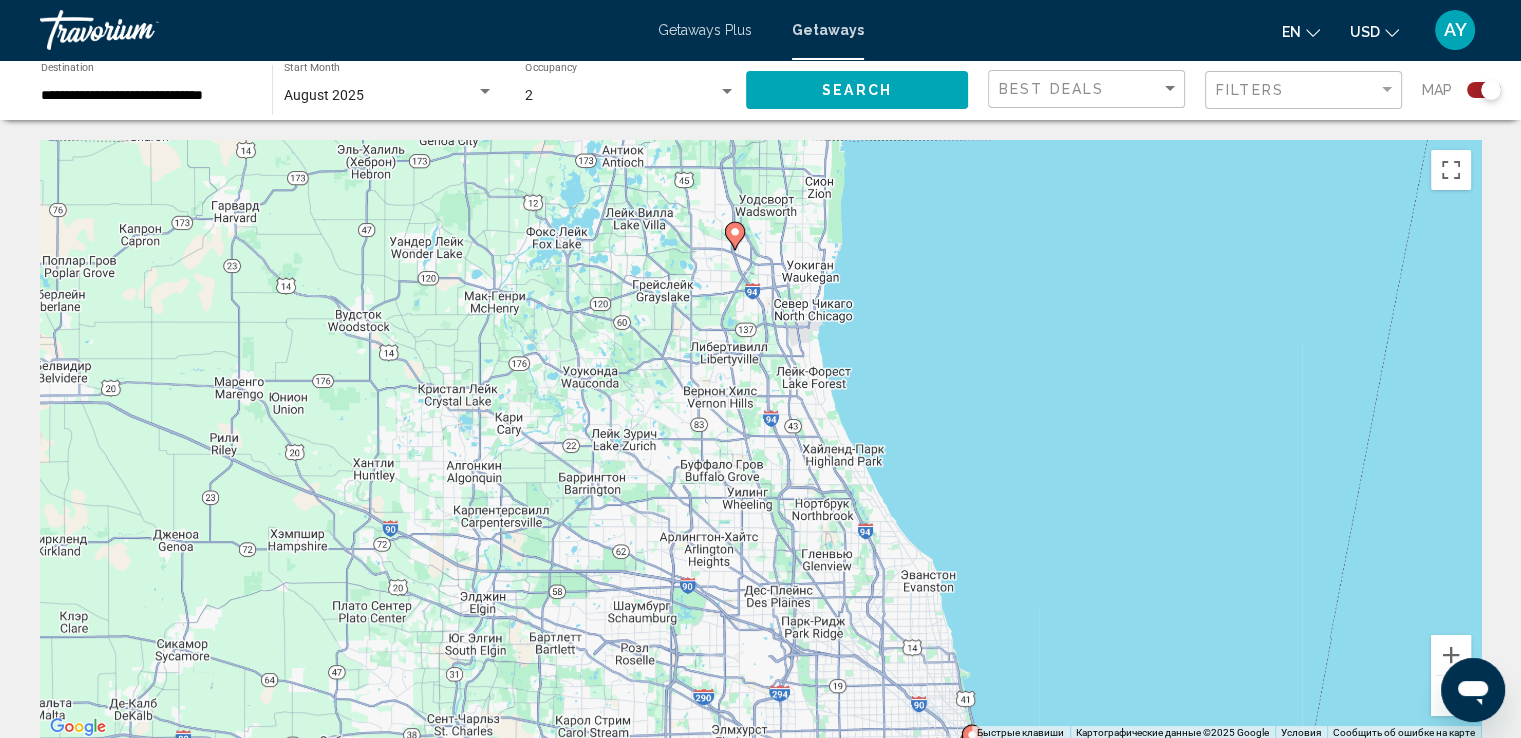 click at bounding box center (1451, 696) 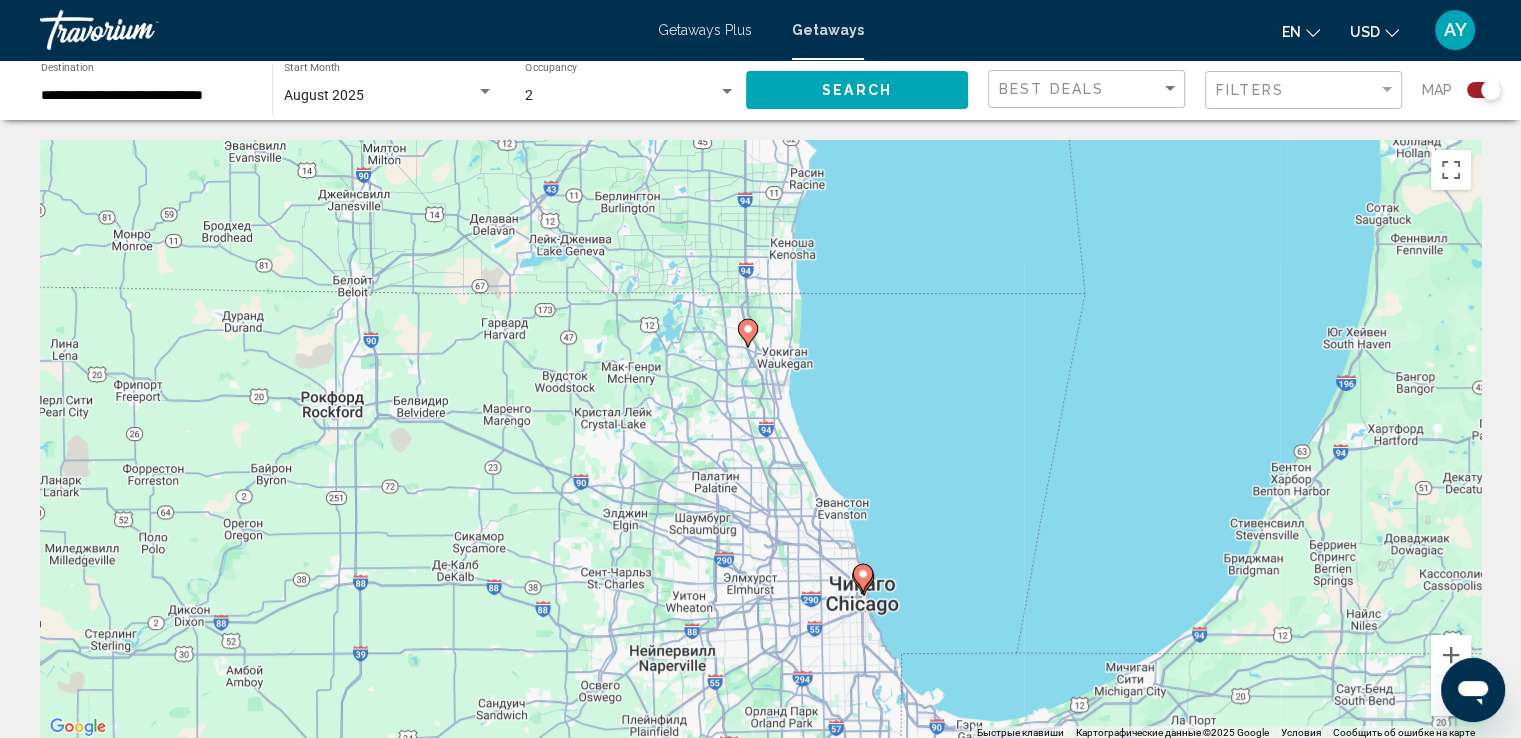 click 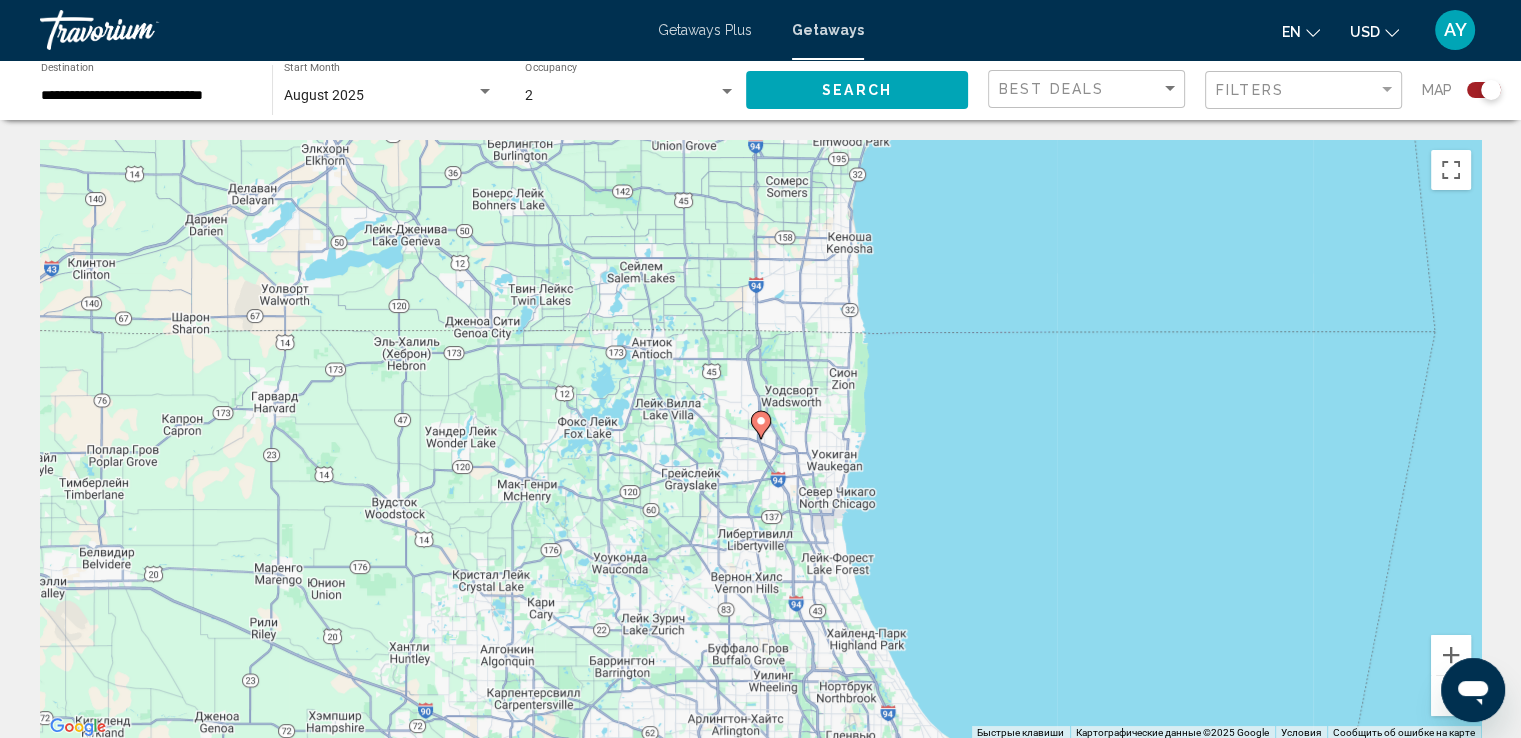 click at bounding box center [761, 425] 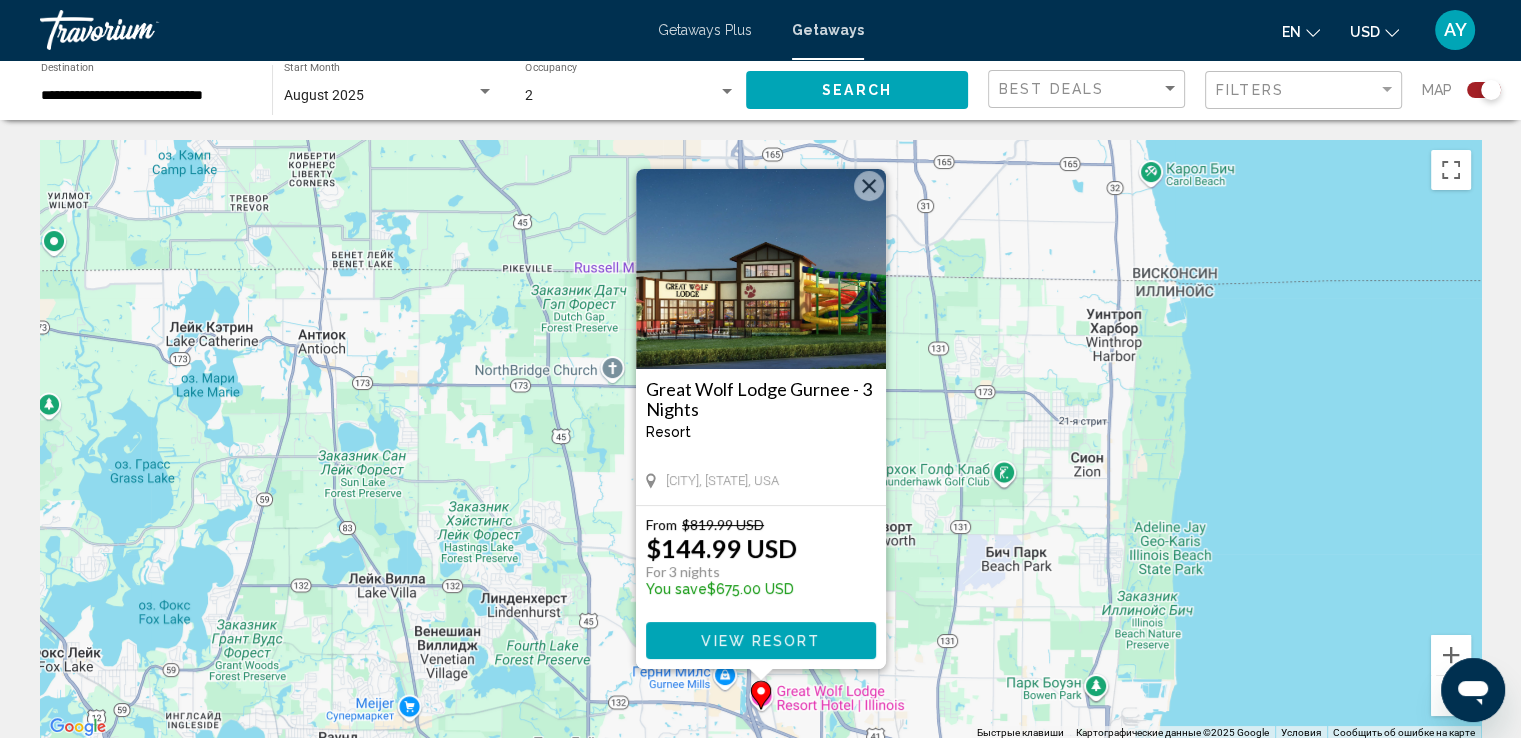 click at bounding box center [1451, 696] 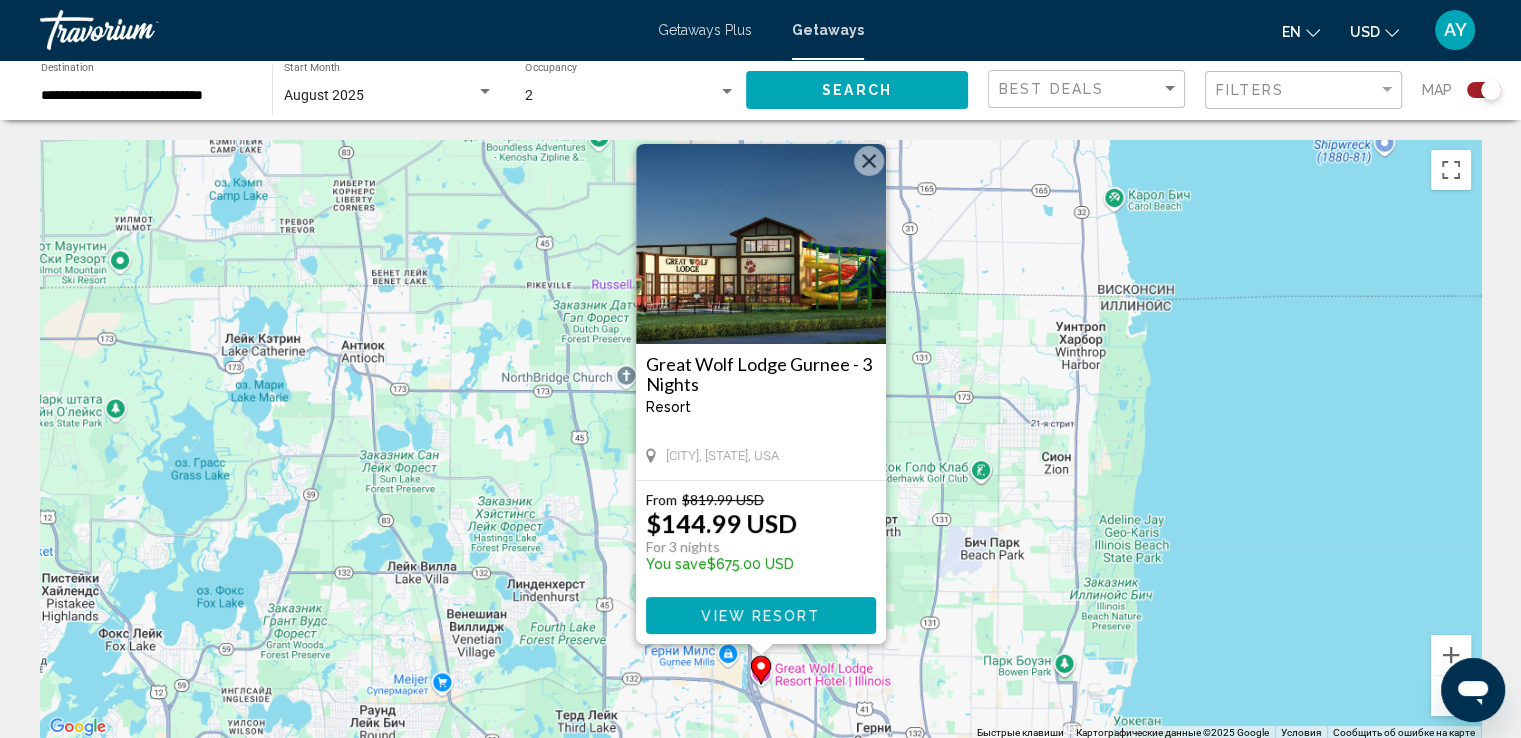 click at bounding box center [1451, 696] 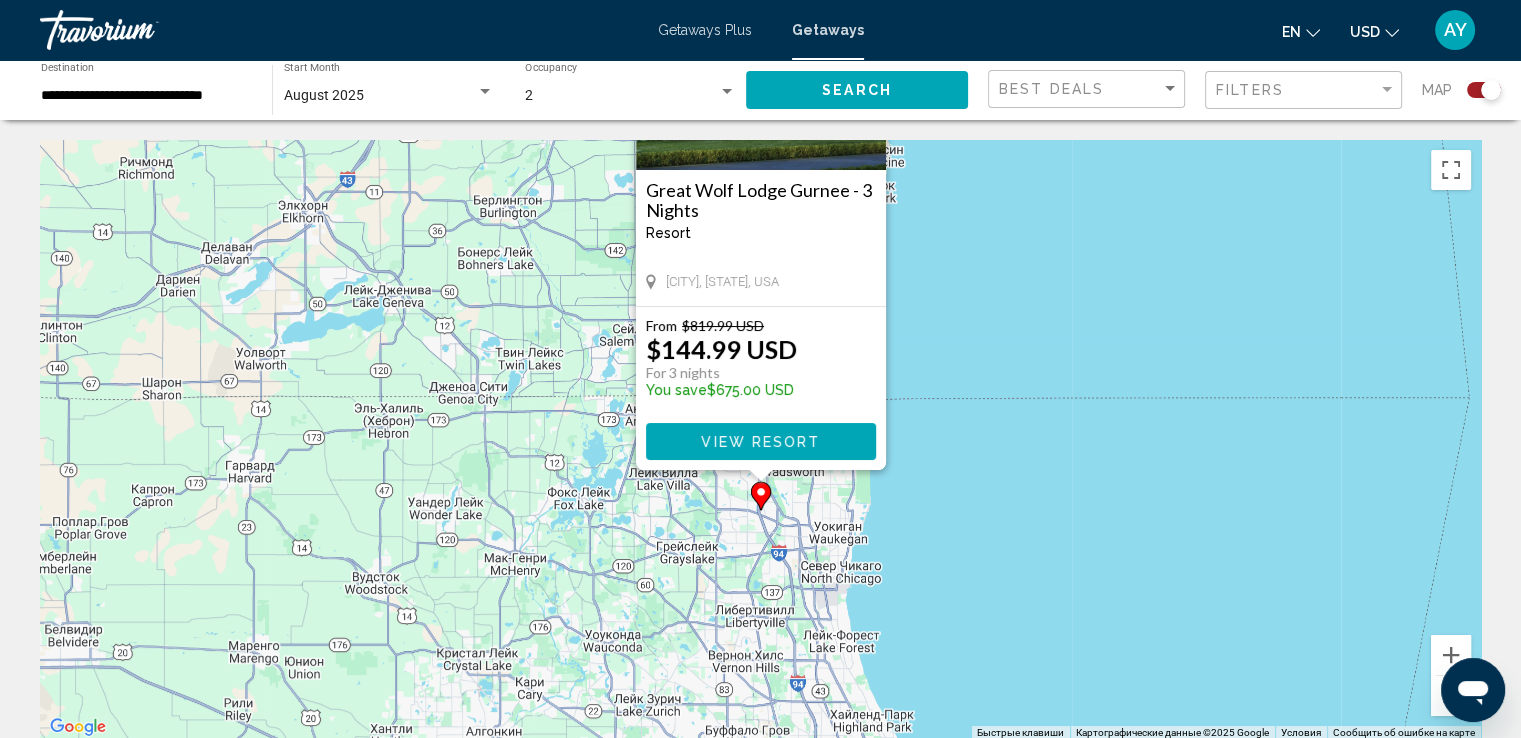 click at bounding box center (1451, 696) 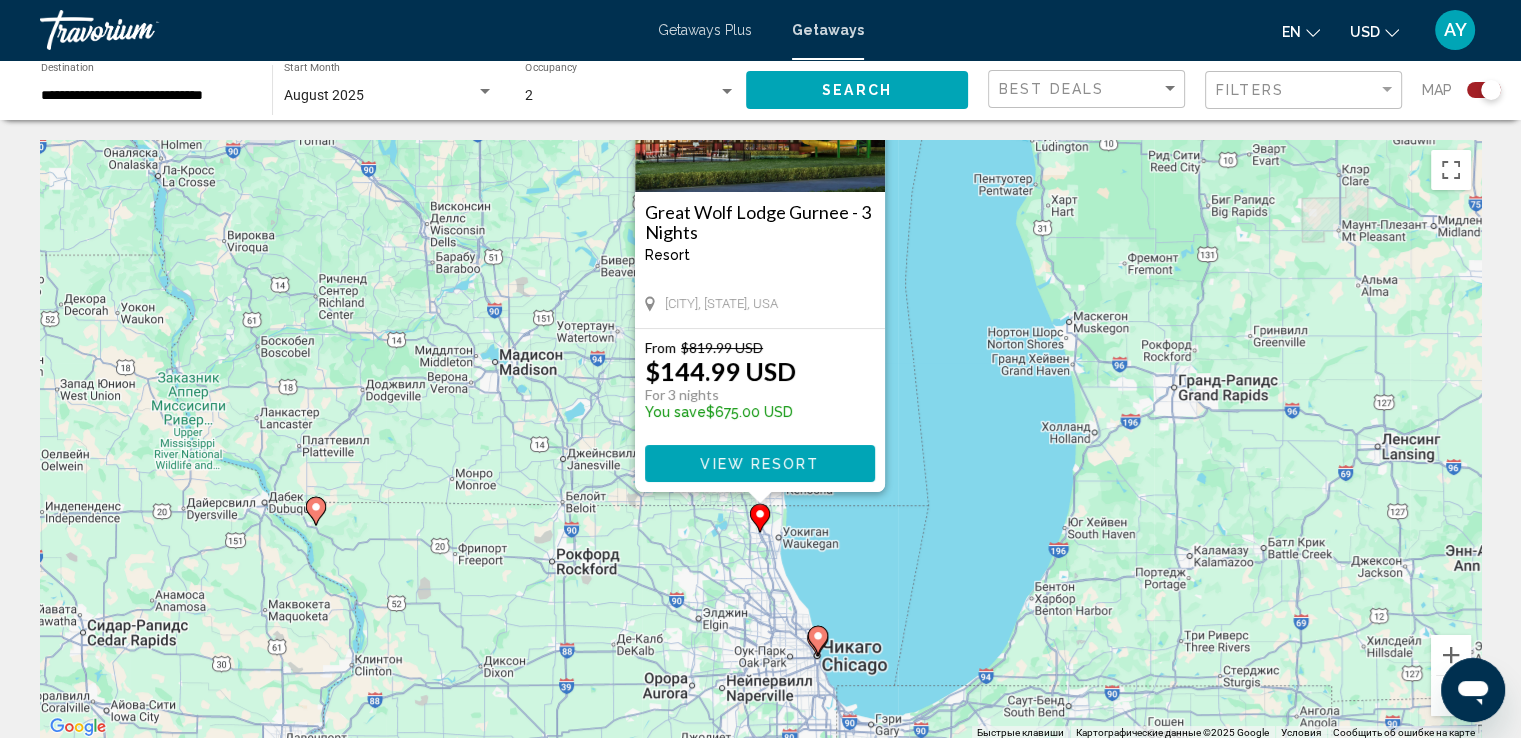 drag, startPoint x: 940, startPoint y: 447, endPoint x: 926, endPoint y: 530, distance: 84.17244 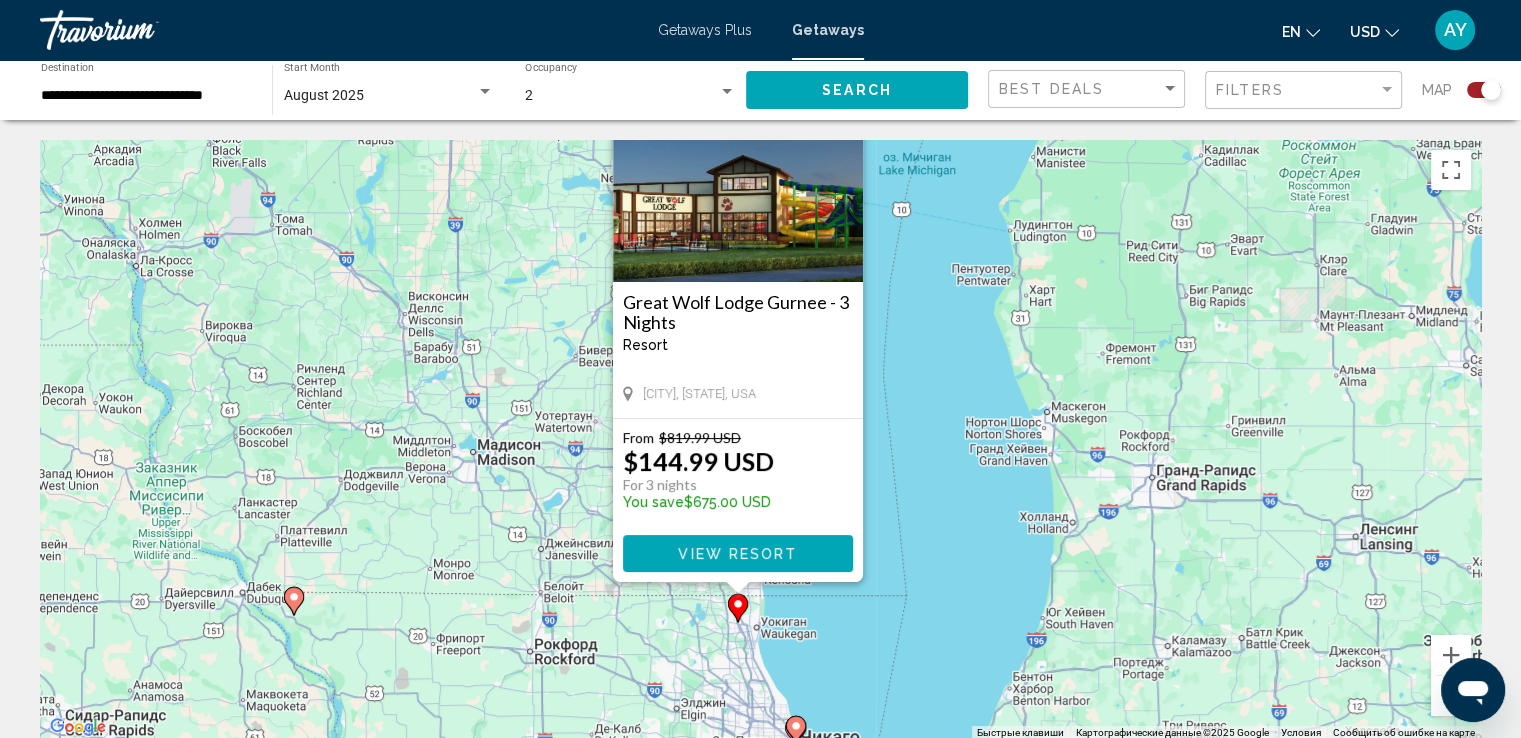 click on "Чтобы активировать перетаскивание с помощью клавиатуры, нажмите Alt + Ввод. После этого перемещайте маркер, используя клавиши со стрелками. Чтобы завершить перетаскивание, нажмите клавишу Ввод. Чтобы отменить действие, нажмите клавишу Esc.  Great Wolf Lodge Gurnee - 3 Nights  Resort  -  This is an adults only resort
[CITY], [STATE], USA From $819.99 USD $144.99 USD For 3 nights You save  $675.00 USD  View Resort" at bounding box center (760, 440) 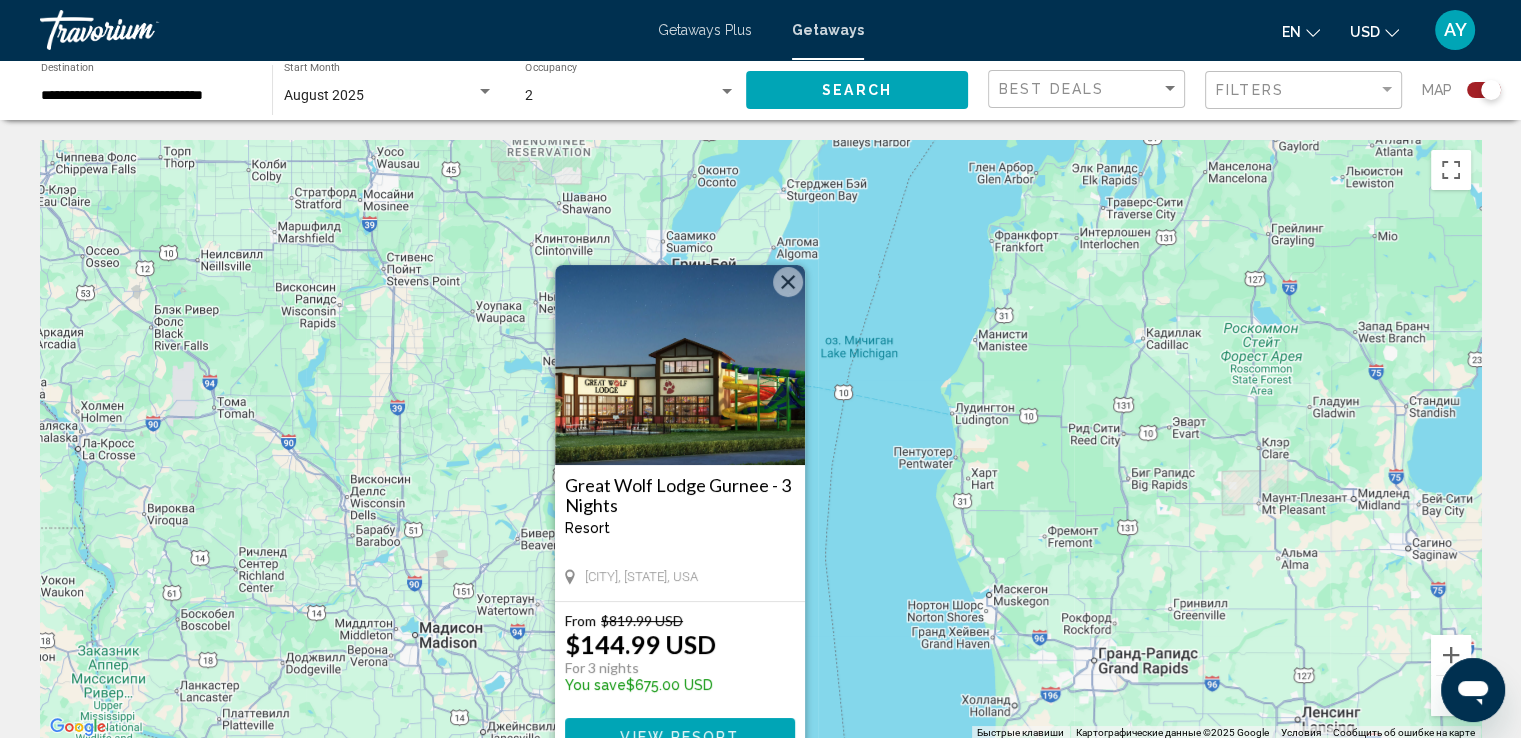 drag, startPoint x: 1059, startPoint y: 370, endPoint x: 956, endPoint y: 516, distance: 178.67569 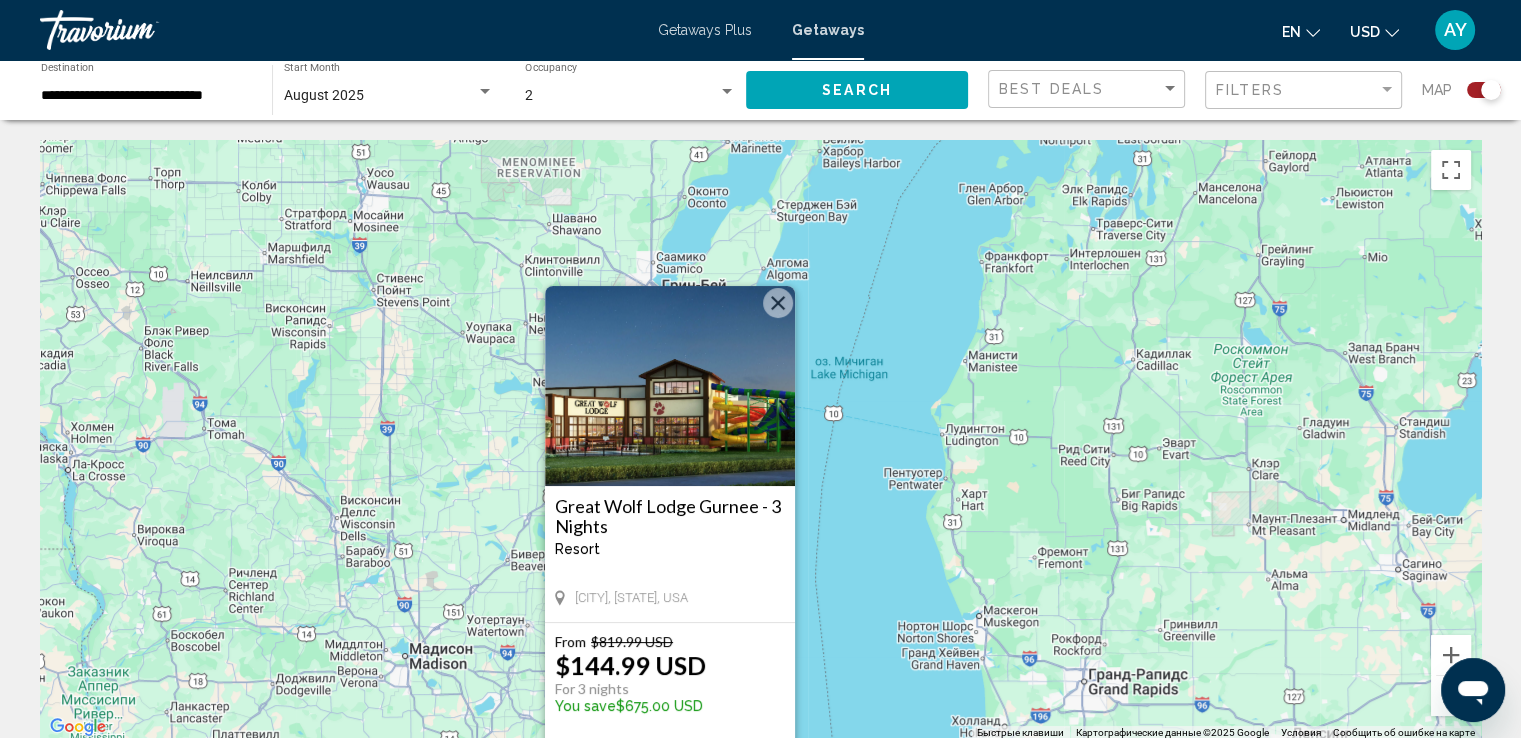 click at bounding box center [778, 303] 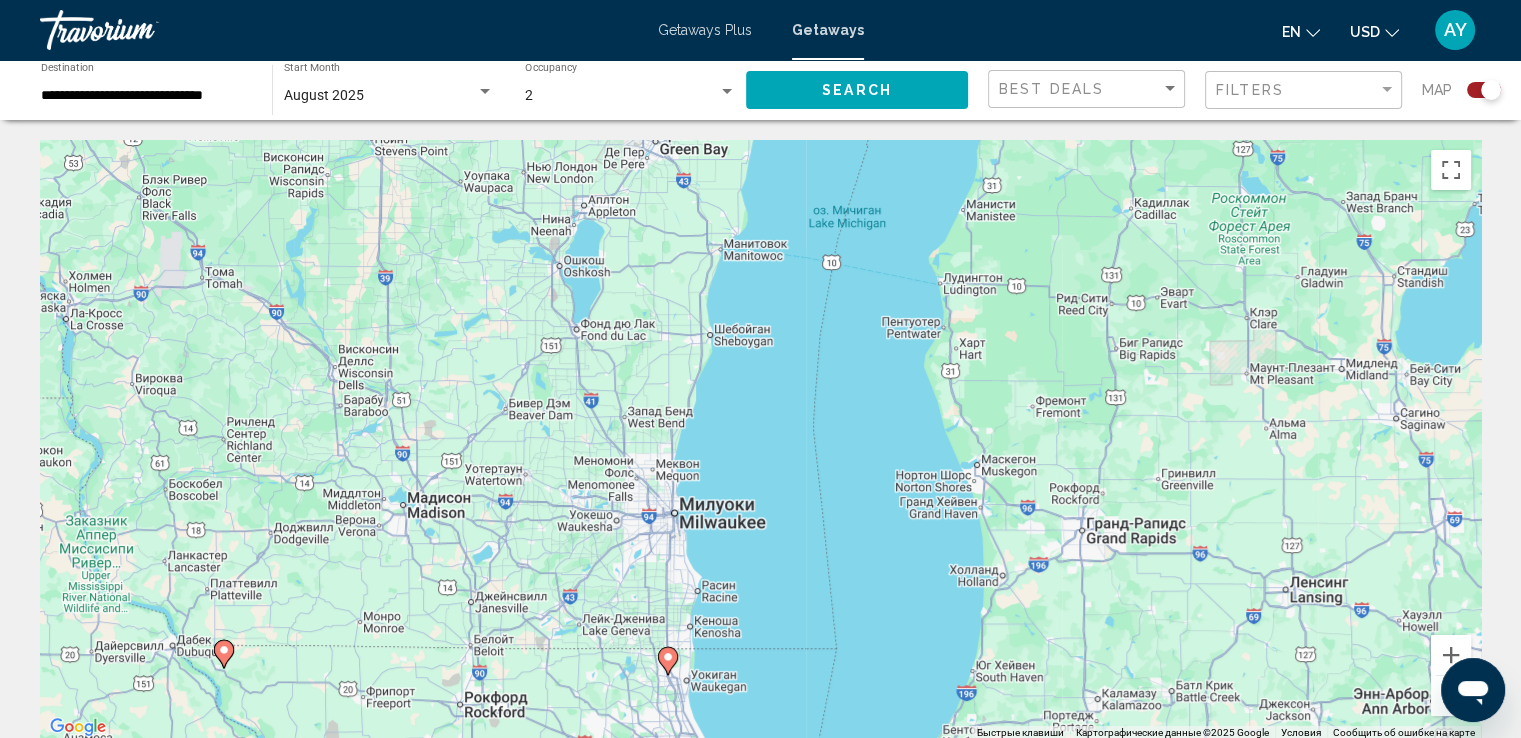 drag, startPoint x: 837, startPoint y: 600, endPoint x: 852, endPoint y: 455, distance: 145.7738 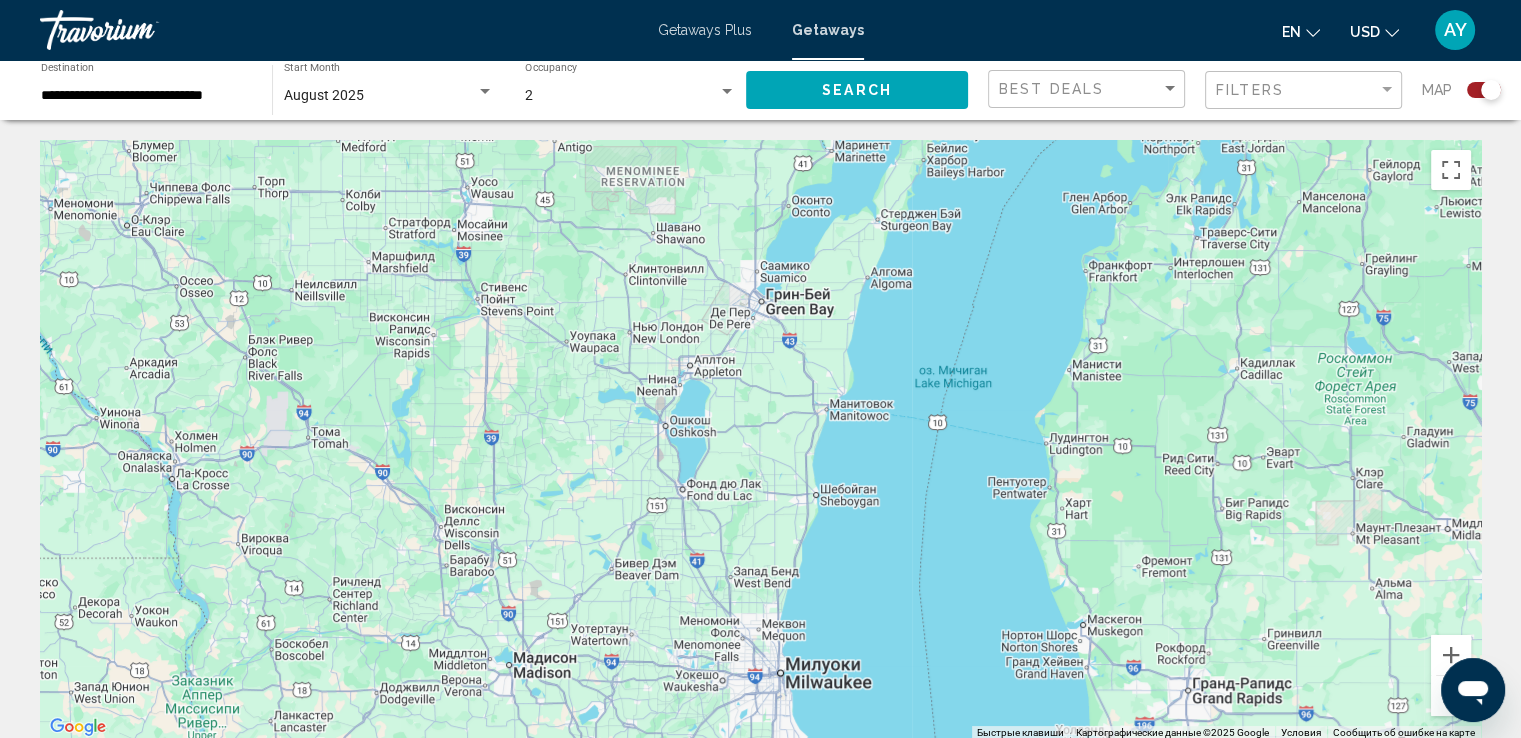 drag, startPoint x: 902, startPoint y: 513, endPoint x: 1043, endPoint y: 687, distance: 223.95758 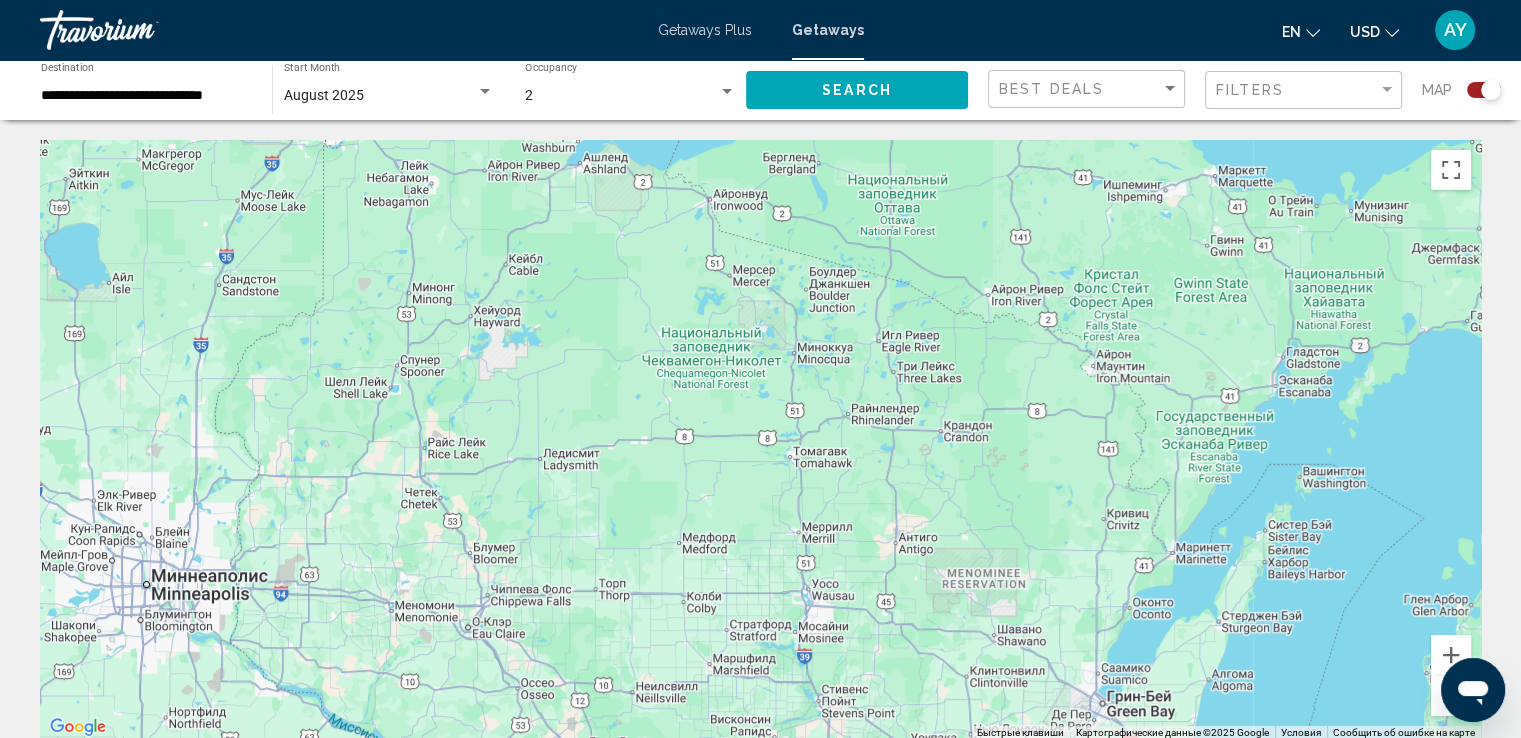 drag, startPoint x: 926, startPoint y: 553, endPoint x: 756, endPoint y: 321, distance: 287.6178 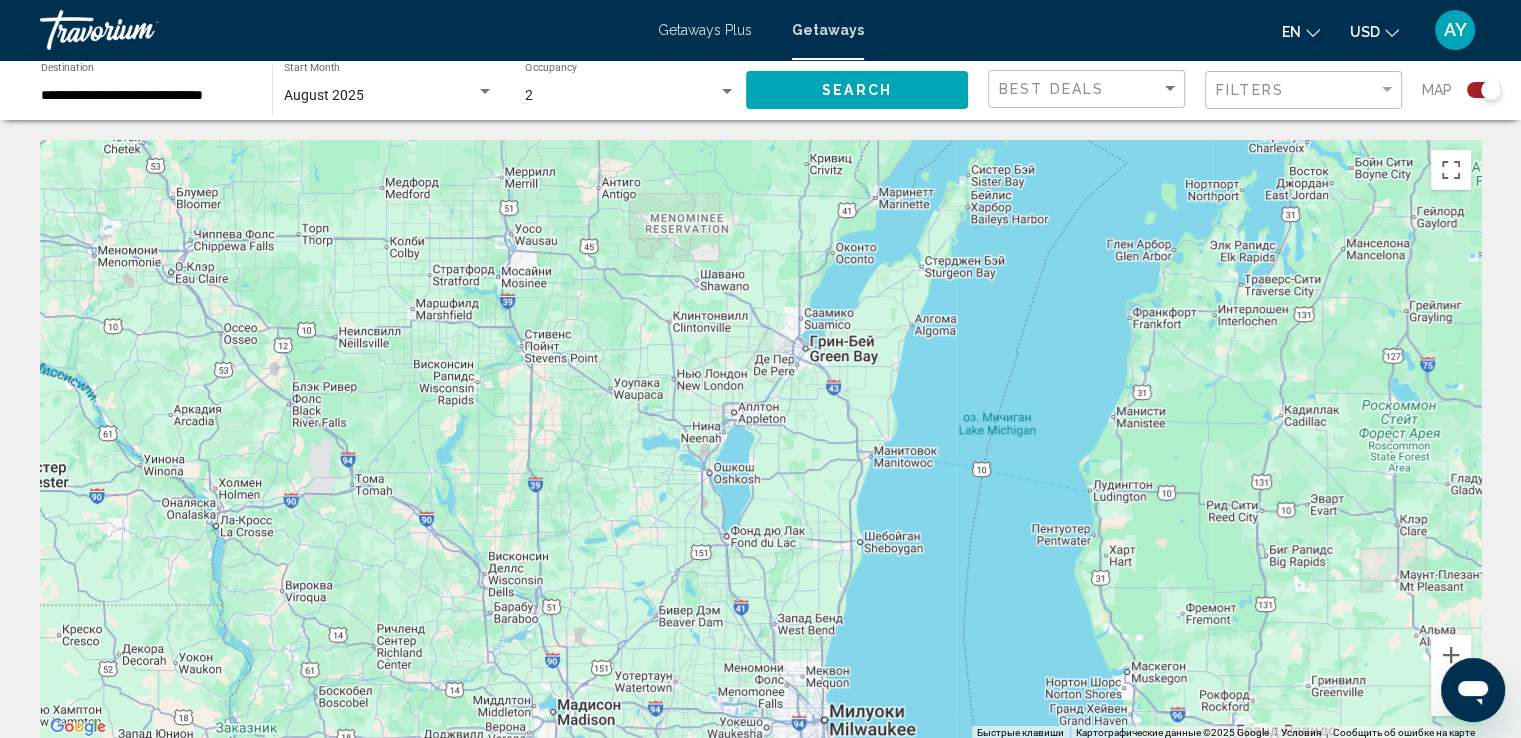click at bounding box center [1451, 696] 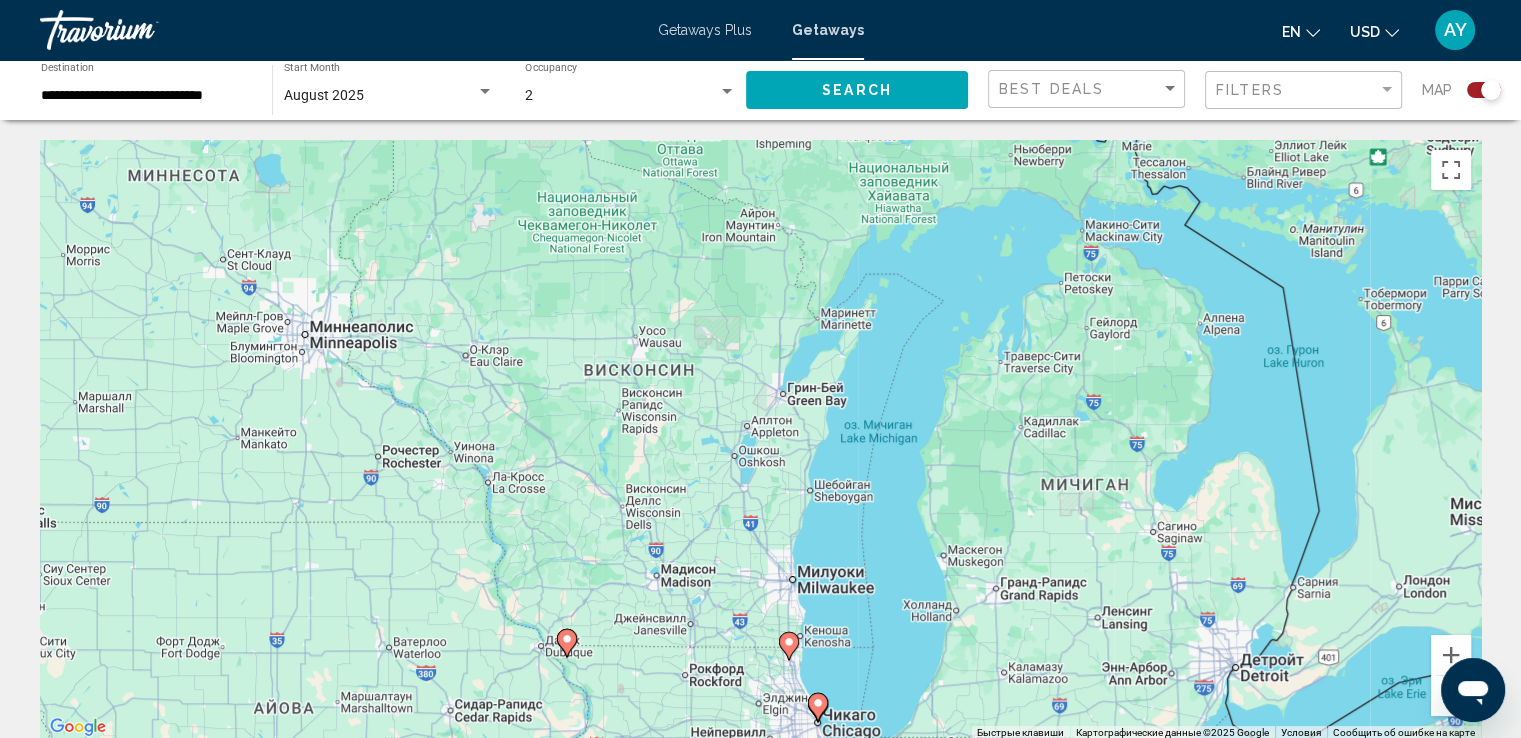 click at bounding box center [1451, 696] 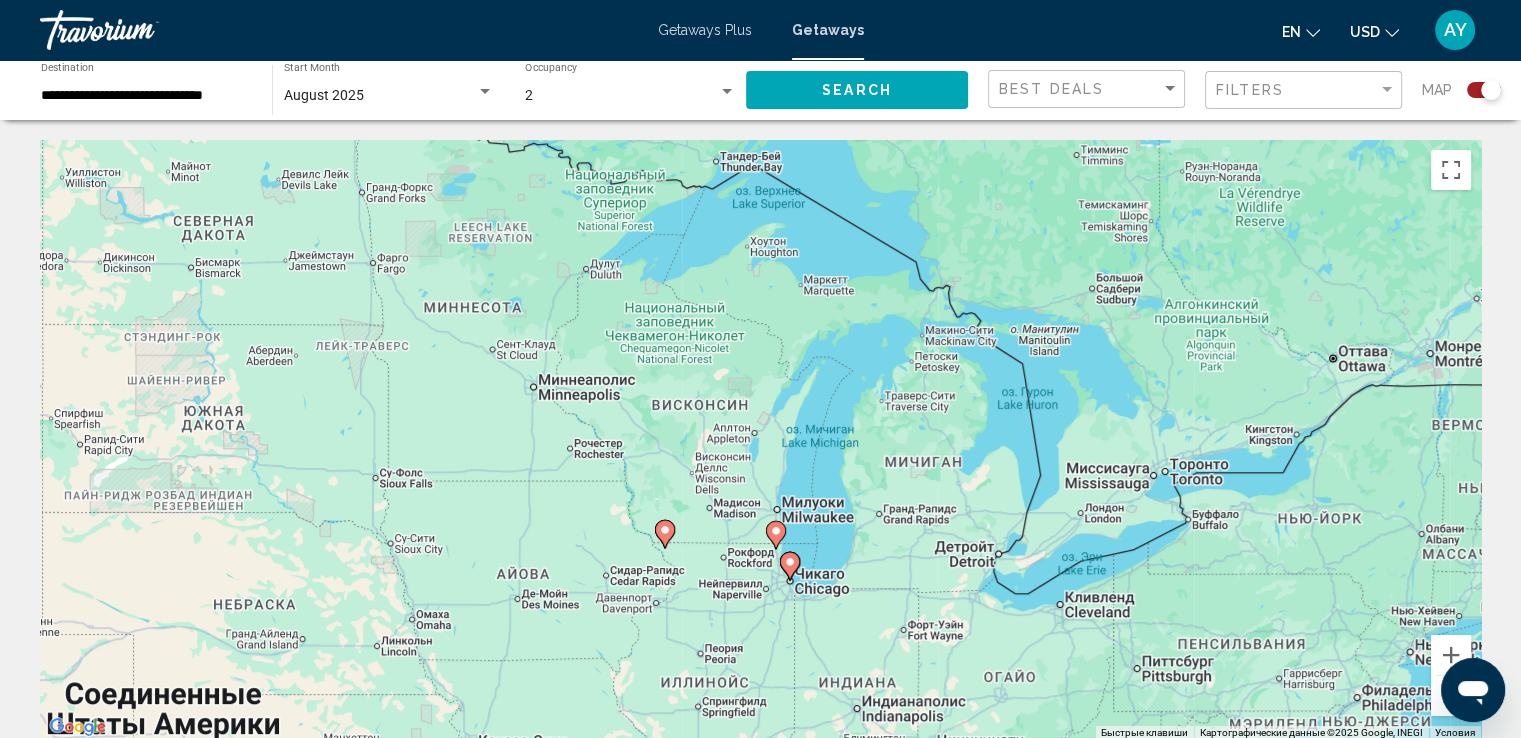 click at bounding box center [1451, 696] 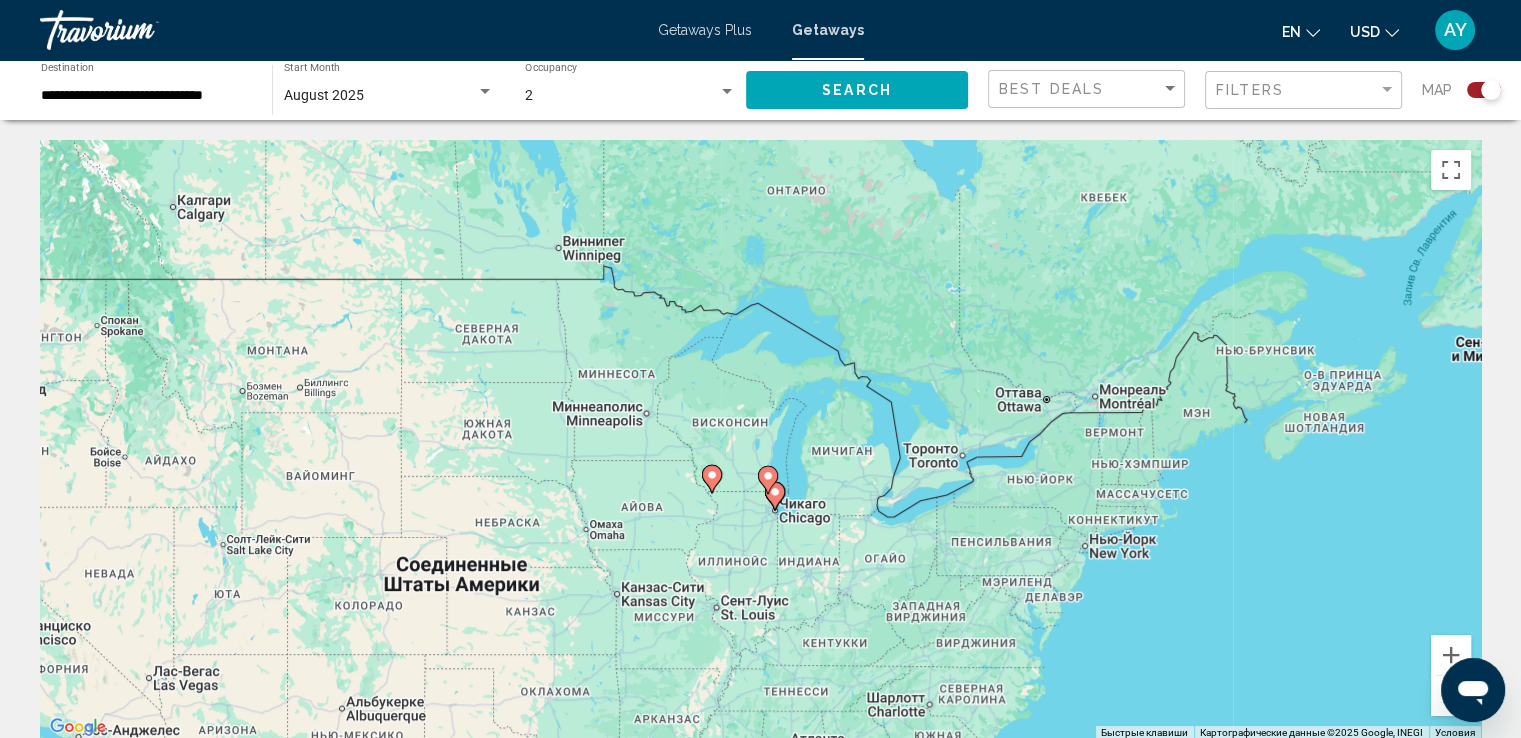 click at bounding box center (1451, 696) 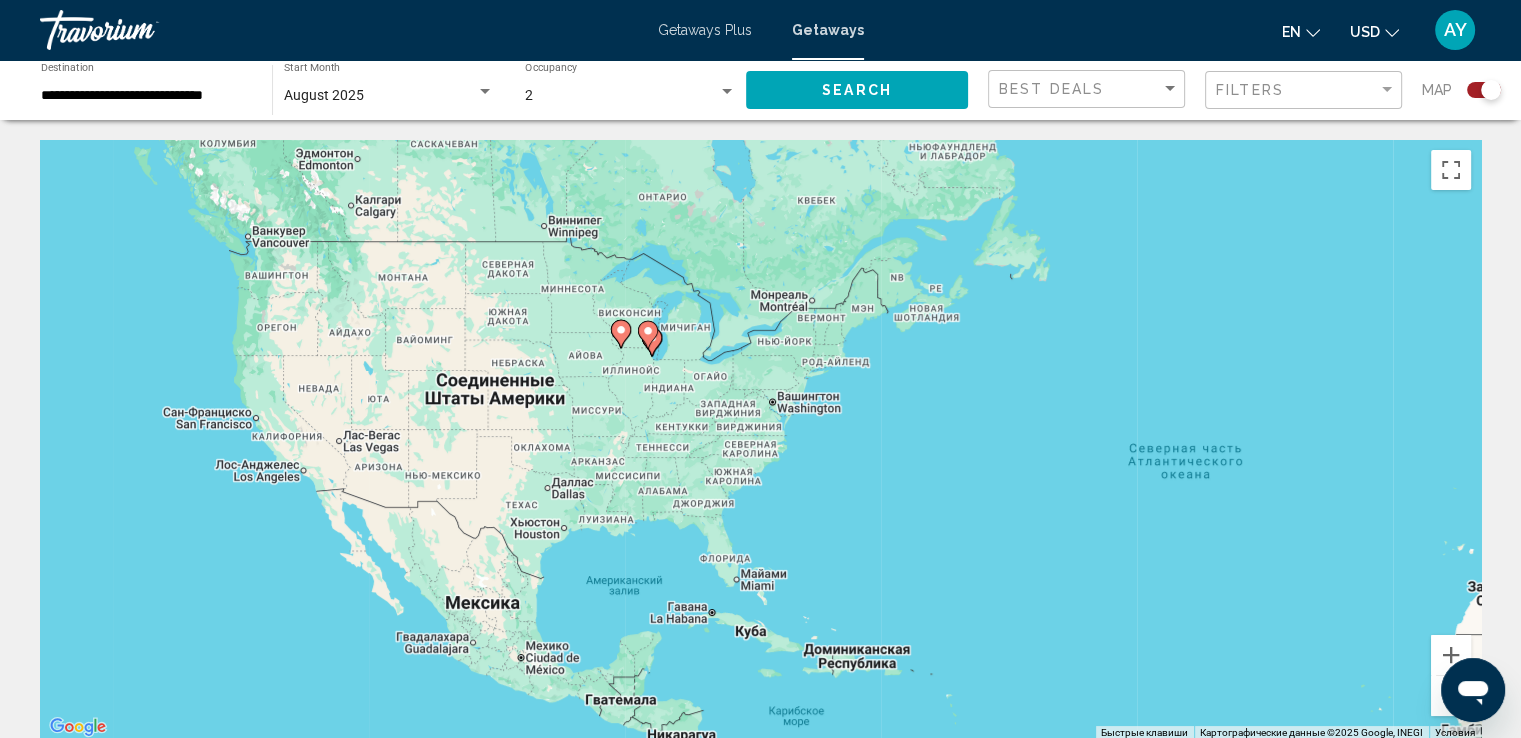 drag, startPoint x: 933, startPoint y: 485, endPoint x: 834, endPoint y: 388, distance: 138.60014 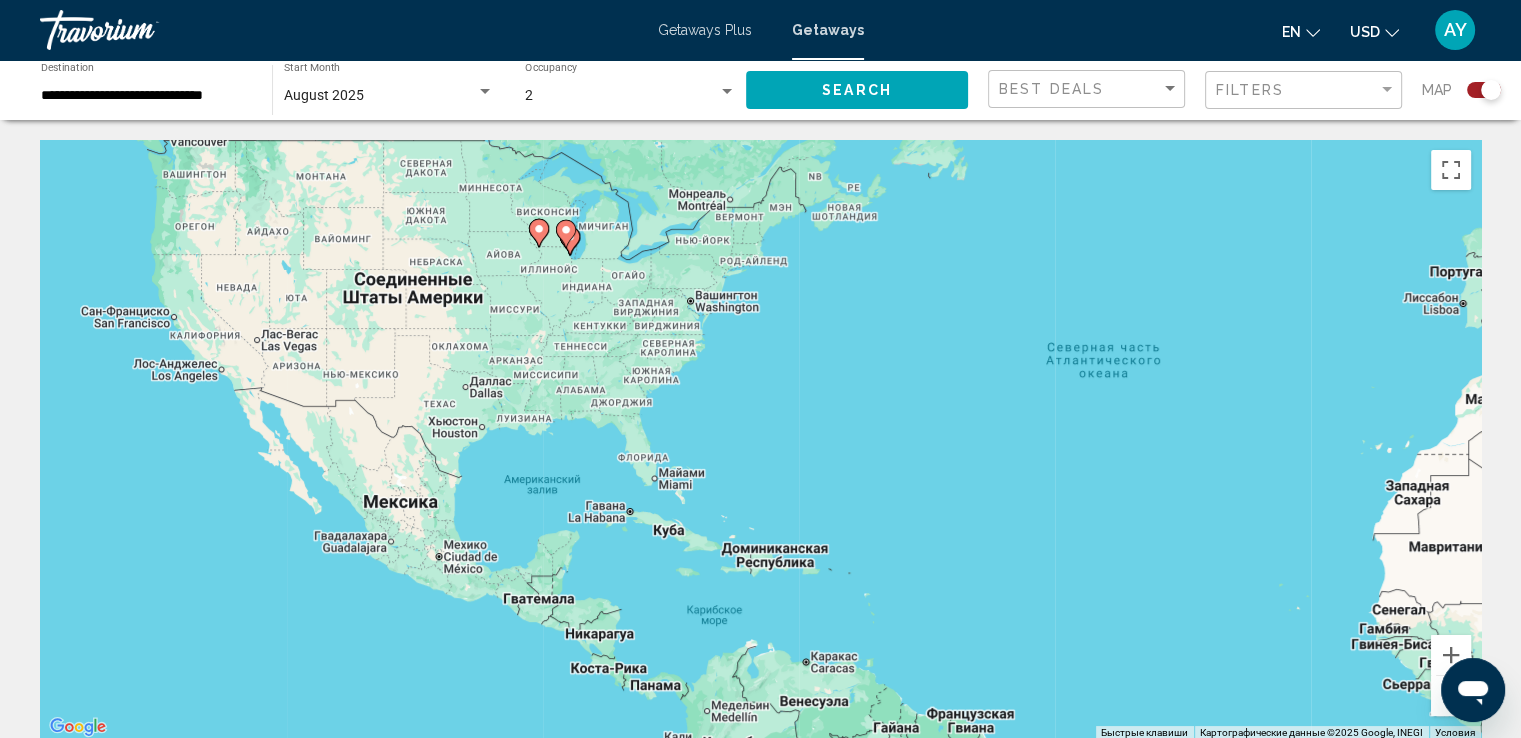 click on "Чтобы активировать перетаскивание с помощью клавиатуры, нажмите Alt + Ввод. После этого перемещайте маркер, используя клавиши со стрелками. Чтобы завершить перетаскивание, нажмите клавишу Ввод. Чтобы отменить действие, нажмите клавишу Esc." at bounding box center (760, 440) 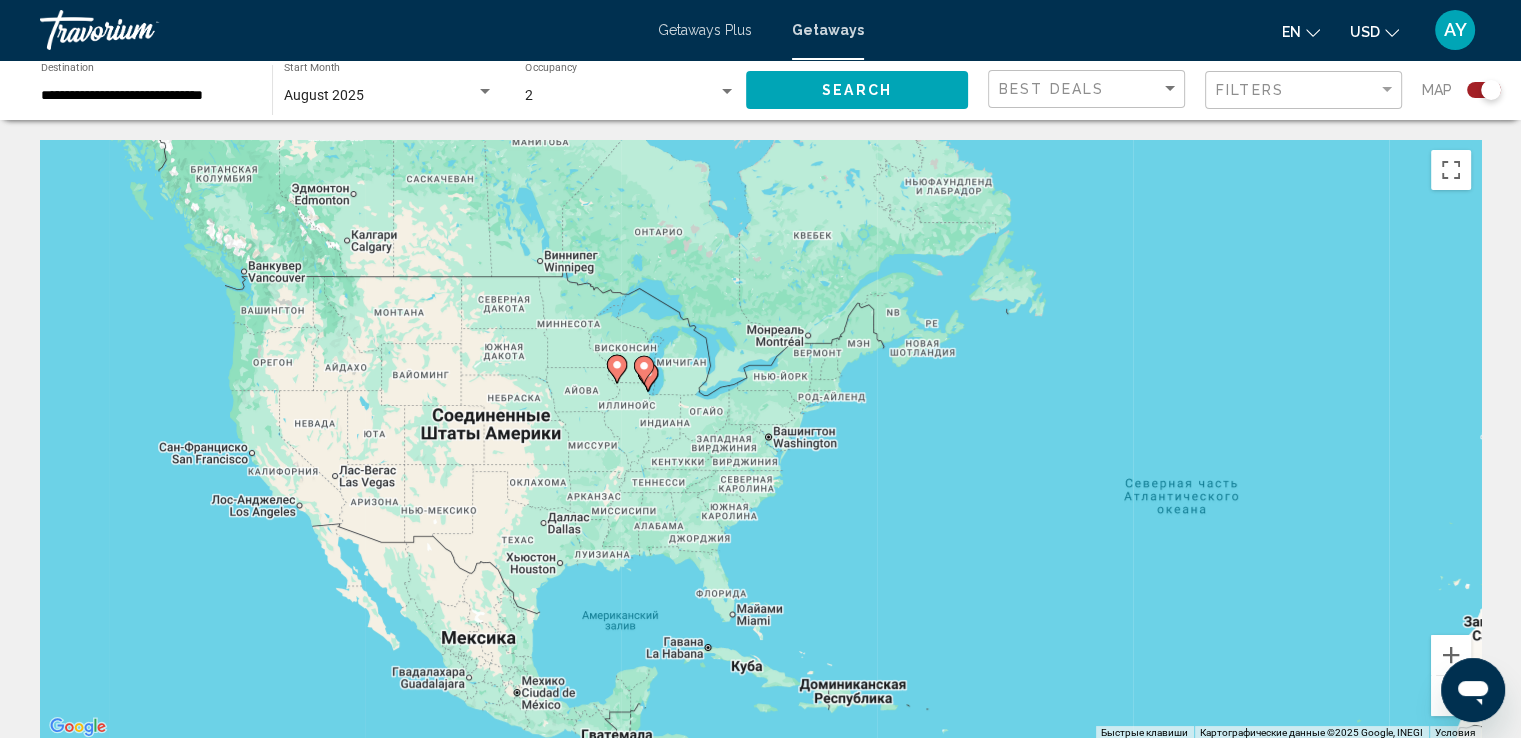 drag, startPoint x: 845, startPoint y: 289, endPoint x: 943, endPoint y: 362, distance: 122.20065 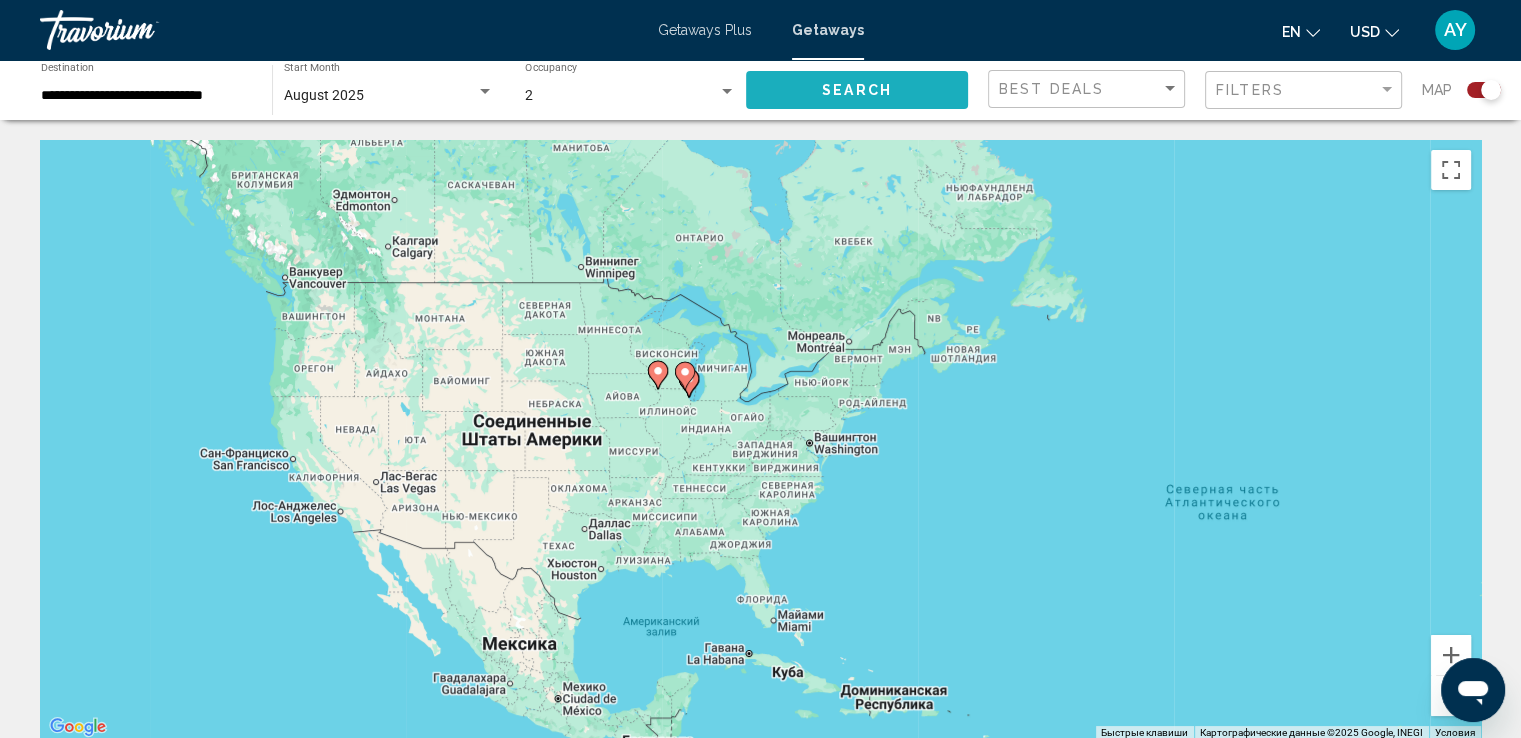 click on "Search" 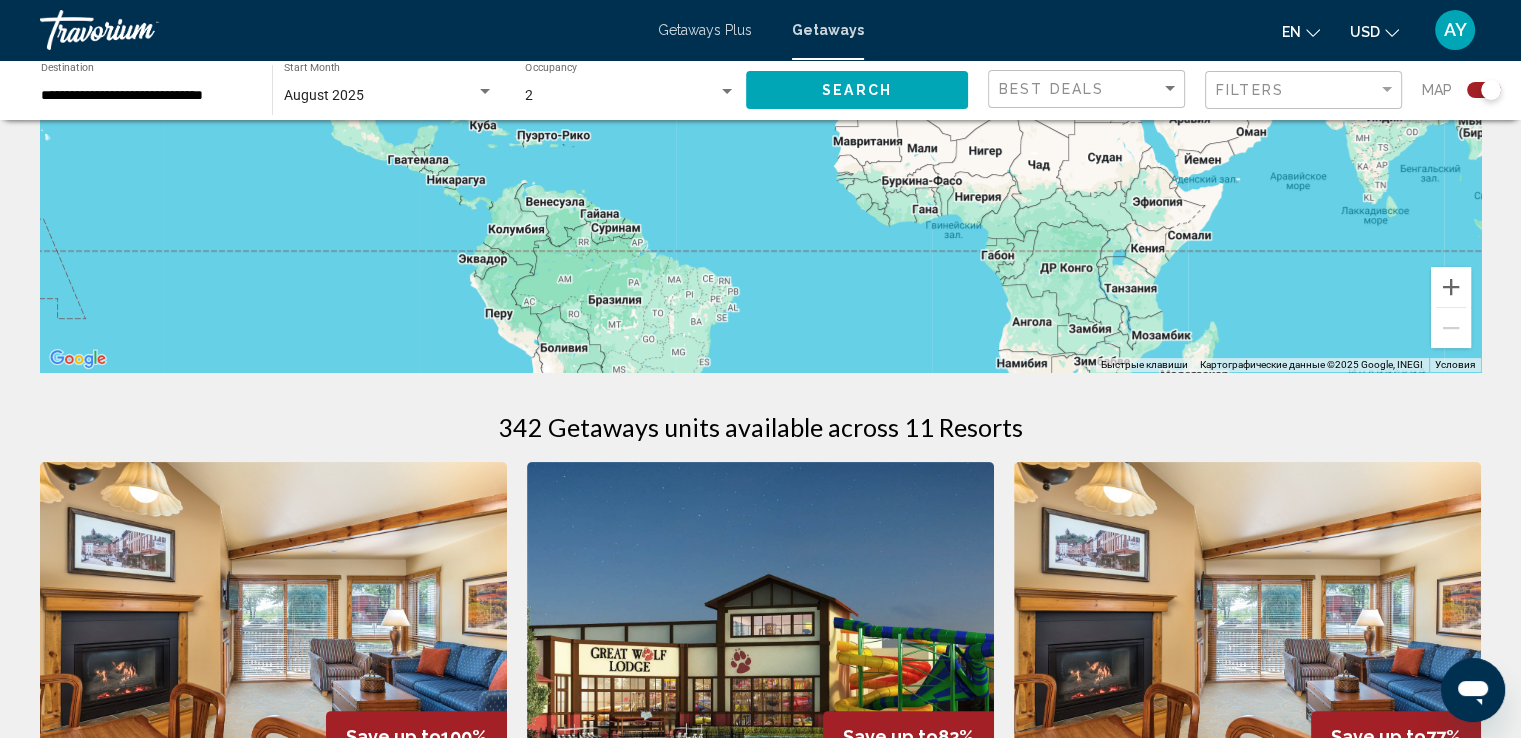 scroll, scrollTop: 100, scrollLeft: 0, axis: vertical 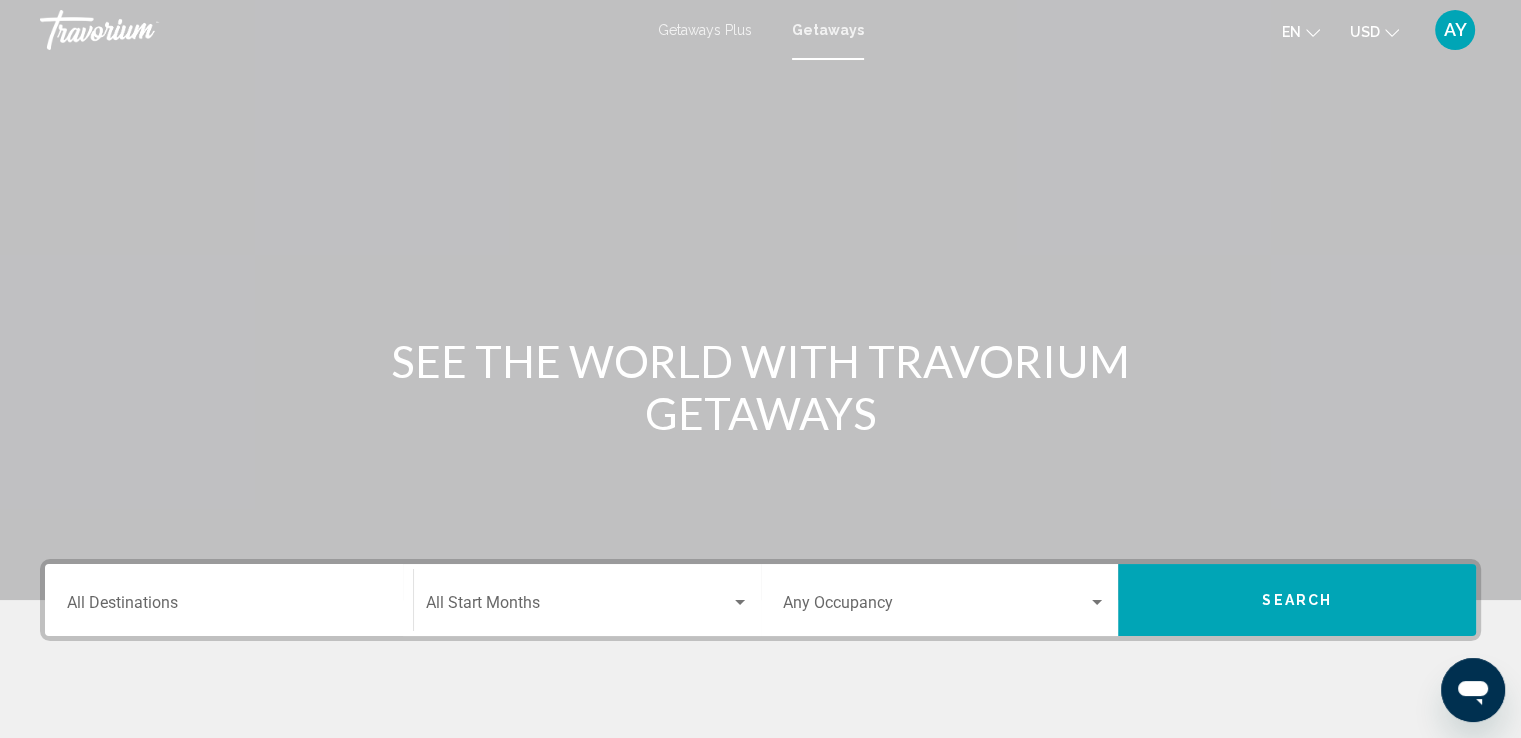 click on "Destination All Destinations" at bounding box center (229, 607) 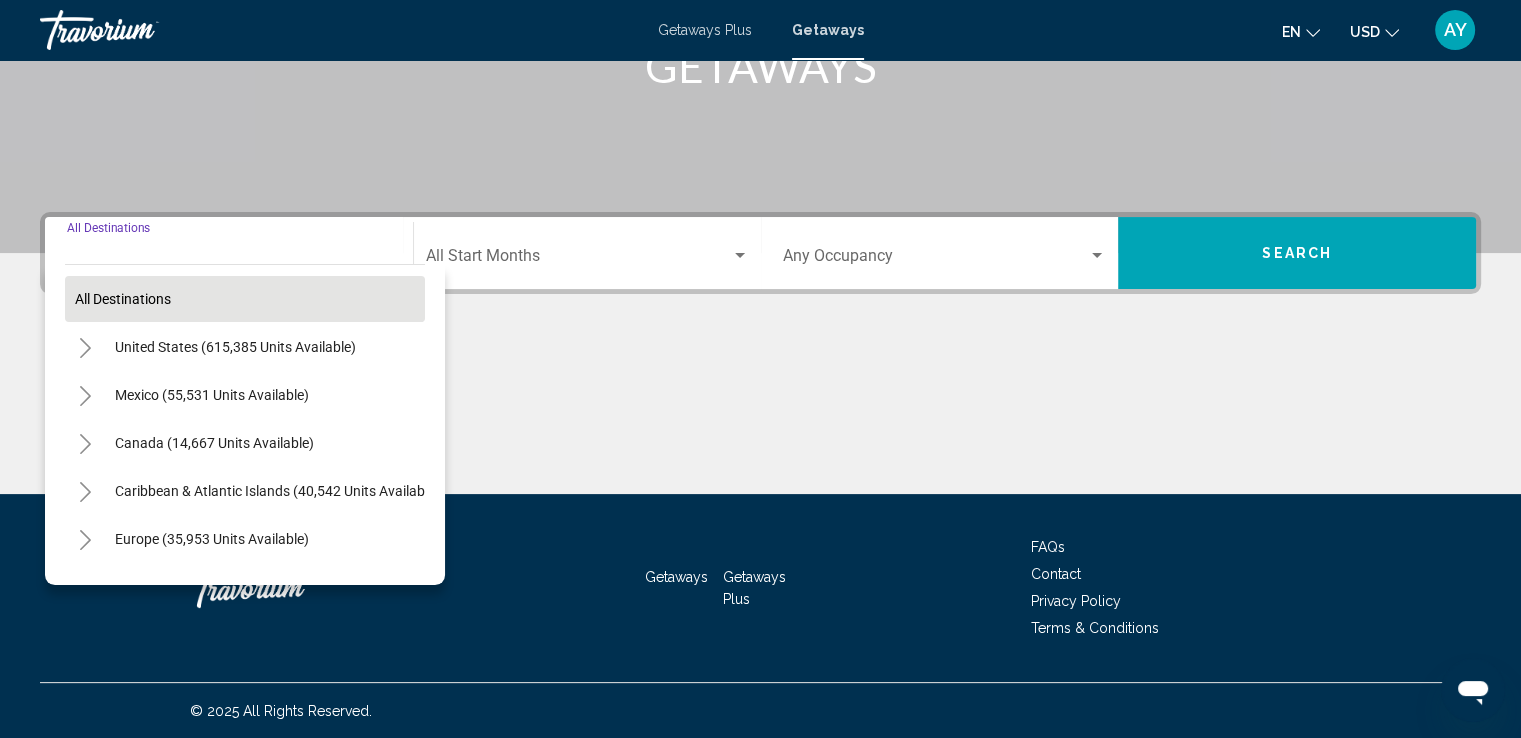 scroll, scrollTop: 348, scrollLeft: 0, axis: vertical 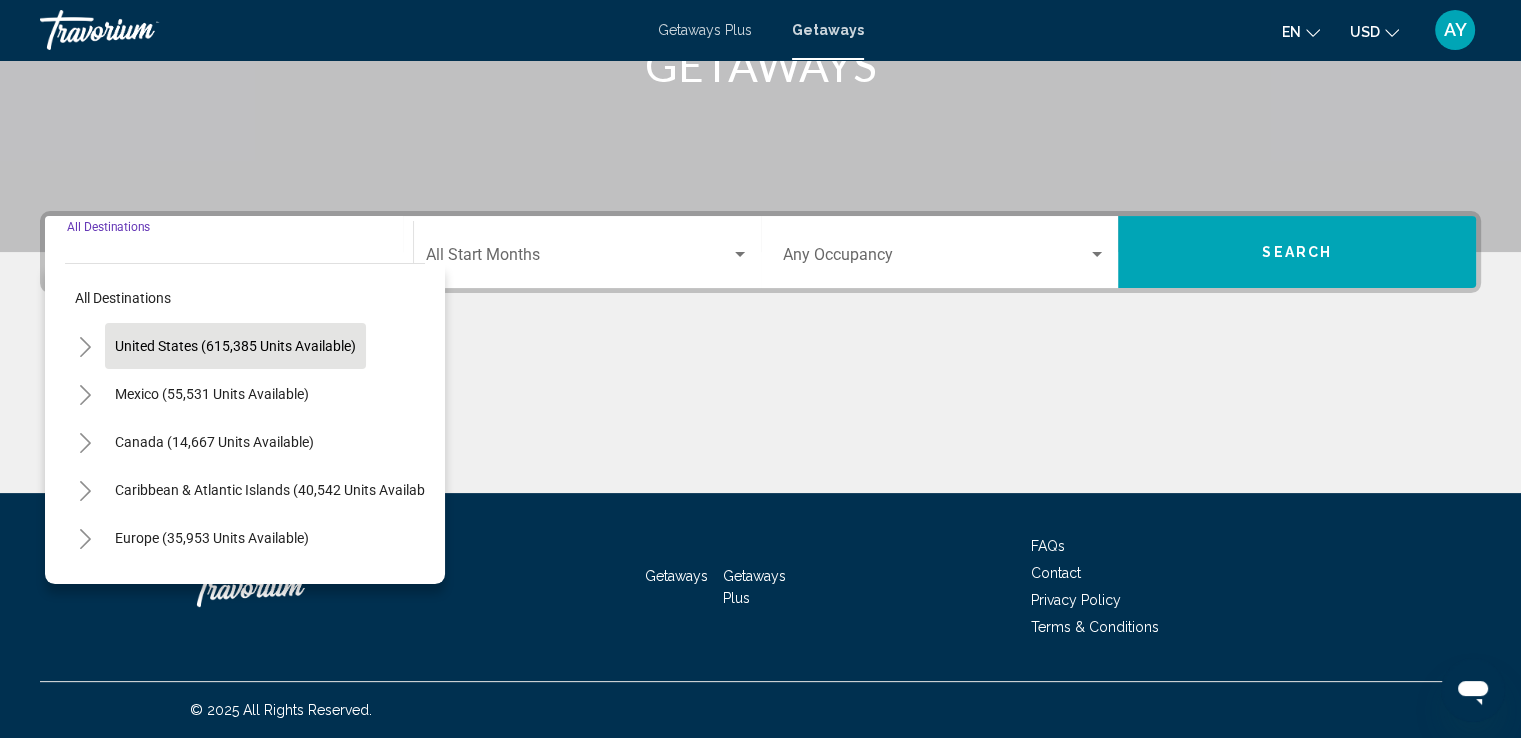 click on "United States (615,385 units available)" at bounding box center [212, 394] 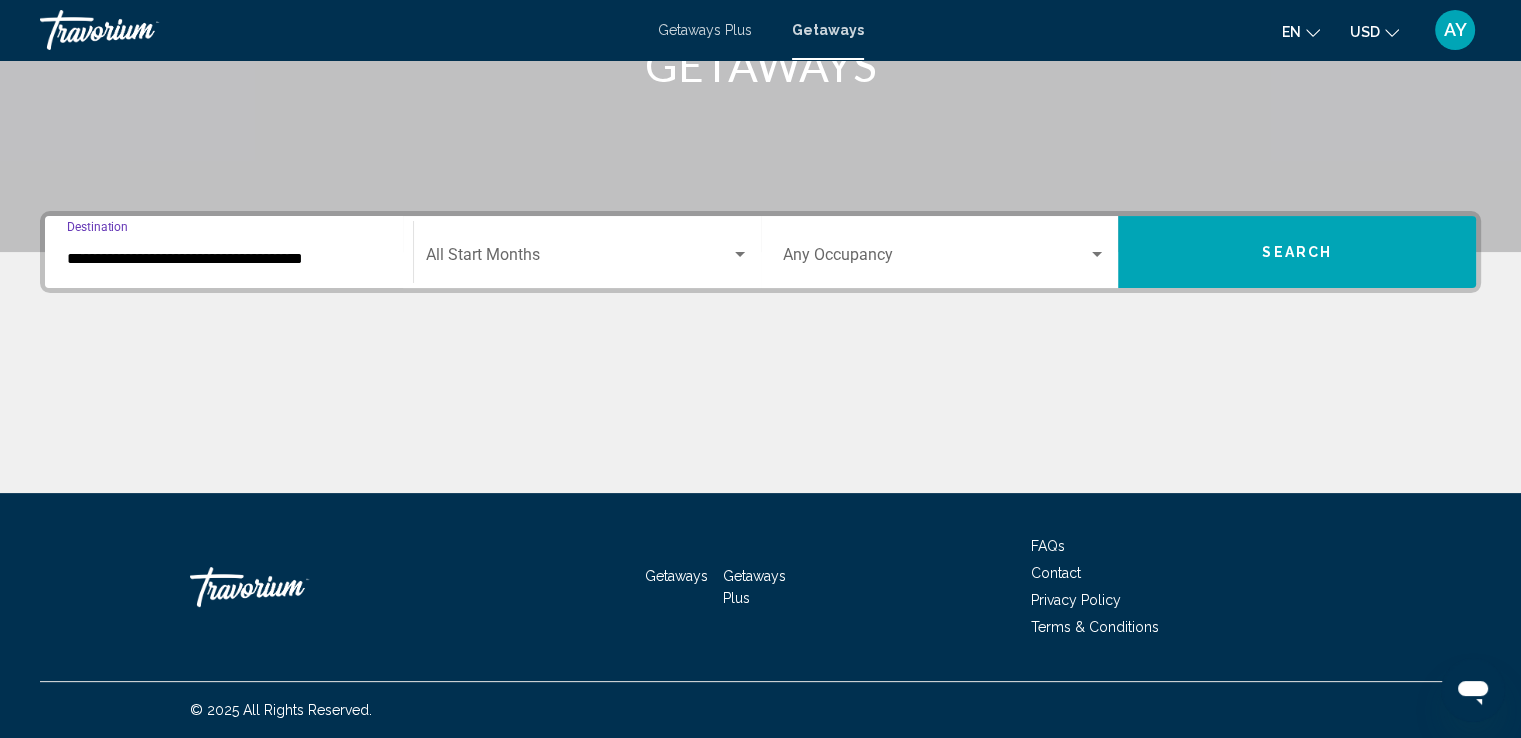 click at bounding box center (578, 259) 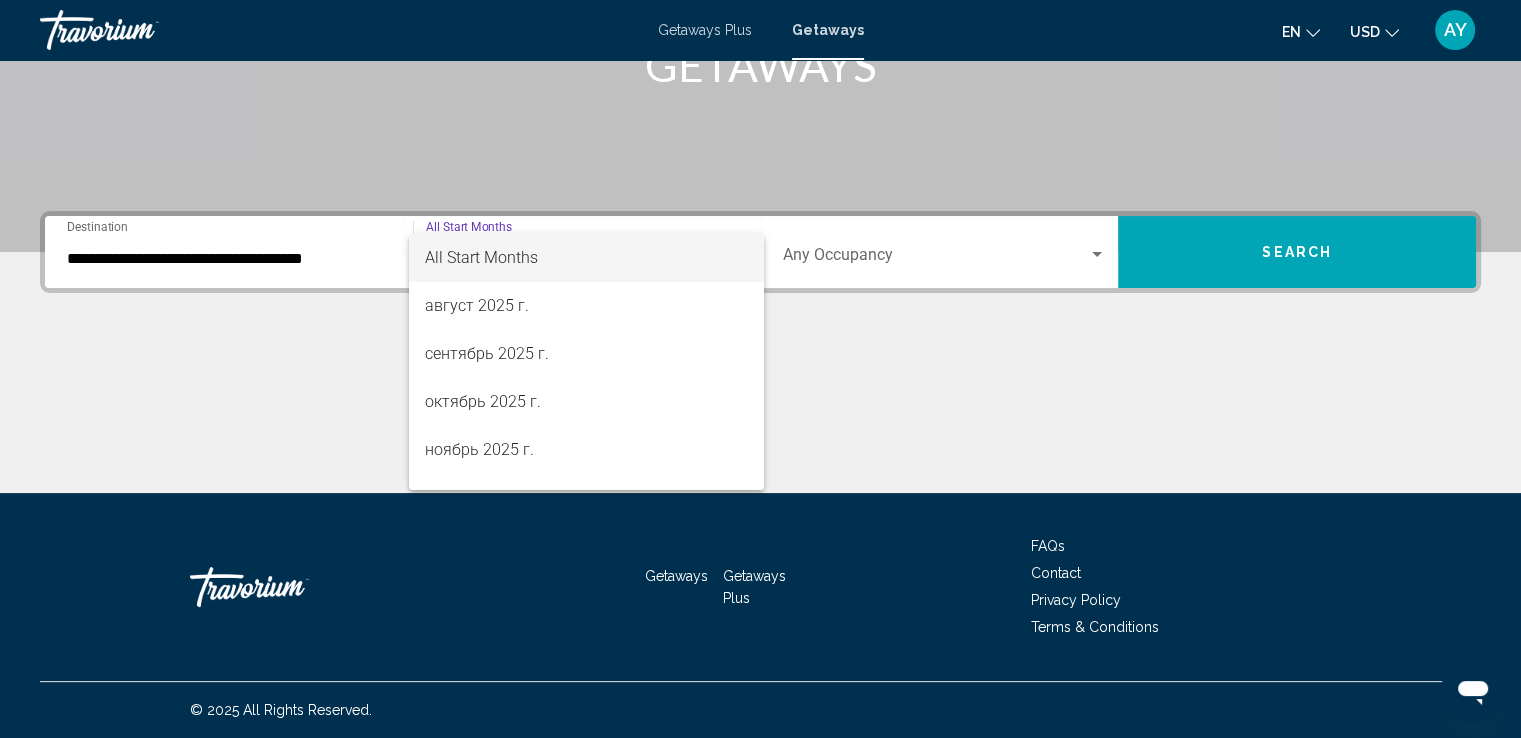 click on "All Start Months" at bounding box center (586, 258) 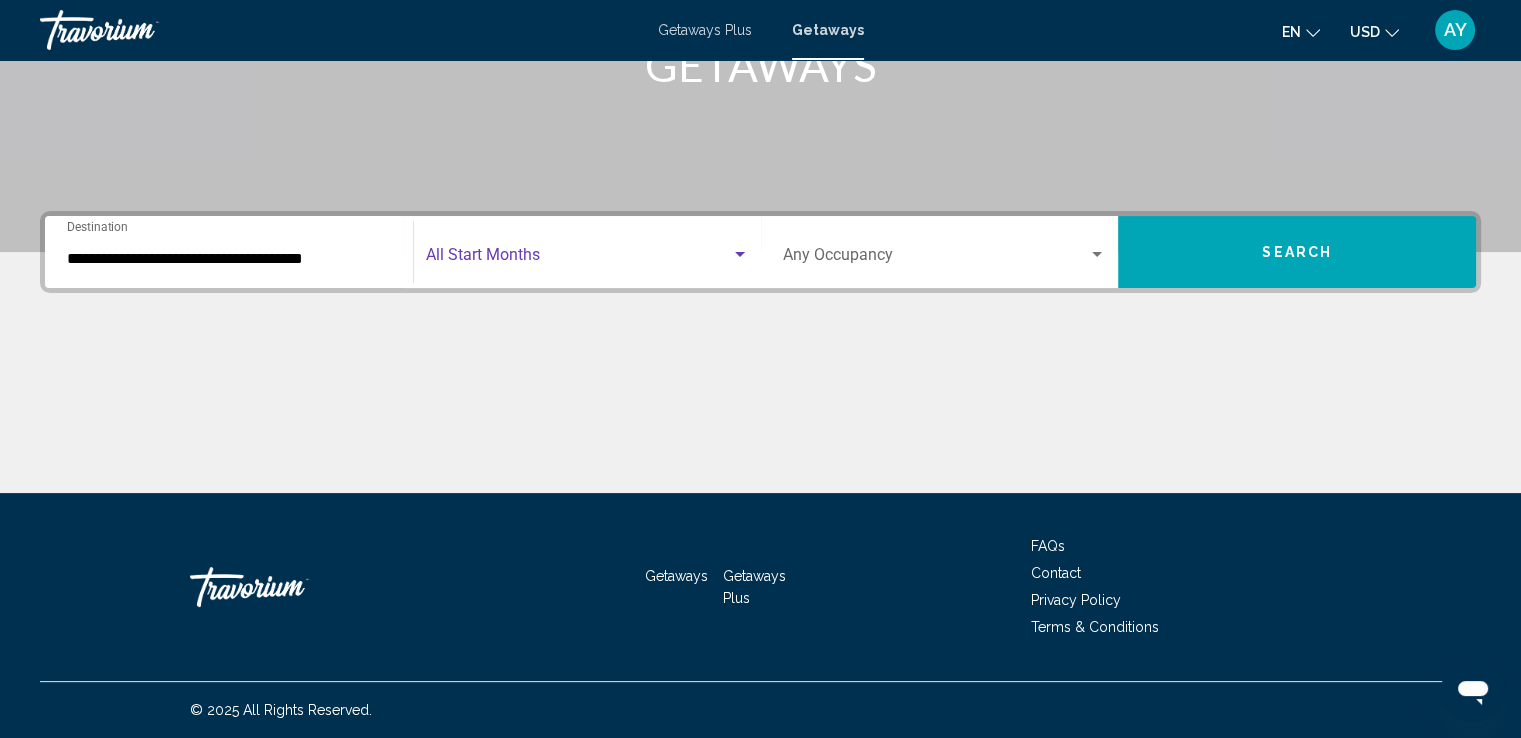 click on "Start Month All Start Months" 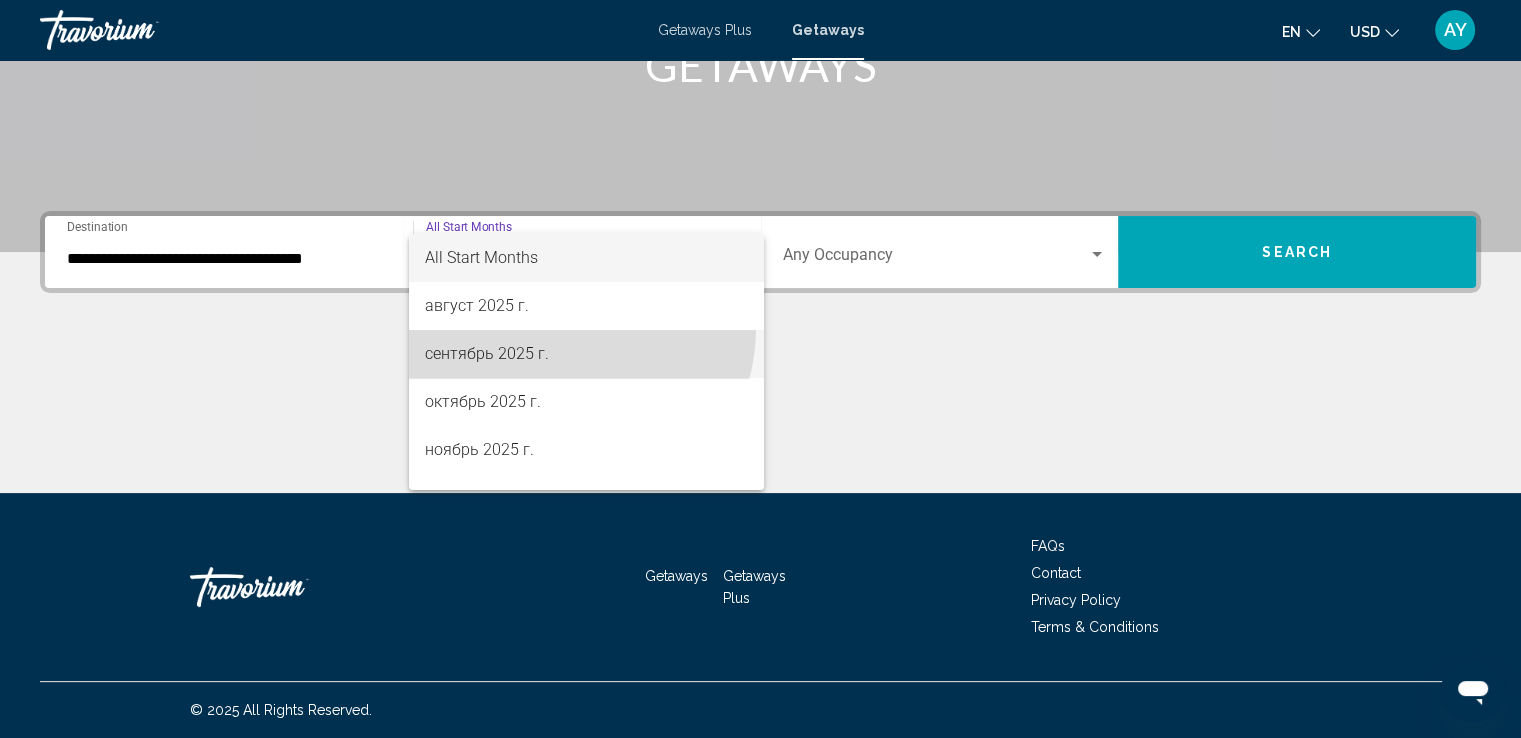 click on "сентябрь 2025 г." at bounding box center [586, 354] 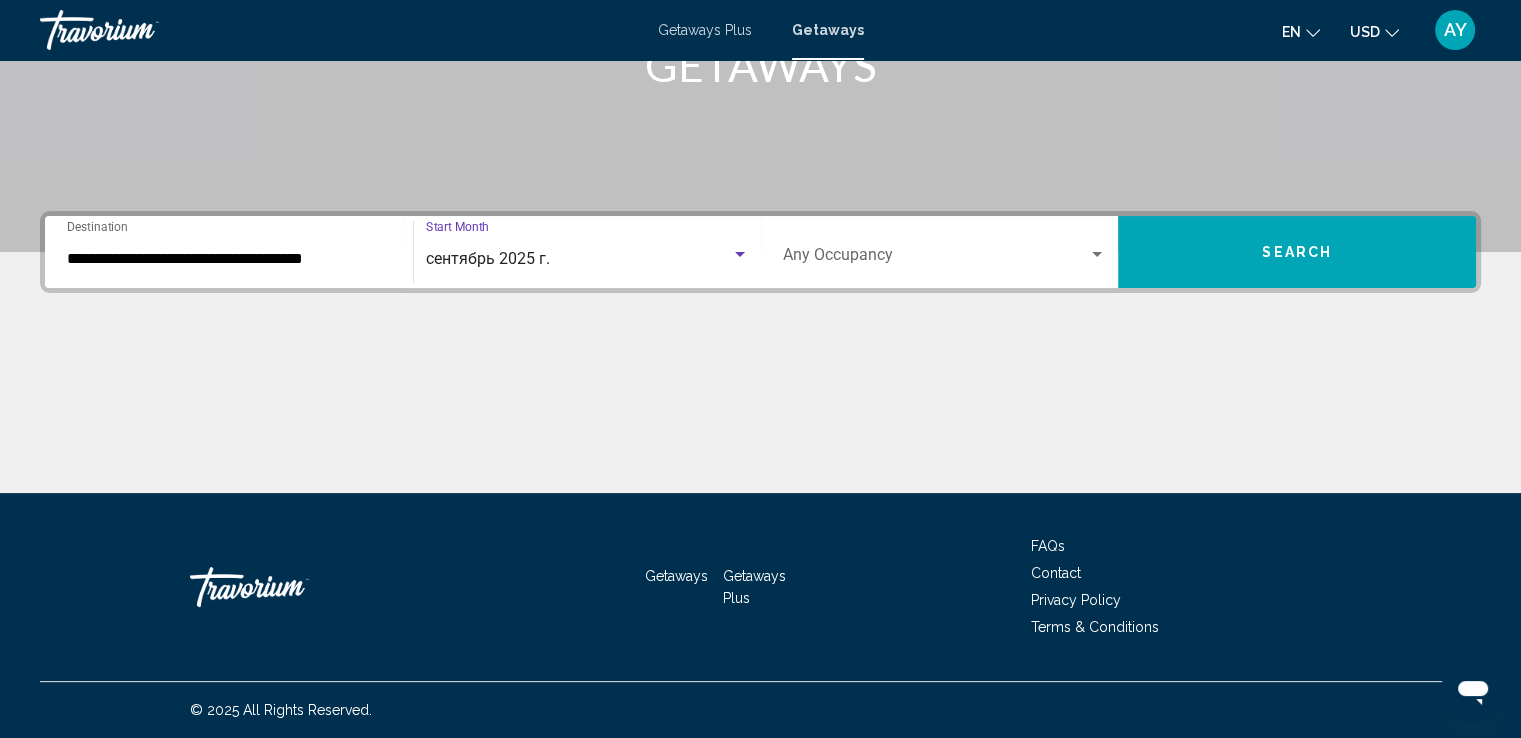 click on "сентябрь [YEAR] г. Start Month All Start Months" 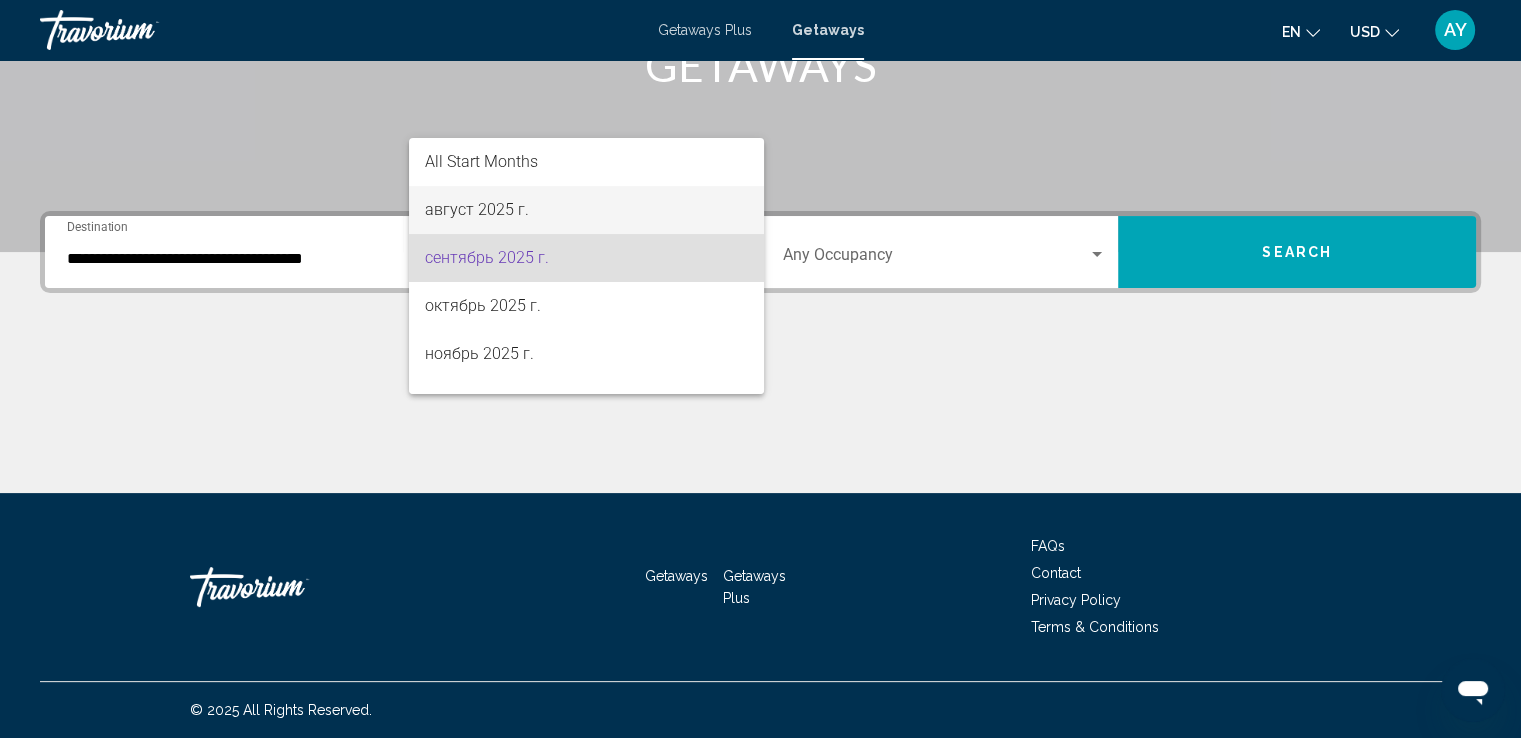 click on "август 2025 г." at bounding box center [586, 210] 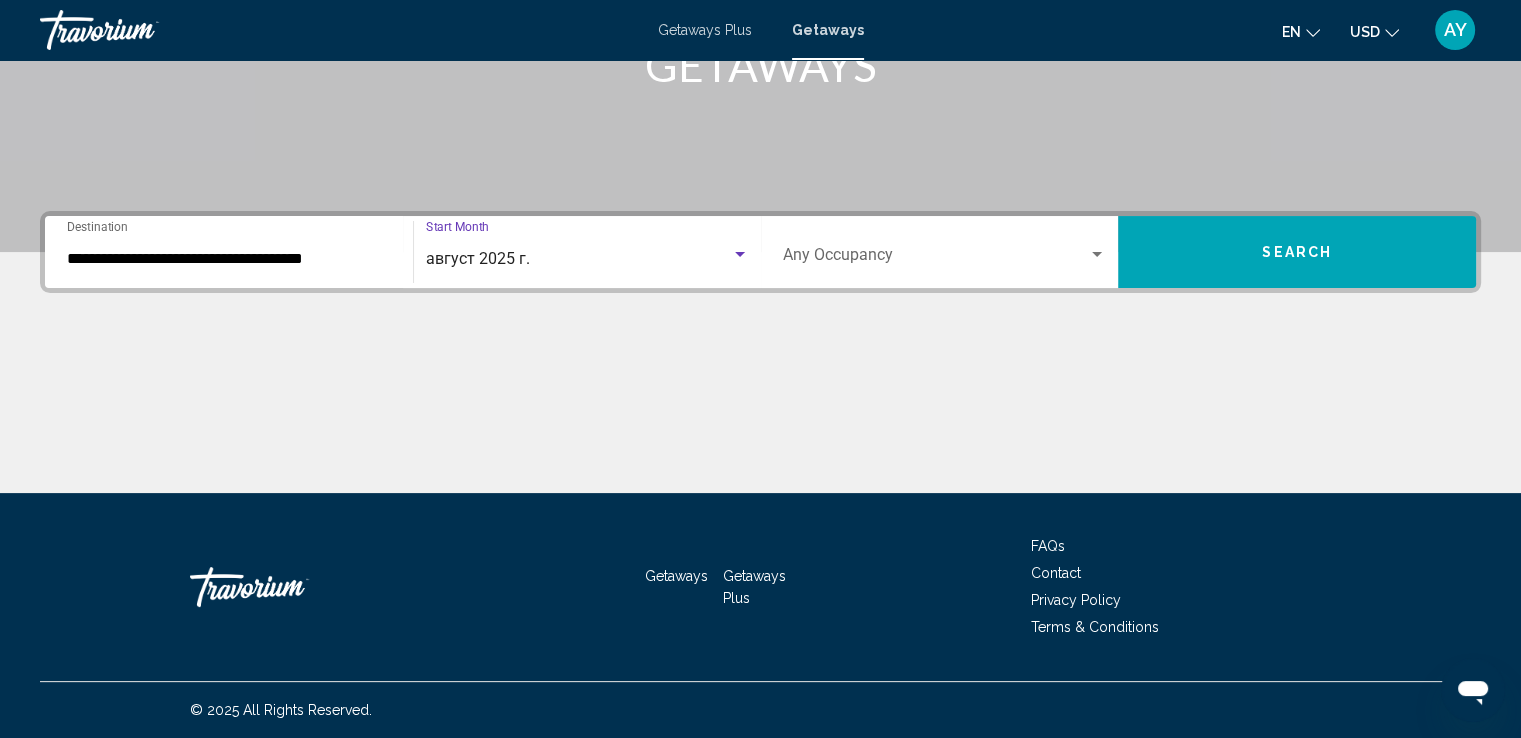 click on "**********" at bounding box center [760, 352] 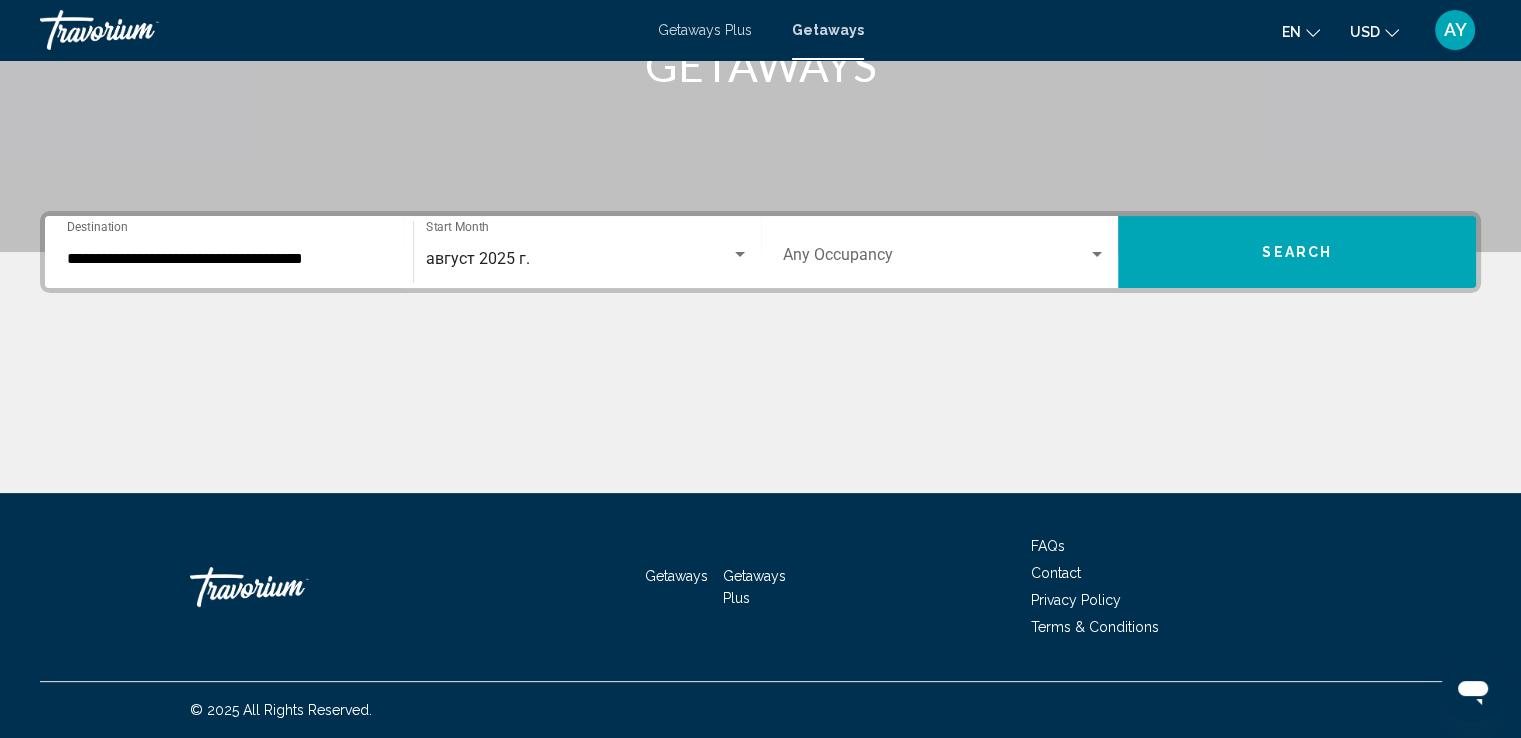 click at bounding box center [936, 259] 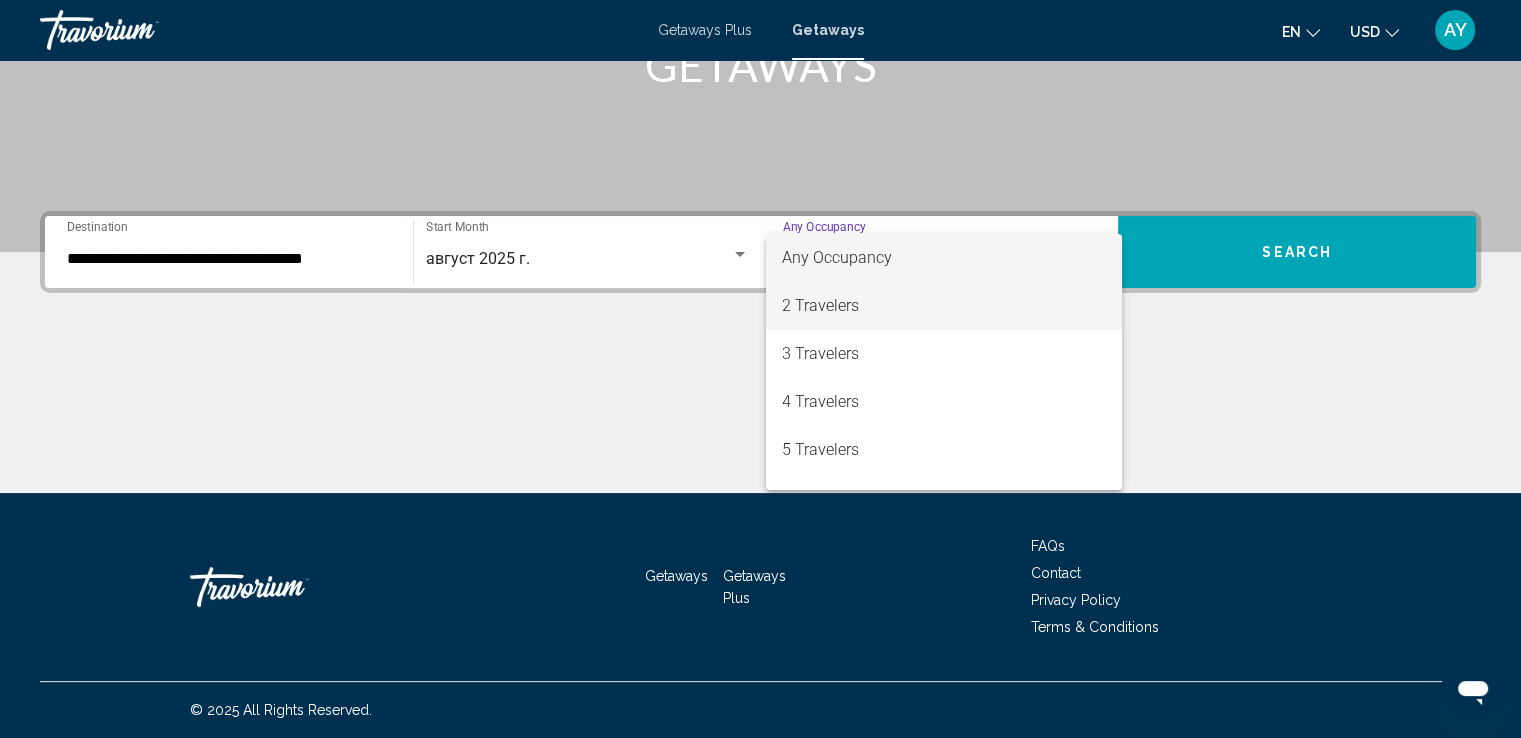 click on "2 Travelers" at bounding box center (944, 306) 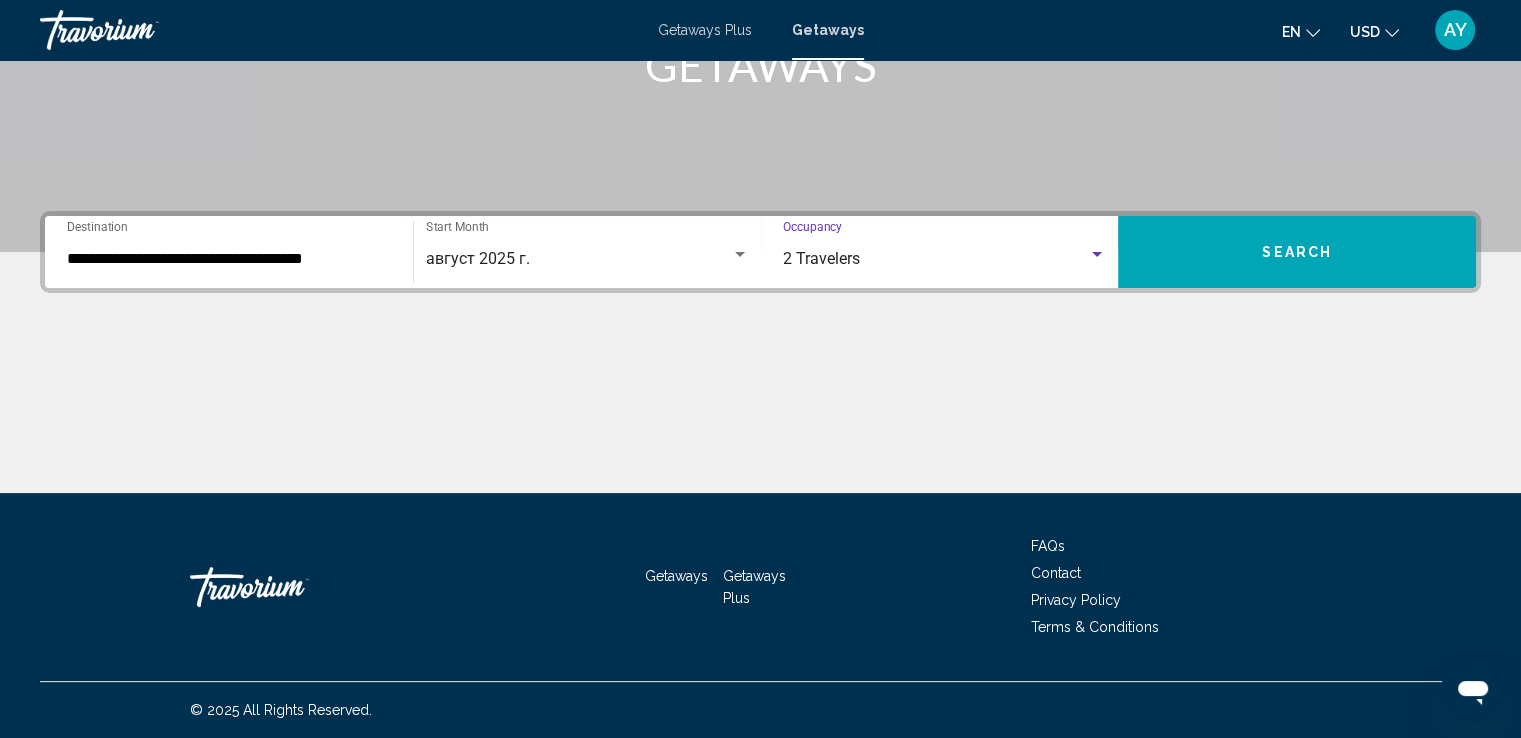 click on "**********" at bounding box center [760, 252] 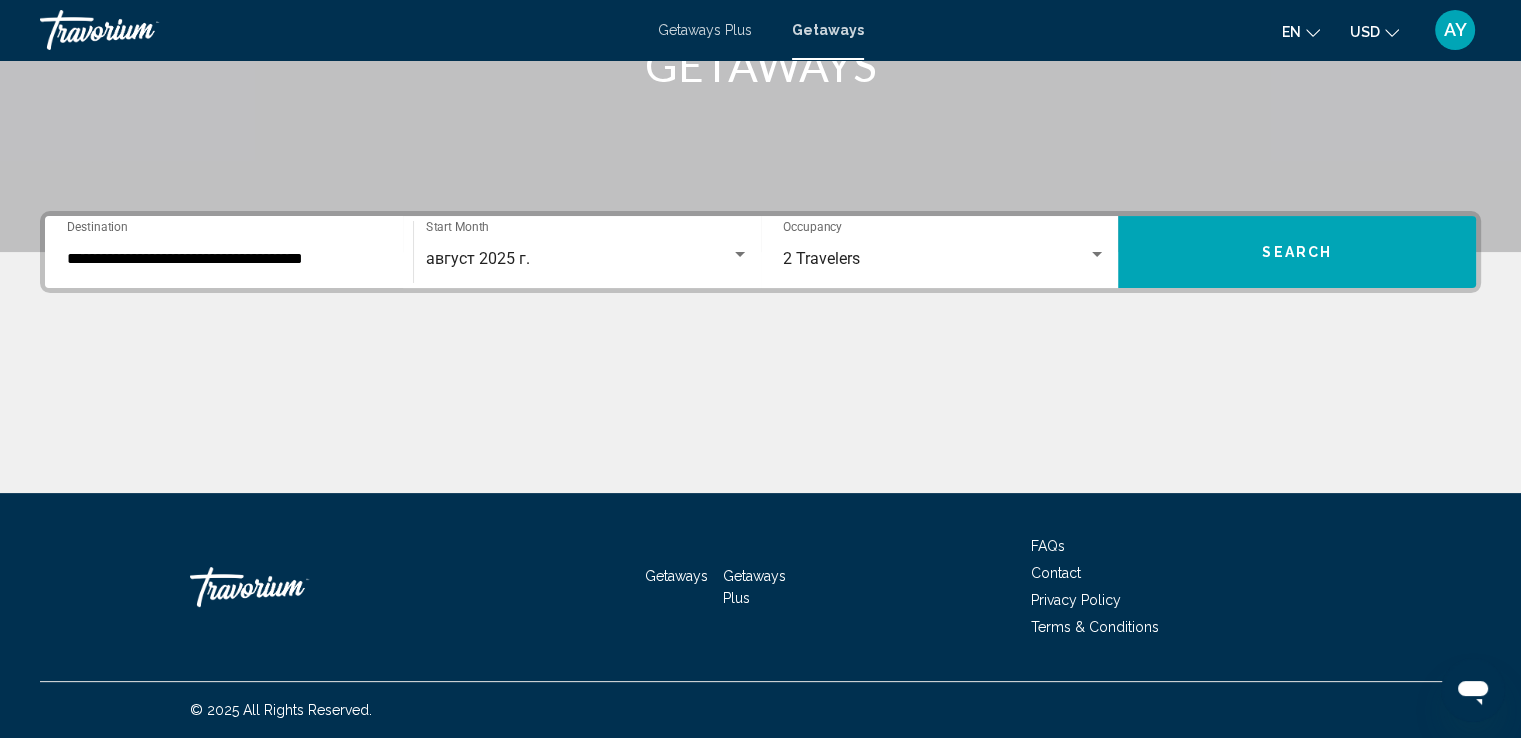 click on "Search" at bounding box center [1297, 252] 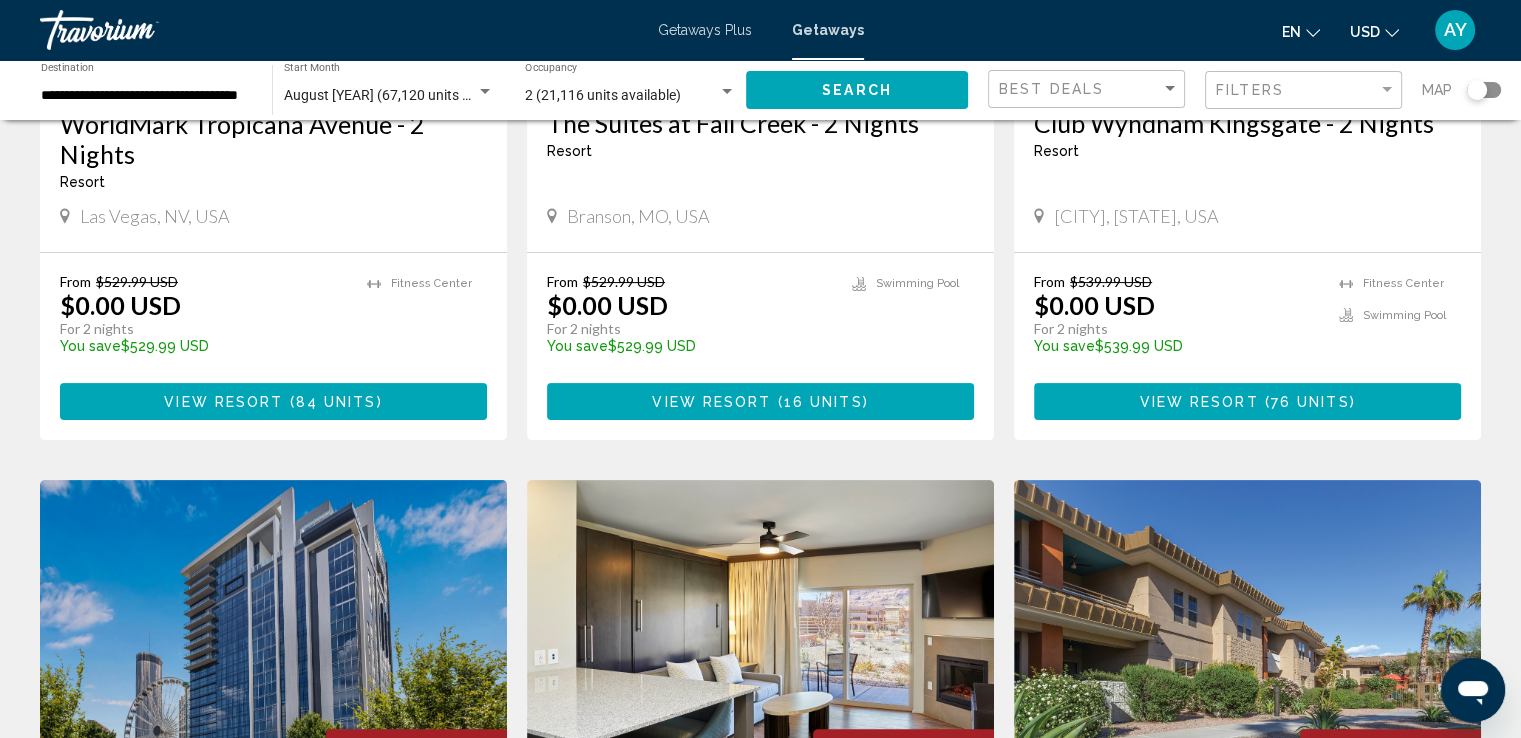 scroll, scrollTop: 0, scrollLeft: 0, axis: both 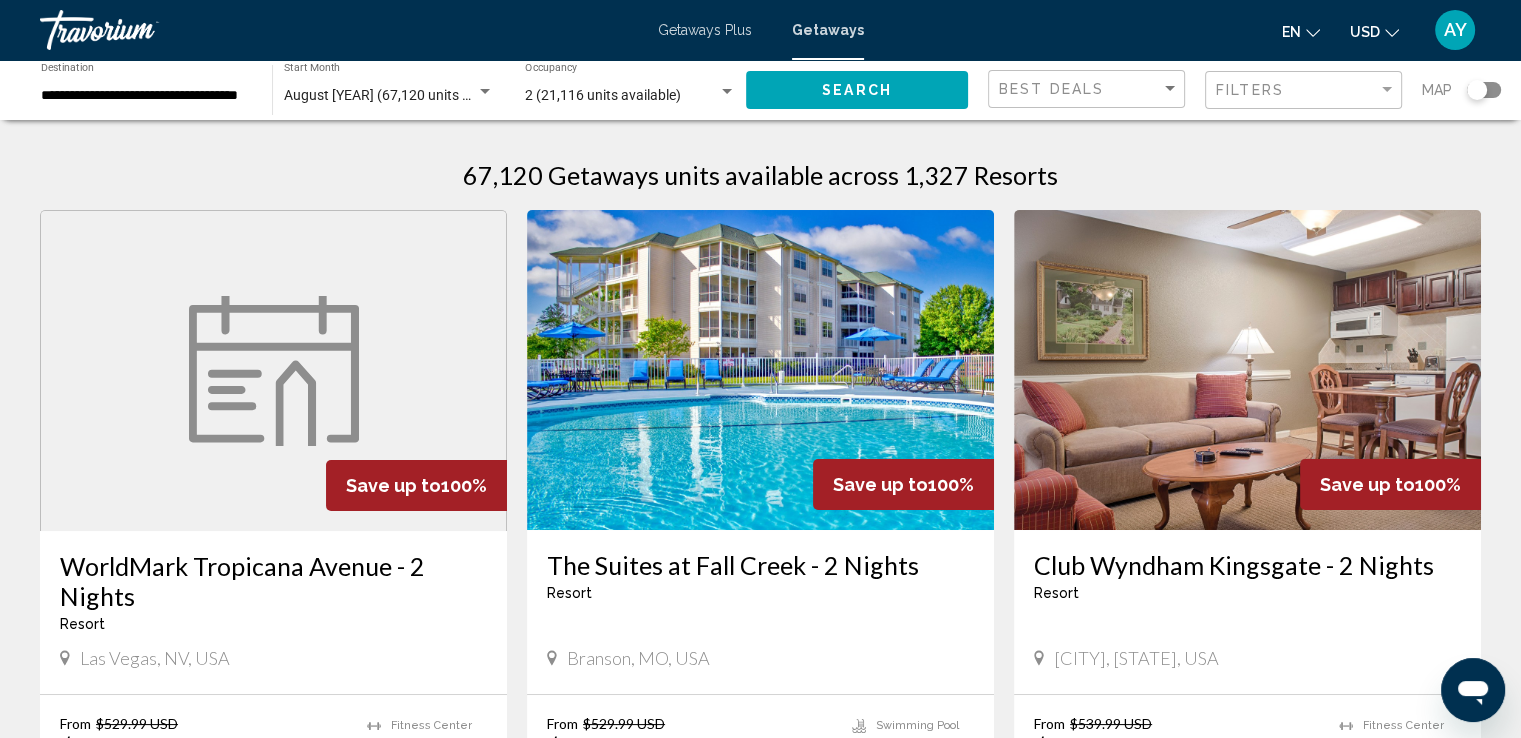 click 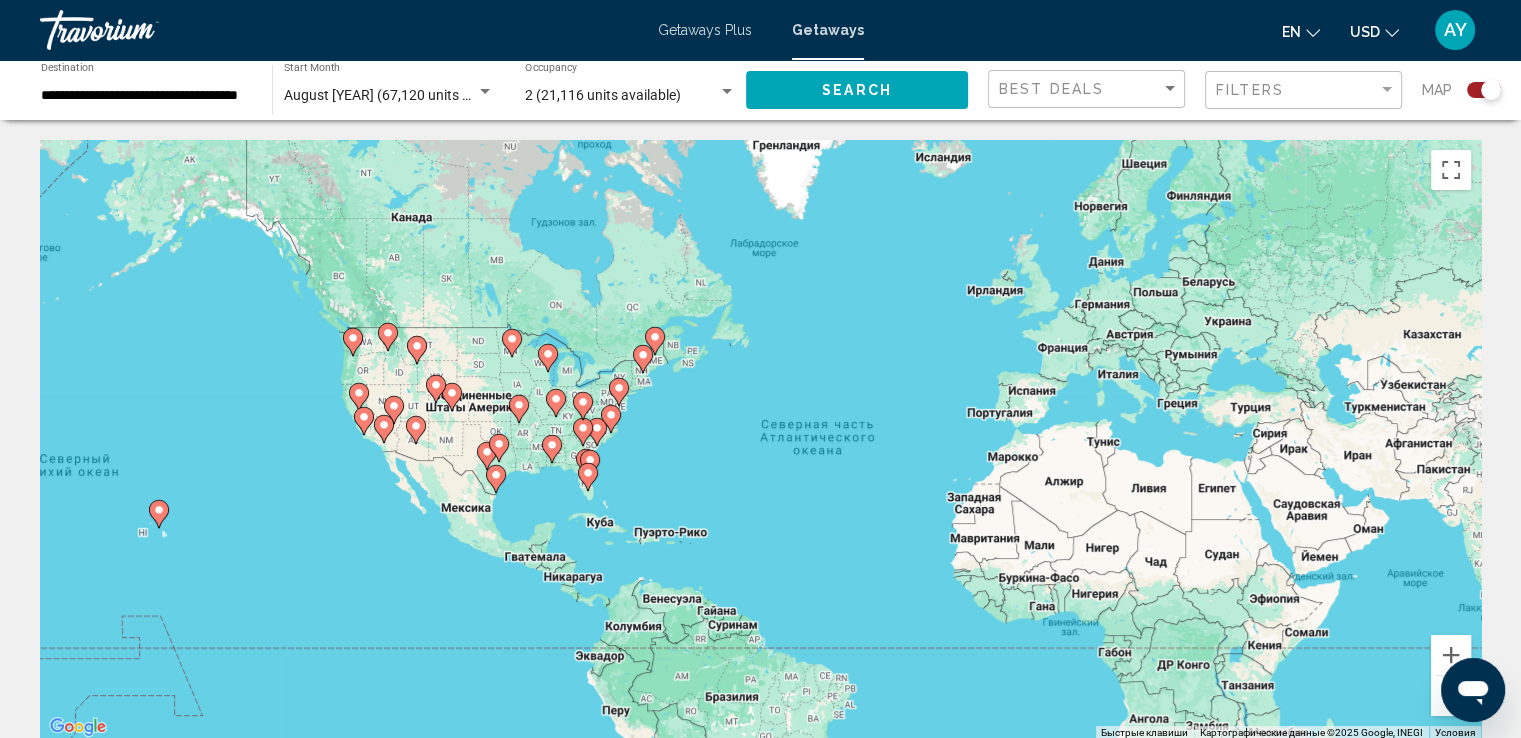 drag, startPoint x: 484, startPoint y: 360, endPoint x: 601, endPoint y: 389, distance: 120.54045 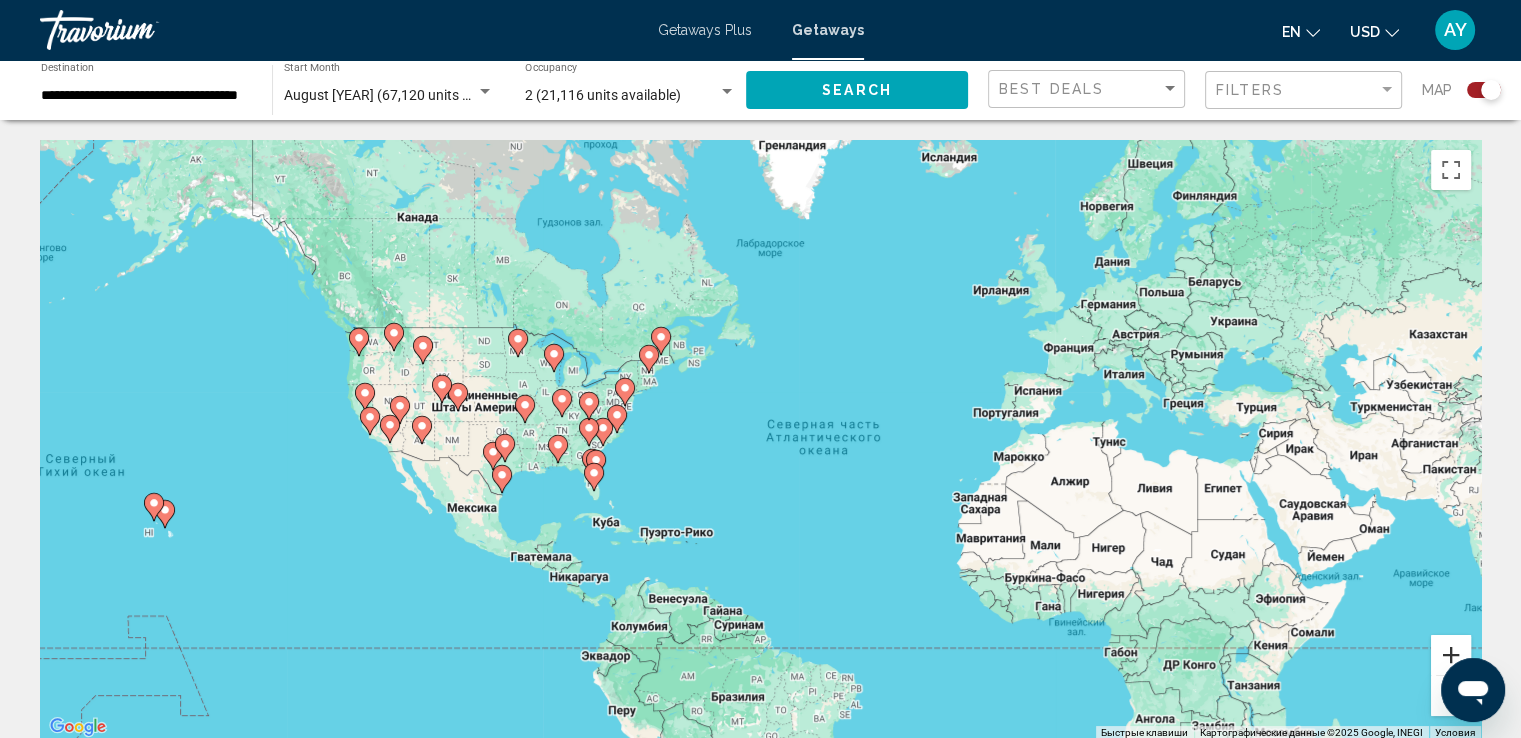 click at bounding box center [1451, 655] 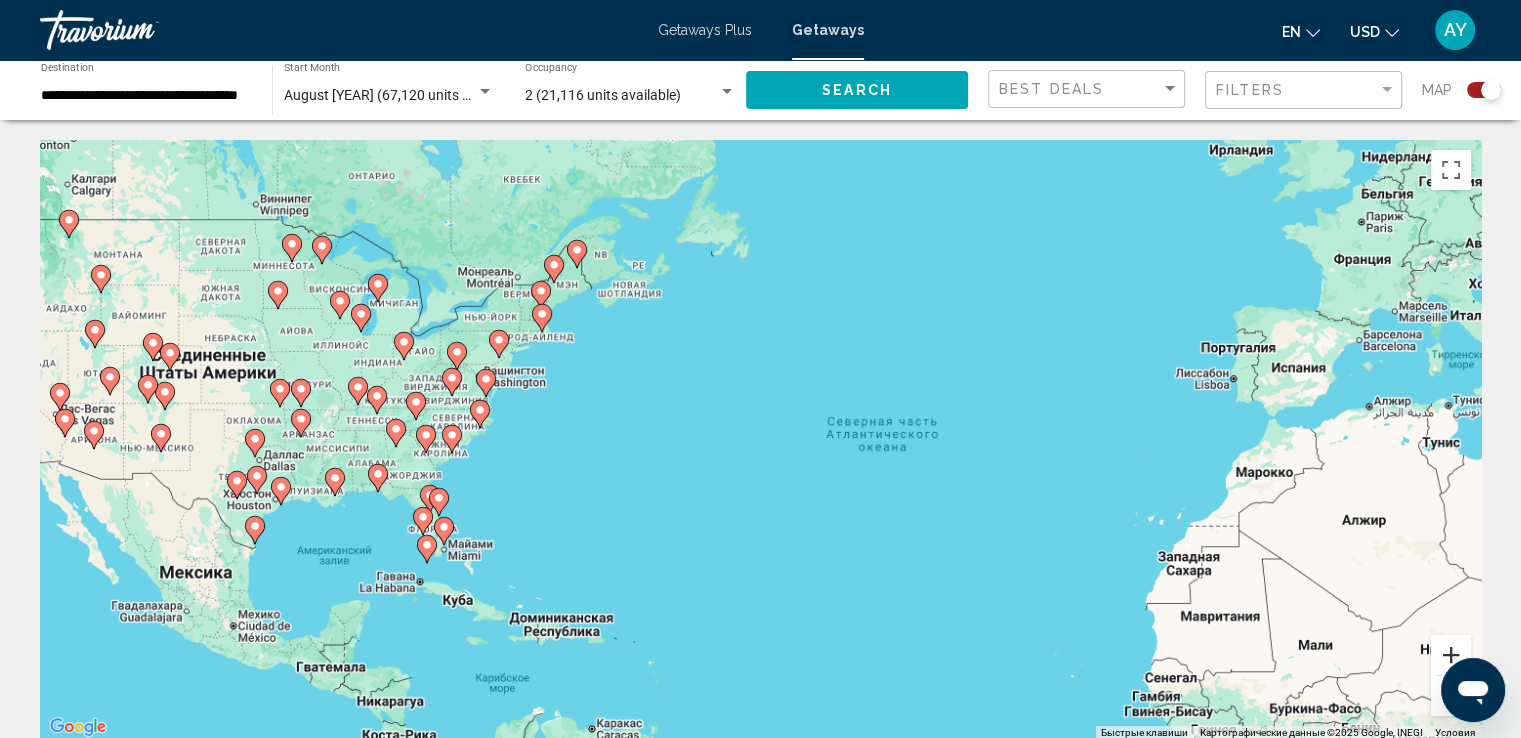 click at bounding box center [1451, 655] 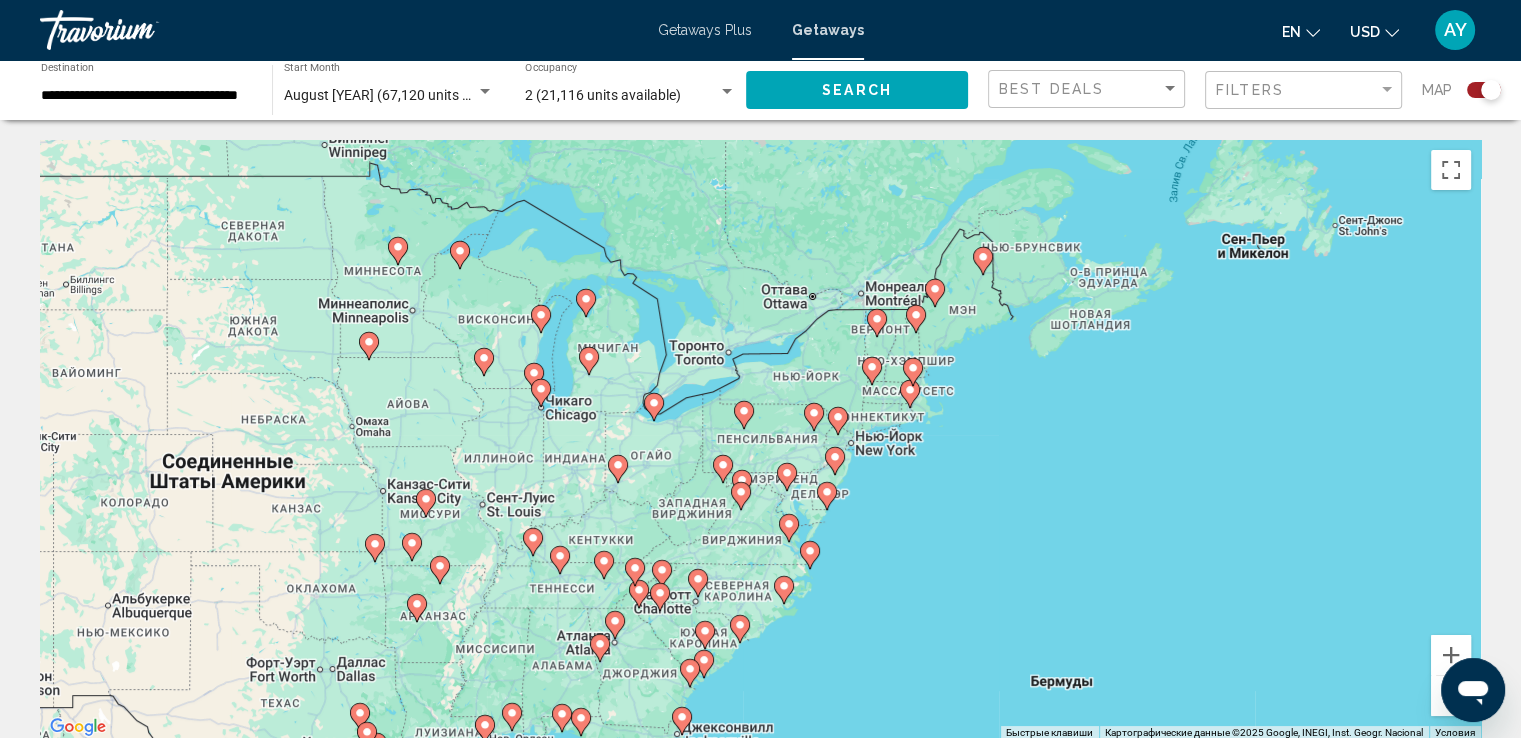 drag, startPoint x: 172, startPoint y: 325, endPoint x: 704, endPoint y: 490, distance: 557 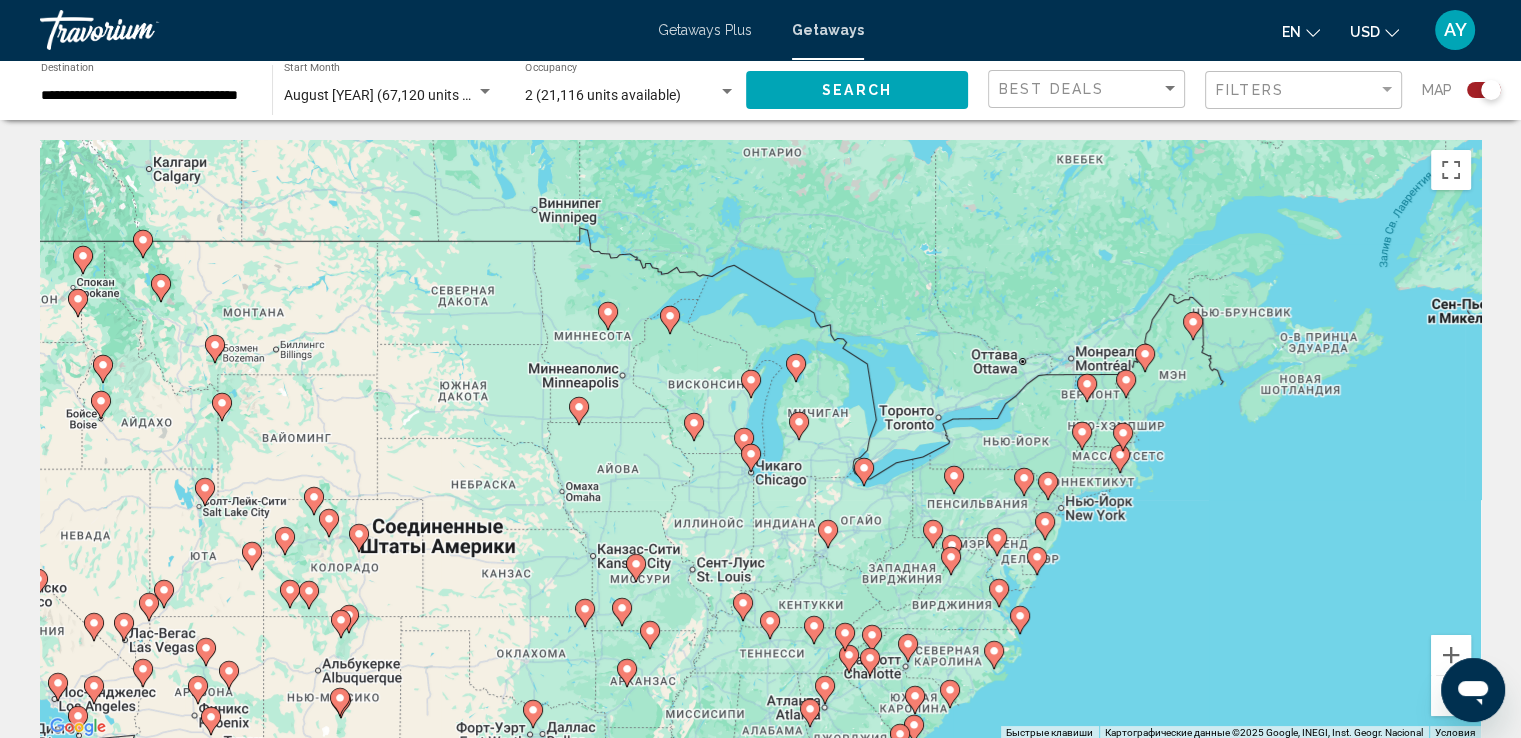 drag, startPoint x: 405, startPoint y: 327, endPoint x: 584, endPoint y: 394, distance: 191.12823 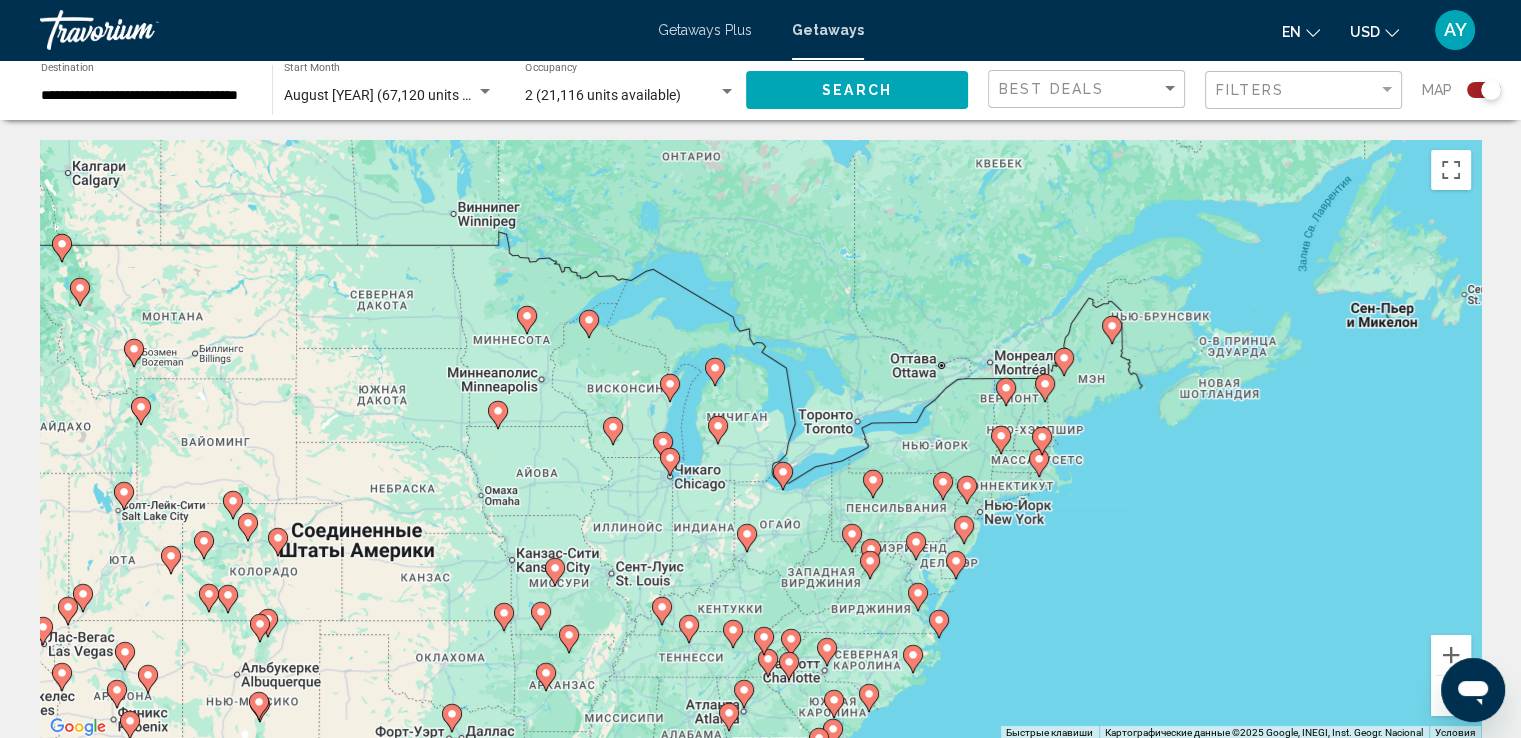 click on "Чтобы активировать перетаскивание с помощью клавиатуры, нажмите Alt + Ввод. После этого перемещайте маркер, используя клавиши со стрелками. Чтобы завершить перетаскивание, нажмите клавишу Ввод. Чтобы отменить действие, нажмите клавишу Esc." at bounding box center (760, 440) 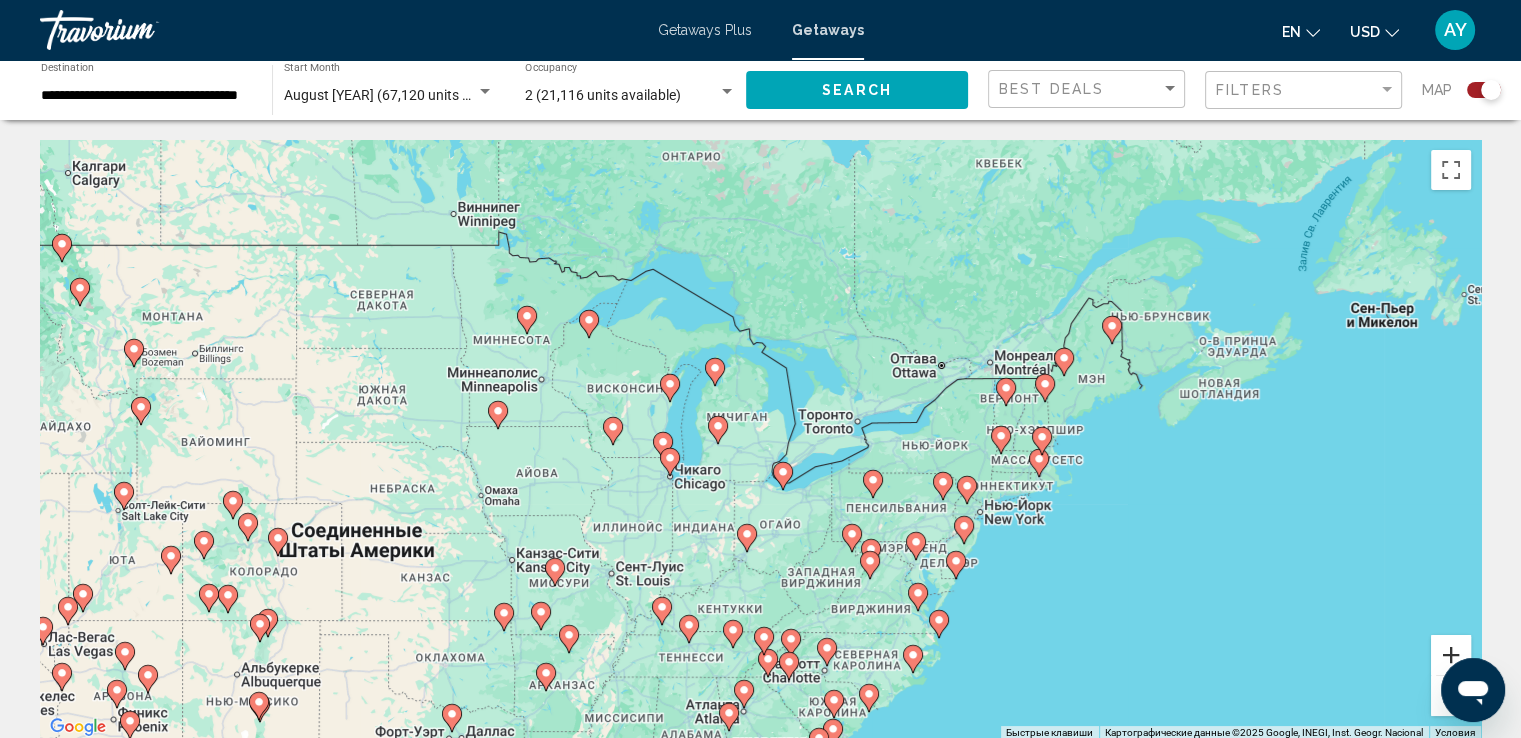 click at bounding box center [1451, 655] 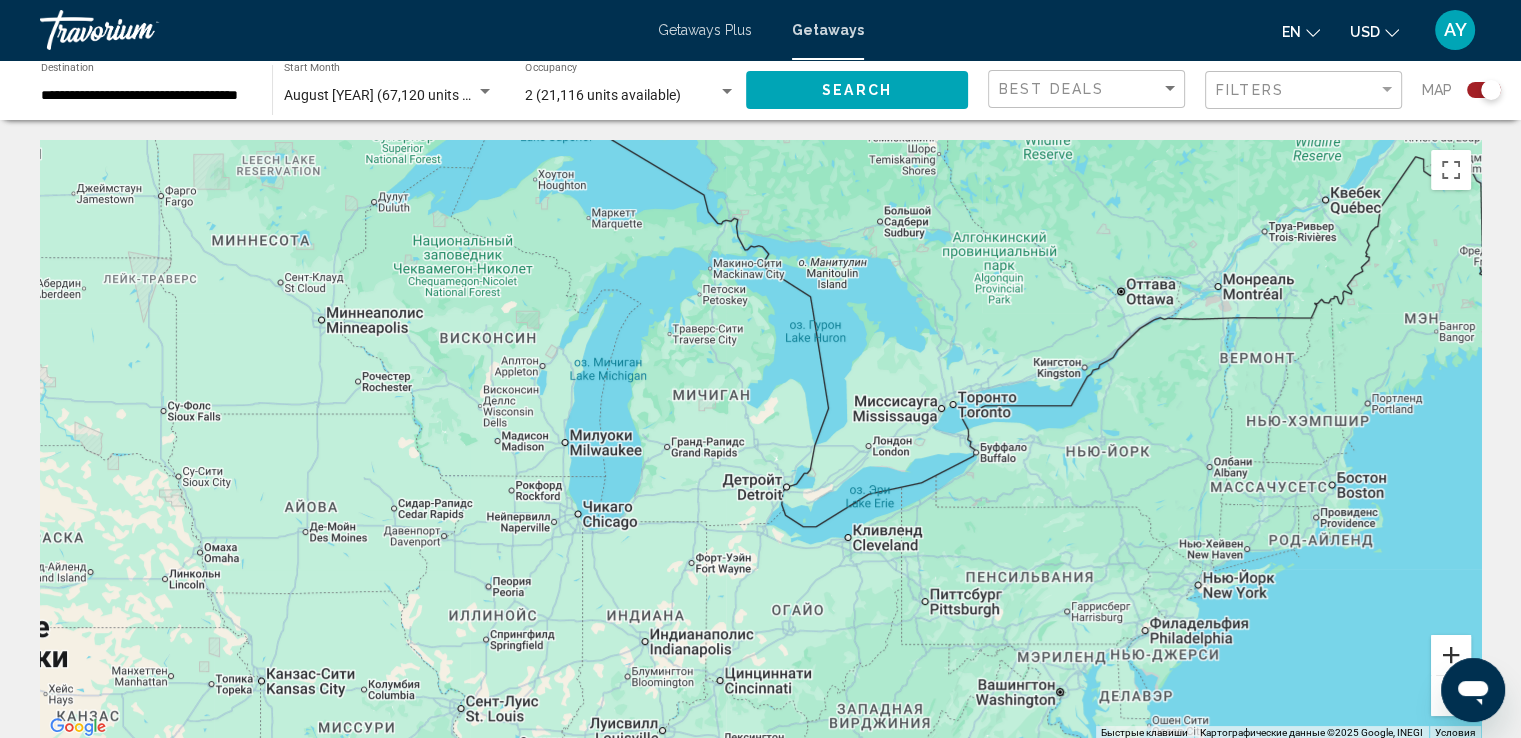 click at bounding box center [1451, 655] 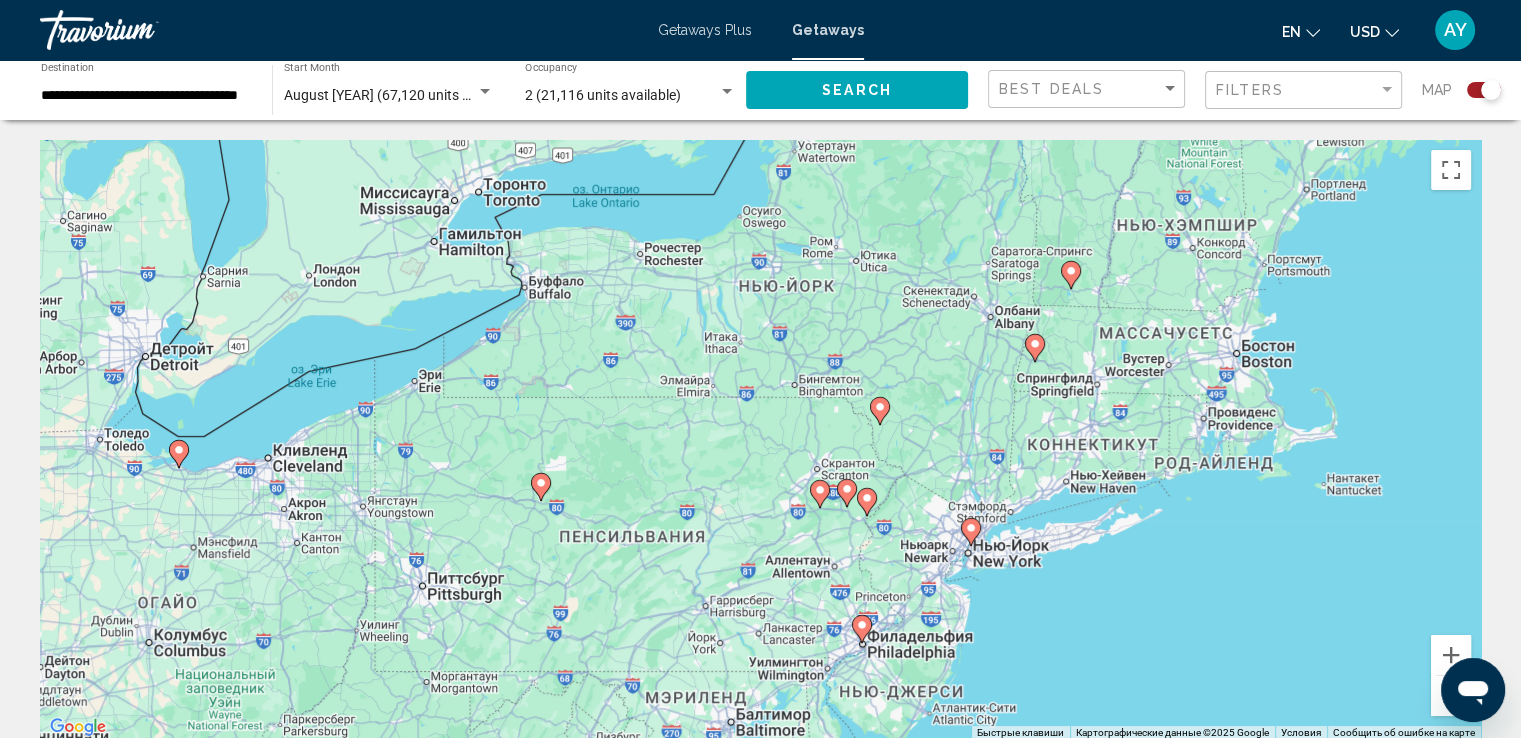 drag, startPoint x: 1148, startPoint y: 481, endPoint x: 483, endPoint y: 295, distance: 690.5223 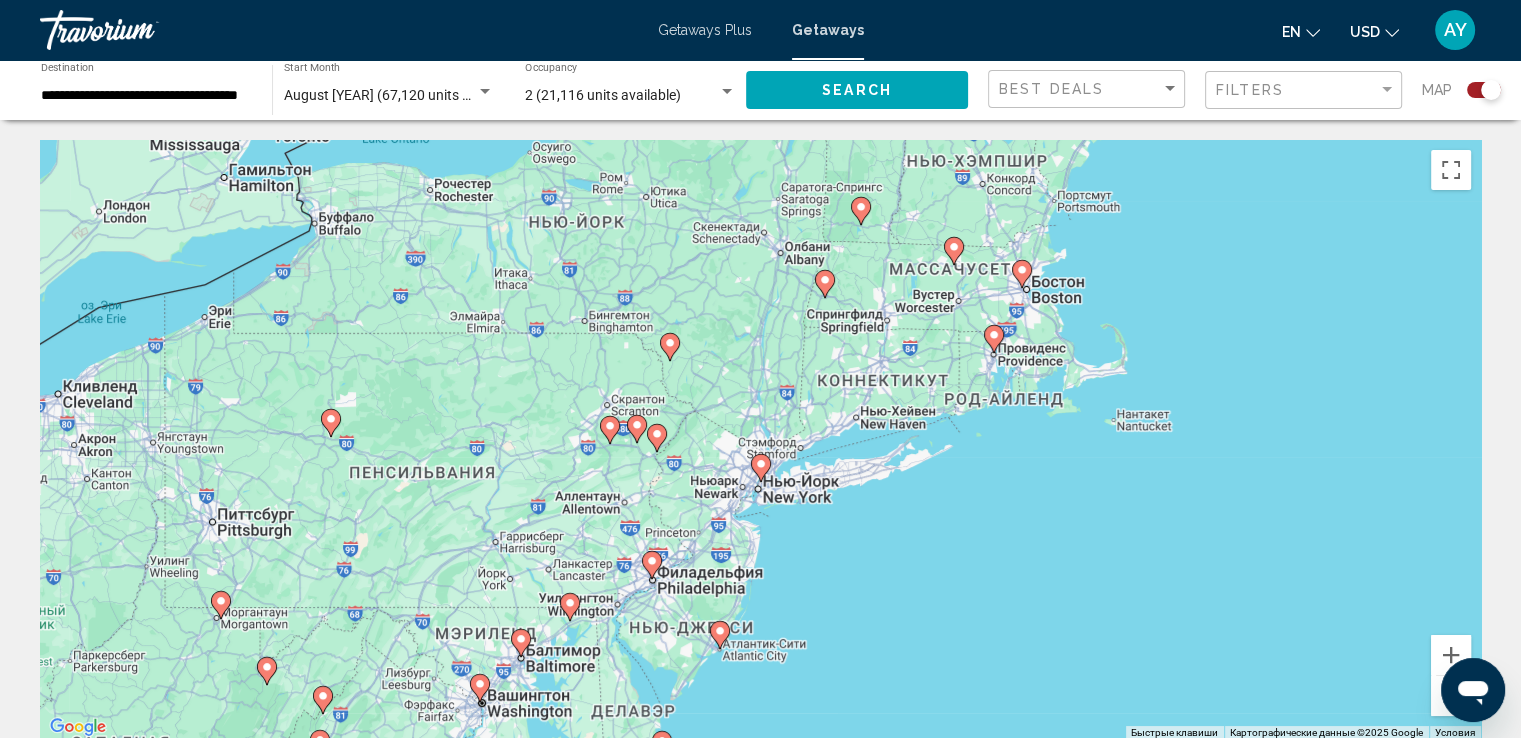 drag, startPoint x: 832, startPoint y: 455, endPoint x: 705, endPoint y: 421, distance: 131.47243 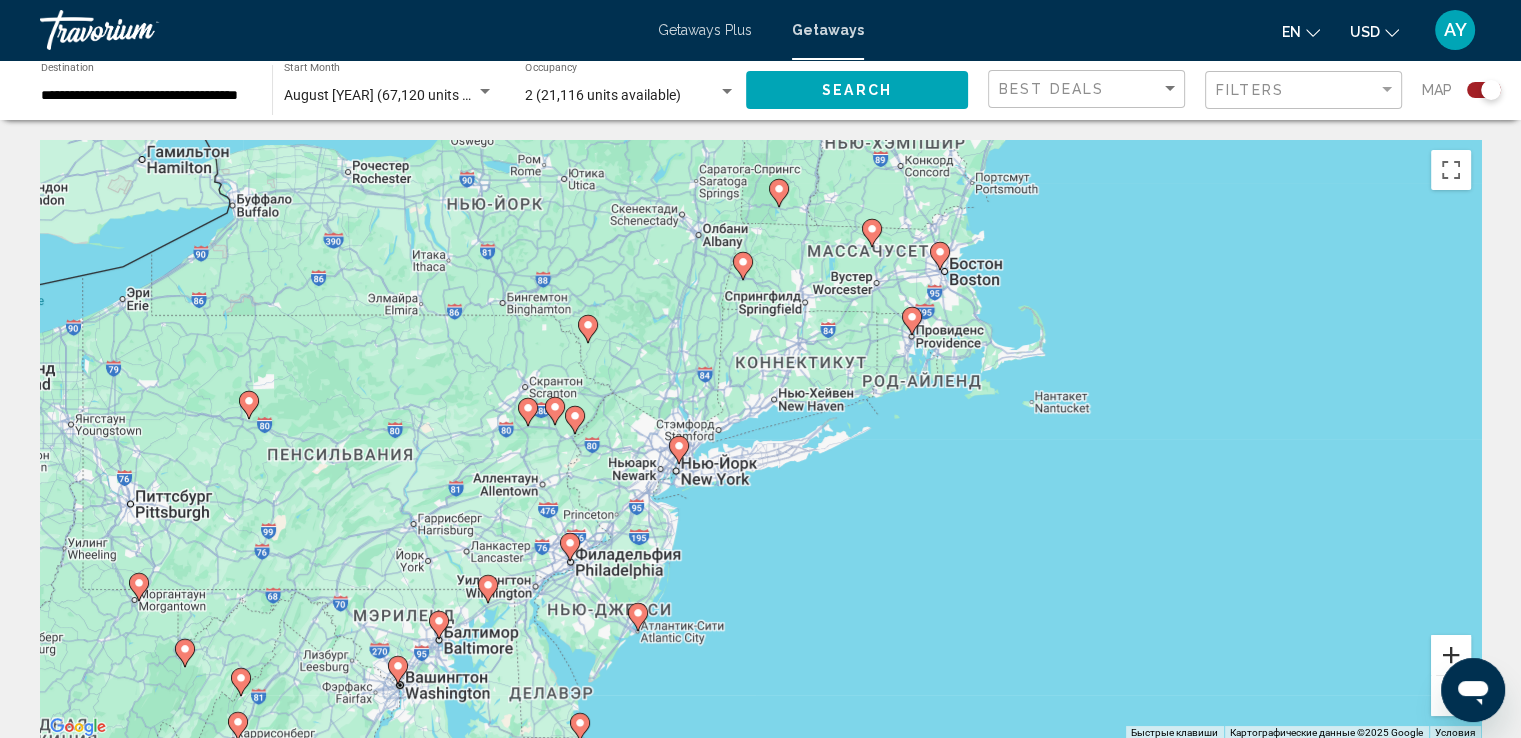 click at bounding box center [1451, 655] 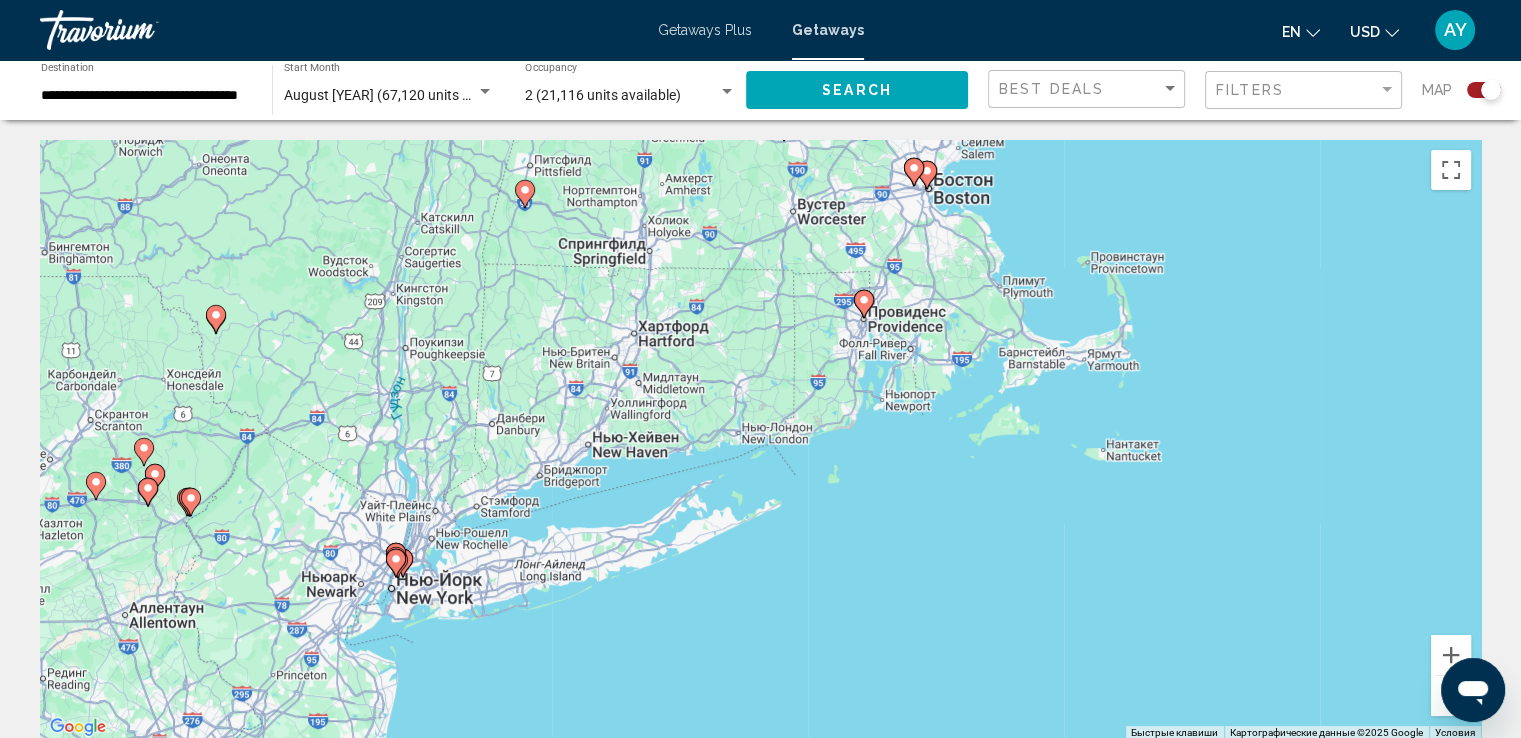 drag, startPoint x: 1076, startPoint y: 364, endPoint x: 883, endPoint y: 438, distance: 206.70027 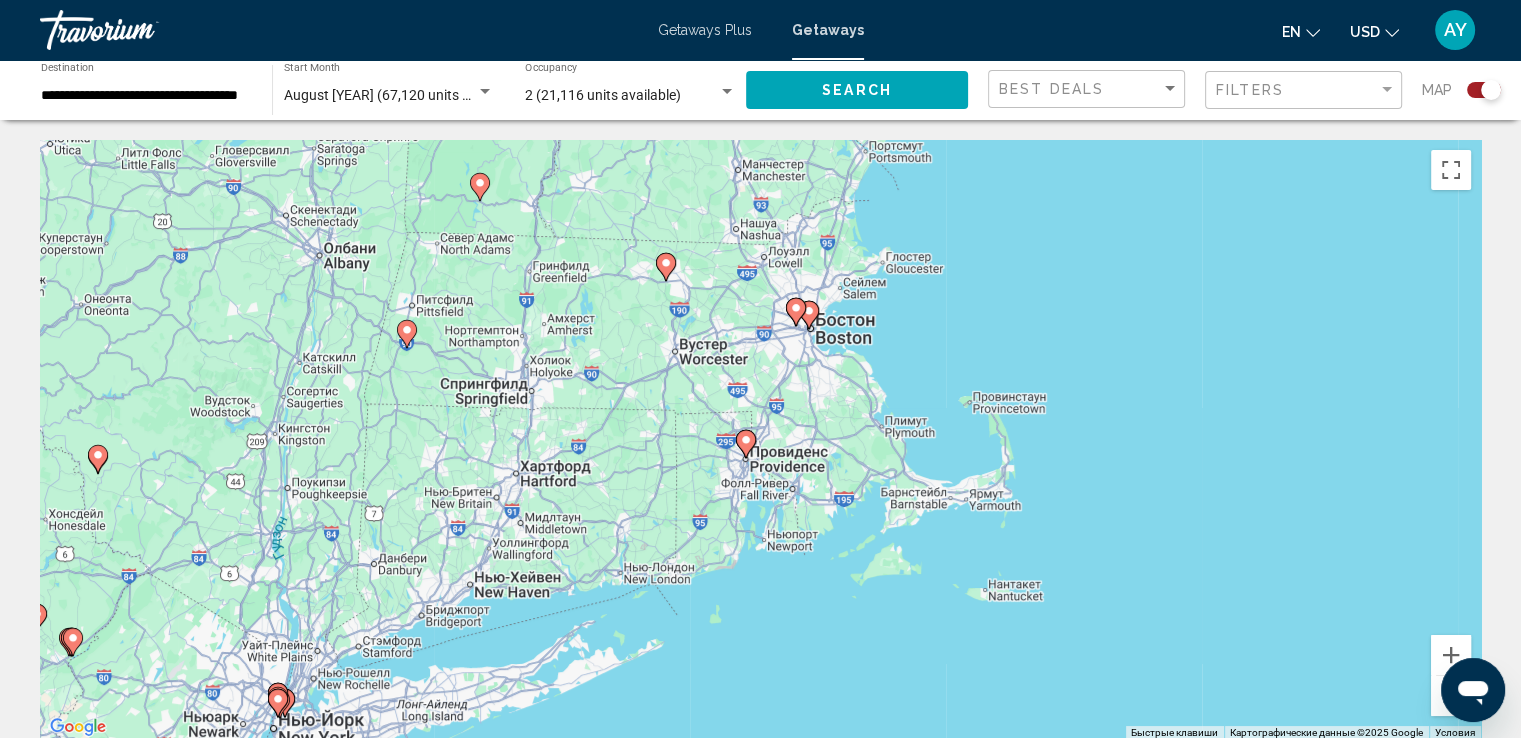drag, startPoint x: 564, startPoint y: 530, endPoint x: 608, endPoint y: 612, distance: 93.05912 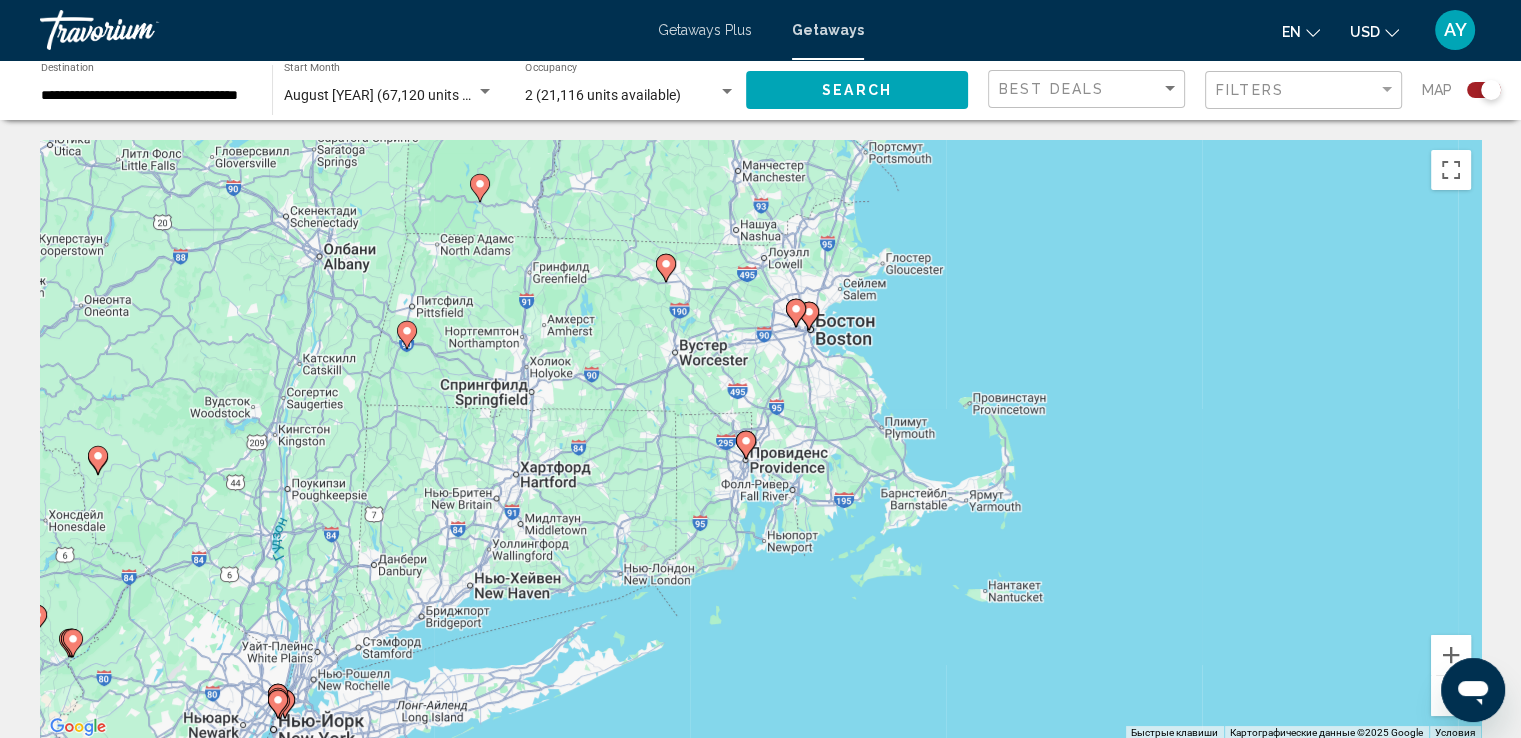click on "Чтобы активировать перетаскивание с помощью клавиатуры, нажмите Alt + Ввод. После этого перемещайте маркер, используя клавиши со стрелками. Чтобы завершить перетаскивание, нажмите клавишу Ввод. Чтобы отменить действие, нажмите клавишу Esc." at bounding box center (760, 440) 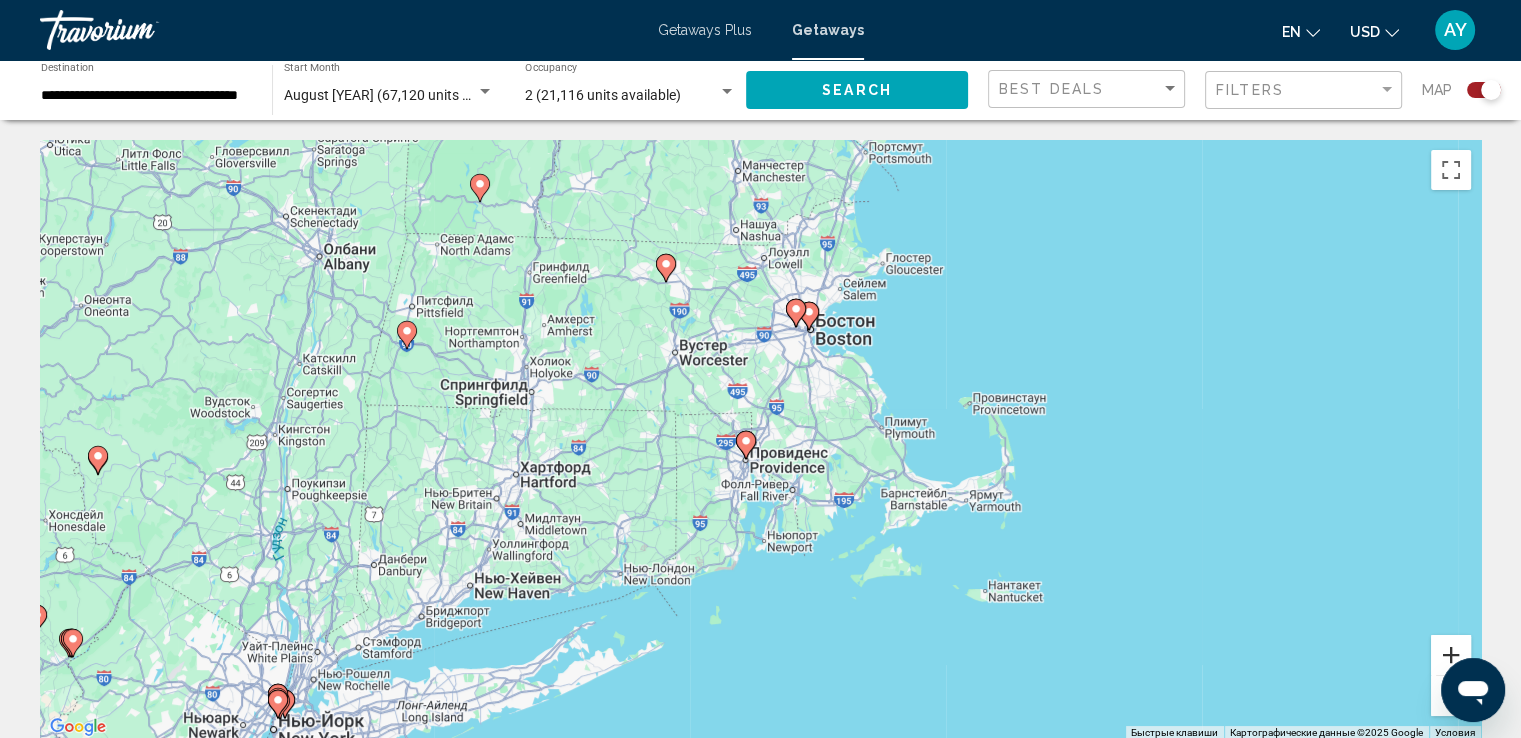 drag, startPoint x: 1434, startPoint y: 646, endPoint x: 1433, endPoint y: 656, distance: 10.049875 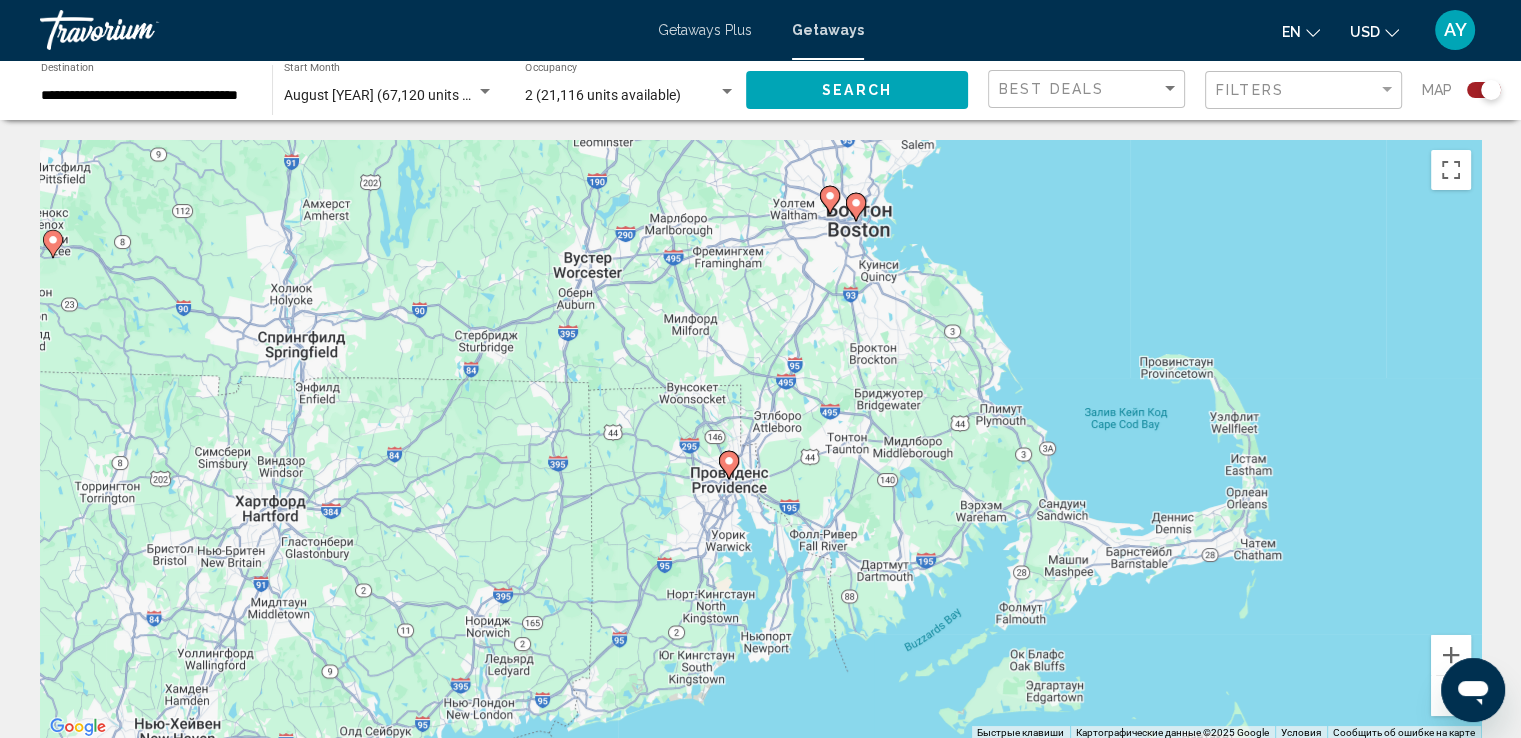 drag, startPoint x: 738, startPoint y: 581, endPoint x: 989, endPoint y: 292, distance: 382.78192 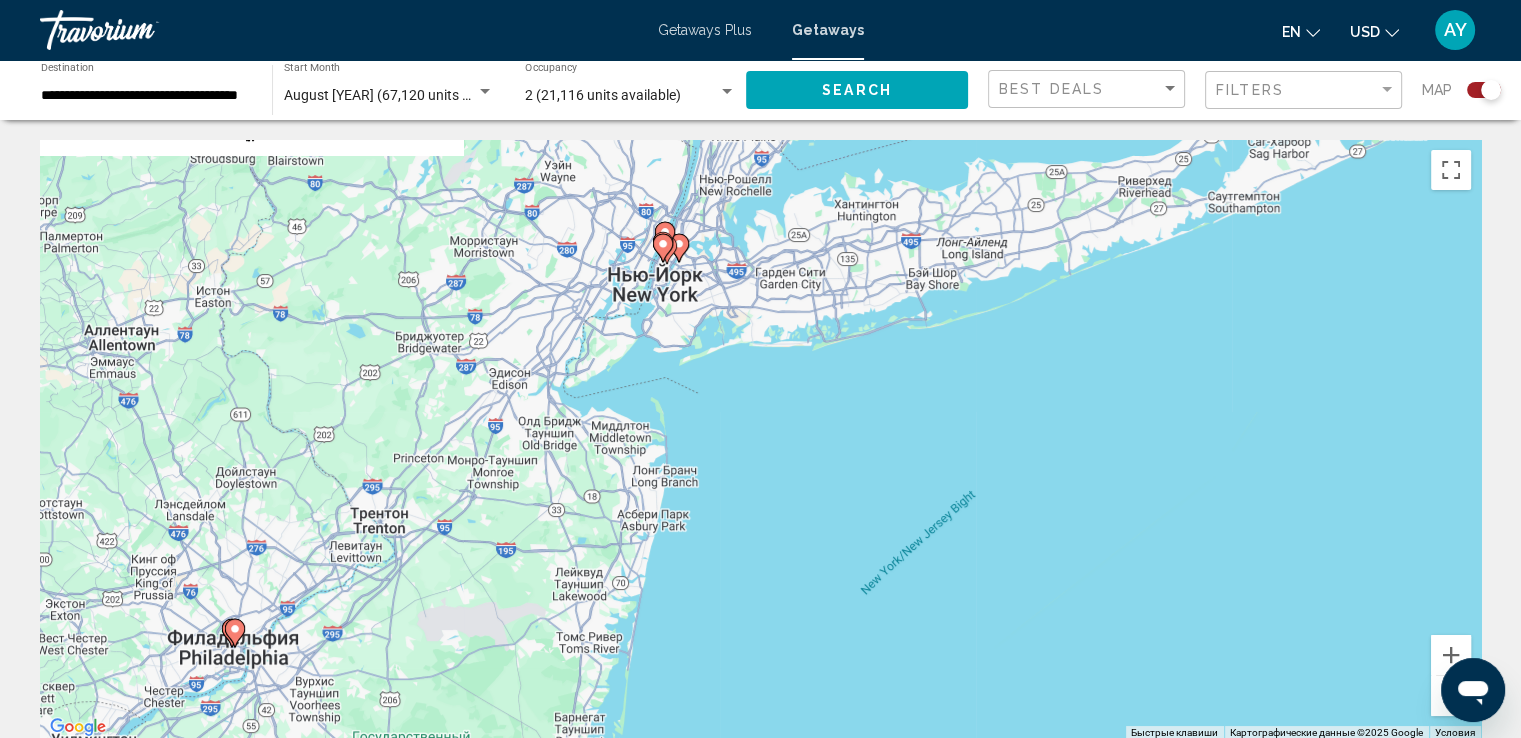 drag, startPoint x: 636, startPoint y: 478, endPoint x: 871, endPoint y: 578, distance: 255.39186 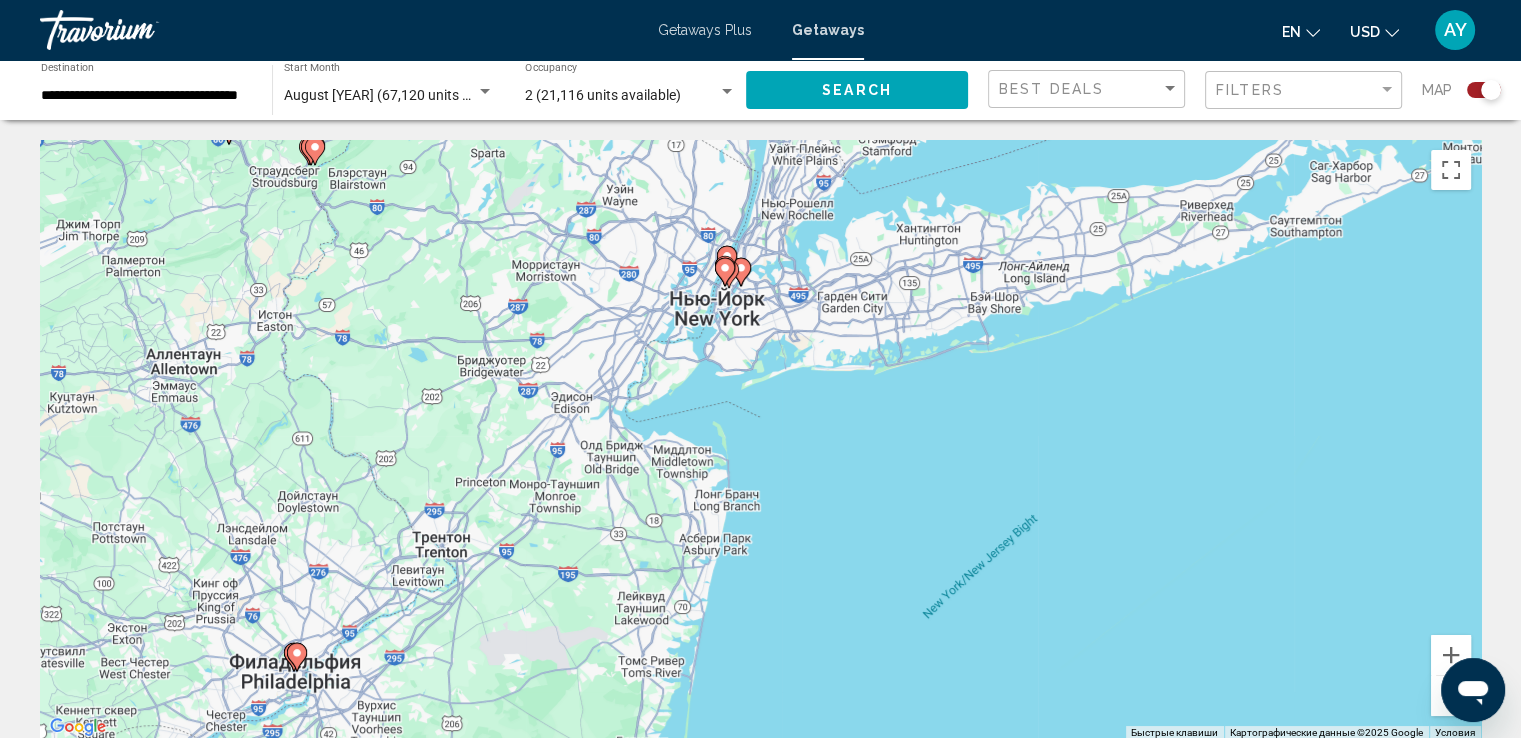 click 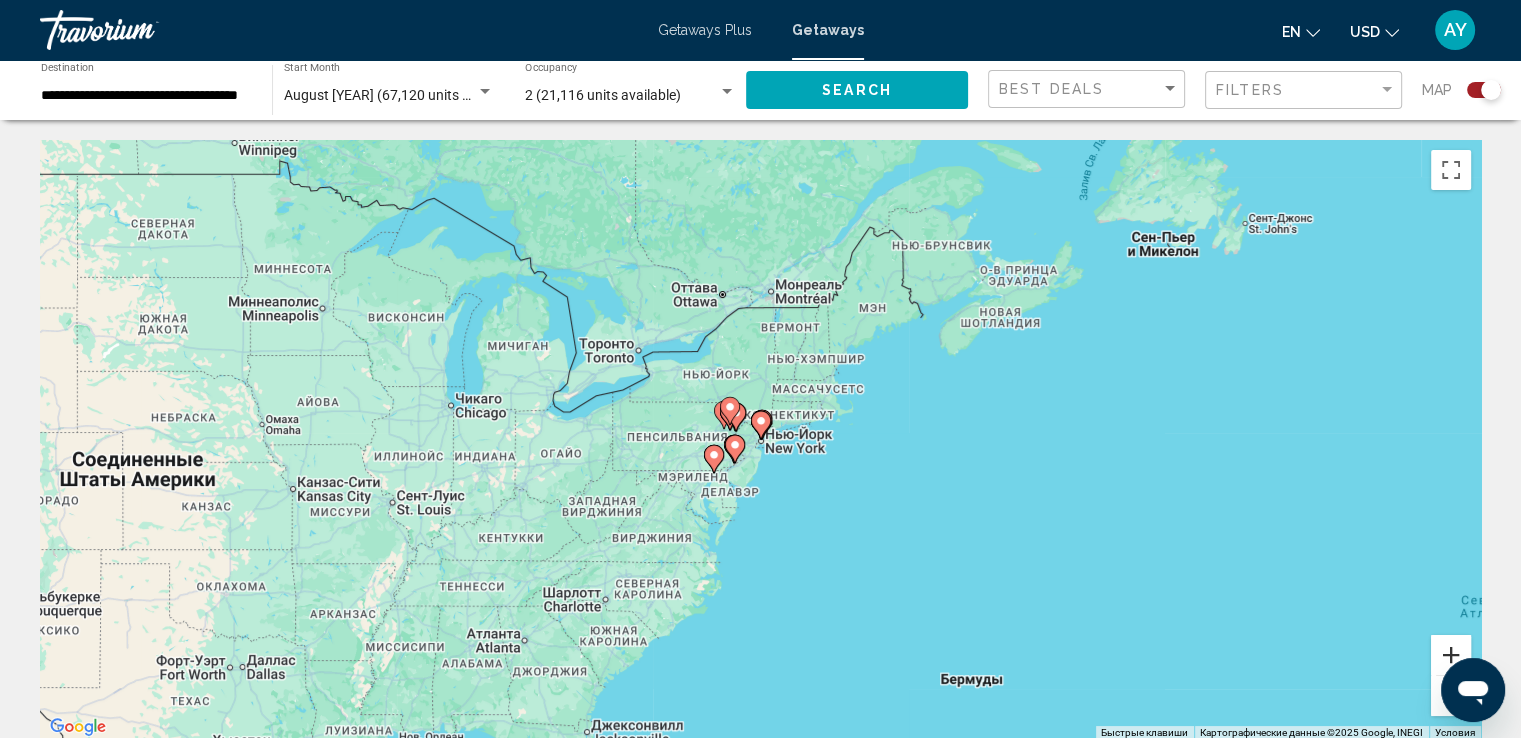 click at bounding box center [1451, 655] 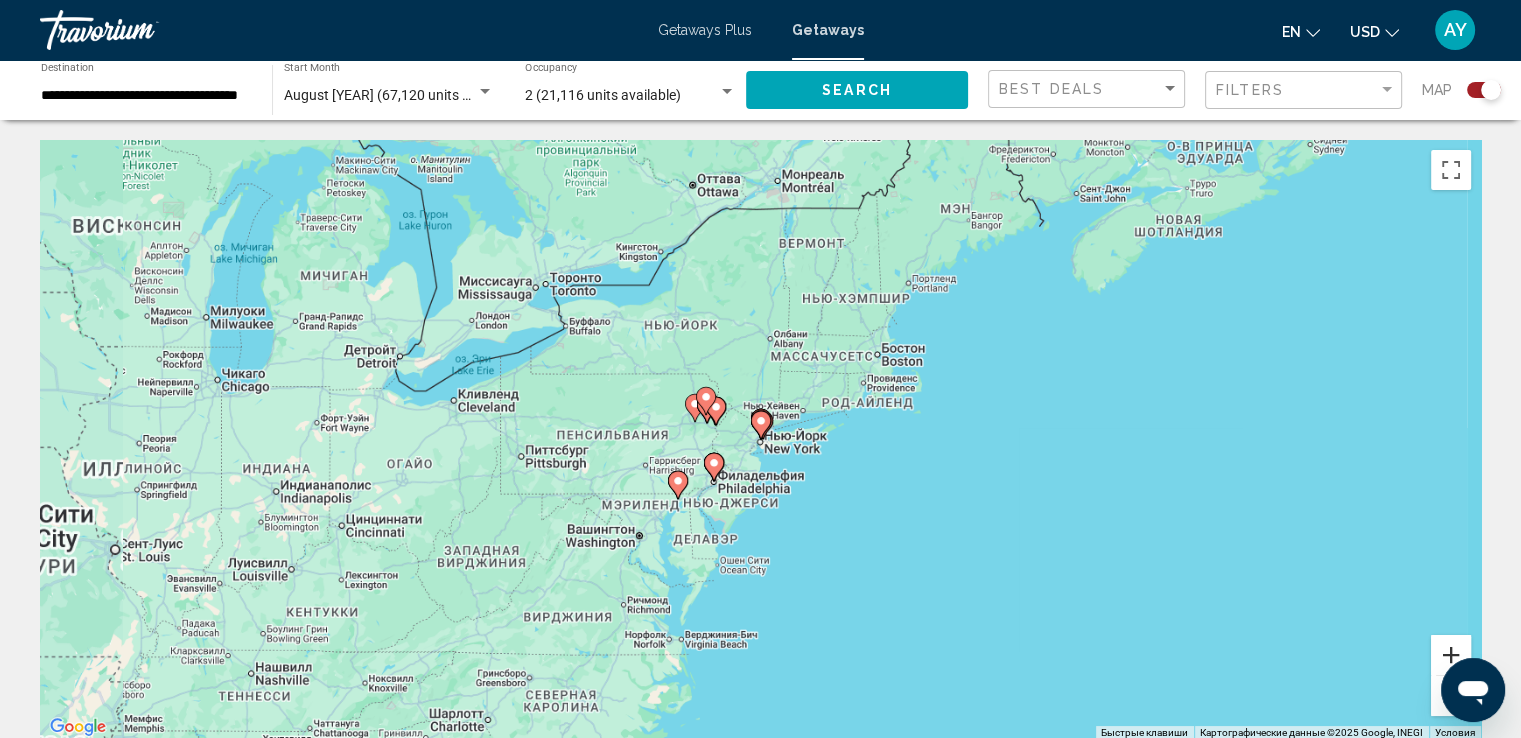 click at bounding box center [1451, 655] 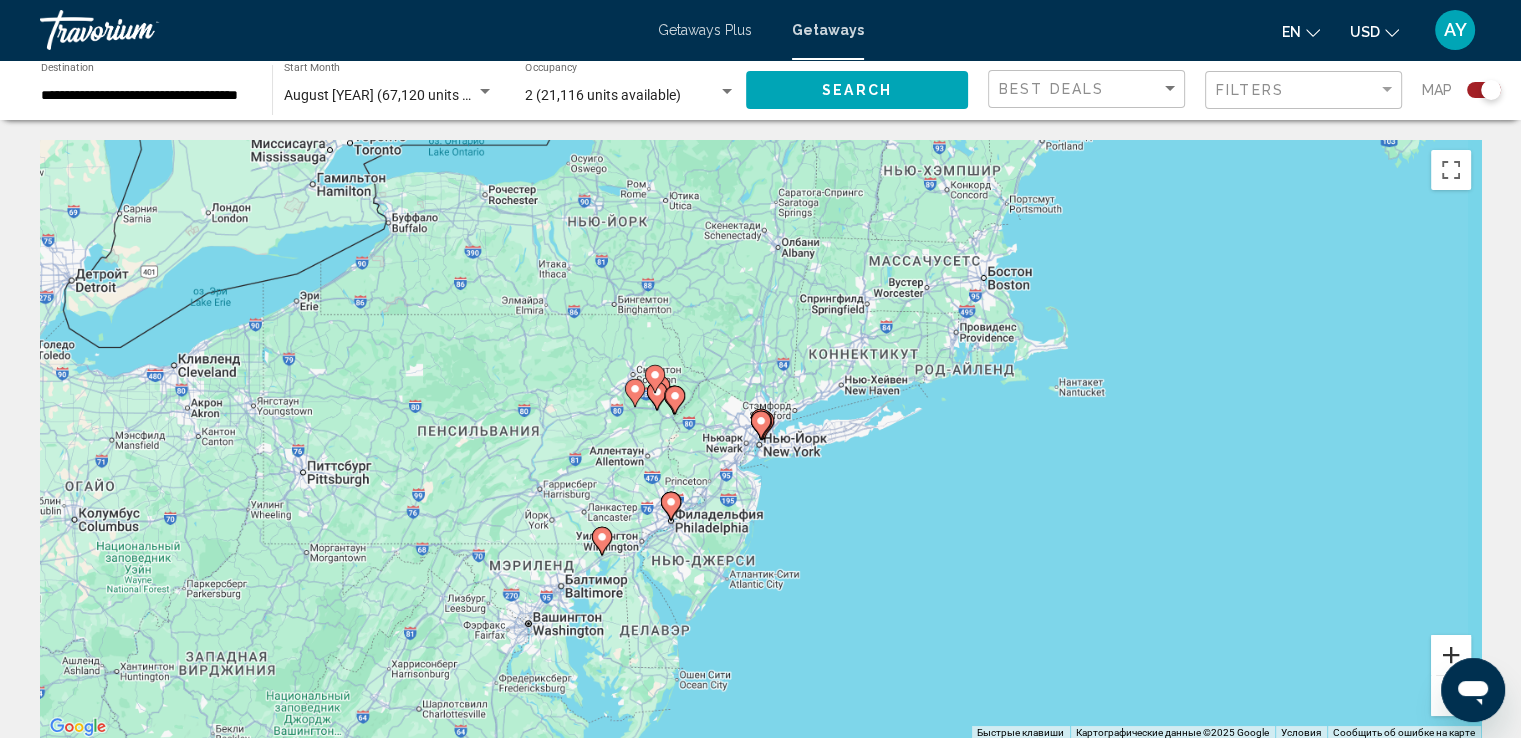 click at bounding box center (1451, 655) 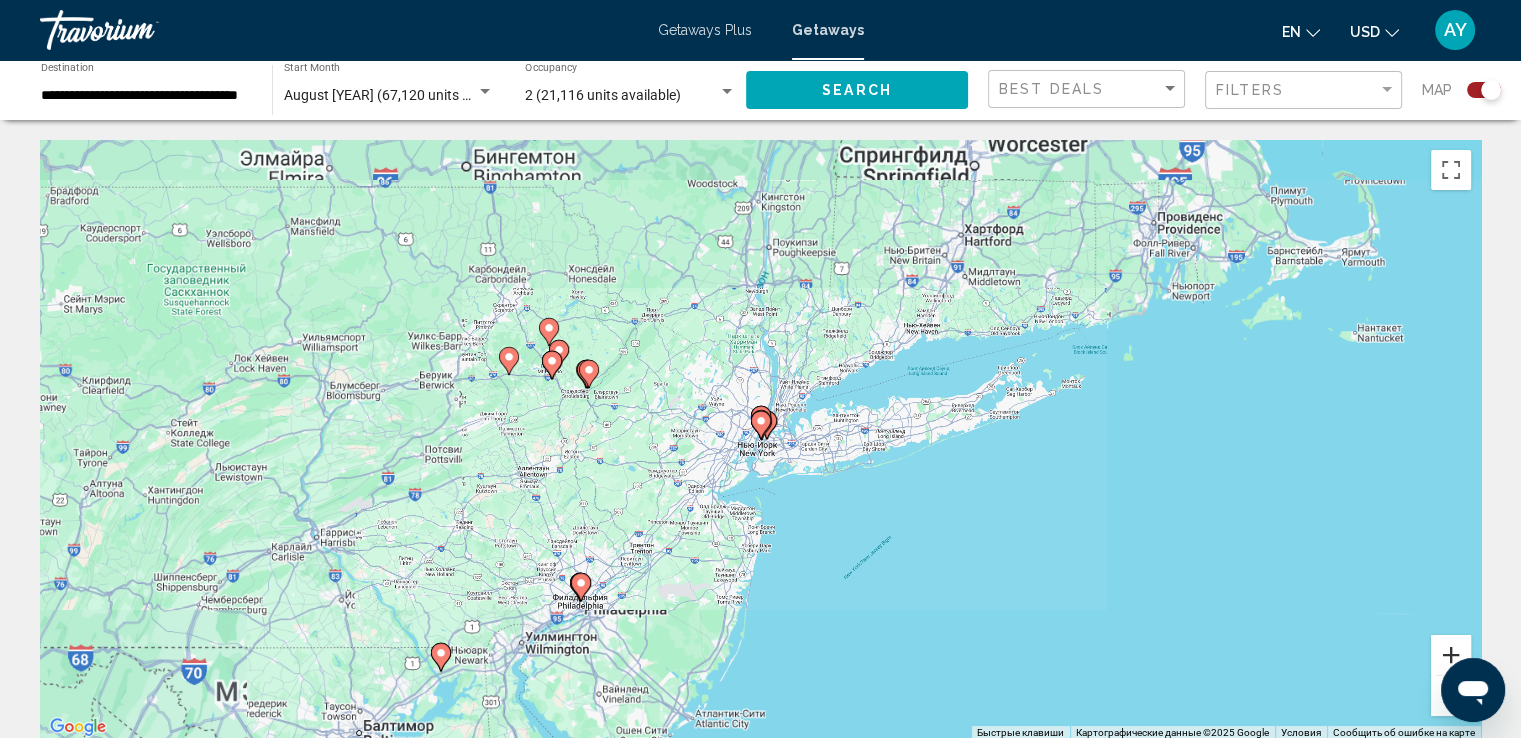 click at bounding box center [1451, 655] 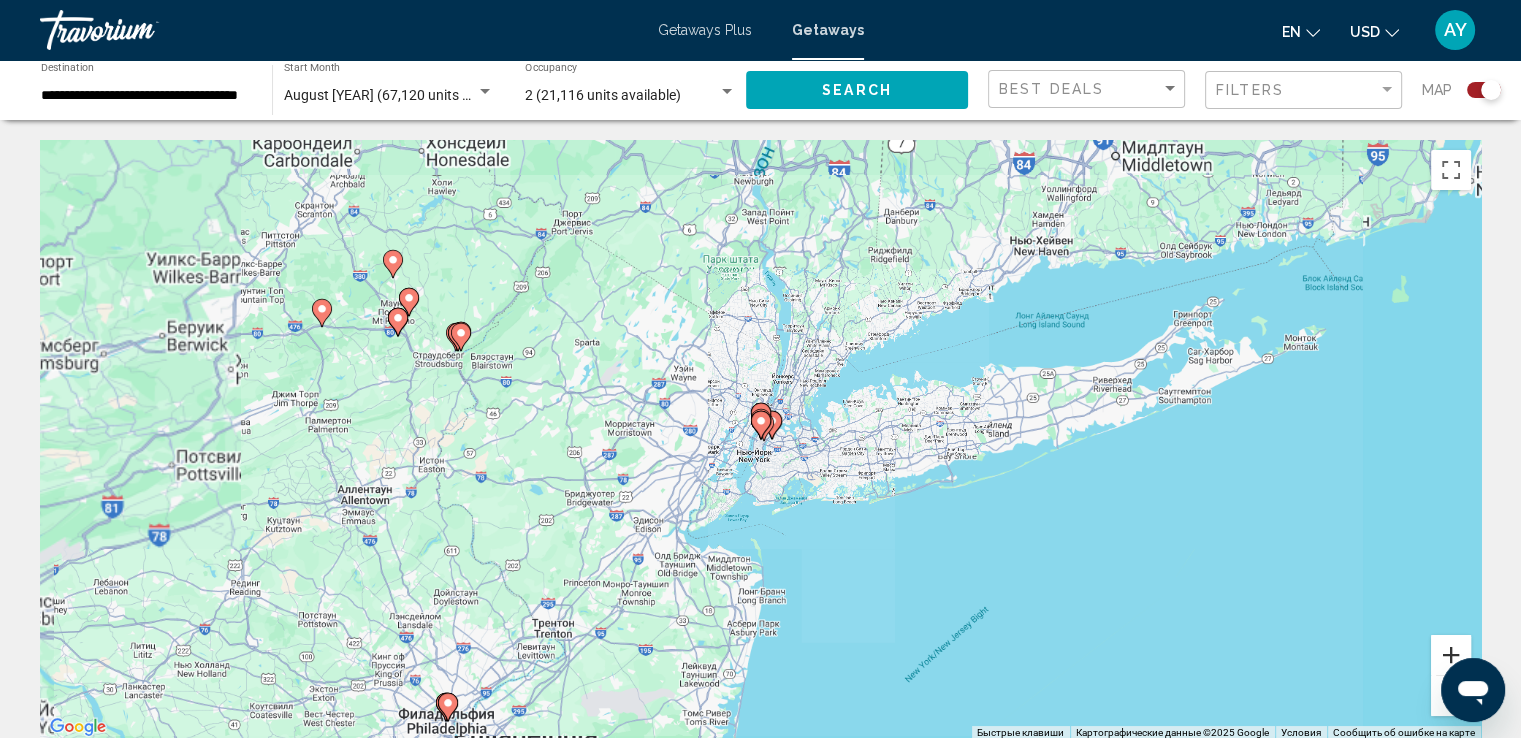 click at bounding box center [1451, 655] 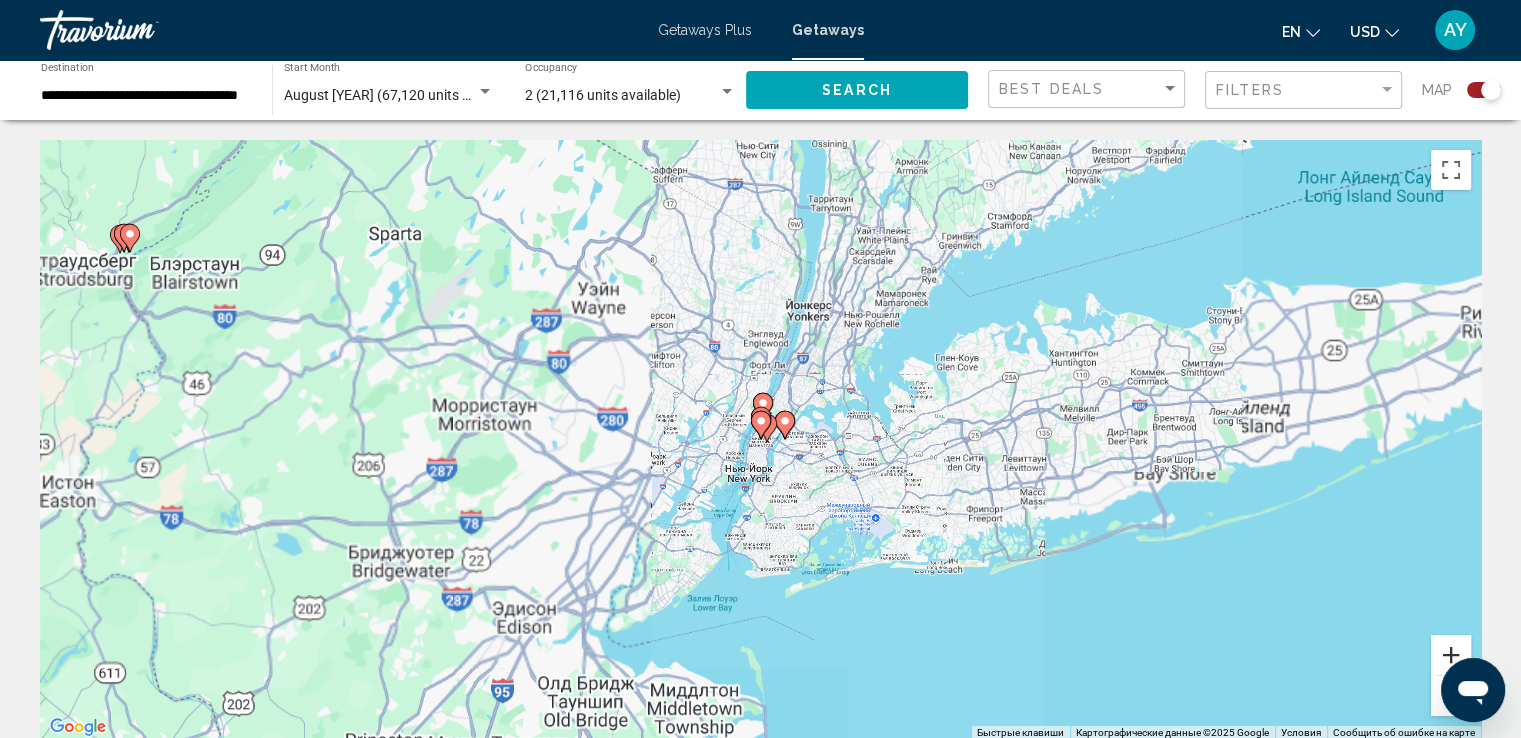 click at bounding box center [1451, 655] 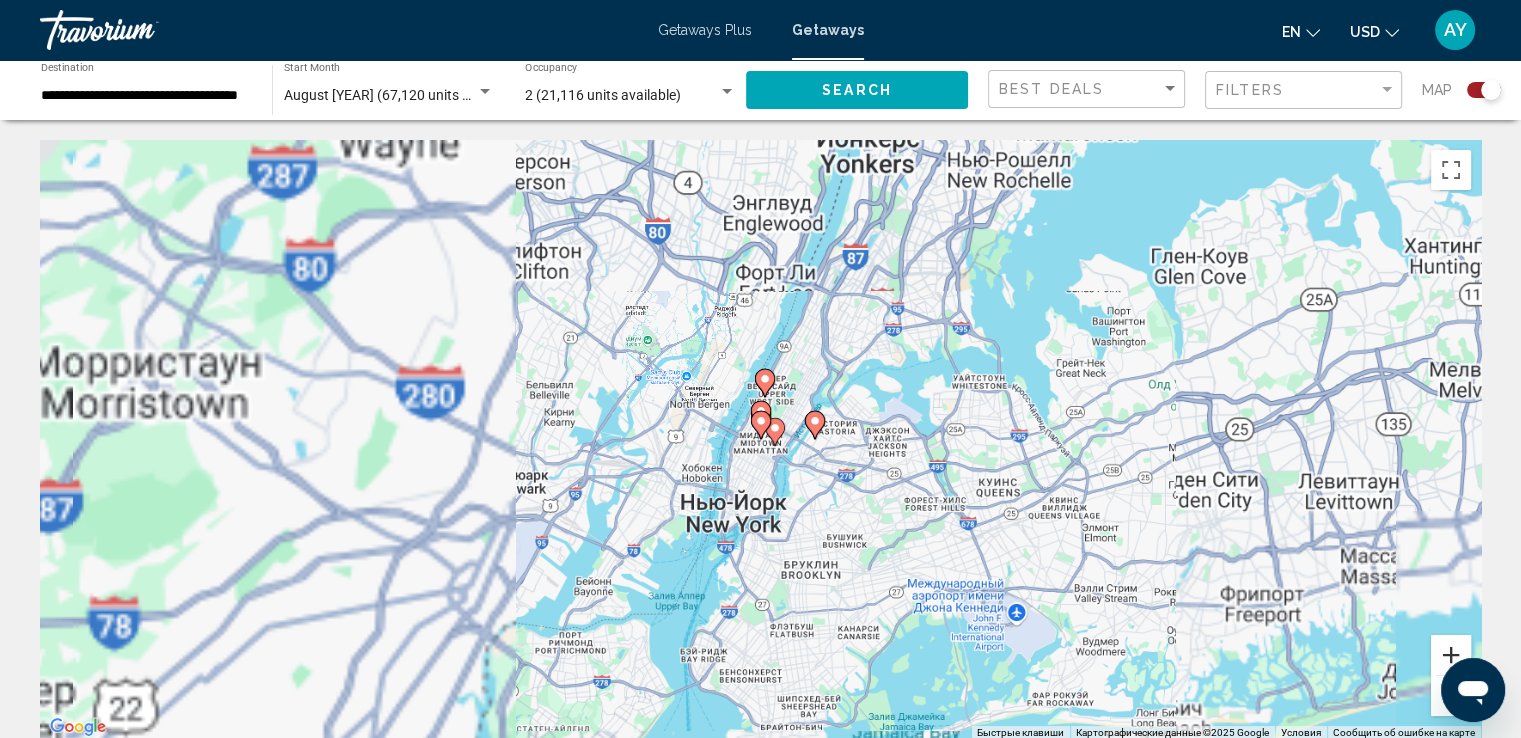 click at bounding box center [1451, 655] 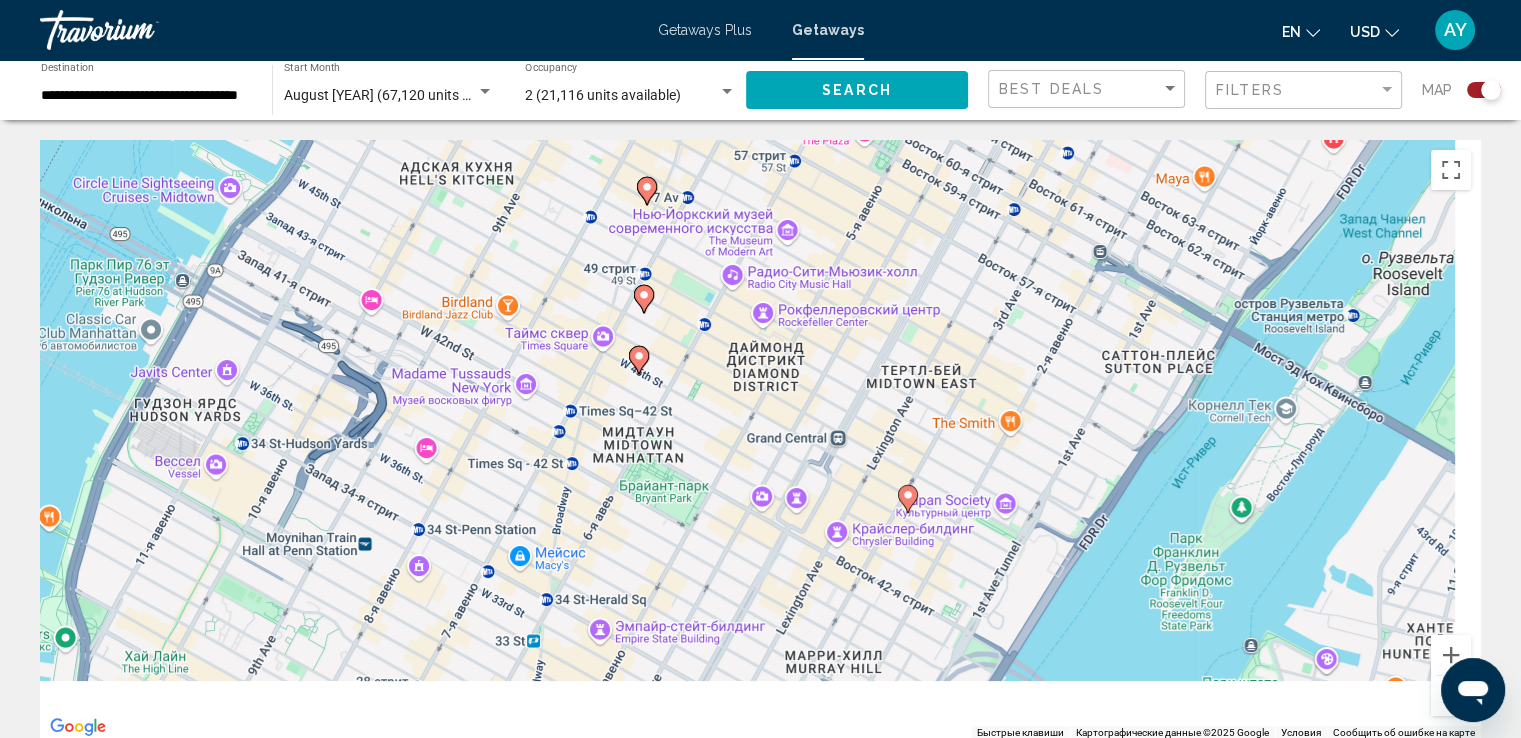 drag, startPoint x: 964, startPoint y: 547, endPoint x: 879, endPoint y: 510, distance: 92.70383 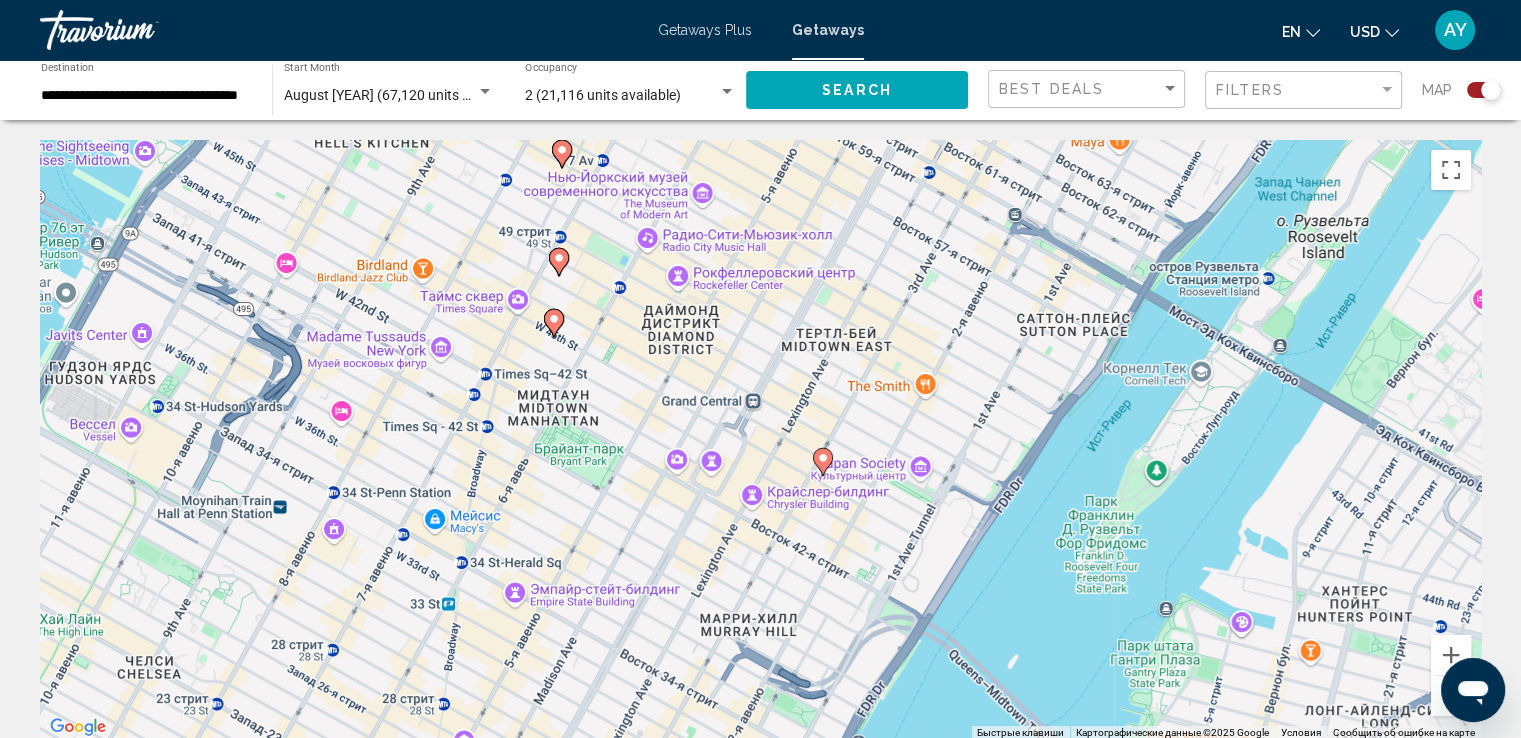 click 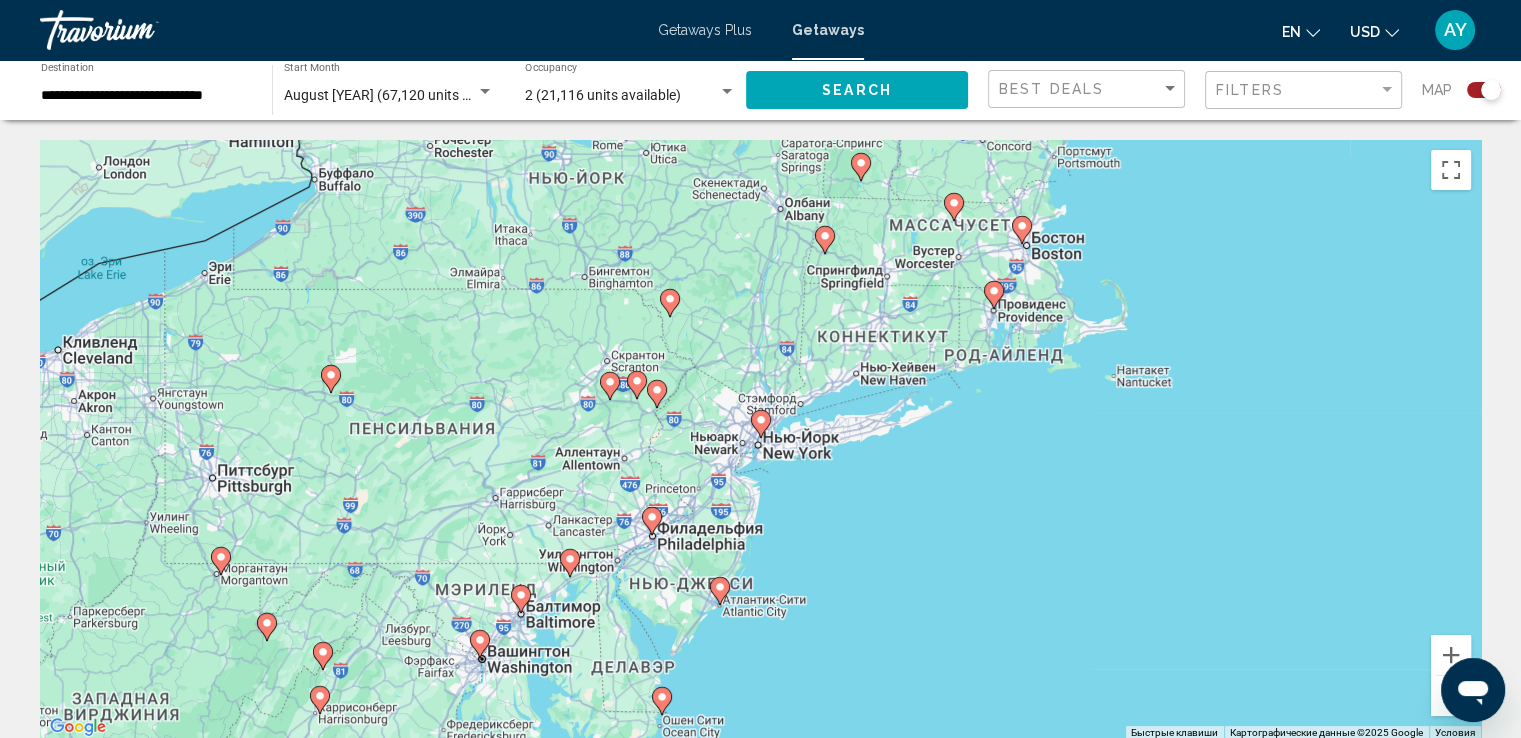 click at bounding box center (761, 424) 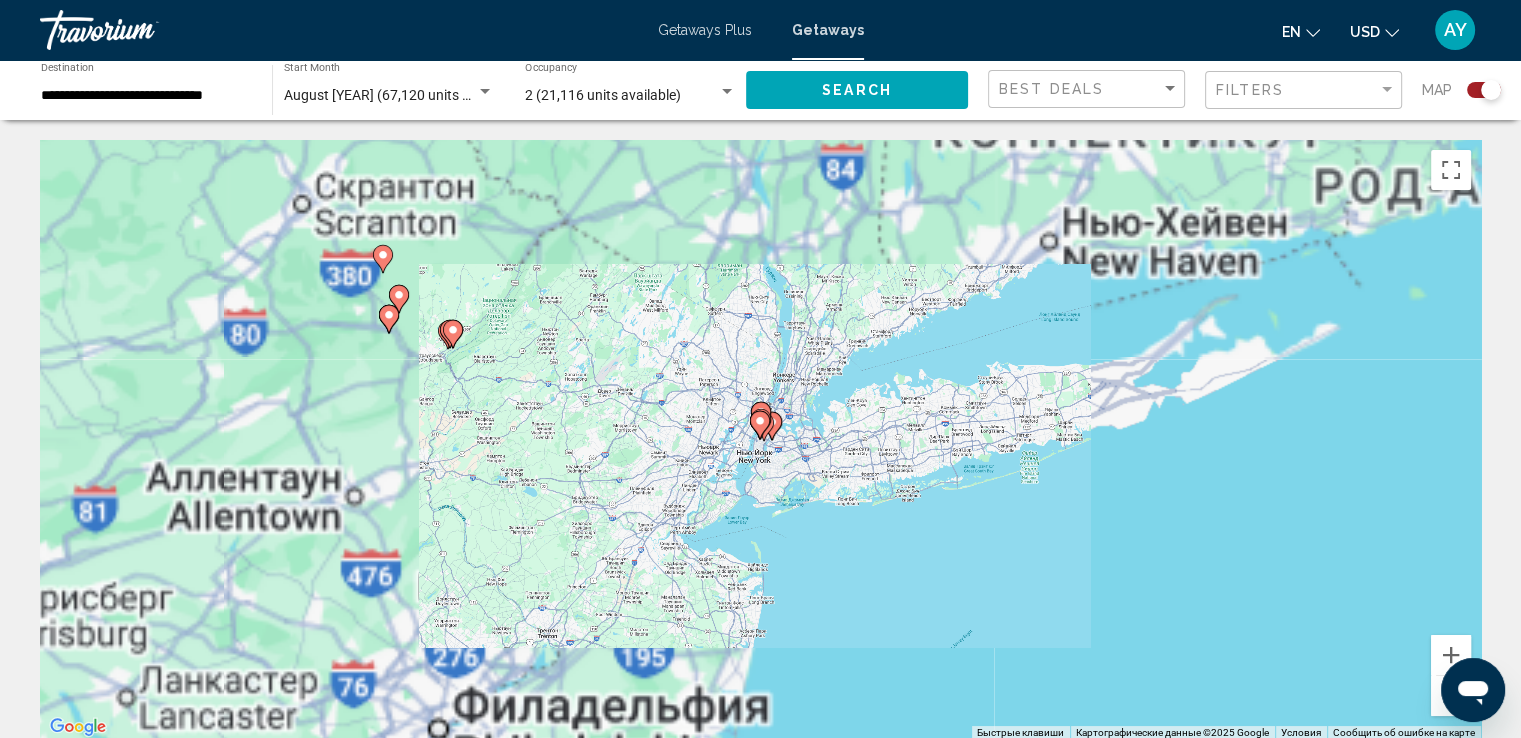 click 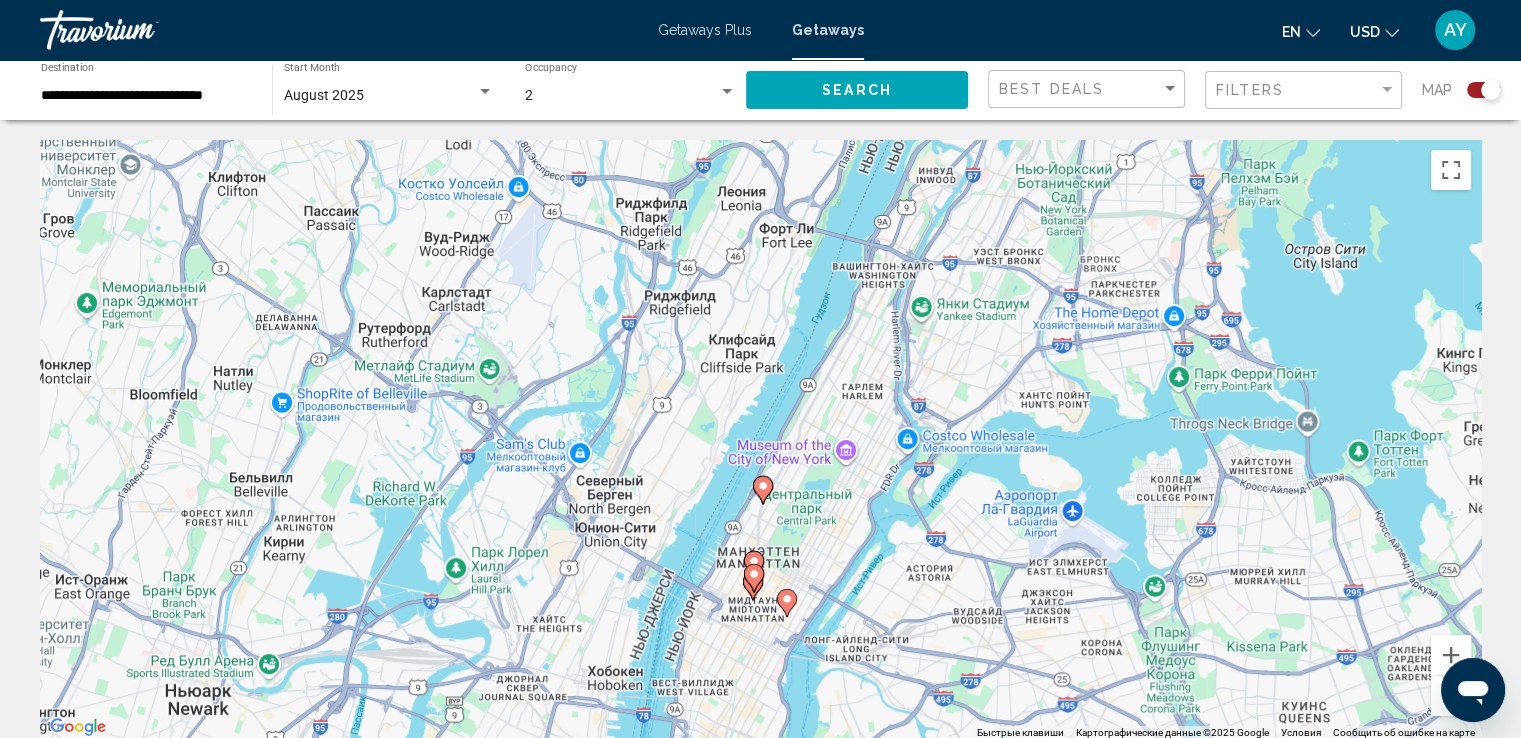 click on "Чтобы активировать перетаскивание с помощью клавиатуры, нажмите Alt + Ввод. После этого перемещайте маркер, используя клавиши со стрелками. Чтобы завершить перетаскивание, нажмите клавишу Ввод. Чтобы отменить действие, нажмите клавишу Esc." at bounding box center [760, 440] 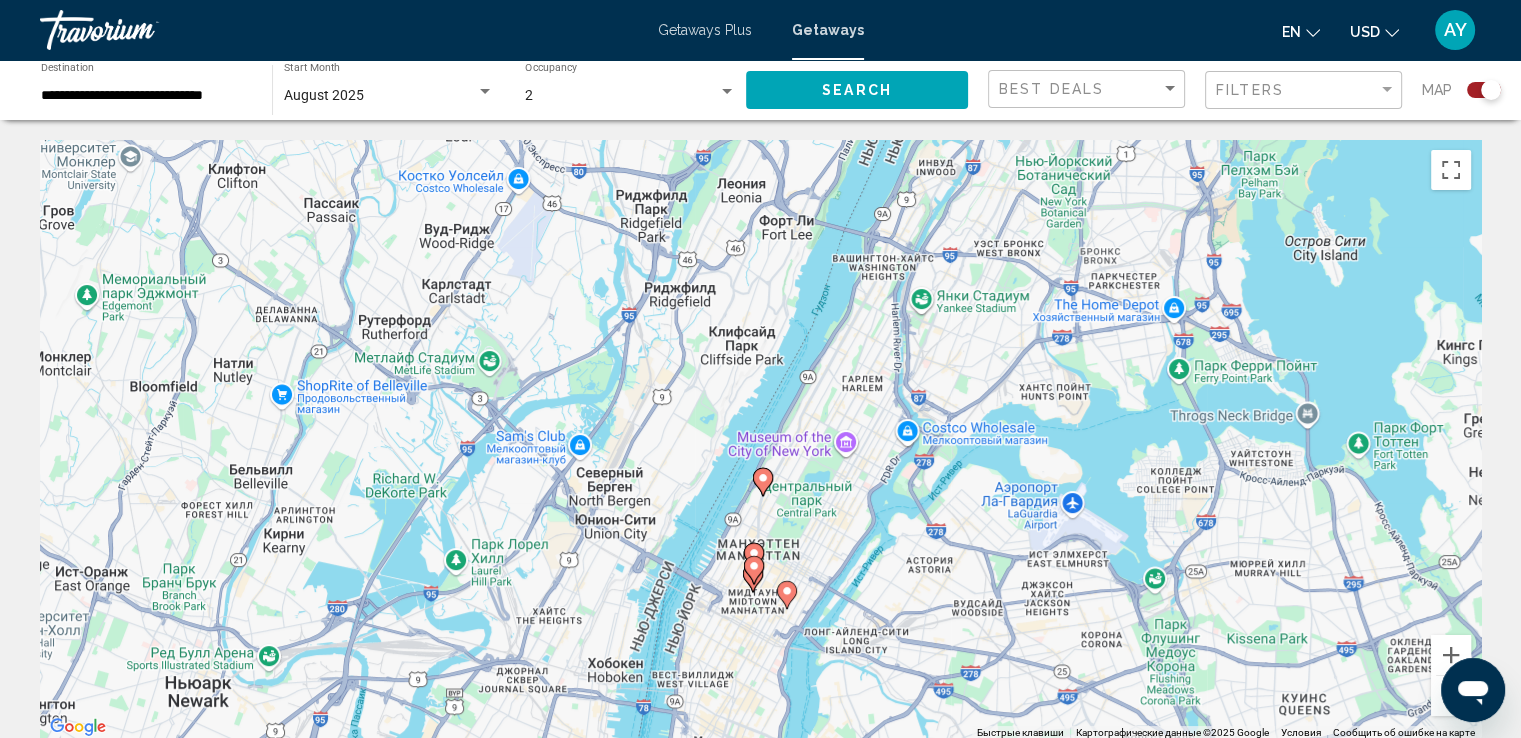 click 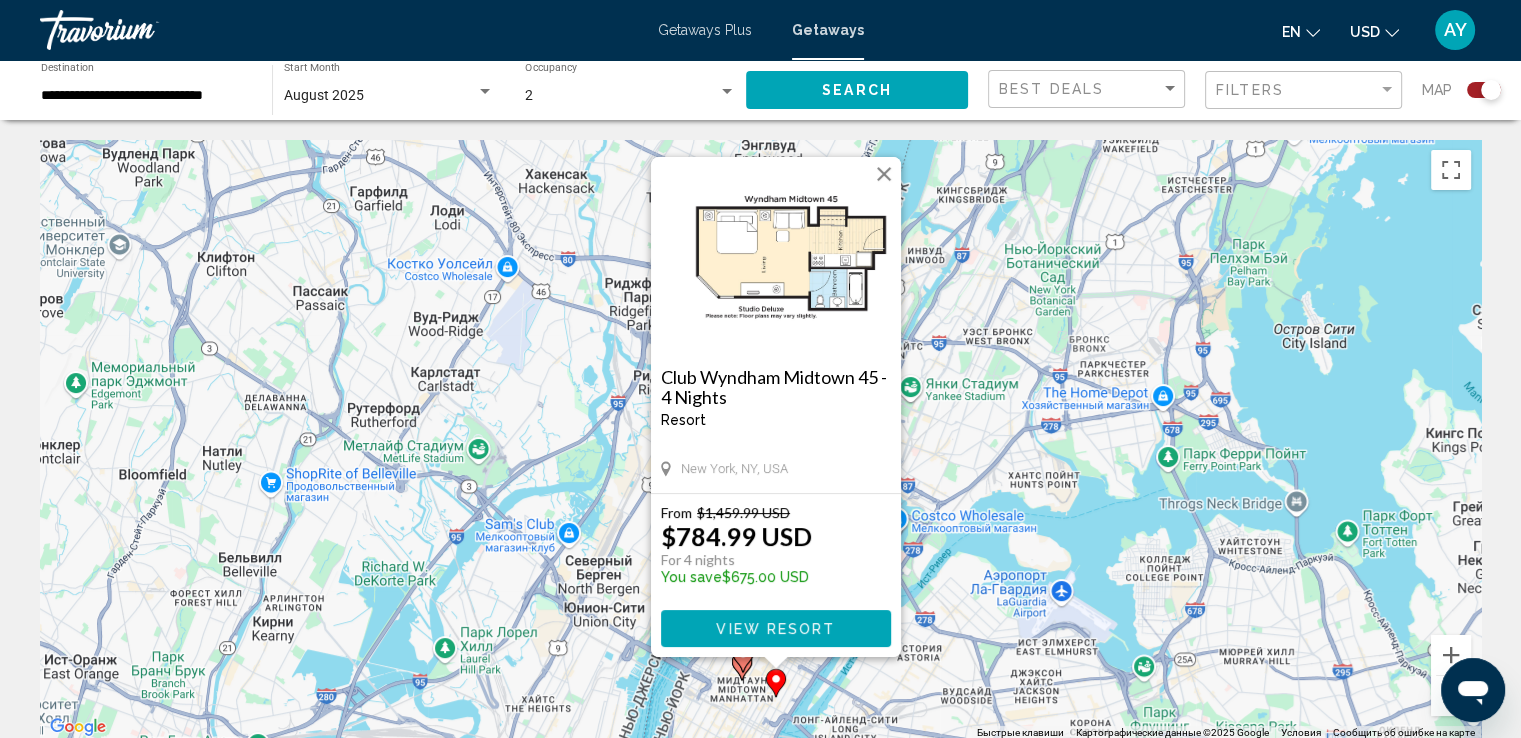 drag, startPoint x: 1008, startPoint y: 621, endPoint x: 1071, endPoint y: 573, distance: 79.20227 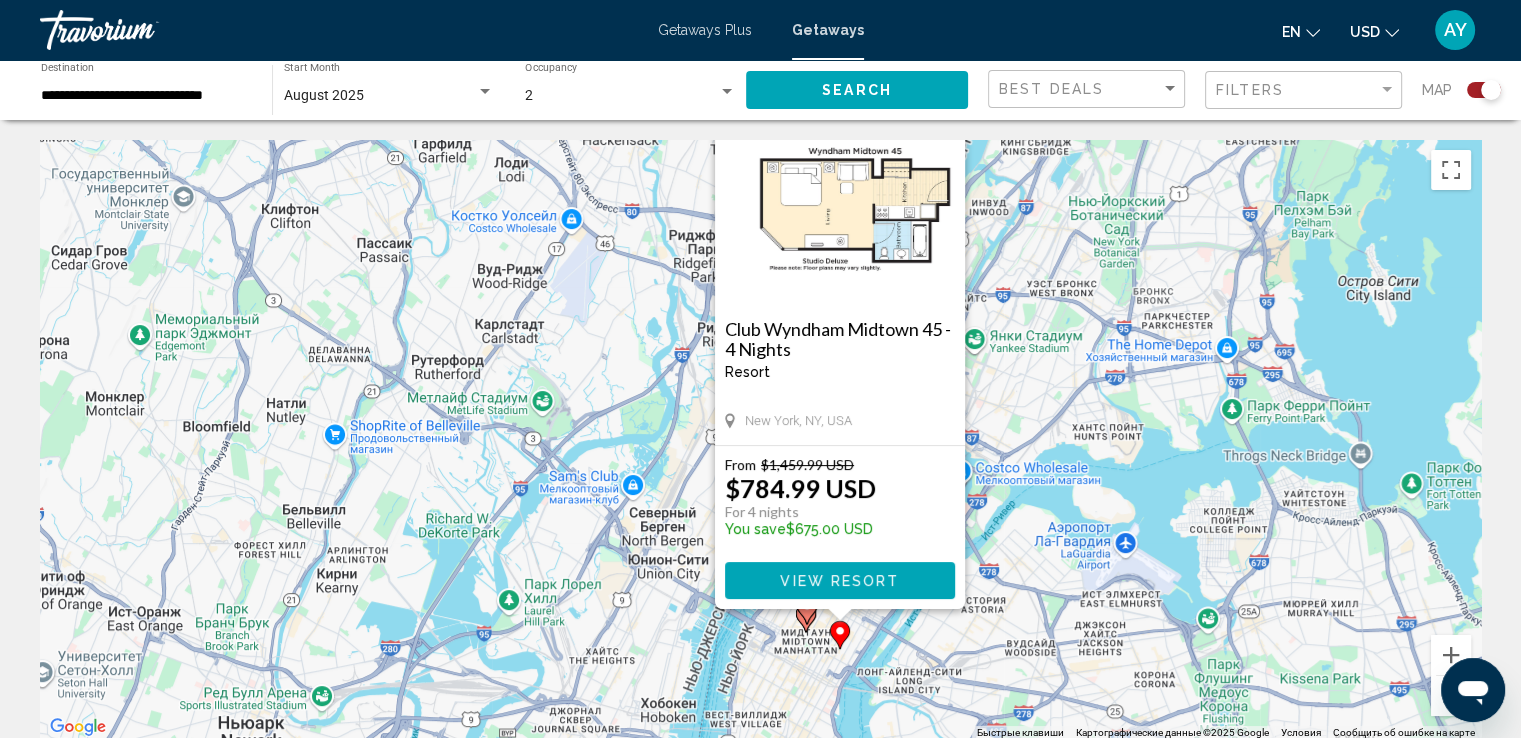 click on "Чтобы активировать перетаскивание с помощью клавиатуры, нажмите Alt + Ввод. После этого перемещайте маркер, используя клавиши со стрелками. Чтобы завершить перетаскивание, нажмите клавишу Ввод. Чтобы отменить действие, нажмите клавишу Esc.  Club Wyndham Midtown 45 - 4 Nights  Resort  -  This is an adults only resort
[CITY], [STATE], USA From $1,459.99 USD $784.99 USD For 4 nights You save  $675.00 USD  View Resort" at bounding box center (760, 440) 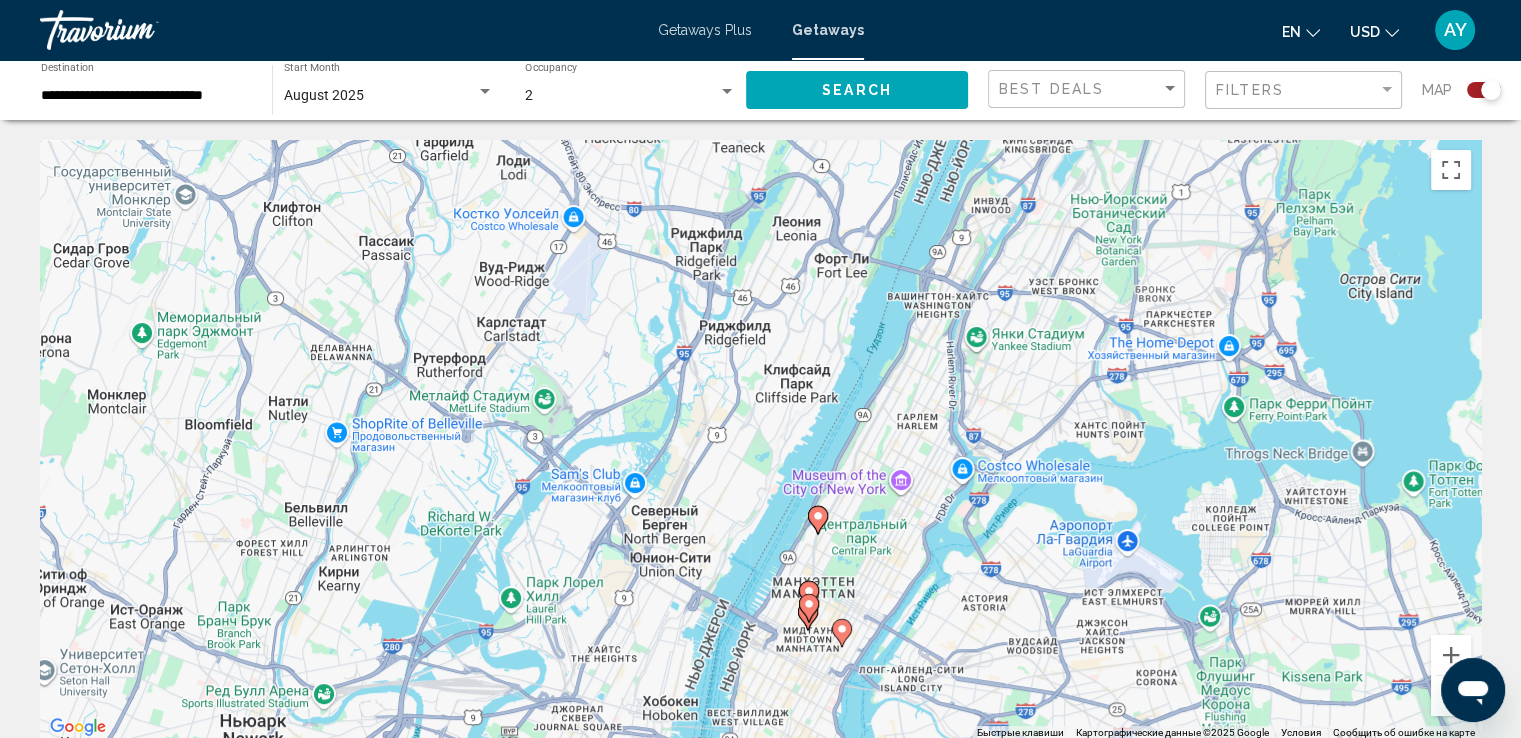 click 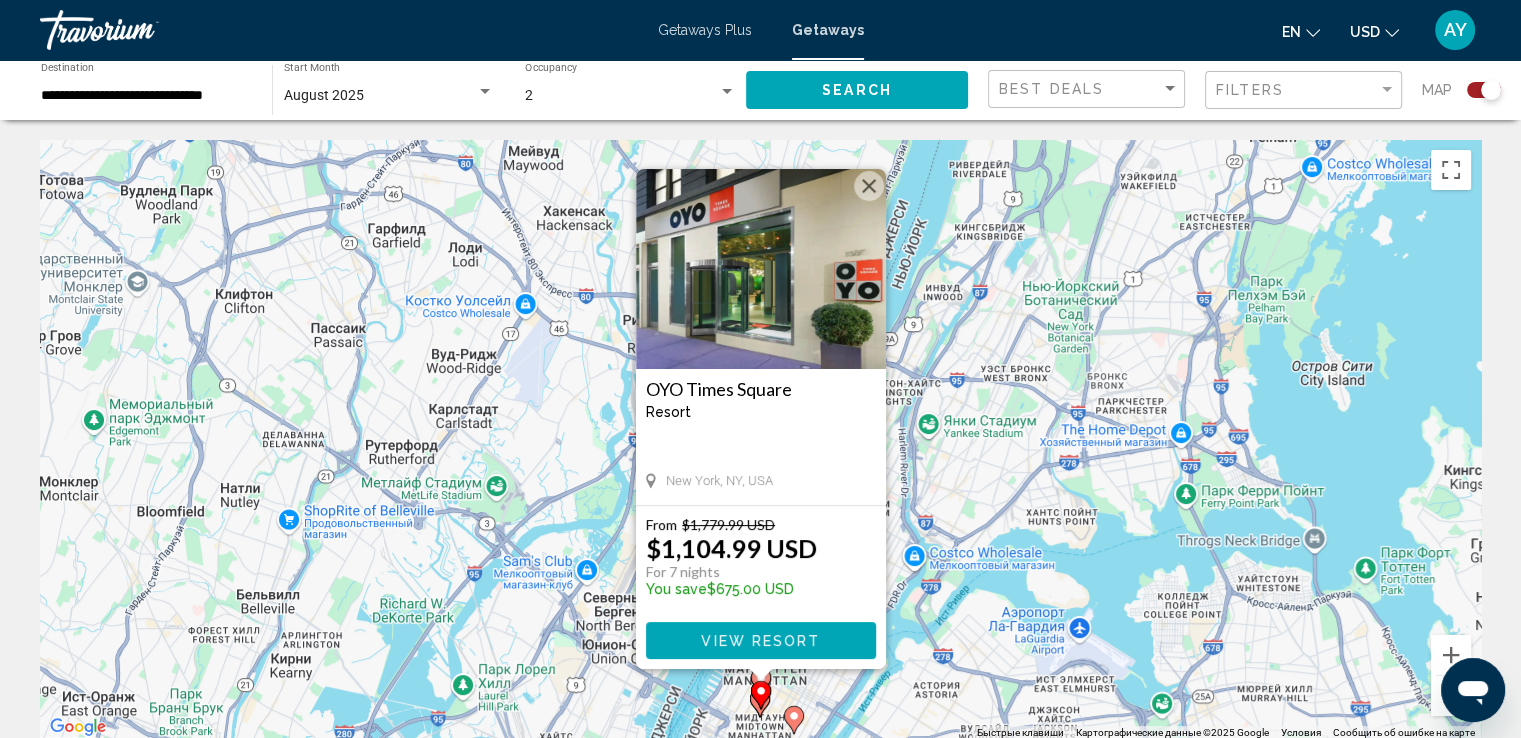 click on "Чтобы активировать перетаскивание с помощью клавиатуры, нажмите Alt + Ввод. После этого перемещайте маркер, используя клавиши со стрелками. Чтобы завершить перетаскивание, нажмите клавишу Ввод. Чтобы отменить действие, нажмите клавишу Esc.  OYO Times Square  Resort  -  This is an adults only resort
[CITY], [STATE], USA From $1,779.99 USD $1,104.99 USD For 7 nights You save  $675.00 USD  View Resort" at bounding box center [760, 440] 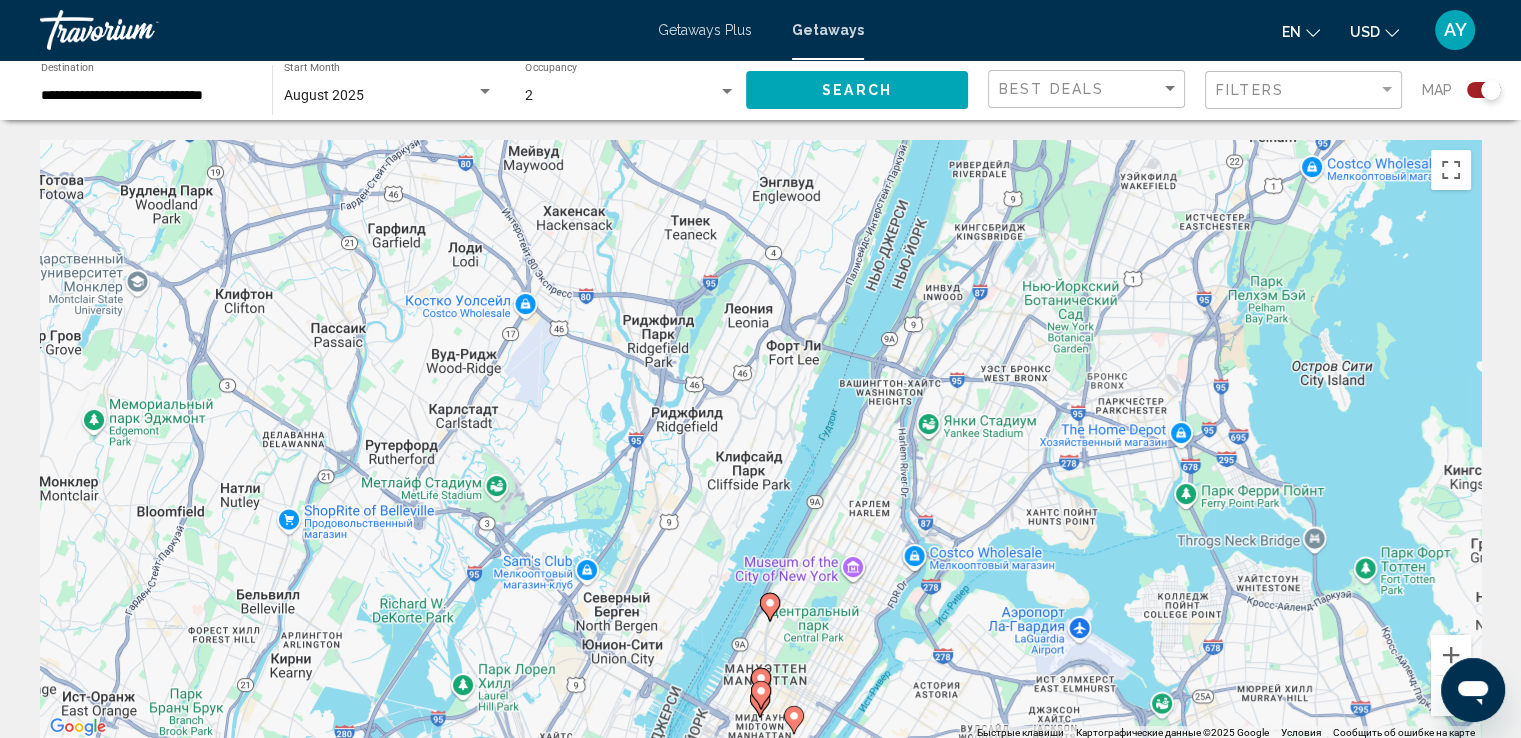 click 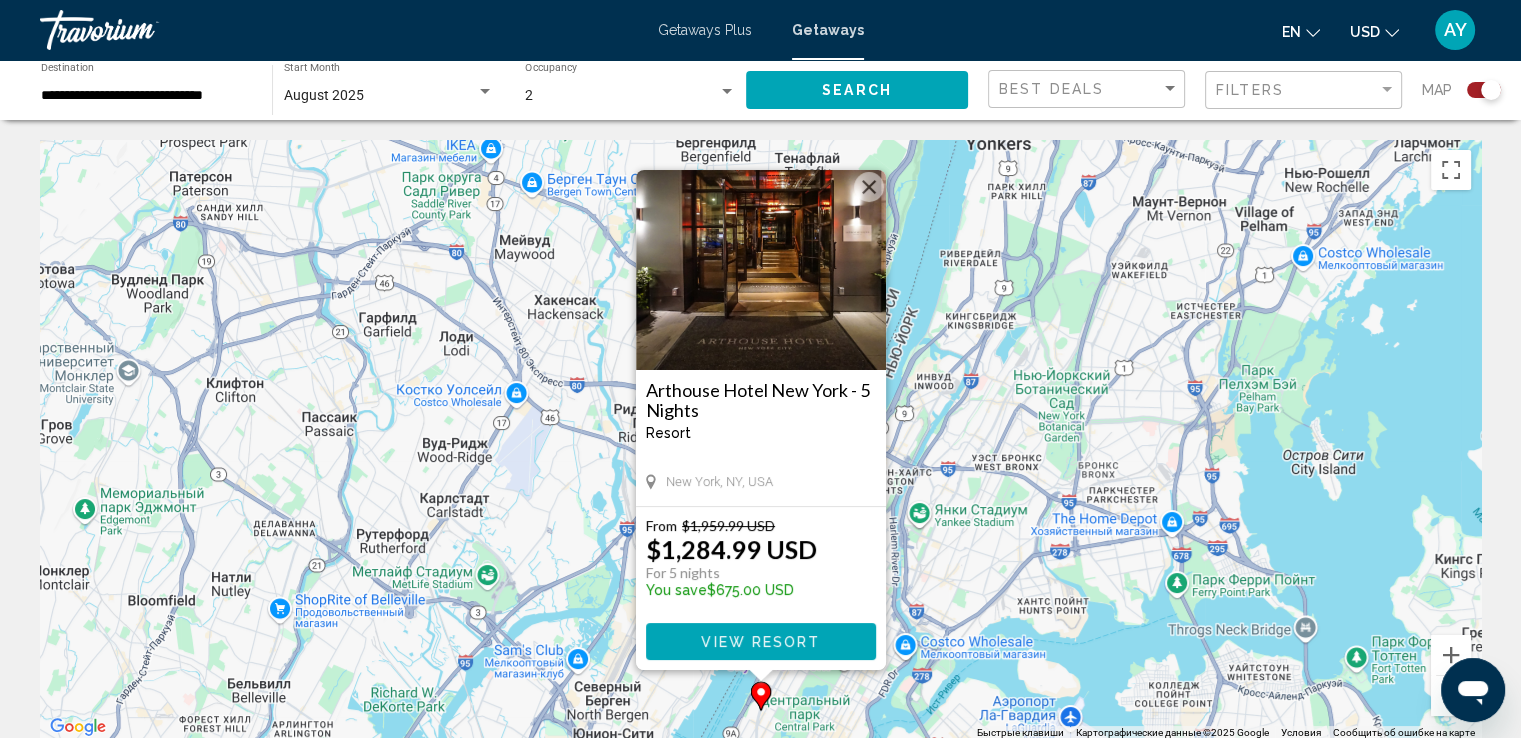 click on "Чтобы активировать перетаскивание с помощью клавиатуры, нажмите Alt + Ввод. После этого перемещайте маркер, используя клавиши со стрелками. Чтобы завершить перетаскивание, нажмите клавишу Ввод. Чтобы отменить действие, нажмите клавишу Esc.  Arthouse Hotel New York  - 5 Nights  Resort  -  This is an adults only resort
[CITY], [STATE], USA From $1,959.99 USD $1,284.99 USD For 5 nights You save  $675.00 USD  View Resort" at bounding box center (760, 440) 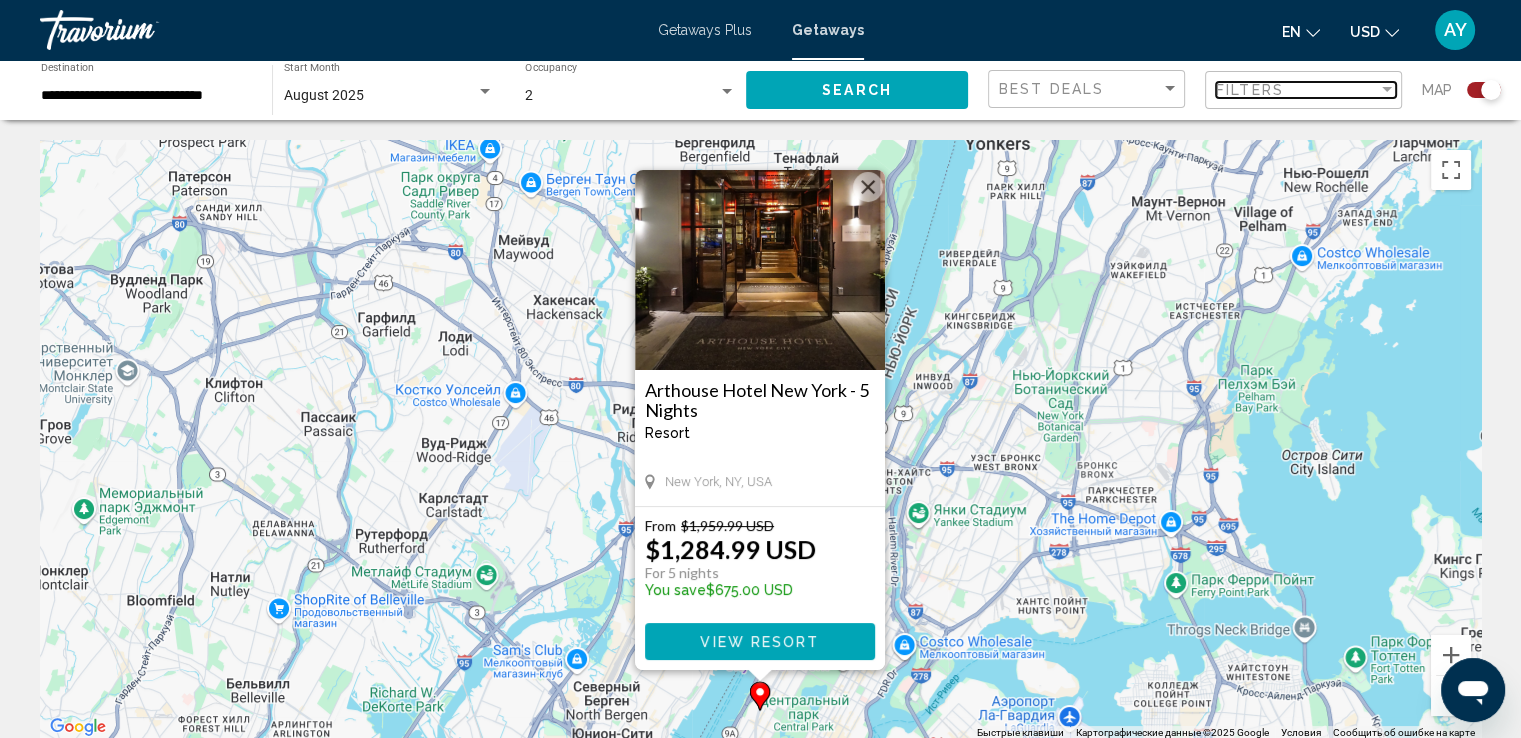 click on "Filters" at bounding box center [1250, 90] 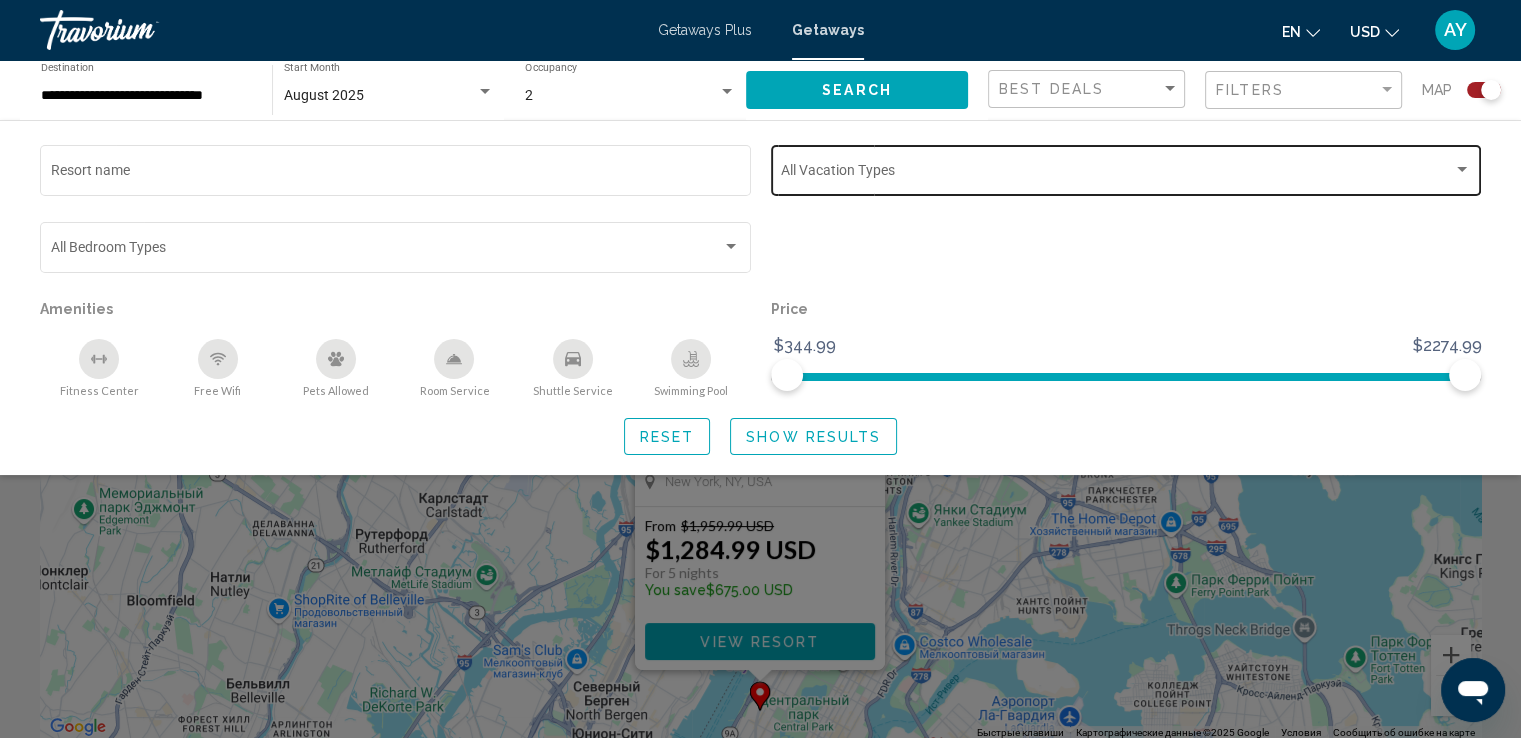 click on "Vacation Types All Vacation Types" 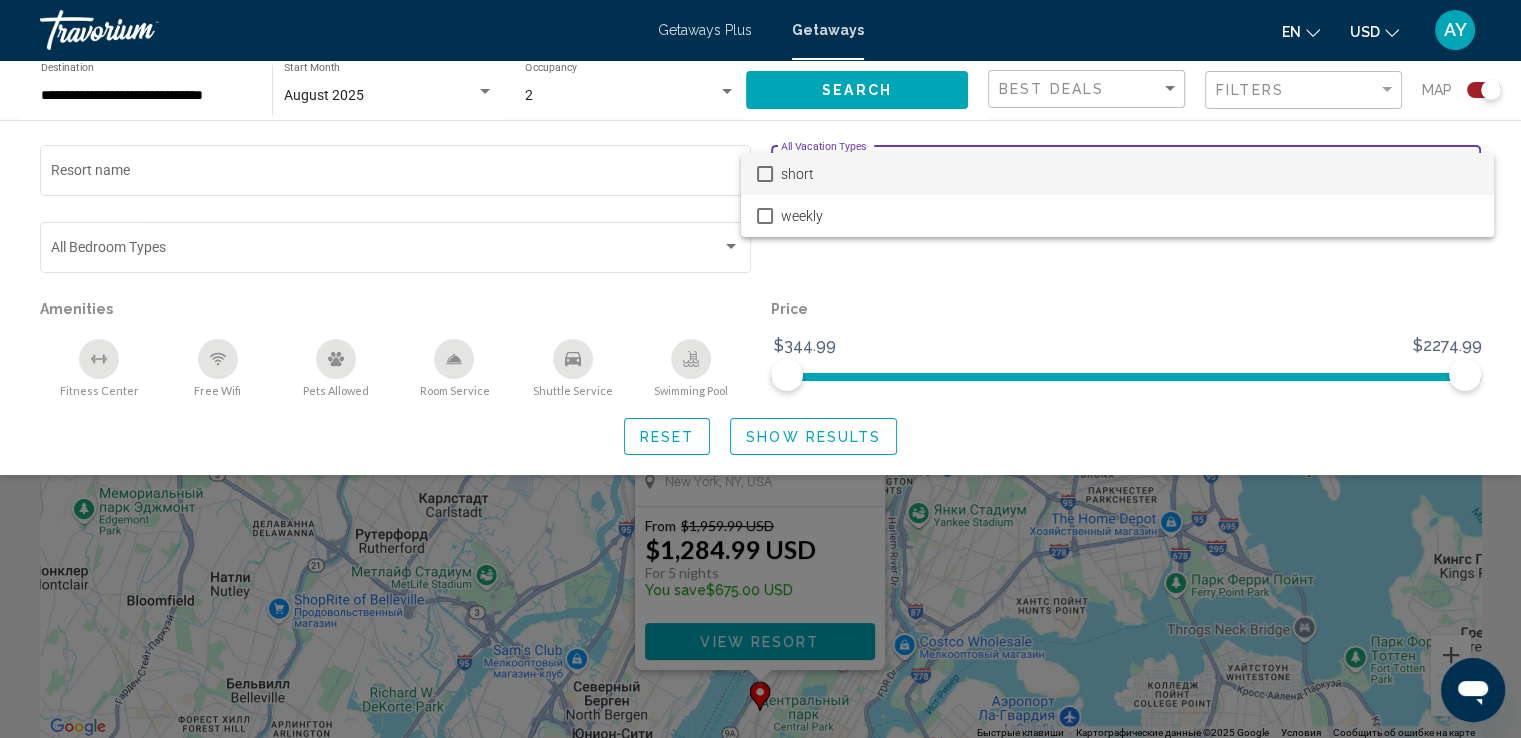 click on "short" at bounding box center (1129, 174) 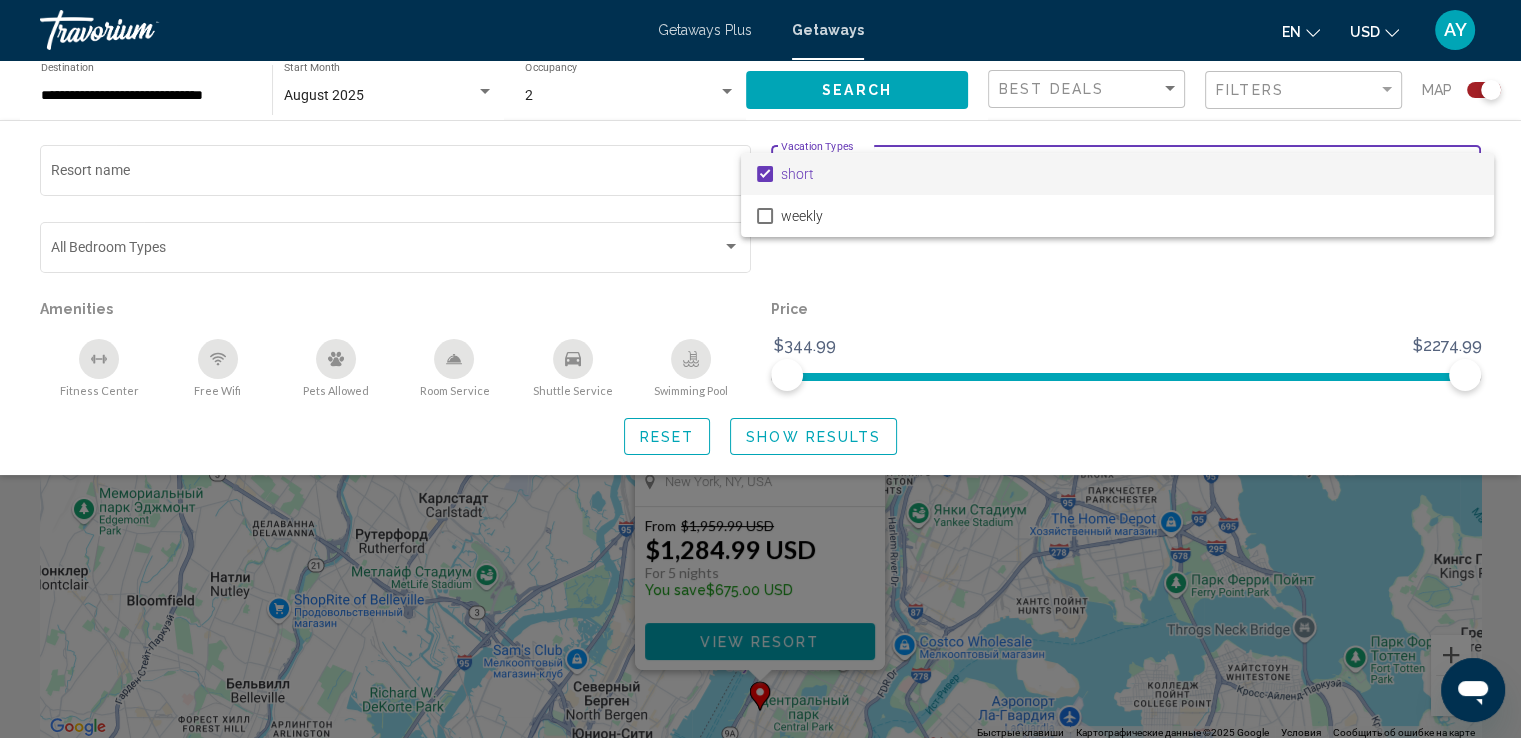 click at bounding box center (760, 369) 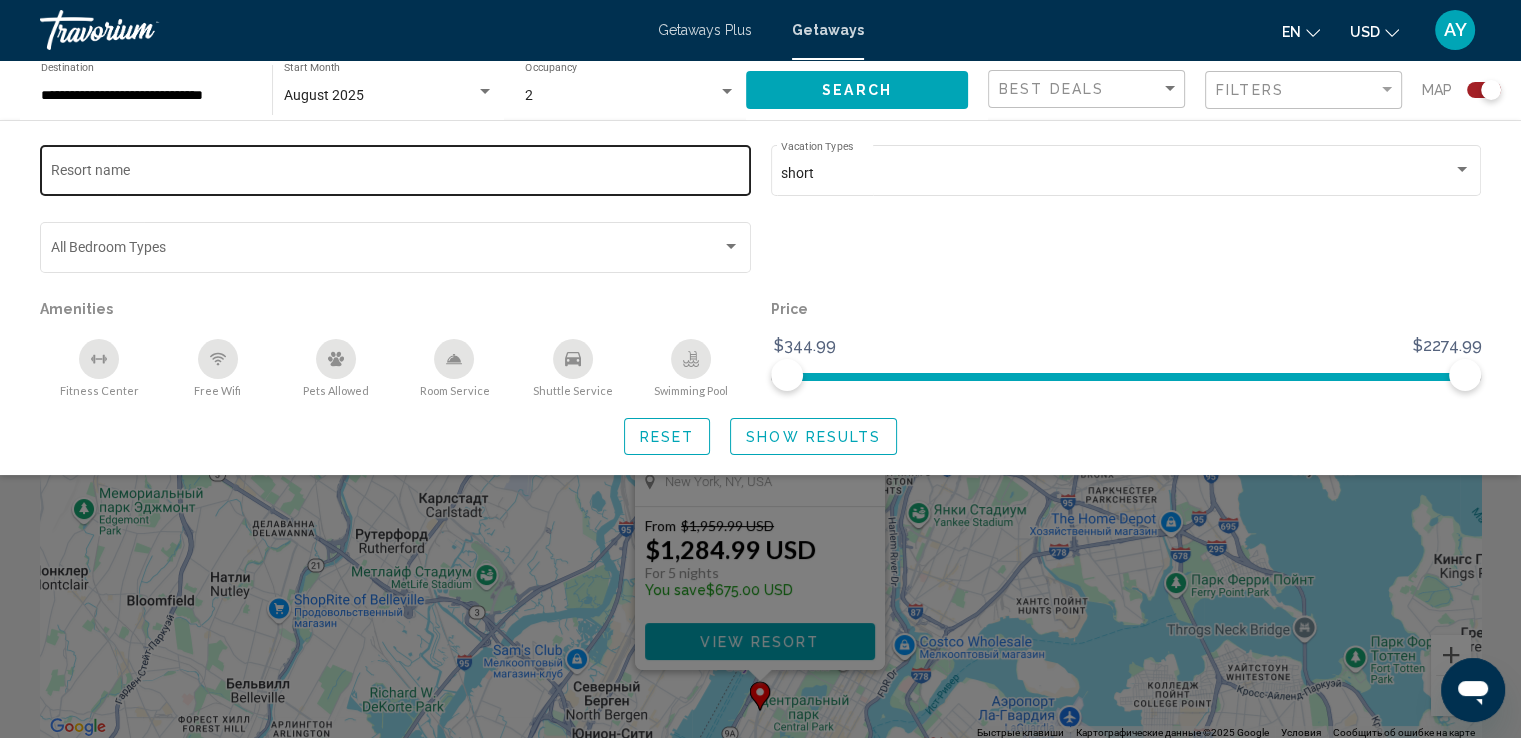 click on "Resort name" 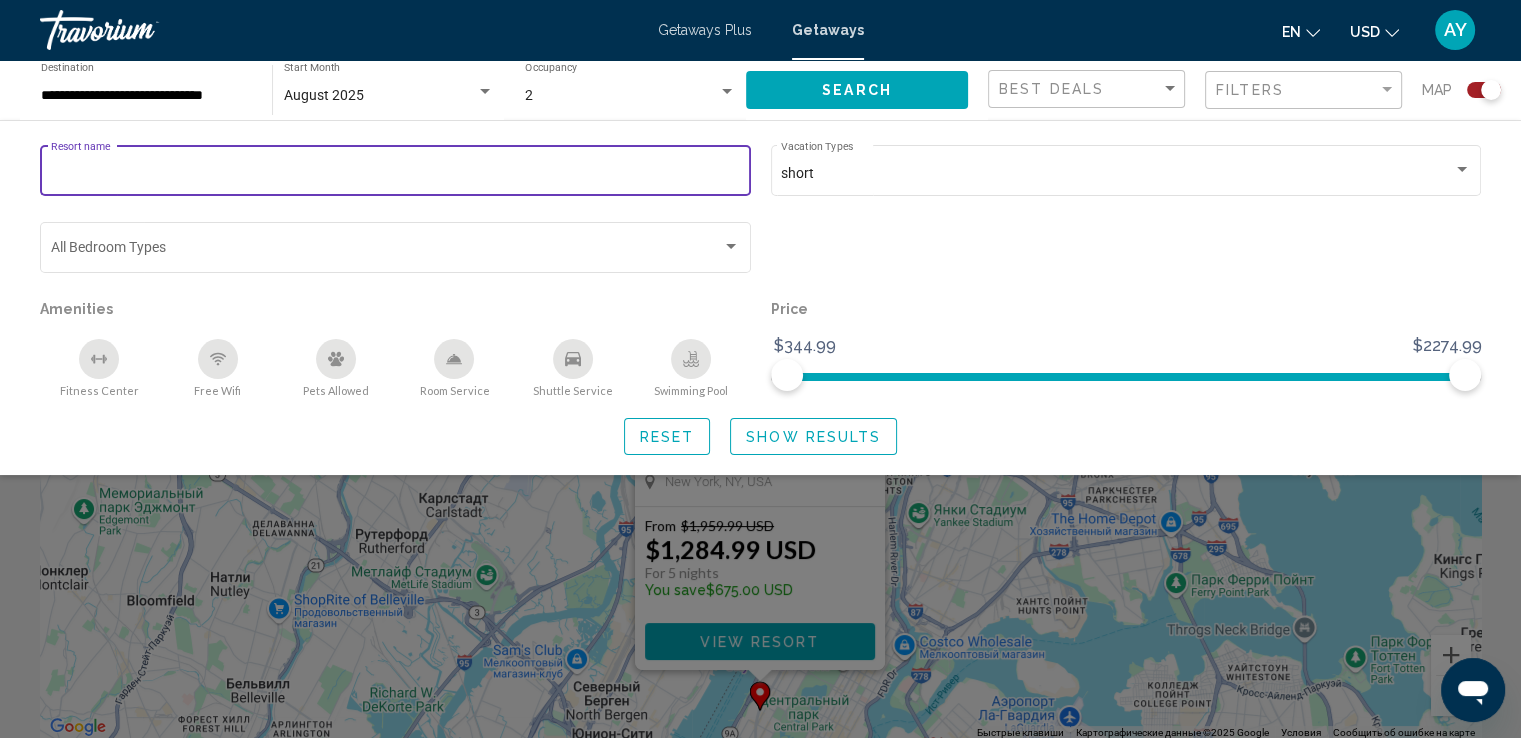 drag, startPoint x: 247, startPoint y: 170, endPoint x: 262, endPoint y: 173, distance: 15.297058 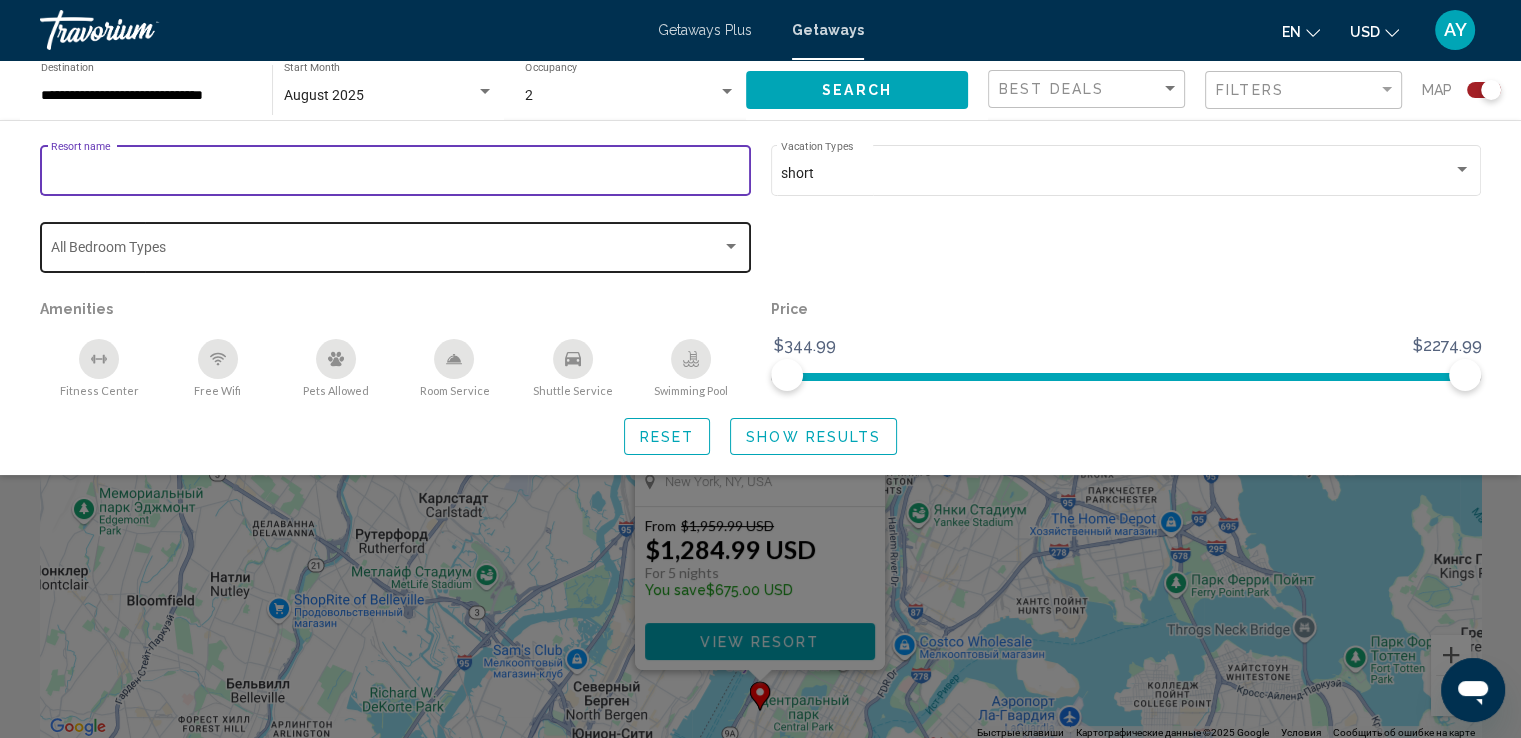 click on "Bedroom Types All Bedroom Types" 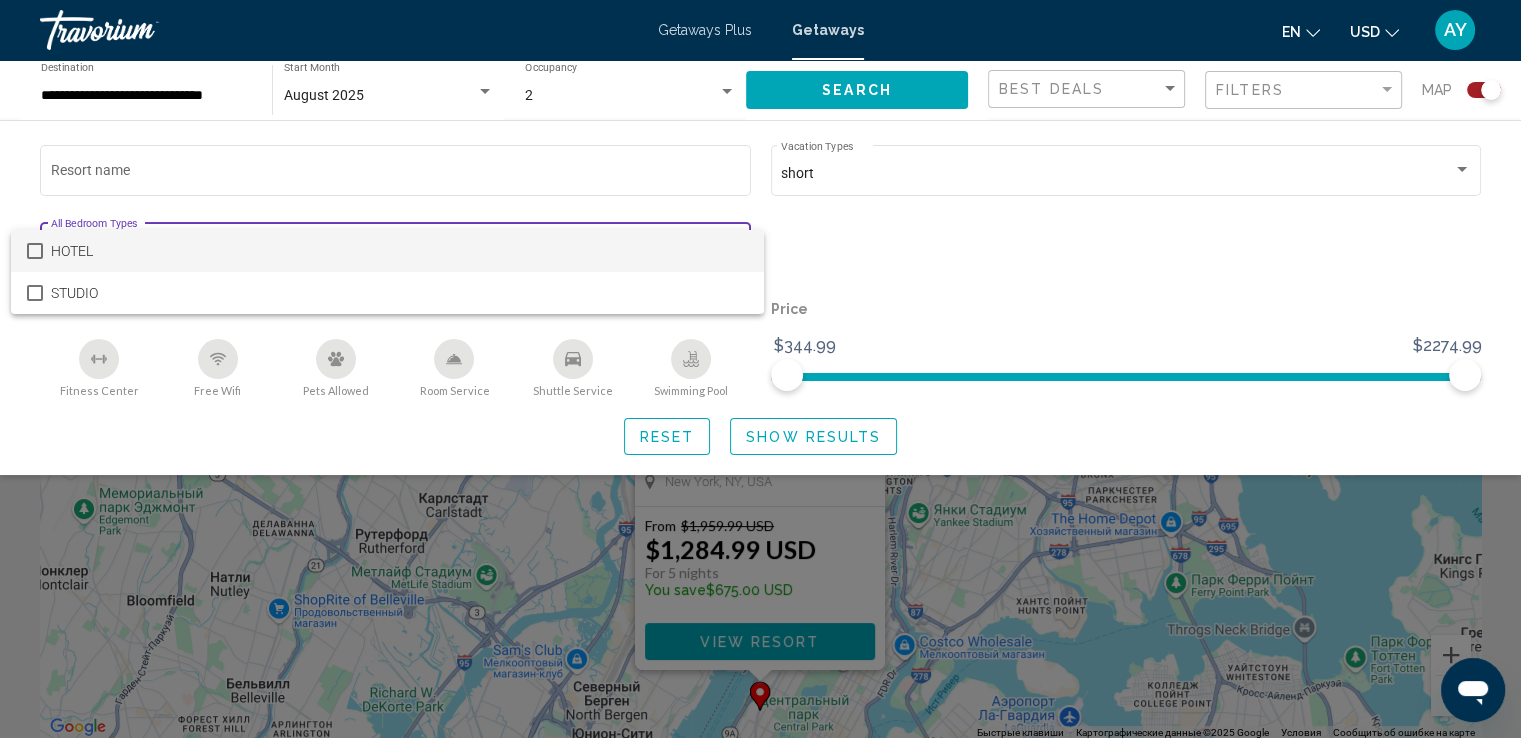 click on "HOTEL" at bounding box center (399, 251) 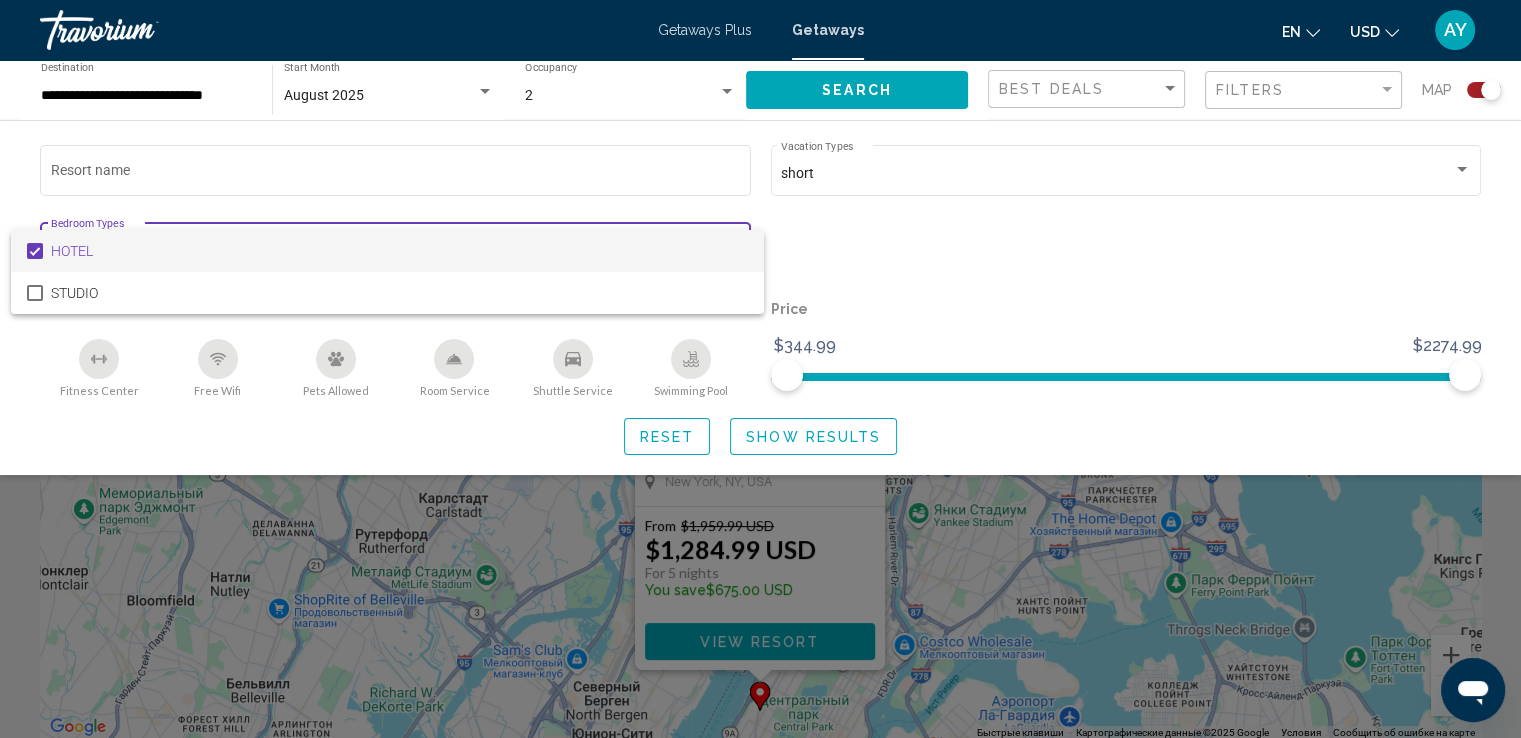 click at bounding box center [760, 369] 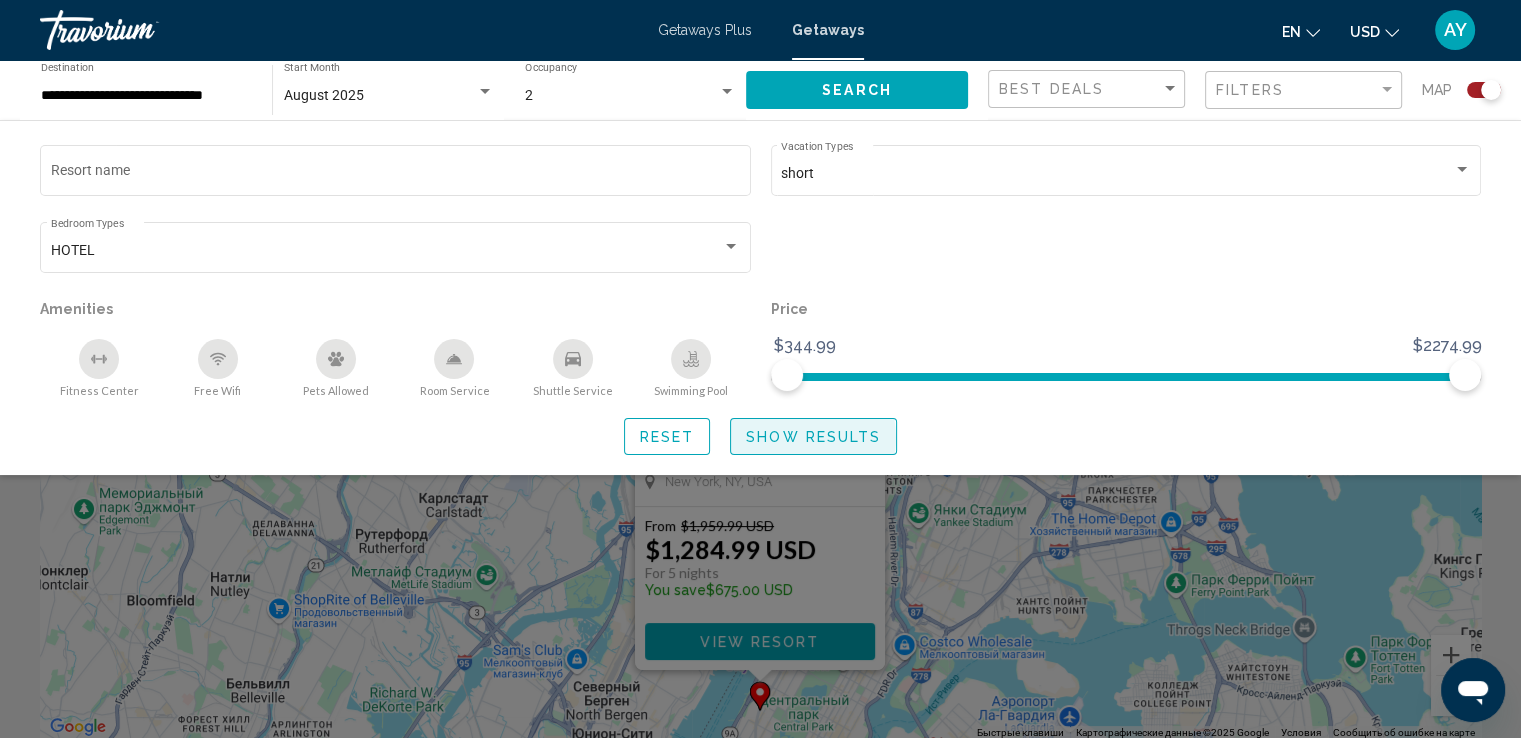 click on "Show Results" 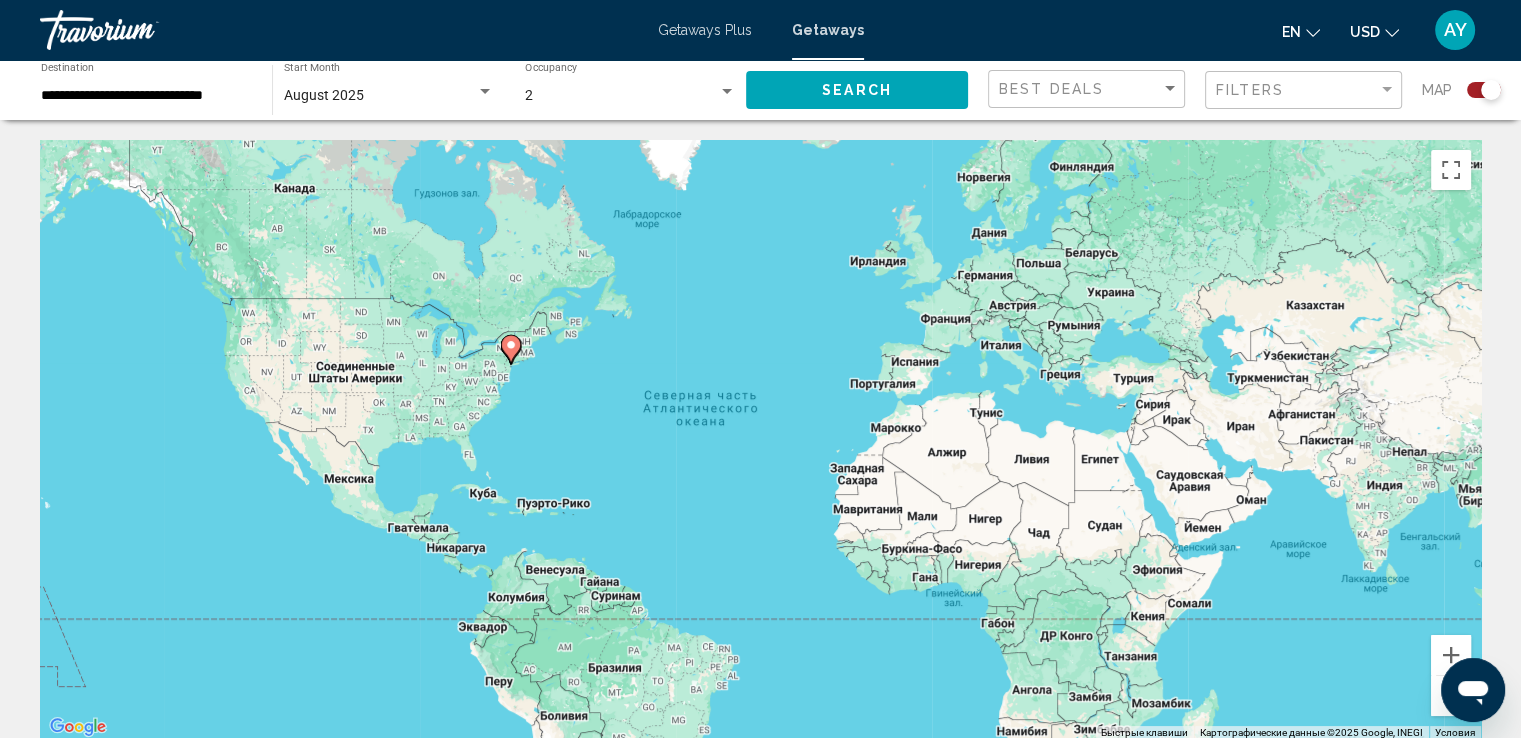 click at bounding box center (511, 350) 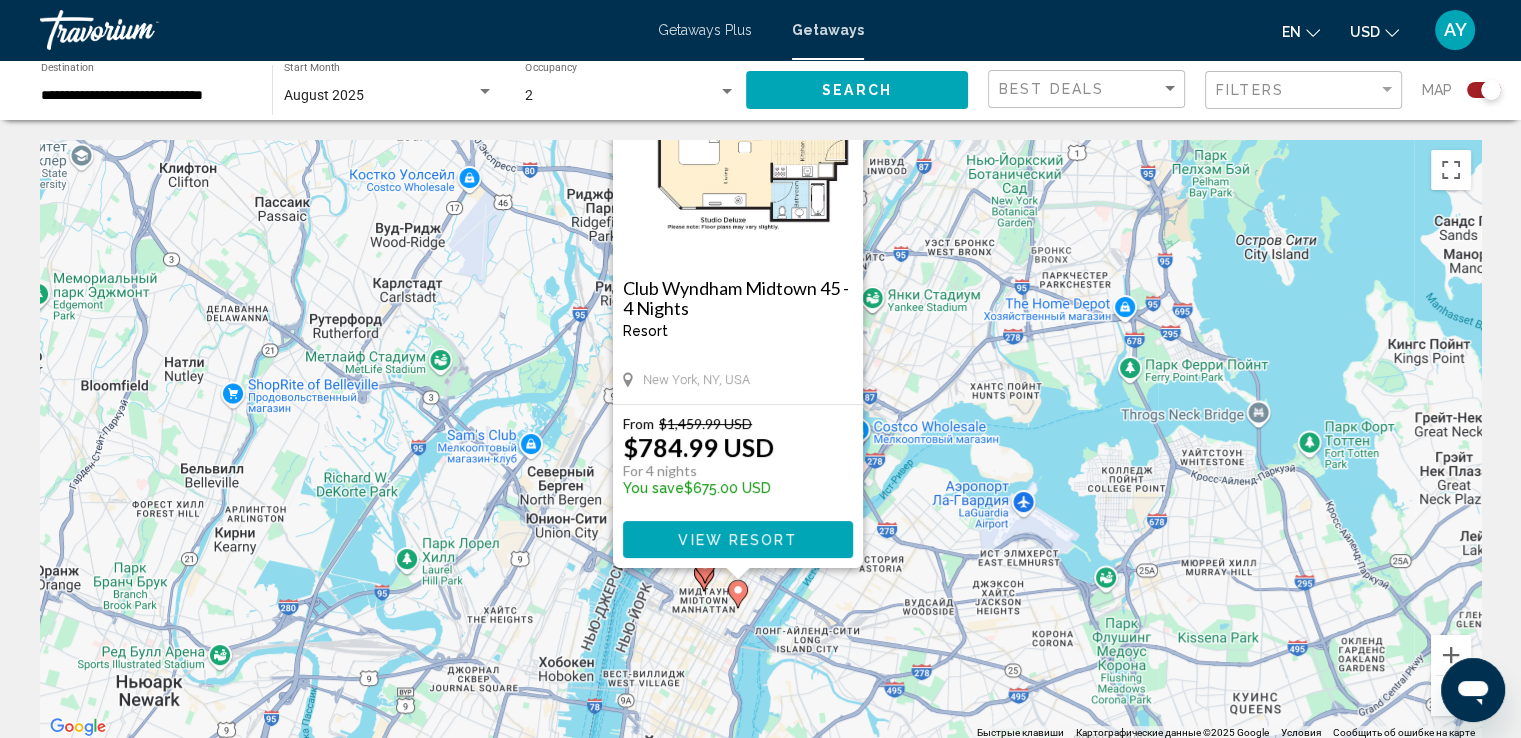 drag, startPoint x: 525, startPoint y: 593, endPoint x: 517, endPoint y: 511, distance: 82.38932 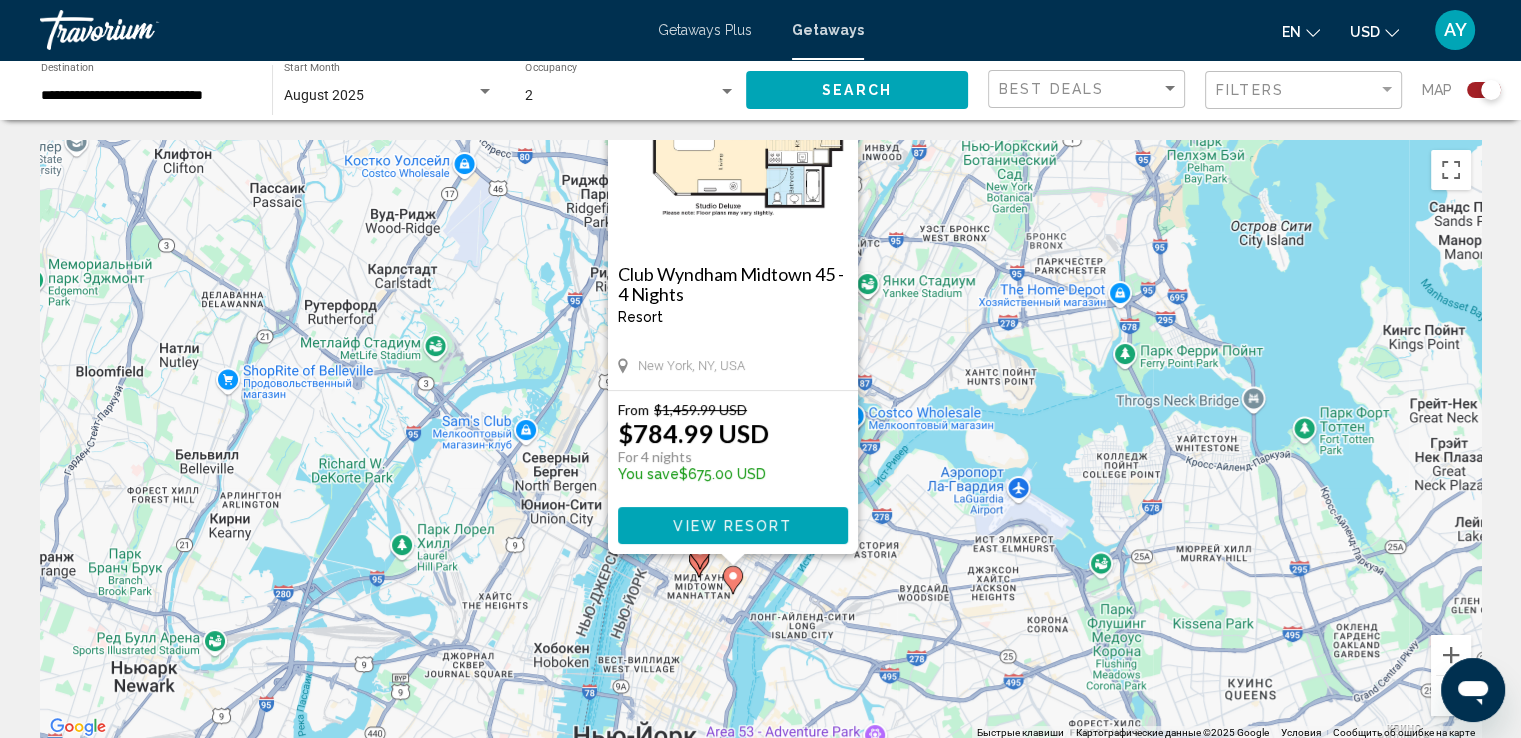 click on "Чтобы активировать перетаскивание с помощью клавиатуры, нажмите Alt + Ввод. После этого перемещайте маркер, используя клавиши со стрелками. Чтобы завершить перетаскивание, нажмите клавишу Ввод. Чтобы отменить действие, нажмите клавишу Esc.  Club Wyndham Midtown 45 - 4 Nights  Resort  -  This is an adults only resort
[CITY], [STATE], USA From $1,459.99 USD $784.99 USD For 4 nights You save  $675.00 USD  View Resort" at bounding box center (760, 440) 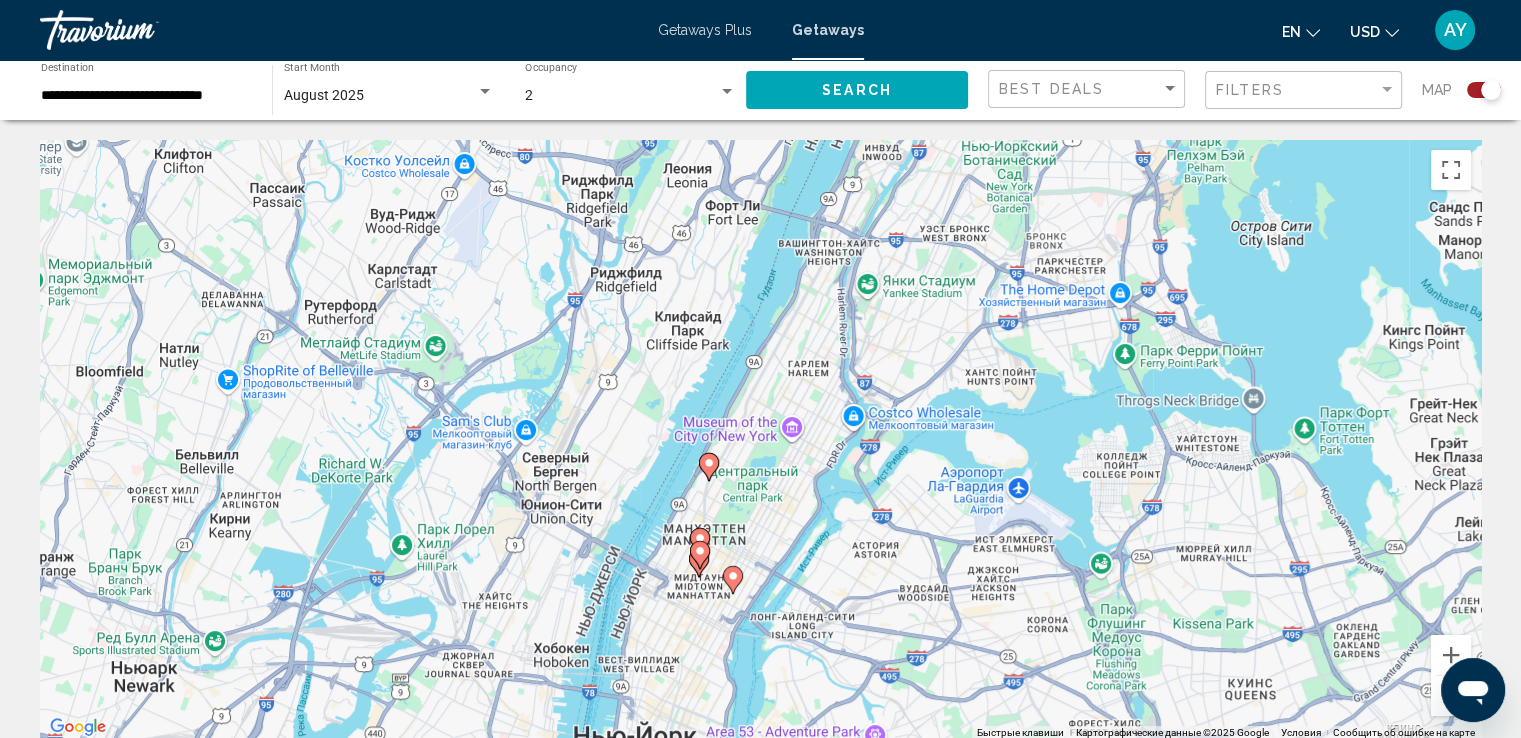 click 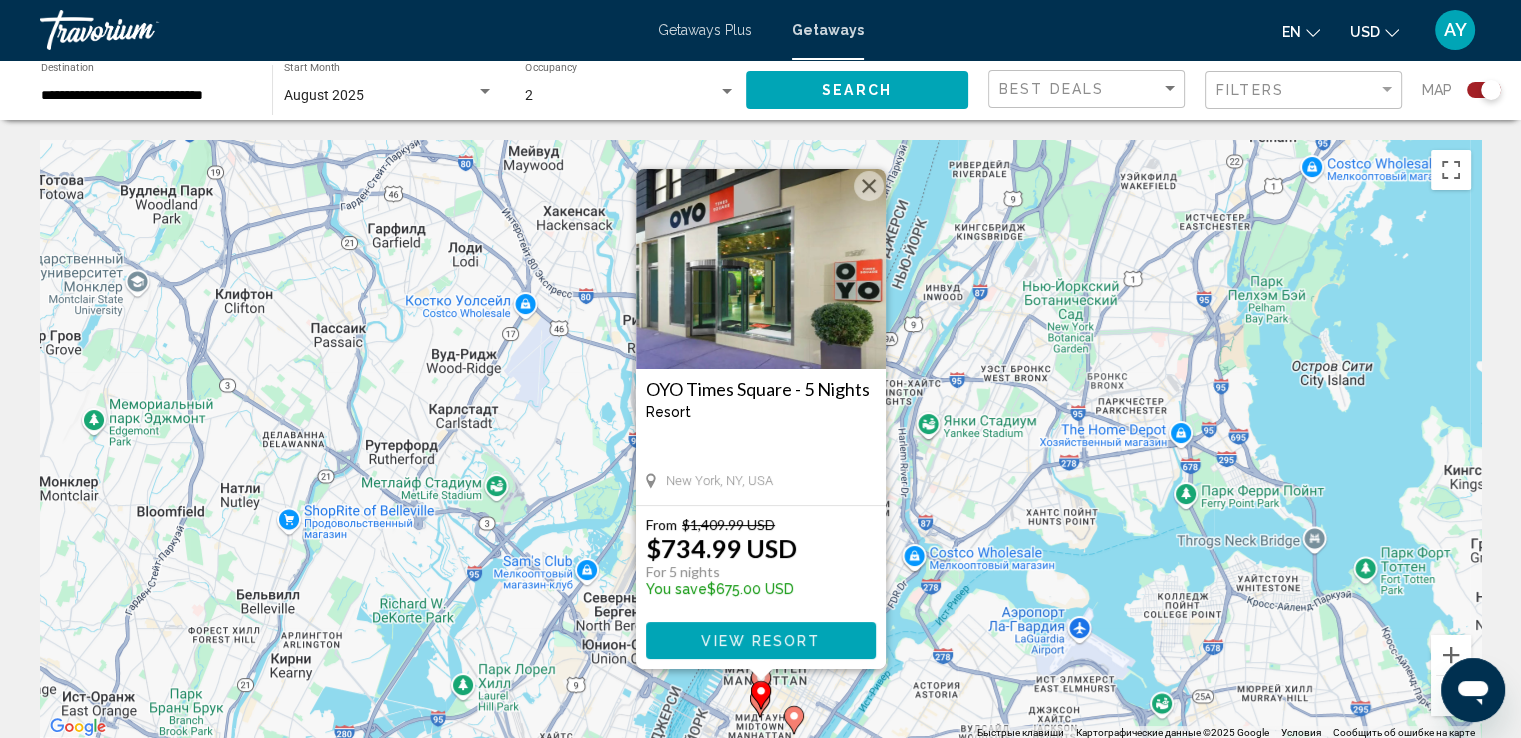 click on "Чтобы активировать перетаскивание с помощью клавиатуры, нажмите Alt + Ввод. После этого перемещайте маркер, используя клавиши со стрелками. Чтобы завершить перетаскивание, нажмите клавишу Ввод. Чтобы отменить действие, нажмите клавишу Esc. OYO Times Square - 5 Nights Resort - This is an adults only resort
[CITY], [STATE], [COUNTRY] From $1,409.99 USD $734.99 USD For 5 nights You save $675.00 USD View Resort" at bounding box center [760, 440] 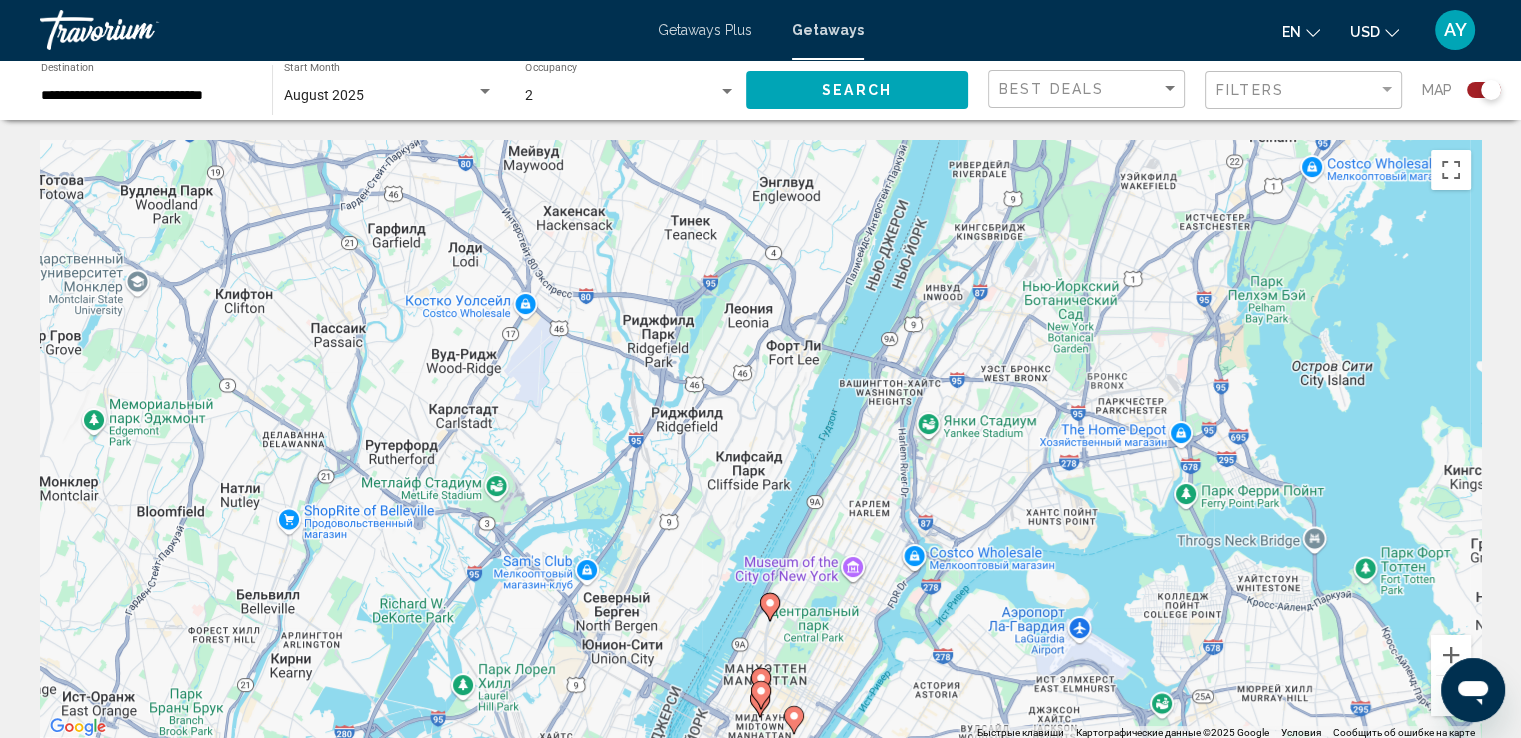 click at bounding box center (761, 695) 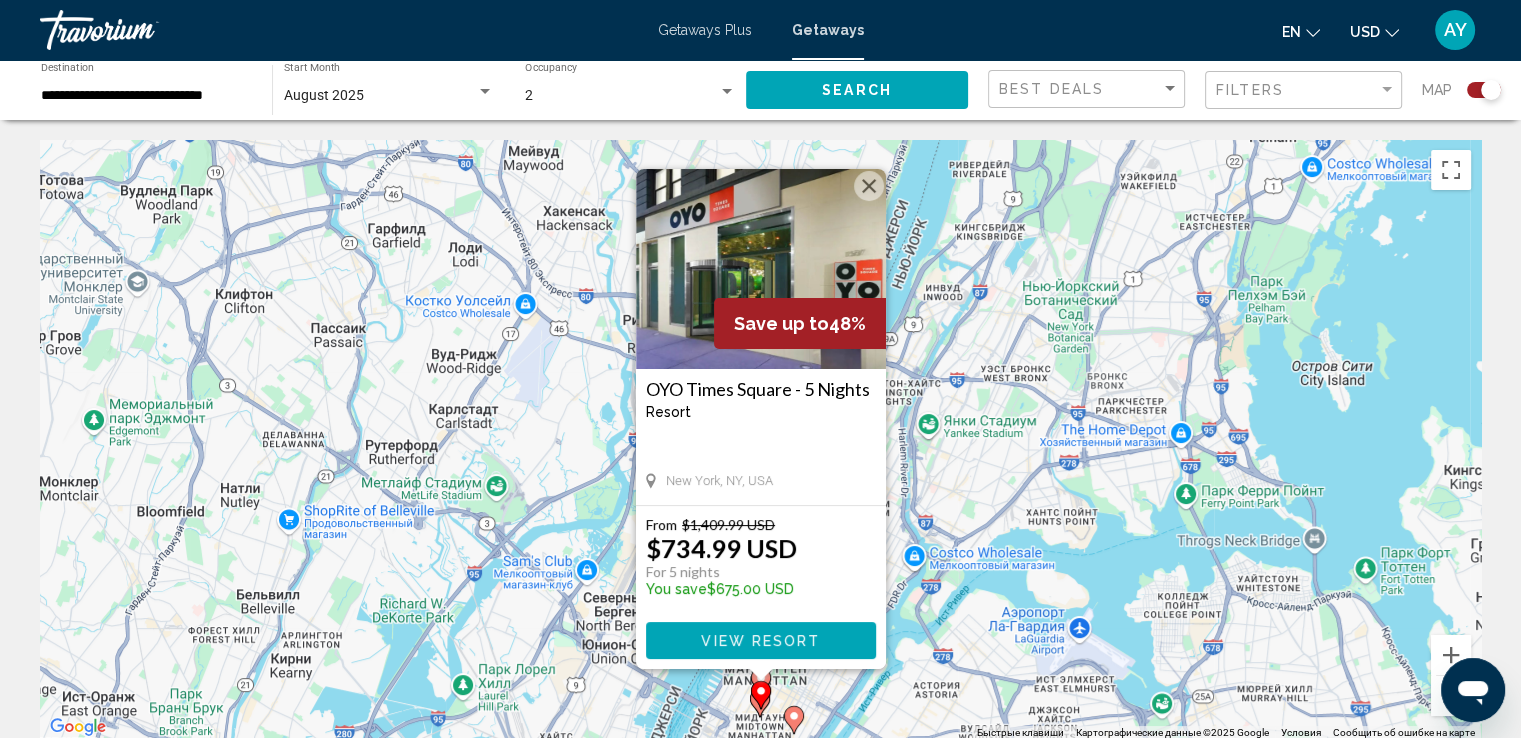 click on "Чтобы активировать перетаскивание с помощью клавиатуры, нажмите Alt + Ввод. После этого перемещайте маркер, используя клавиши со стрелками. Чтобы завершить перетаскивание, нажмите клавишу Ввод. Чтобы отменить действие, нажмите клавишу Esc. Save up to 48% OYO Times Square - 5 Nights Resort - This is an adults only resort
[CITY], [STATE], [COUNTRY] From $1,409.99 USD $734.99 USD For 5 nights You save $675.00 USD View Resort" at bounding box center (760, 440) 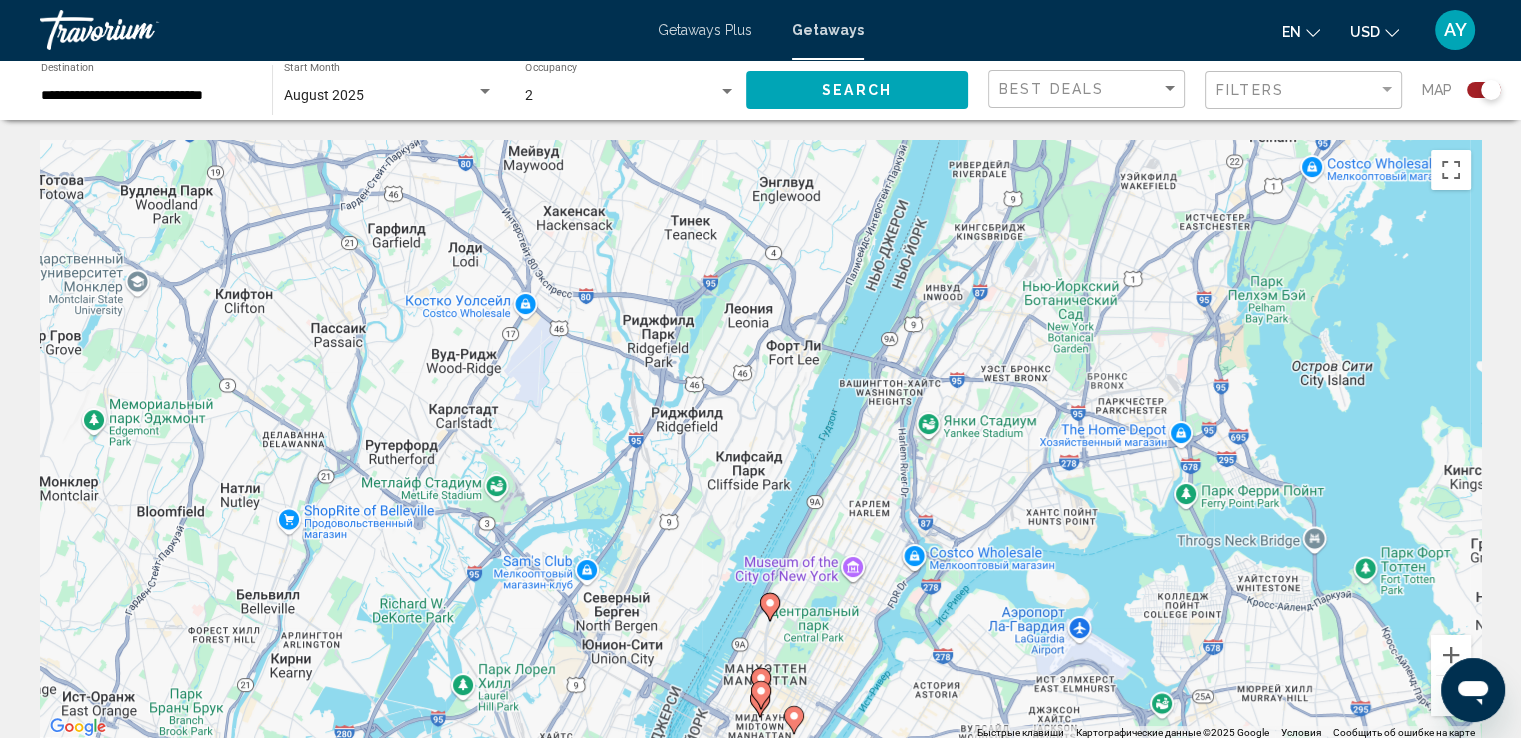 click at bounding box center [1451, 696] 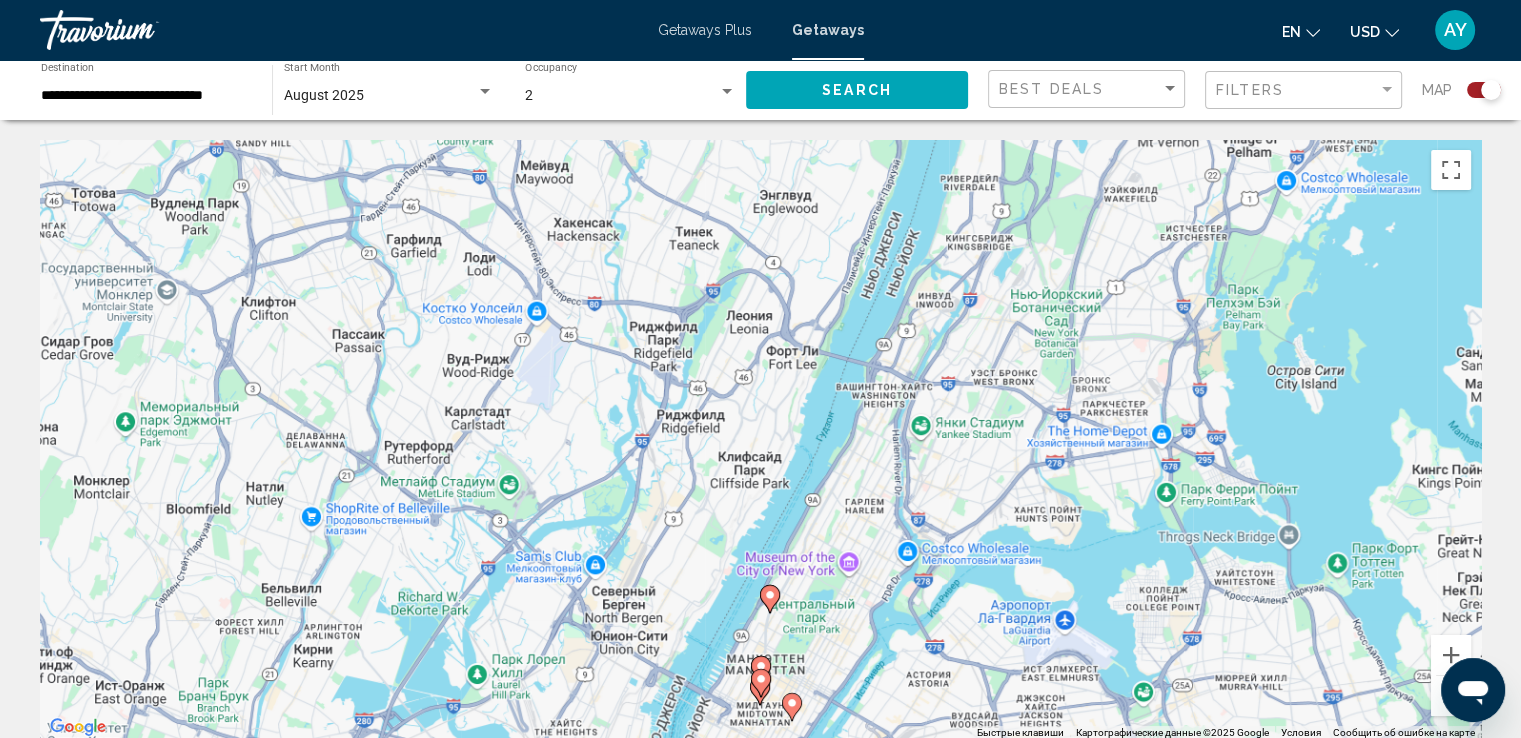 click at bounding box center (1451, 696) 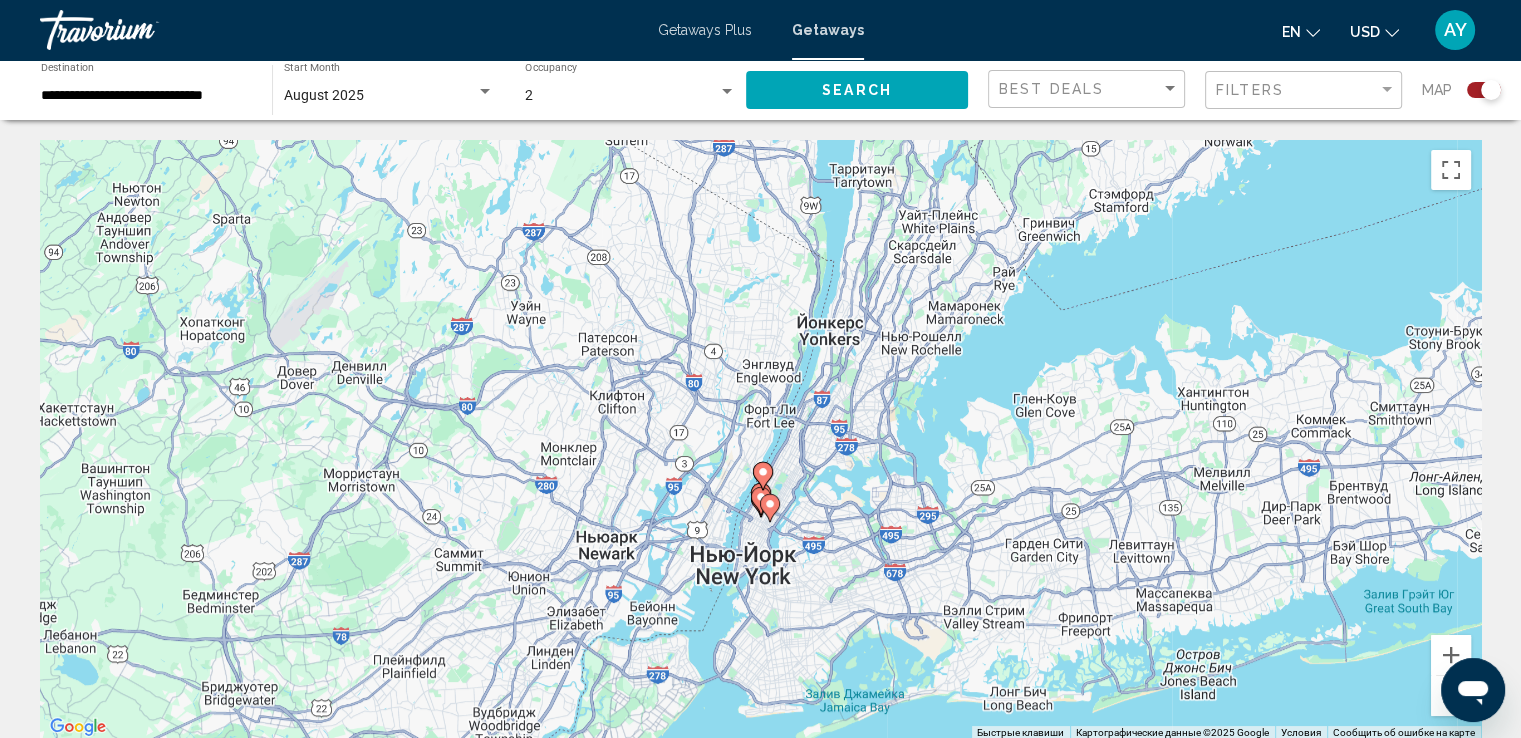 click at bounding box center [1451, 696] 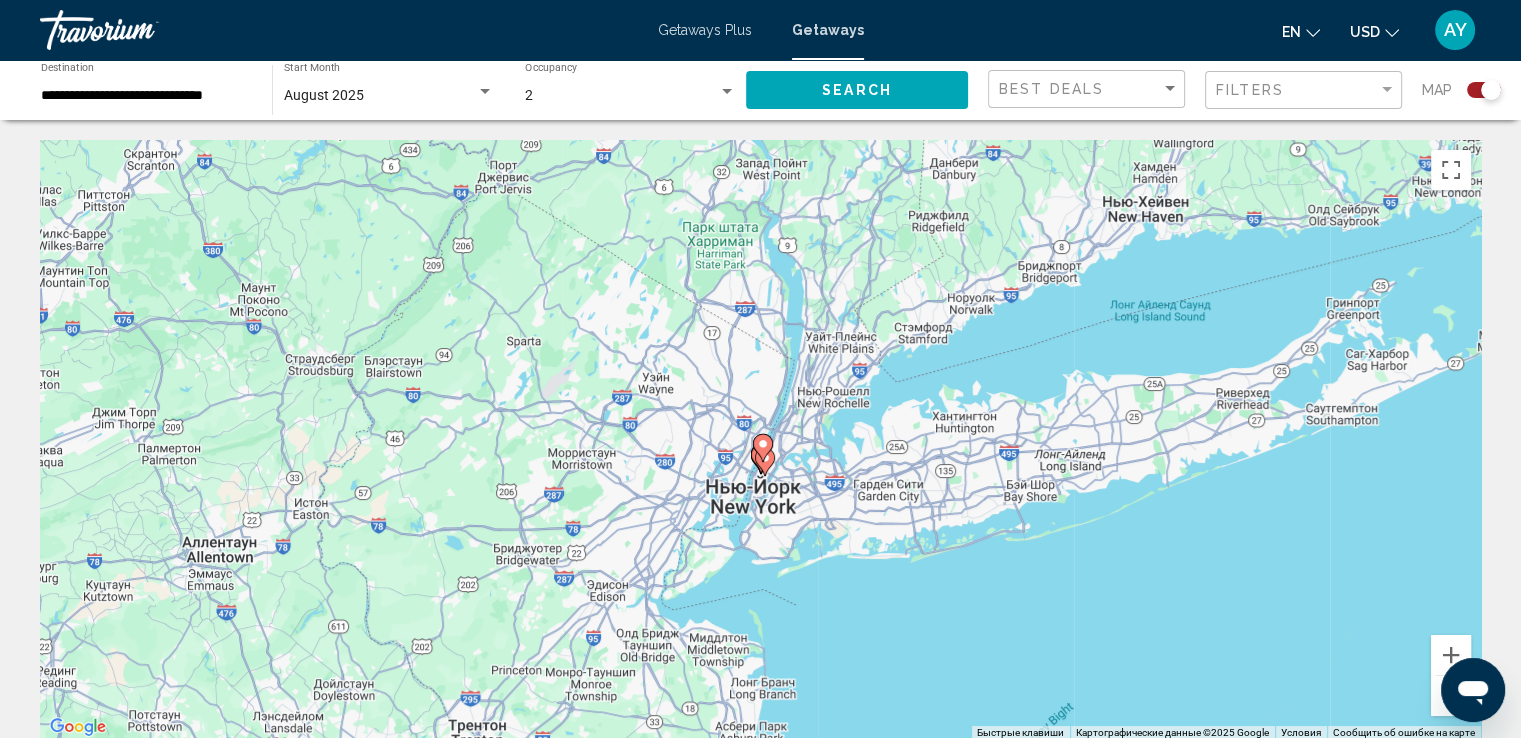 click at bounding box center (763, 448) 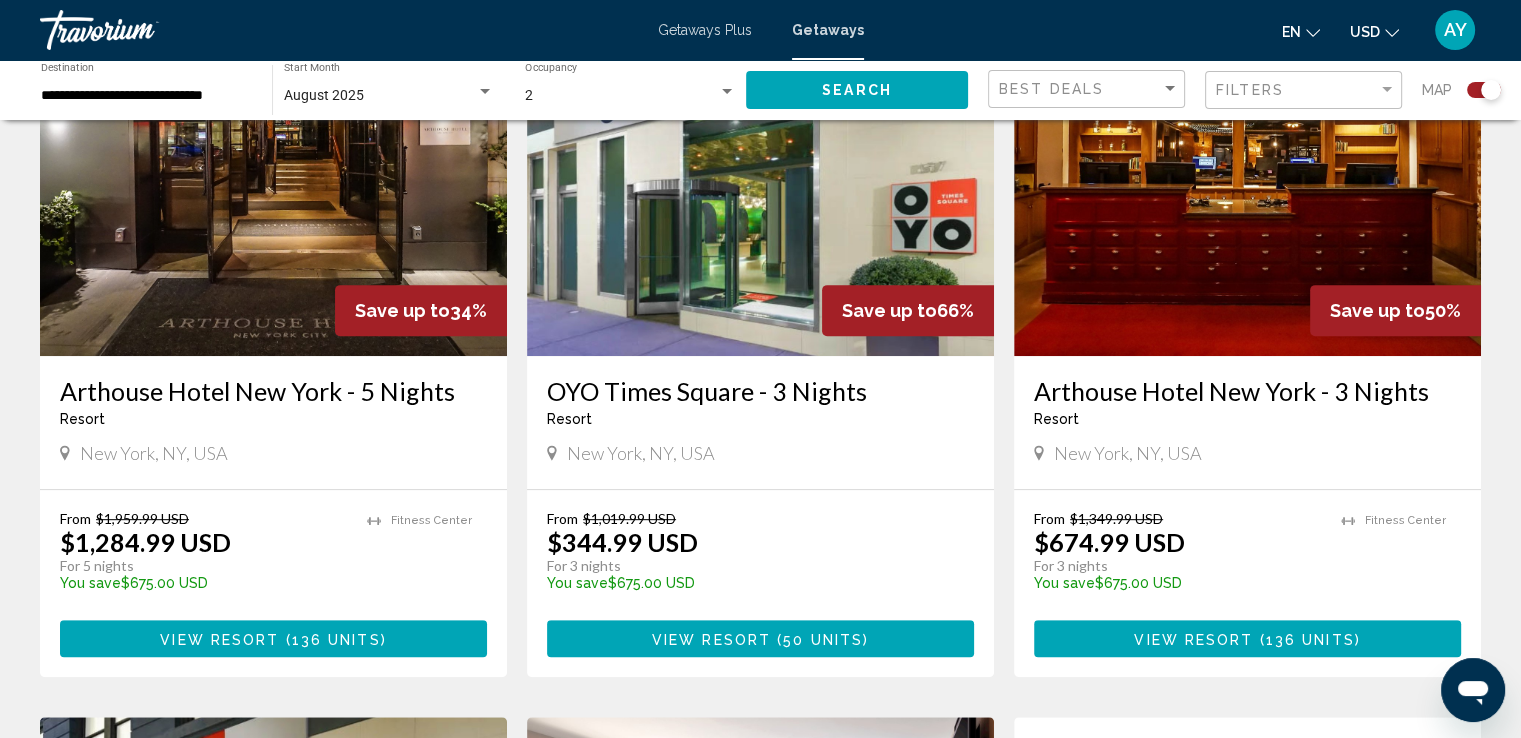 scroll, scrollTop: 768, scrollLeft: 0, axis: vertical 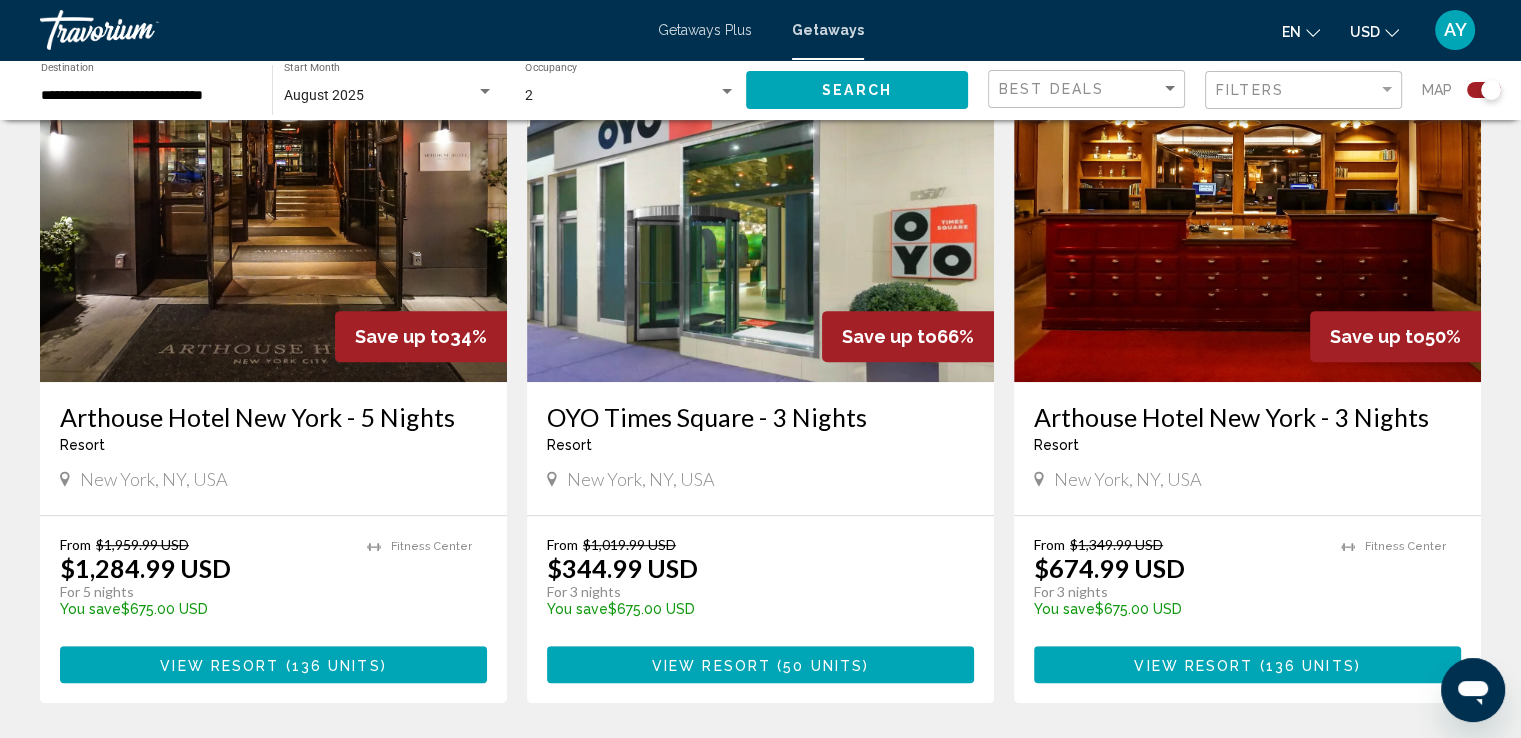 drag, startPoint x: 1164, startPoint y: 641, endPoint x: 1164, endPoint y: 630, distance: 11 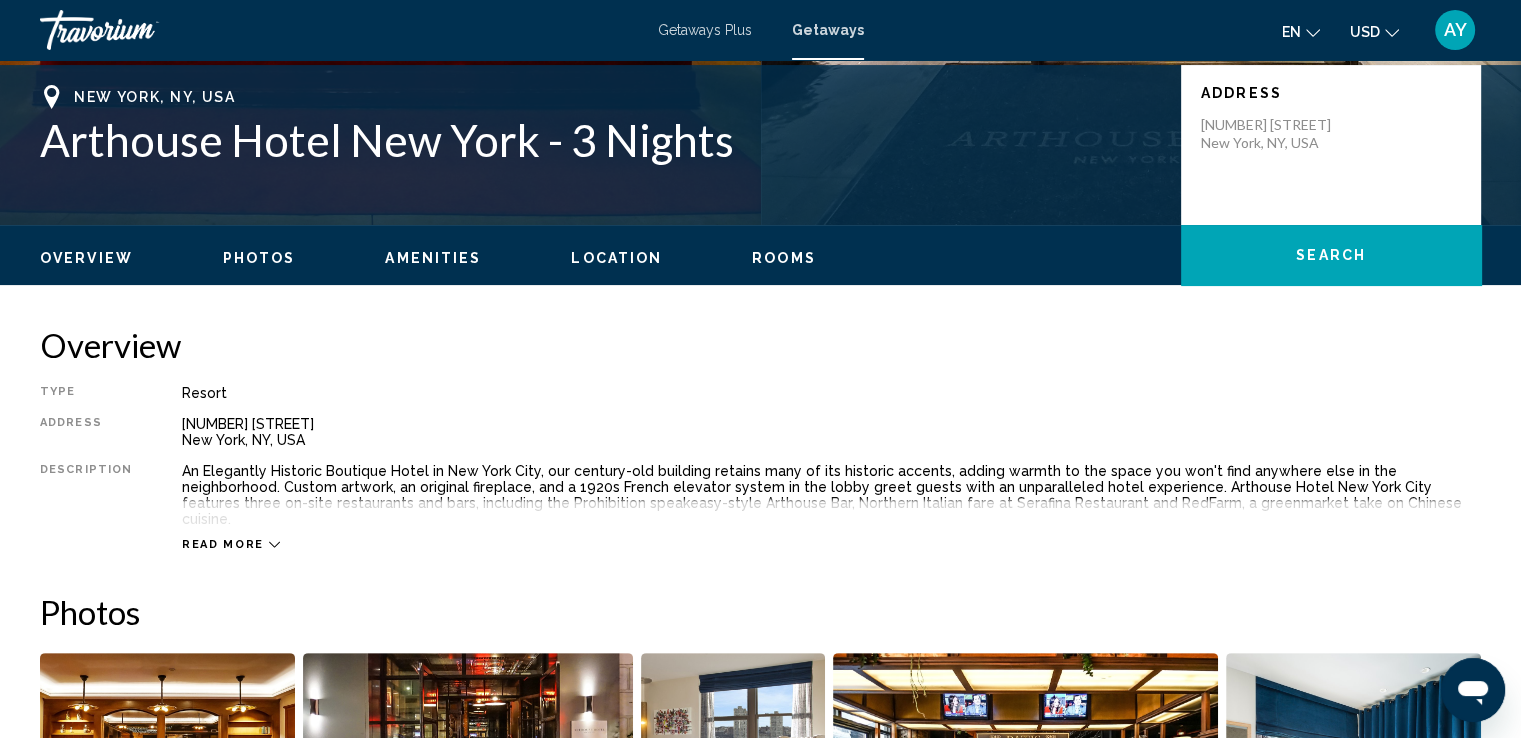 scroll, scrollTop: 400, scrollLeft: 0, axis: vertical 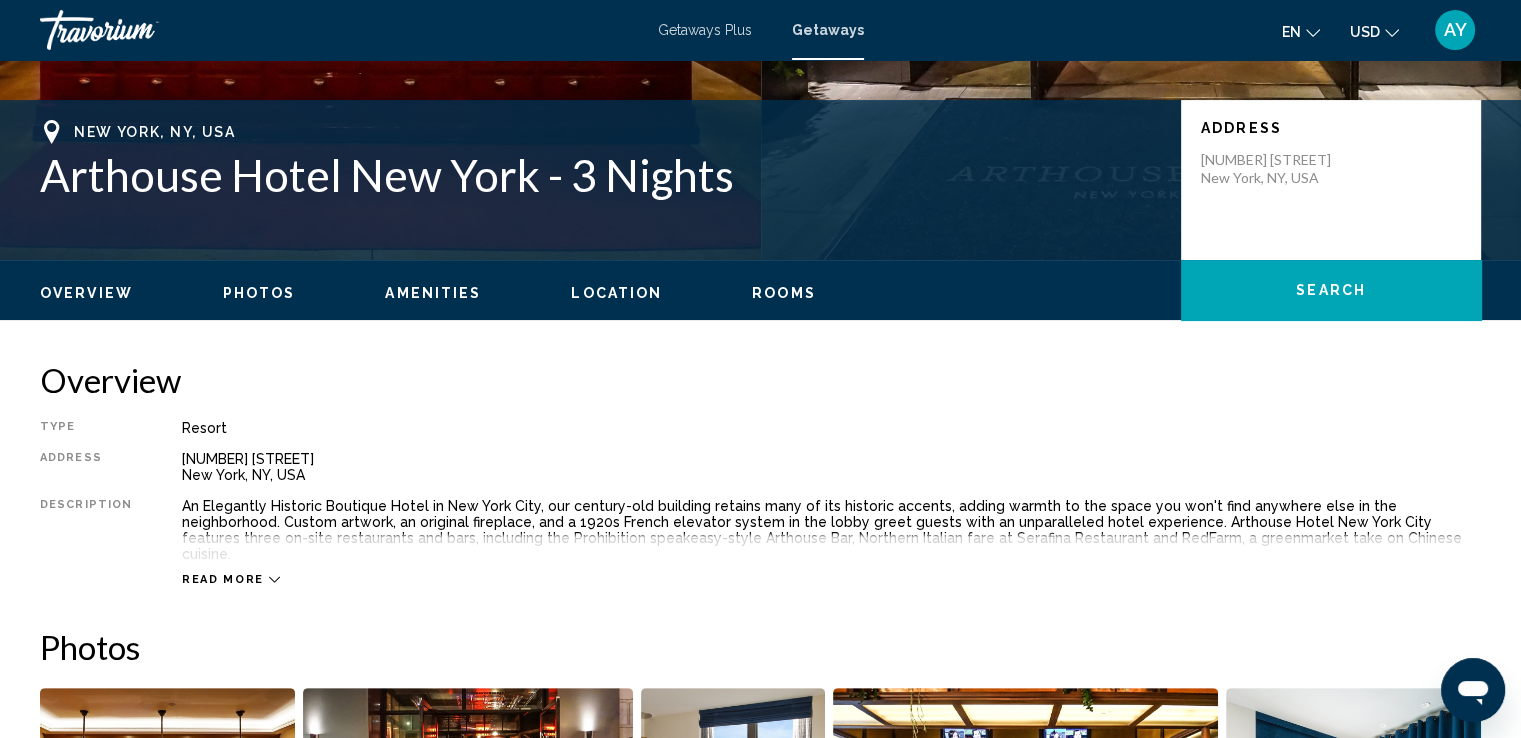 click on "Read more" at bounding box center (223, 579) 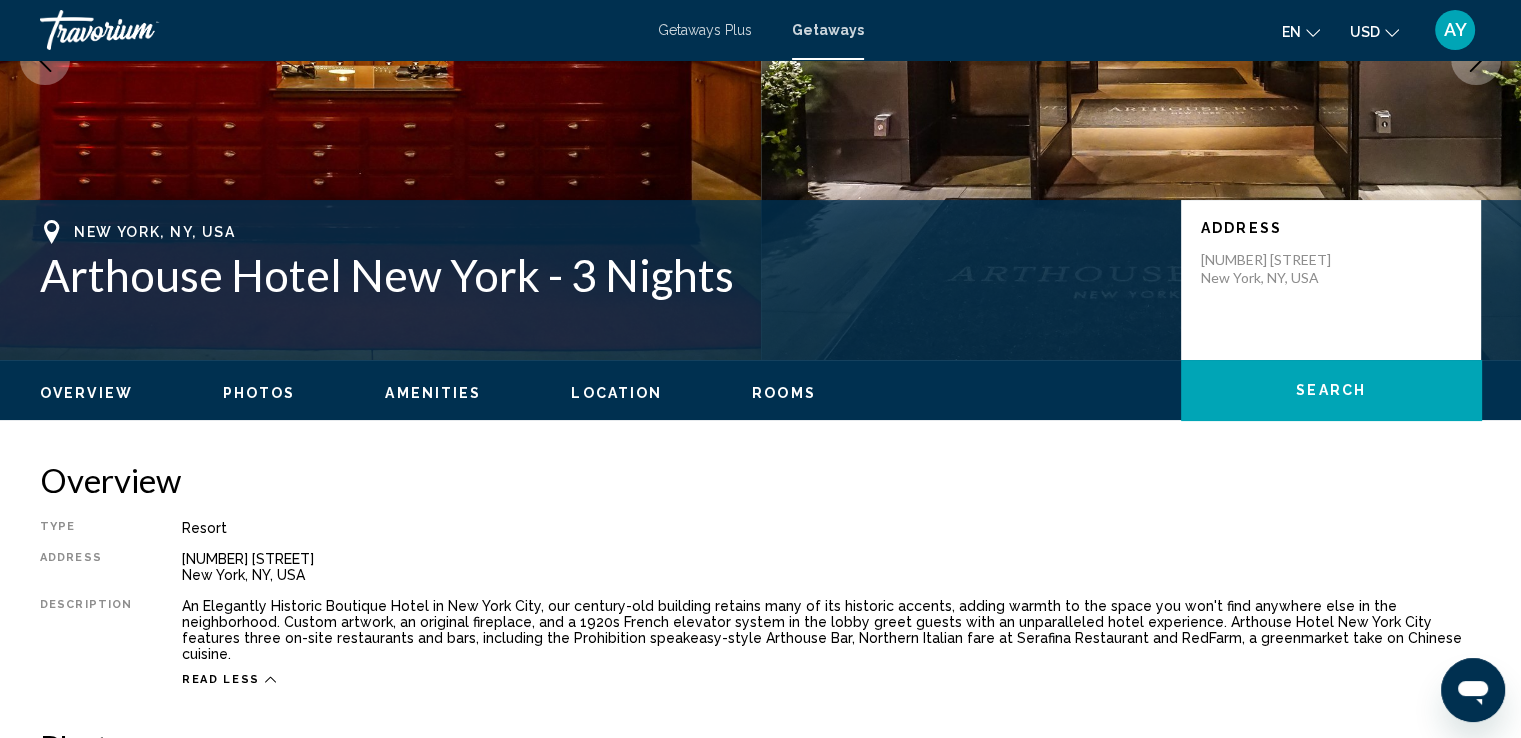 drag, startPoint x: 1292, startPoint y: 541, endPoint x: 1288, endPoint y: 513, distance: 28.284271 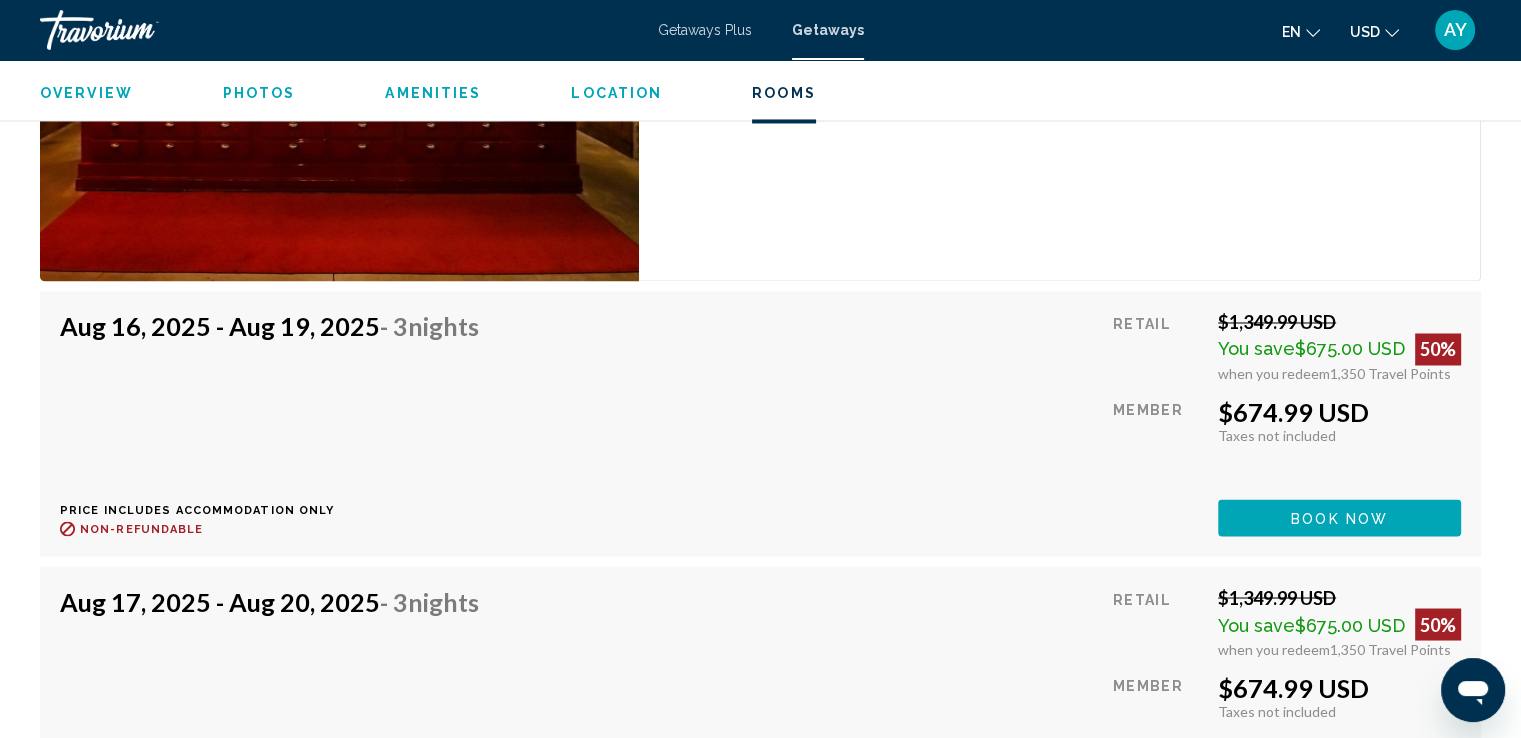 scroll, scrollTop: 3345, scrollLeft: 0, axis: vertical 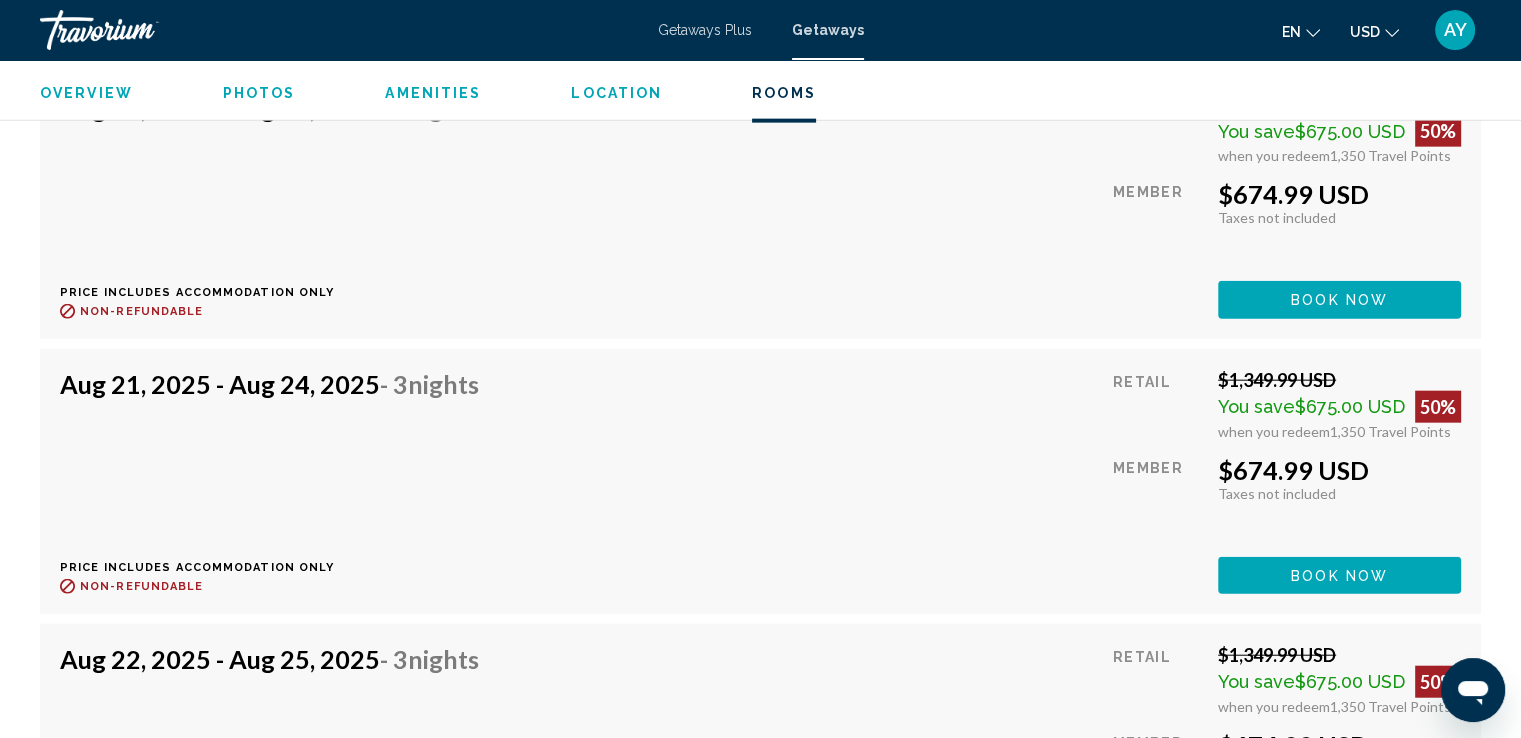 drag, startPoint x: 655, startPoint y: 490, endPoint x: 644, endPoint y: 425, distance: 65.9242 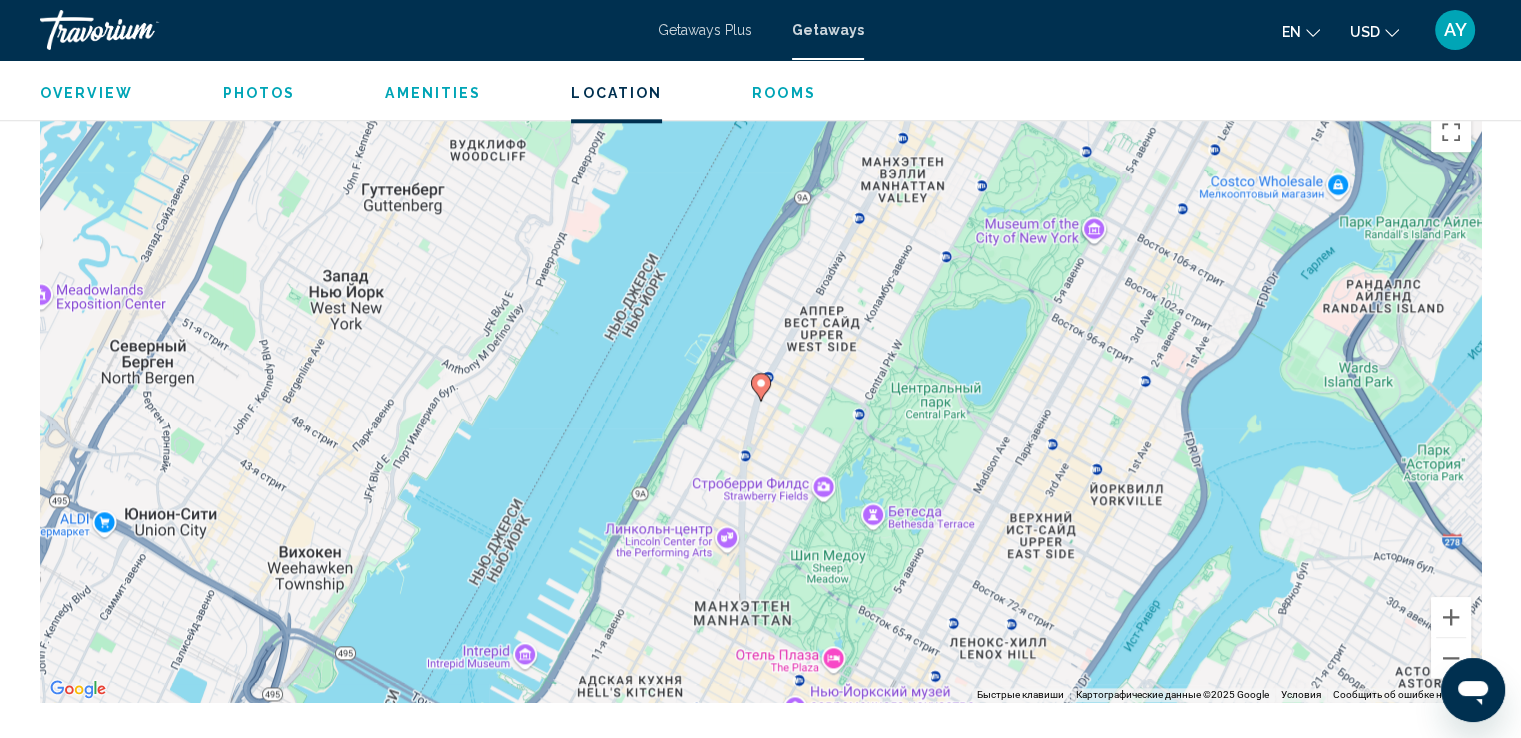 scroll, scrollTop: 2075, scrollLeft: 0, axis: vertical 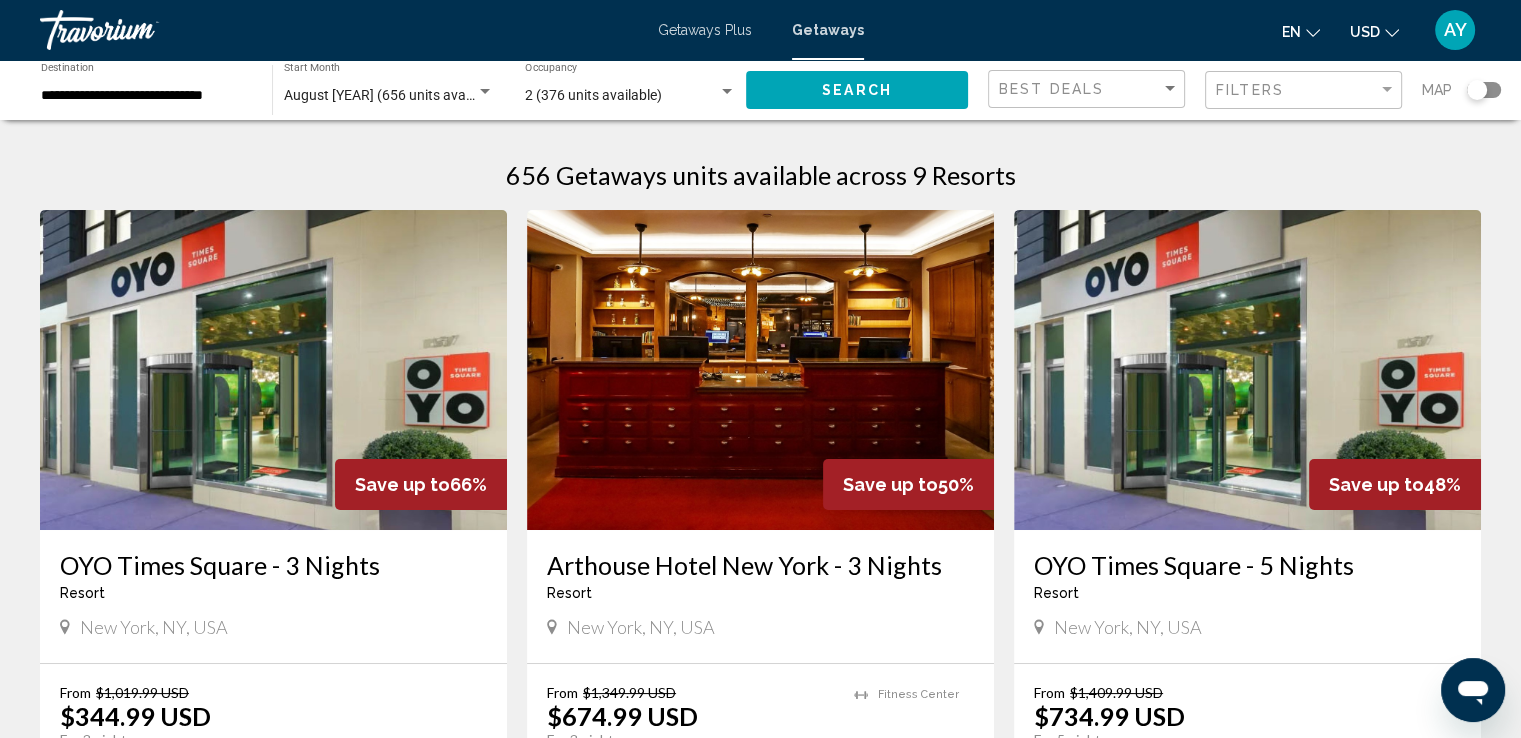 drag, startPoint x: 943, startPoint y: 273, endPoint x: 946, endPoint y: 289, distance: 16.27882 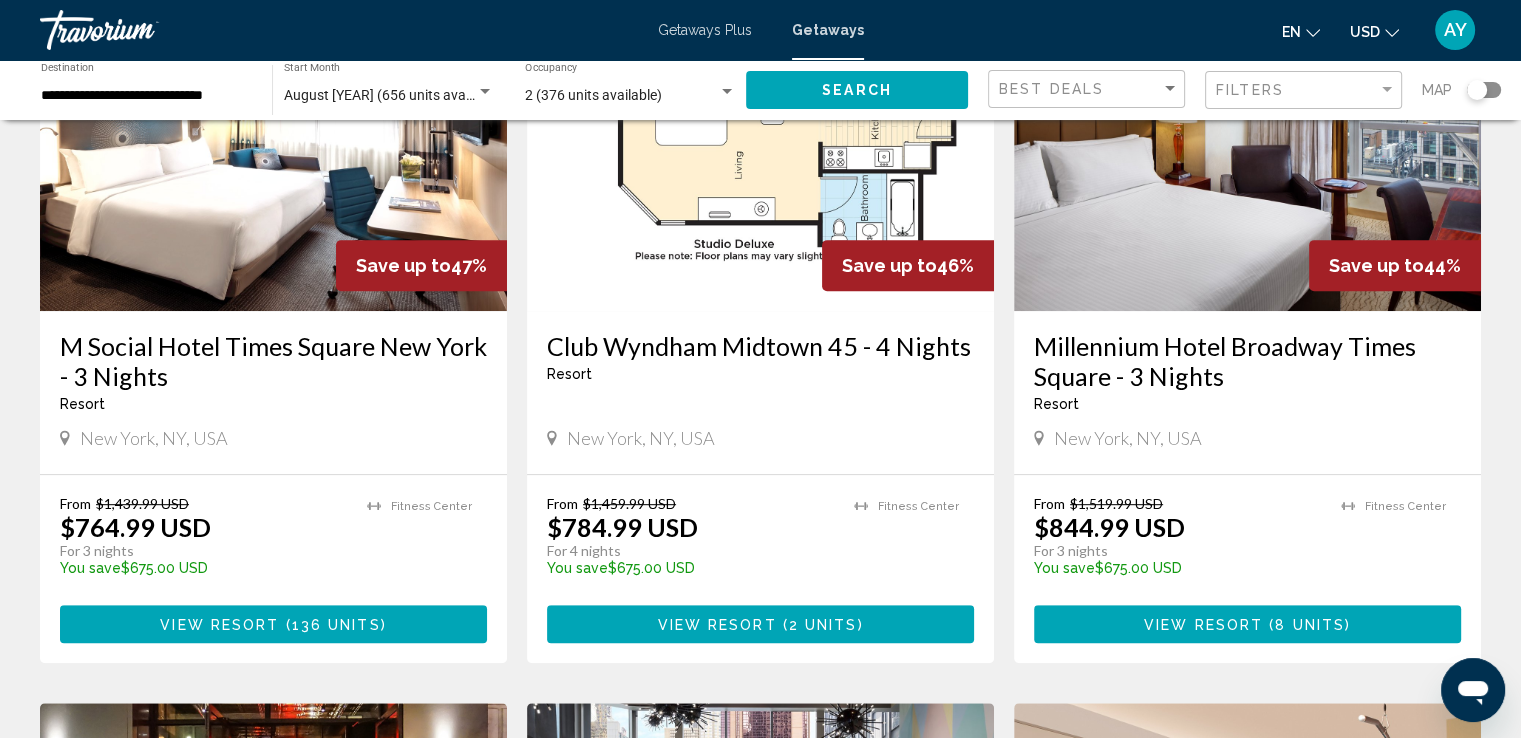 drag, startPoint x: 298, startPoint y: 471, endPoint x: 313, endPoint y: 467, distance: 15.524175 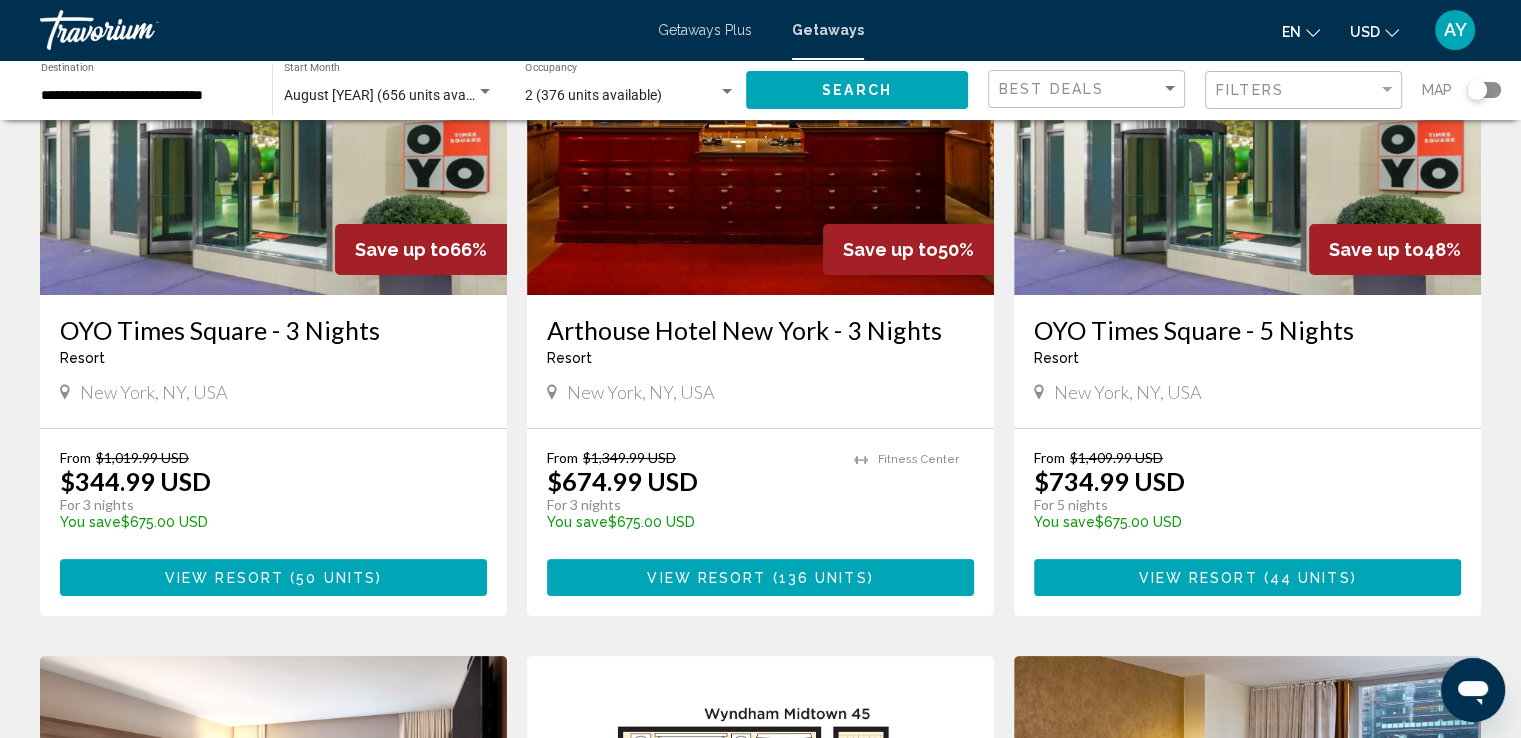 scroll, scrollTop: 230, scrollLeft: 0, axis: vertical 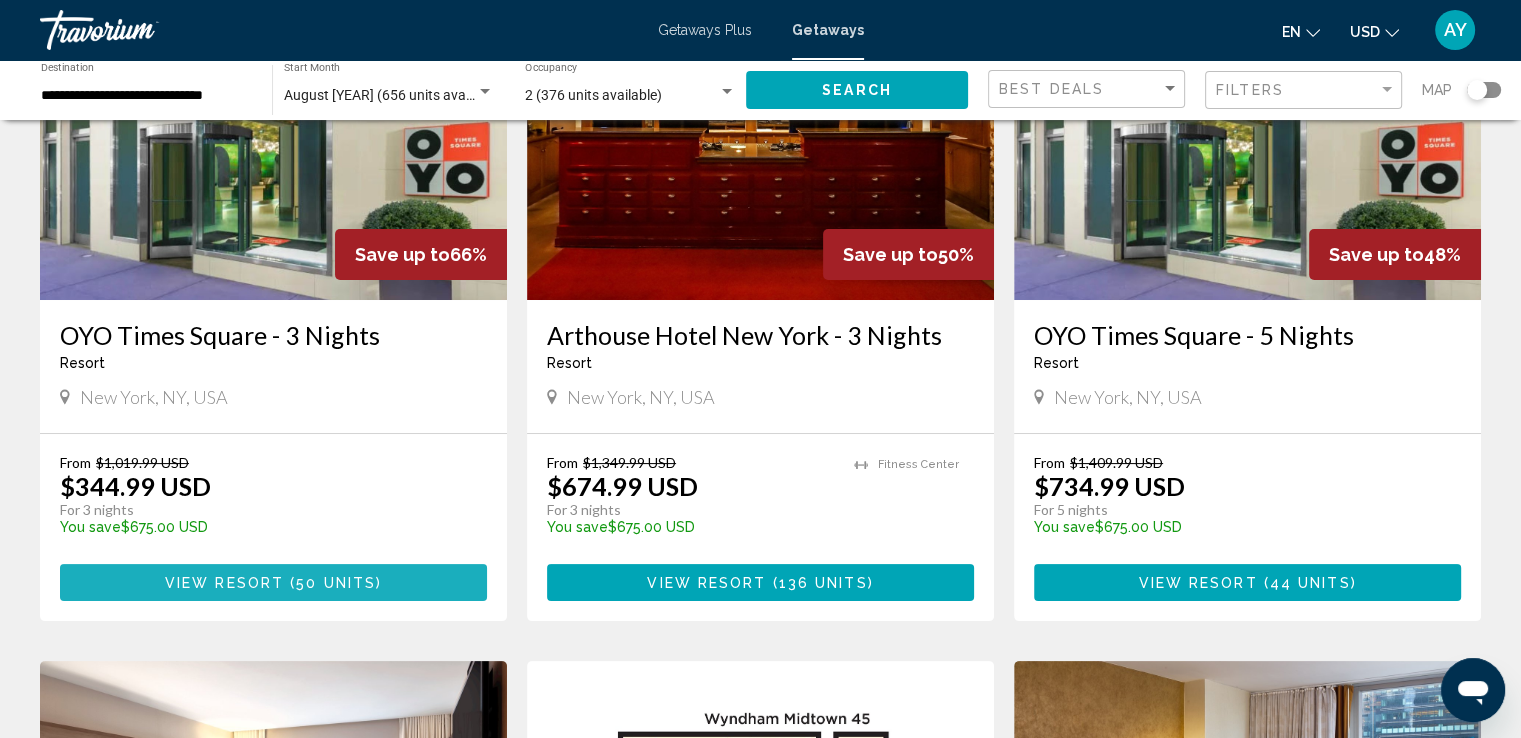 click on "50 units" at bounding box center (336, 583) 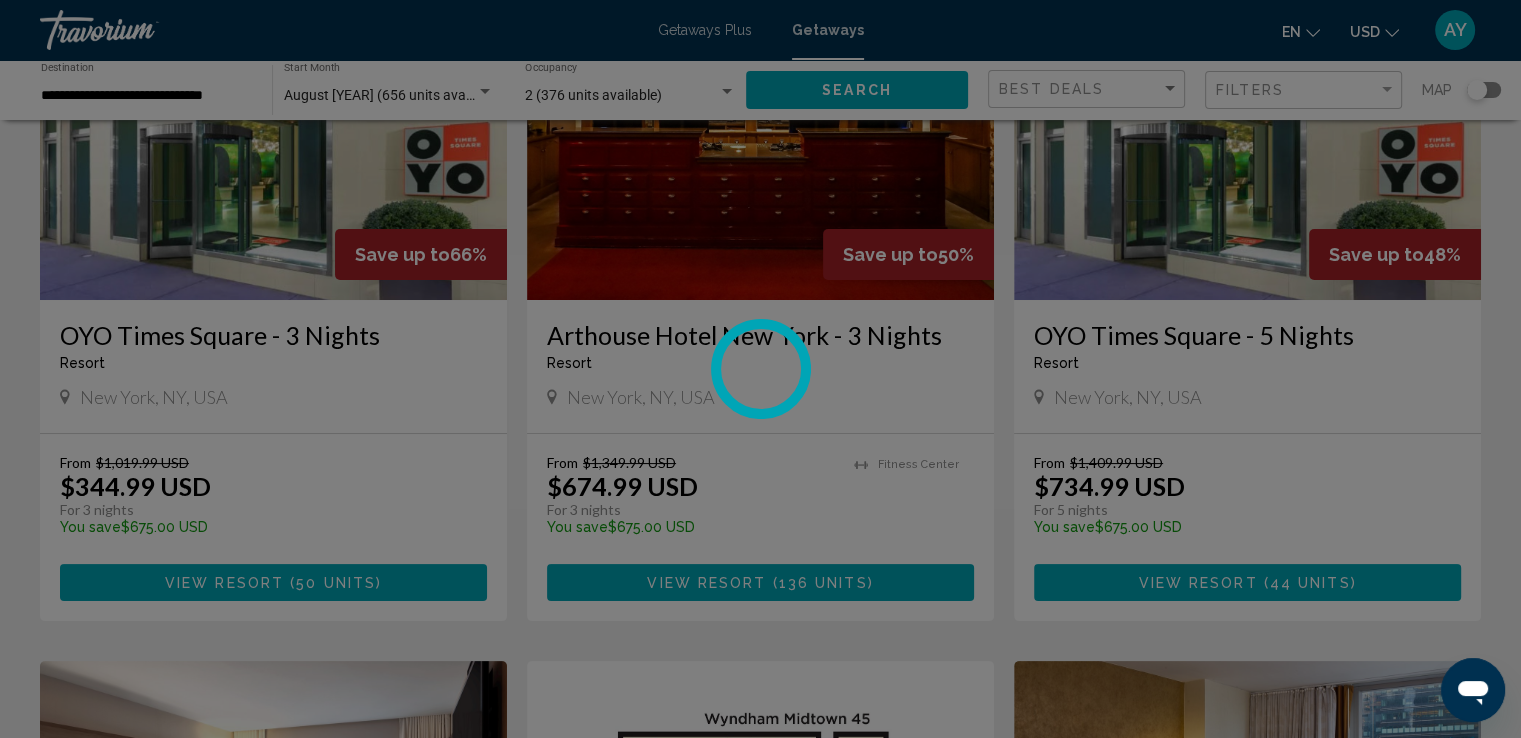 scroll, scrollTop: 0, scrollLeft: 0, axis: both 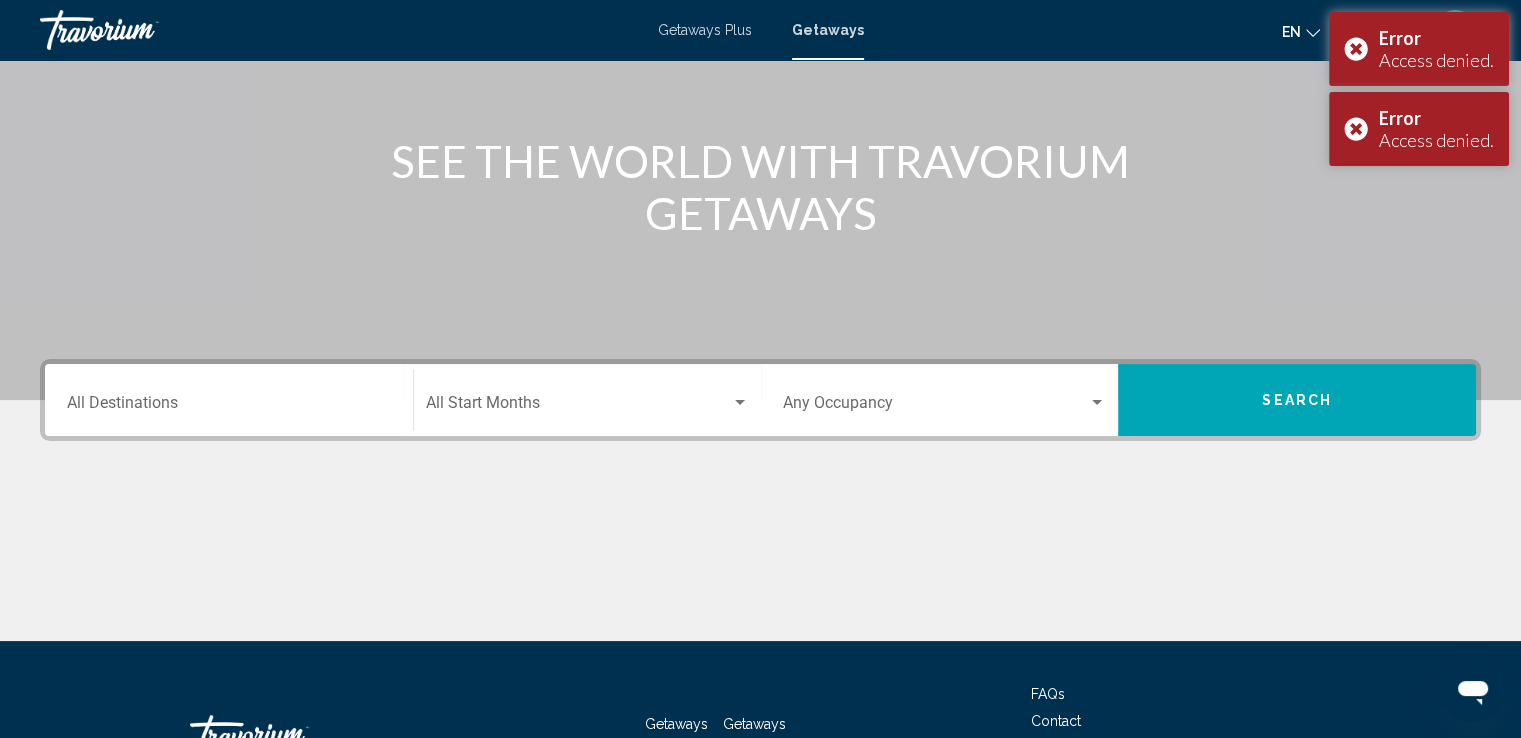 click on "Destination All Destinations" at bounding box center [229, 400] 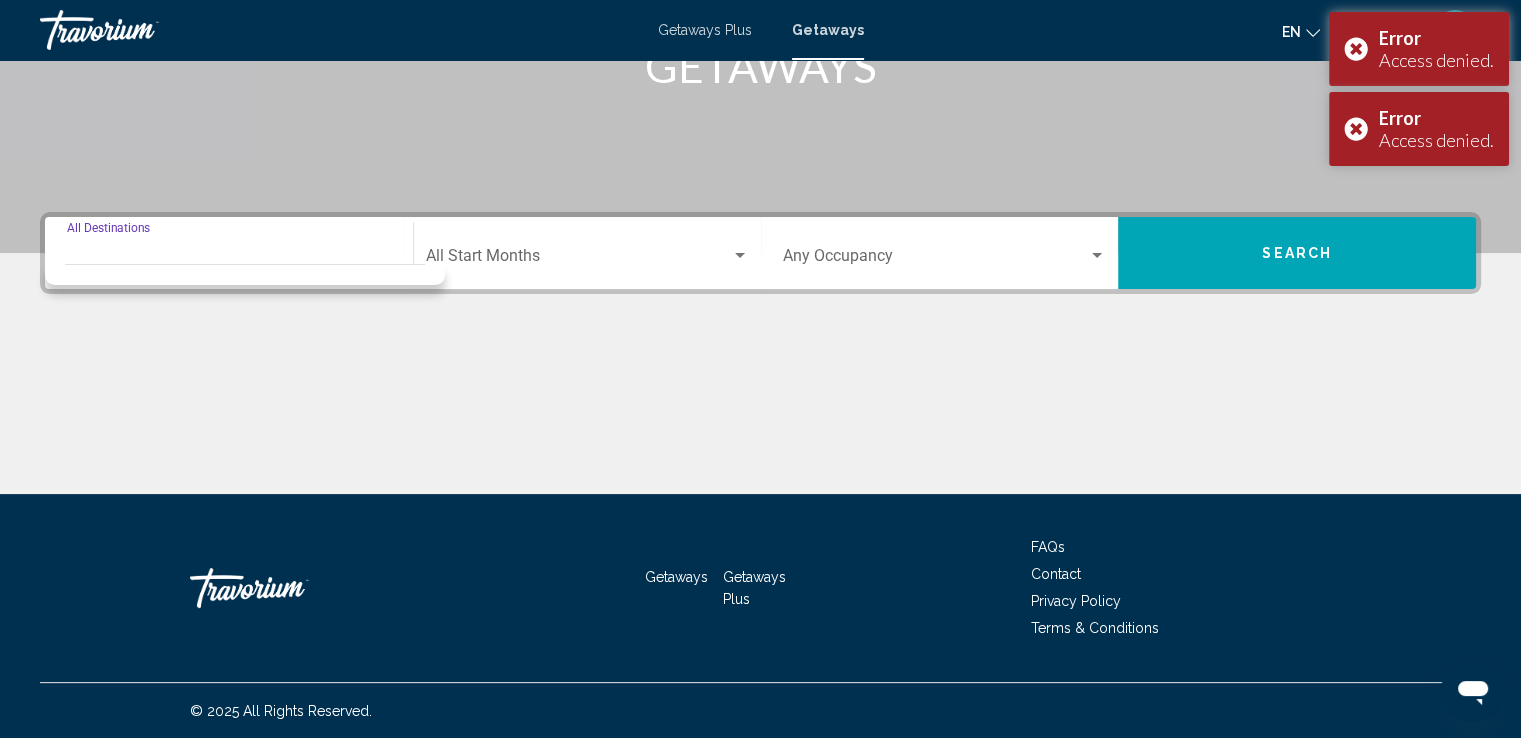 scroll, scrollTop: 348, scrollLeft: 0, axis: vertical 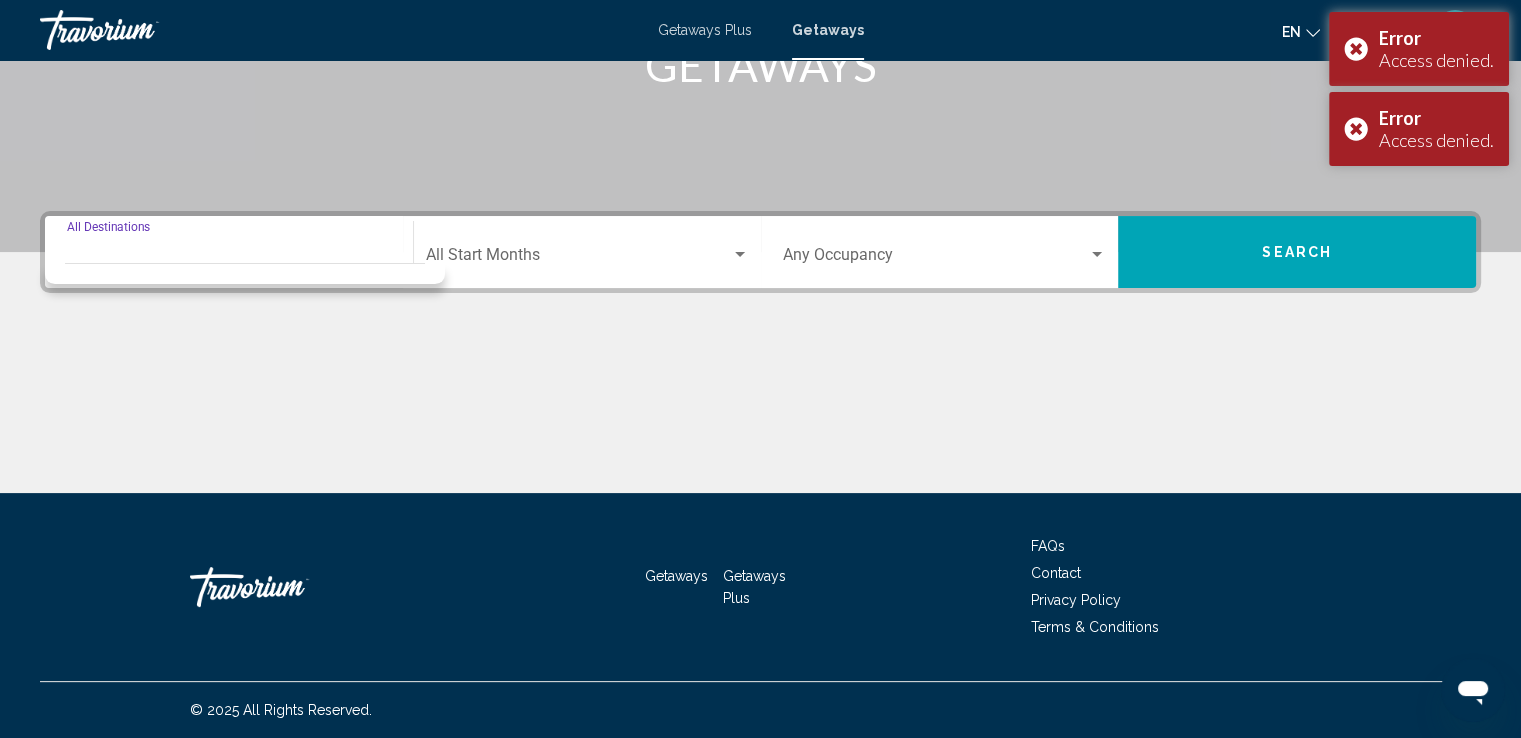 click on "Destination All Destinations" at bounding box center (229, 252) 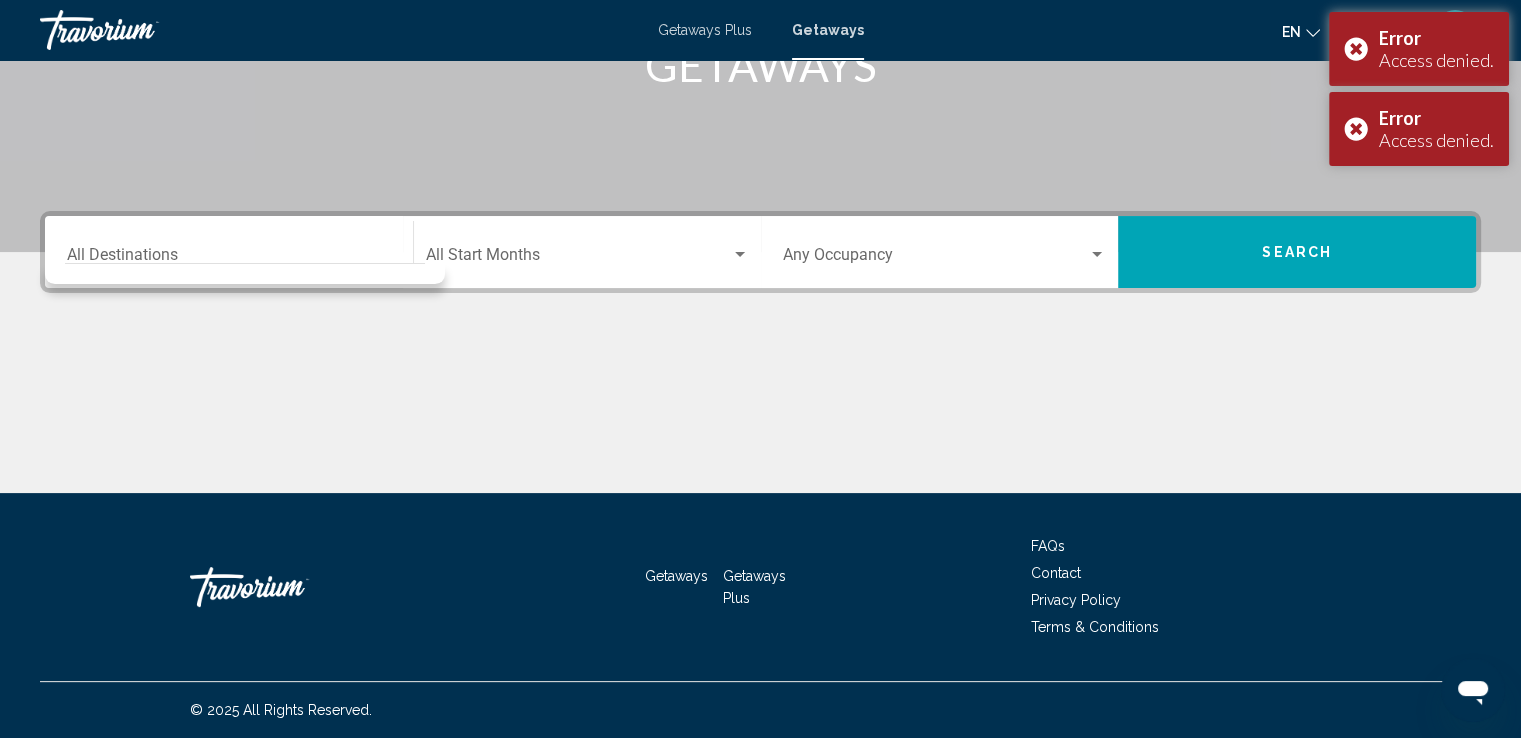 click at bounding box center (245, 269) 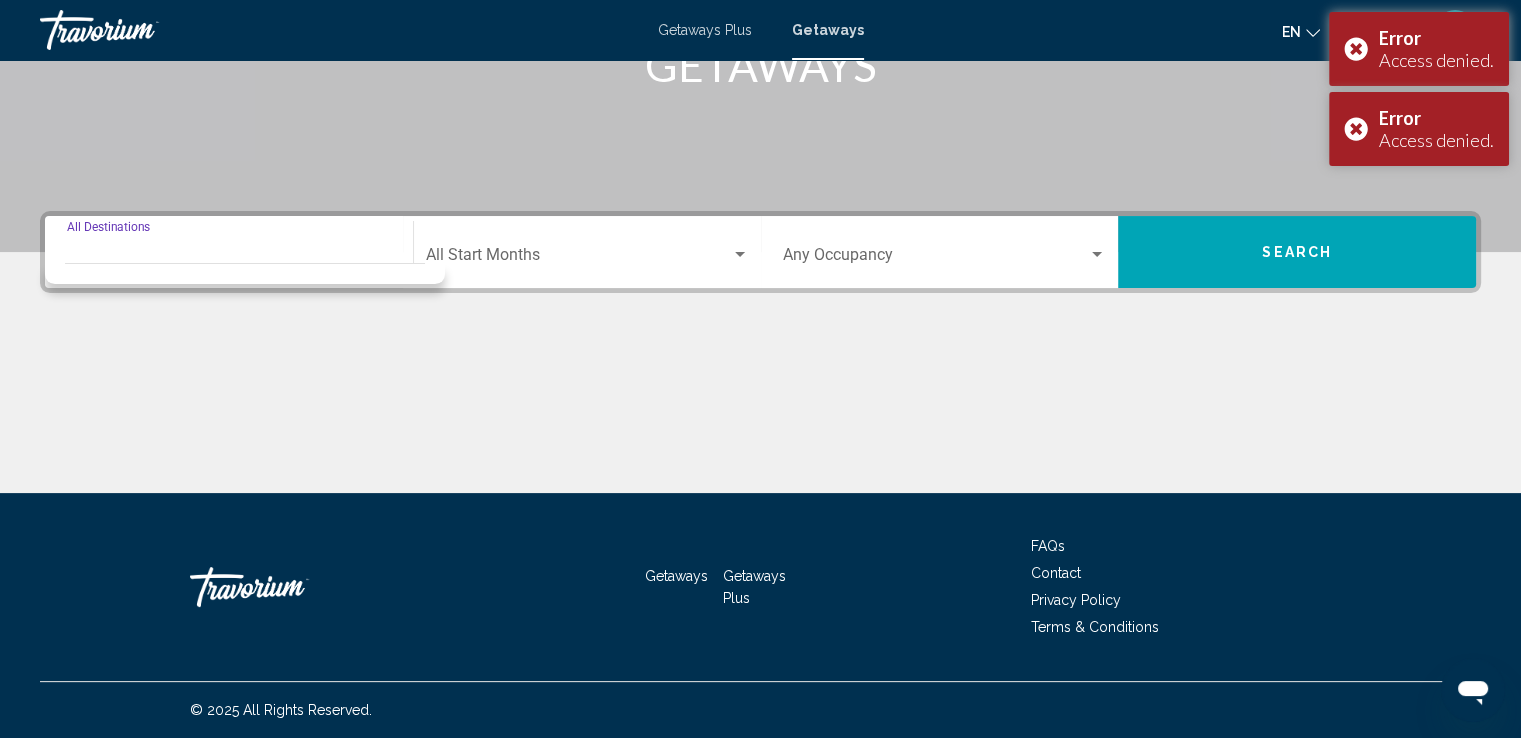 click on "Destination All Destinations" at bounding box center [229, 259] 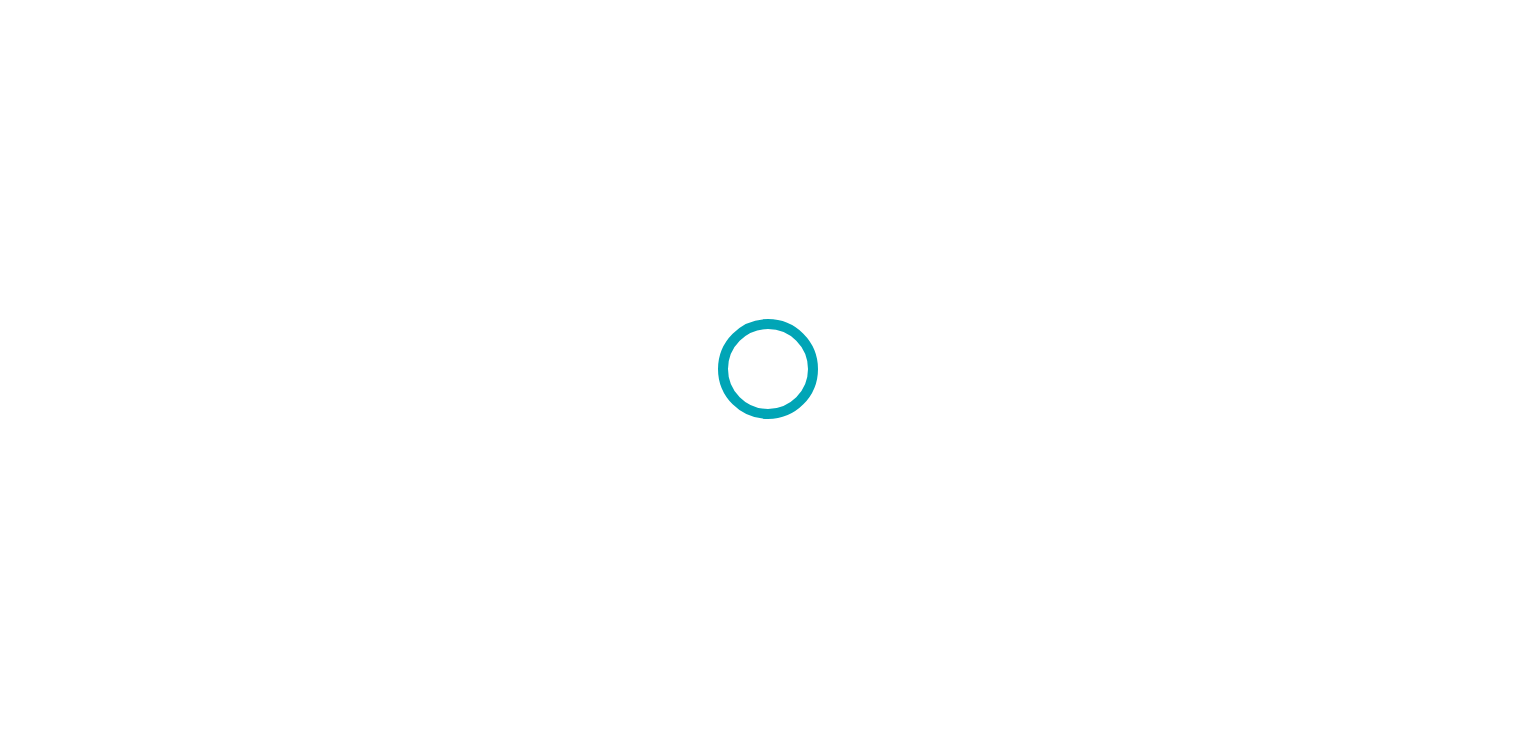 scroll, scrollTop: 0, scrollLeft: 0, axis: both 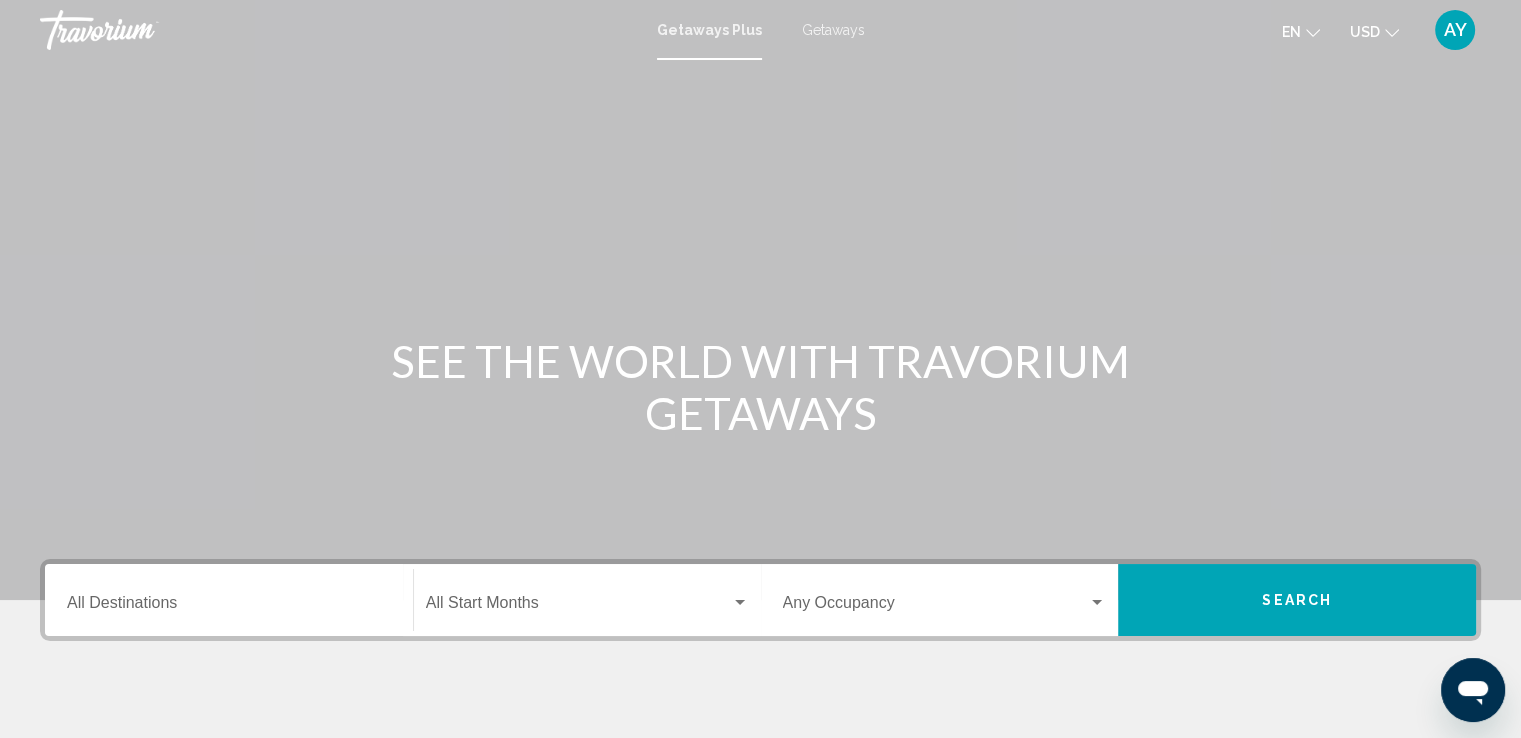 click on "Getaways" at bounding box center [833, 30] 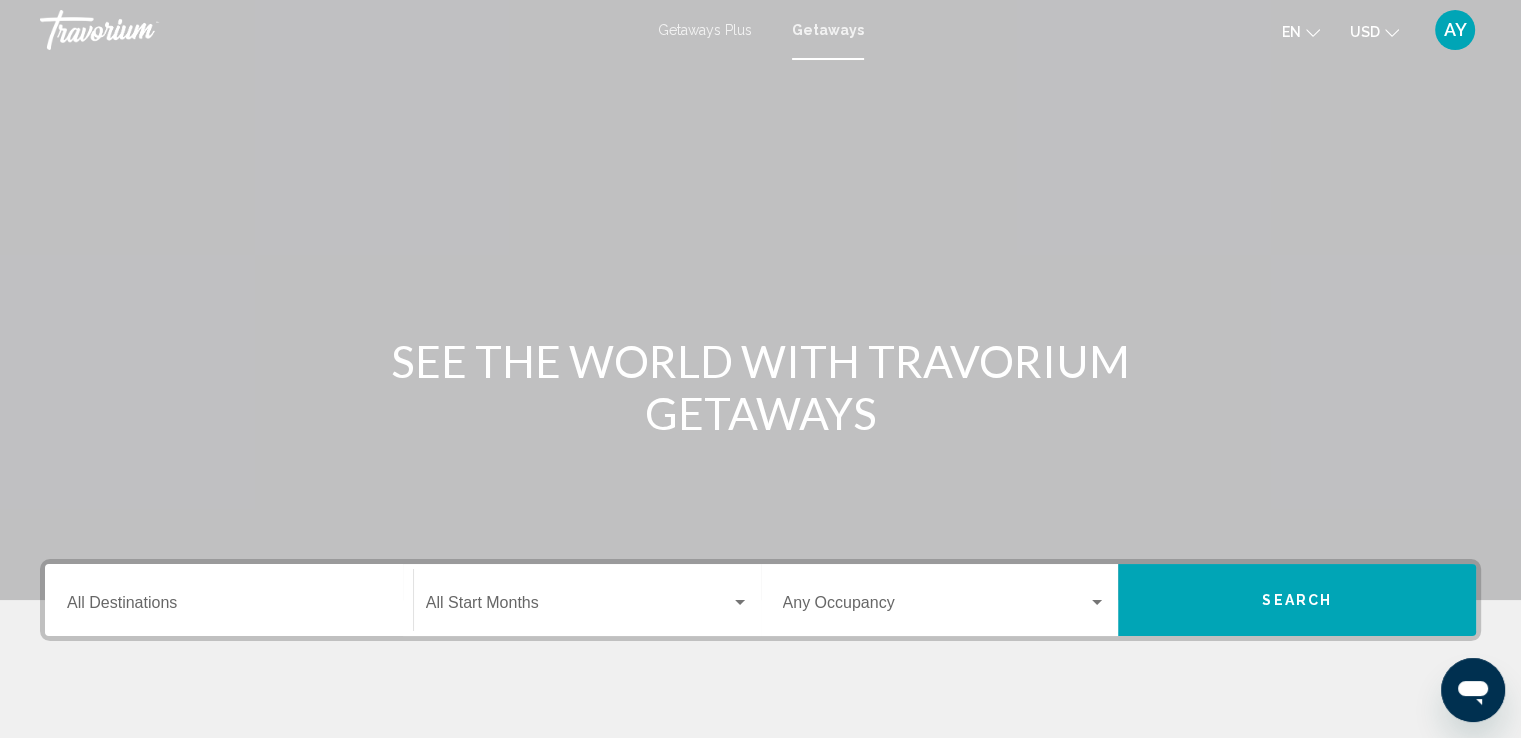 click on "Destination All Destinations" at bounding box center [229, 607] 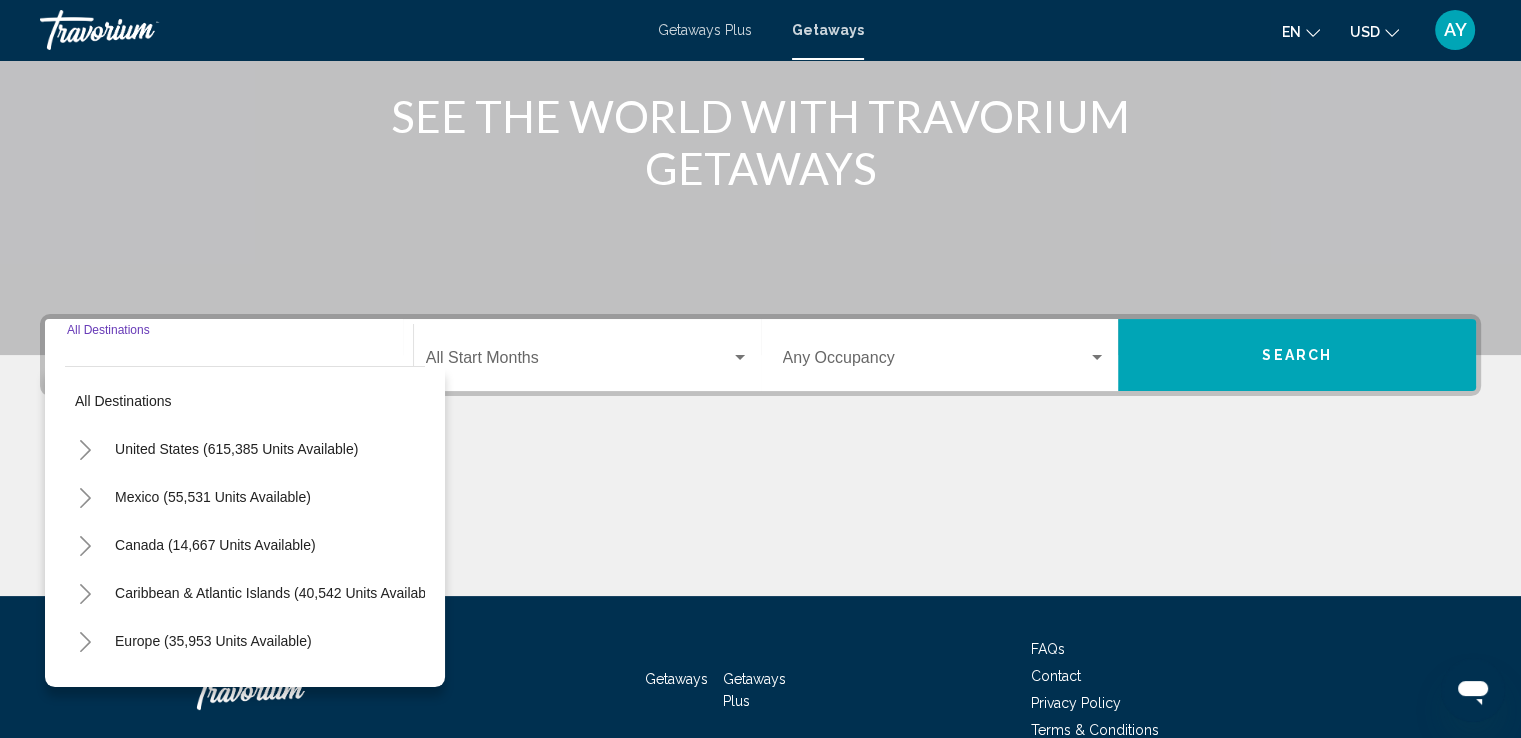 scroll, scrollTop: 348, scrollLeft: 0, axis: vertical 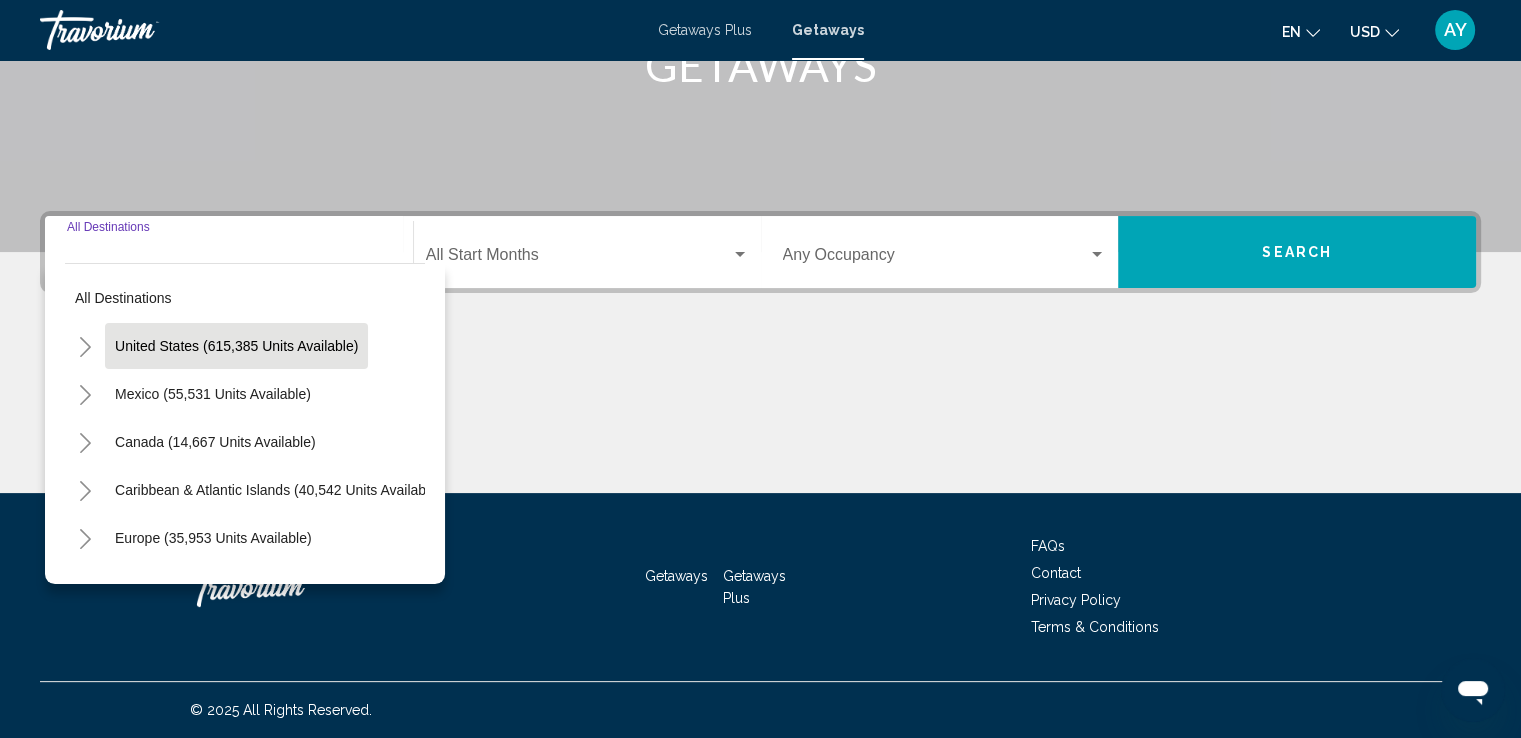 click on "United States (615,385 units available)" at bounding box center (213, 394) 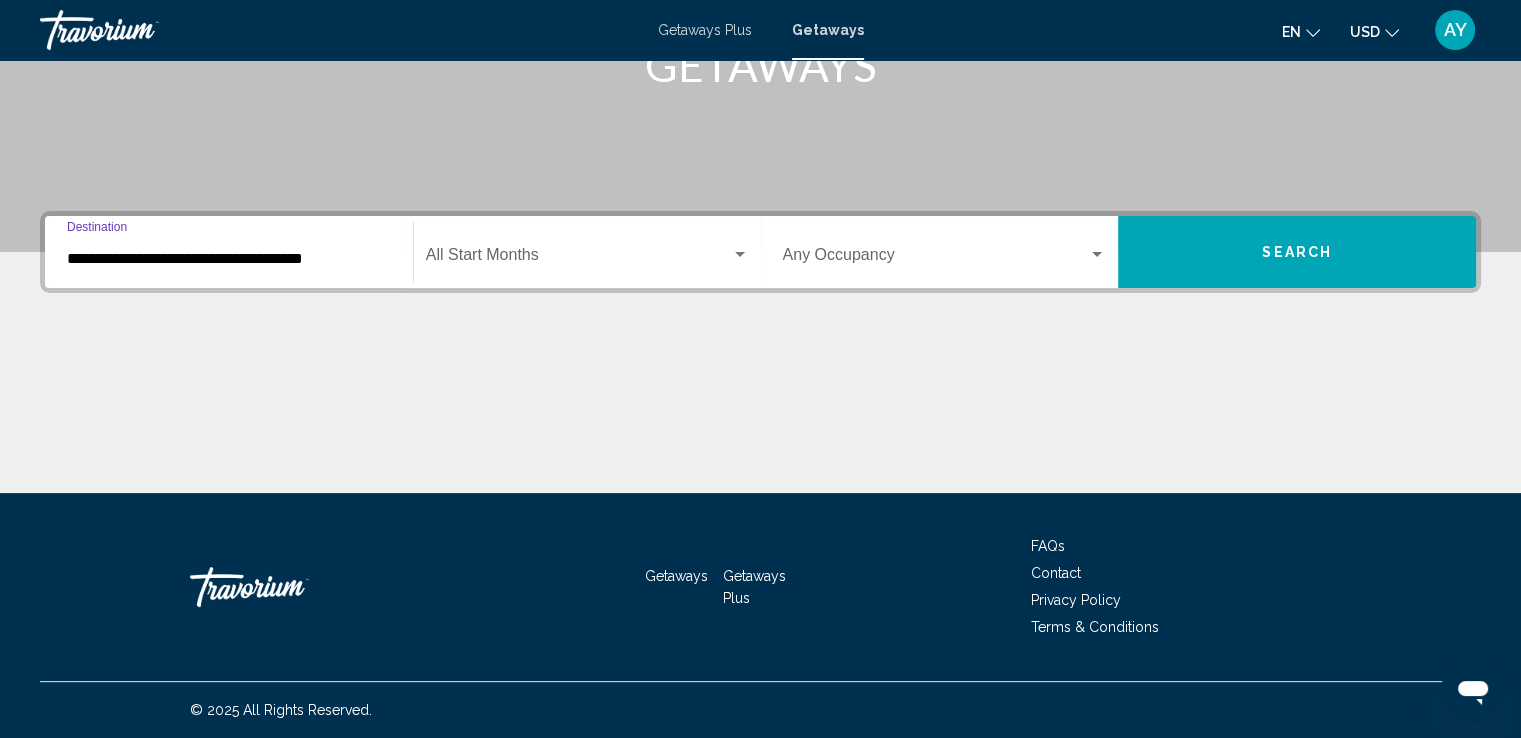 drag, startPoint x: 612, startPoint y: 240, endPoint x: 604, endPoint y: 226, distance: 16.124516 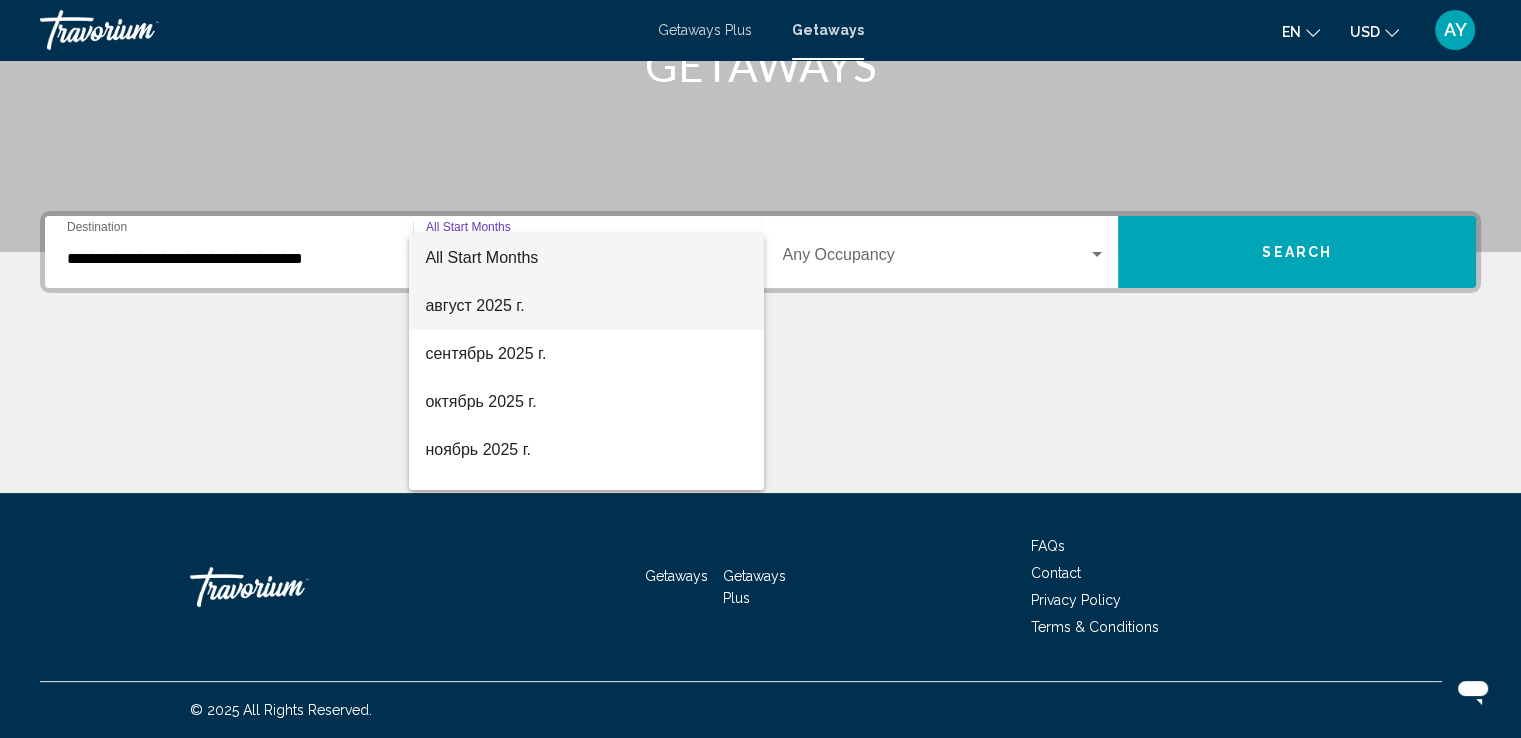 click on "август 2025 г." at bounding box center (586, 306) 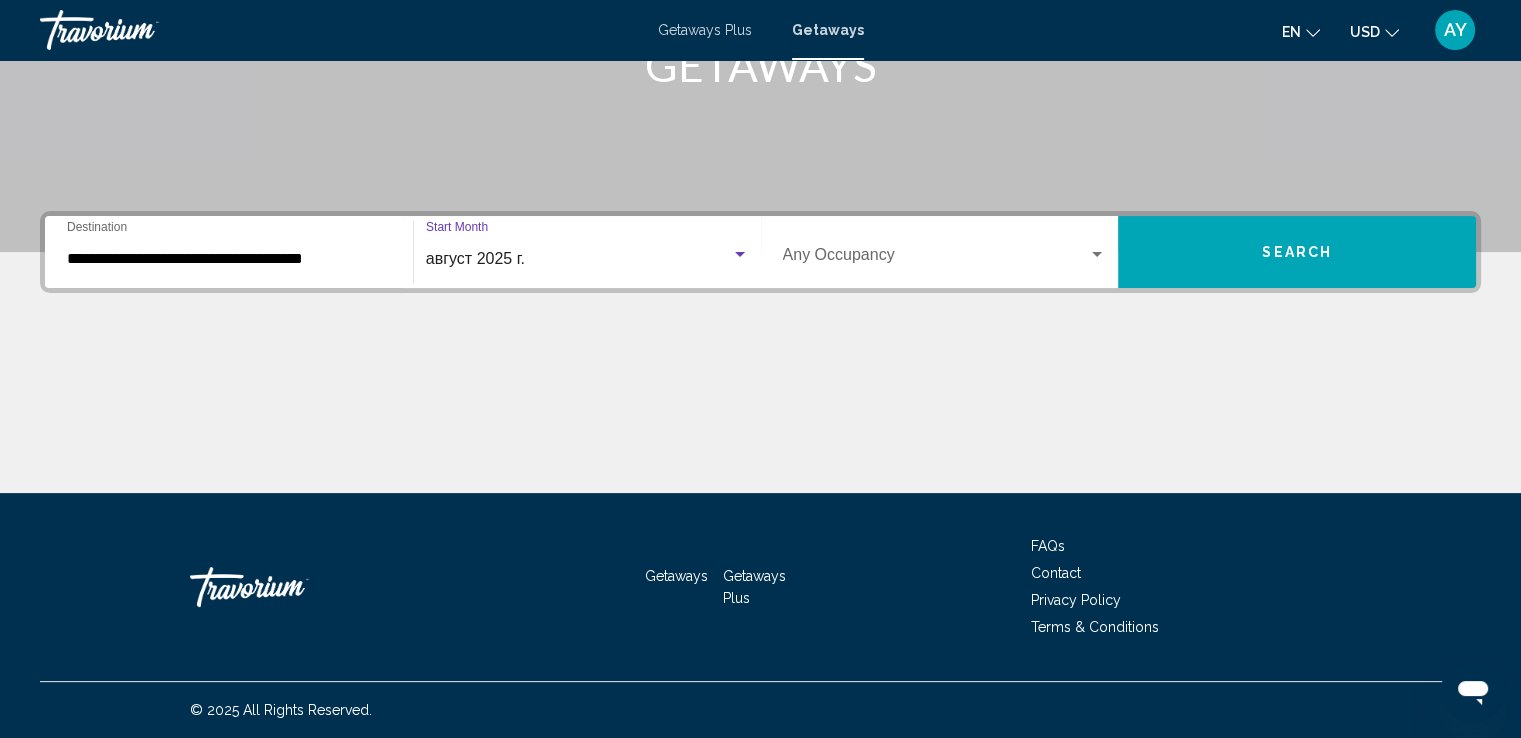 click at bounding box center [936, 259] 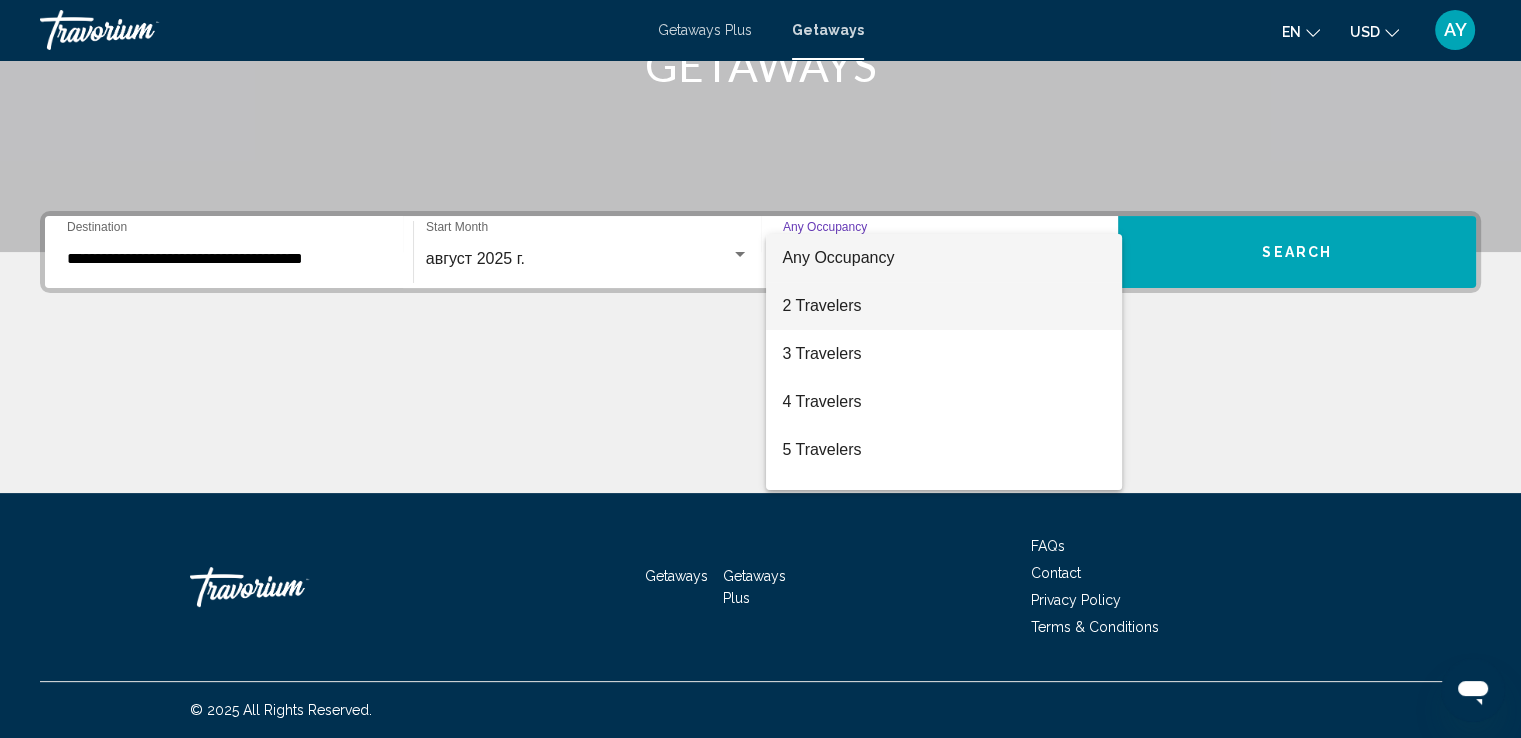 click on "2 Travelers" at bounding box center [944, 306] 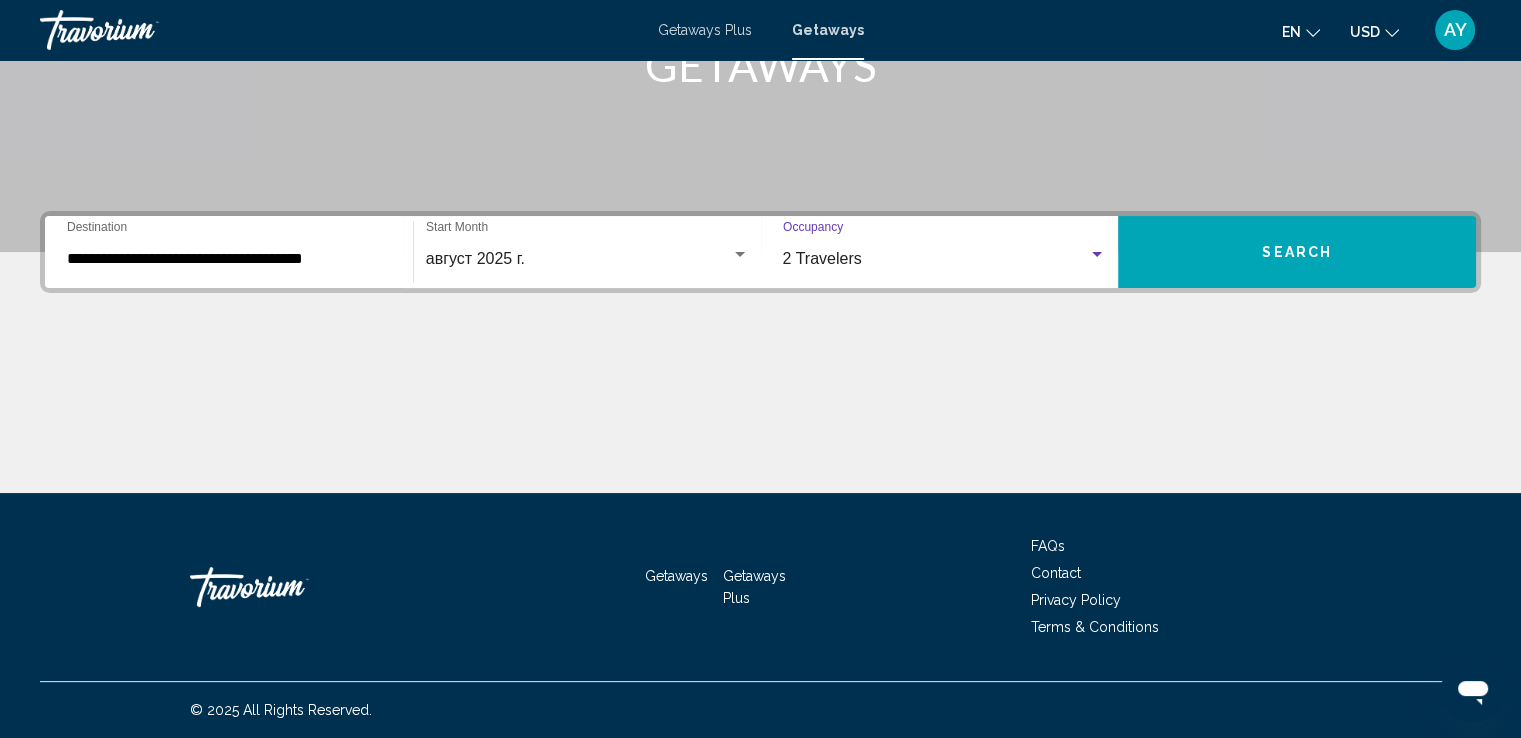 click on "Search" at bounding box center [1297, 252] 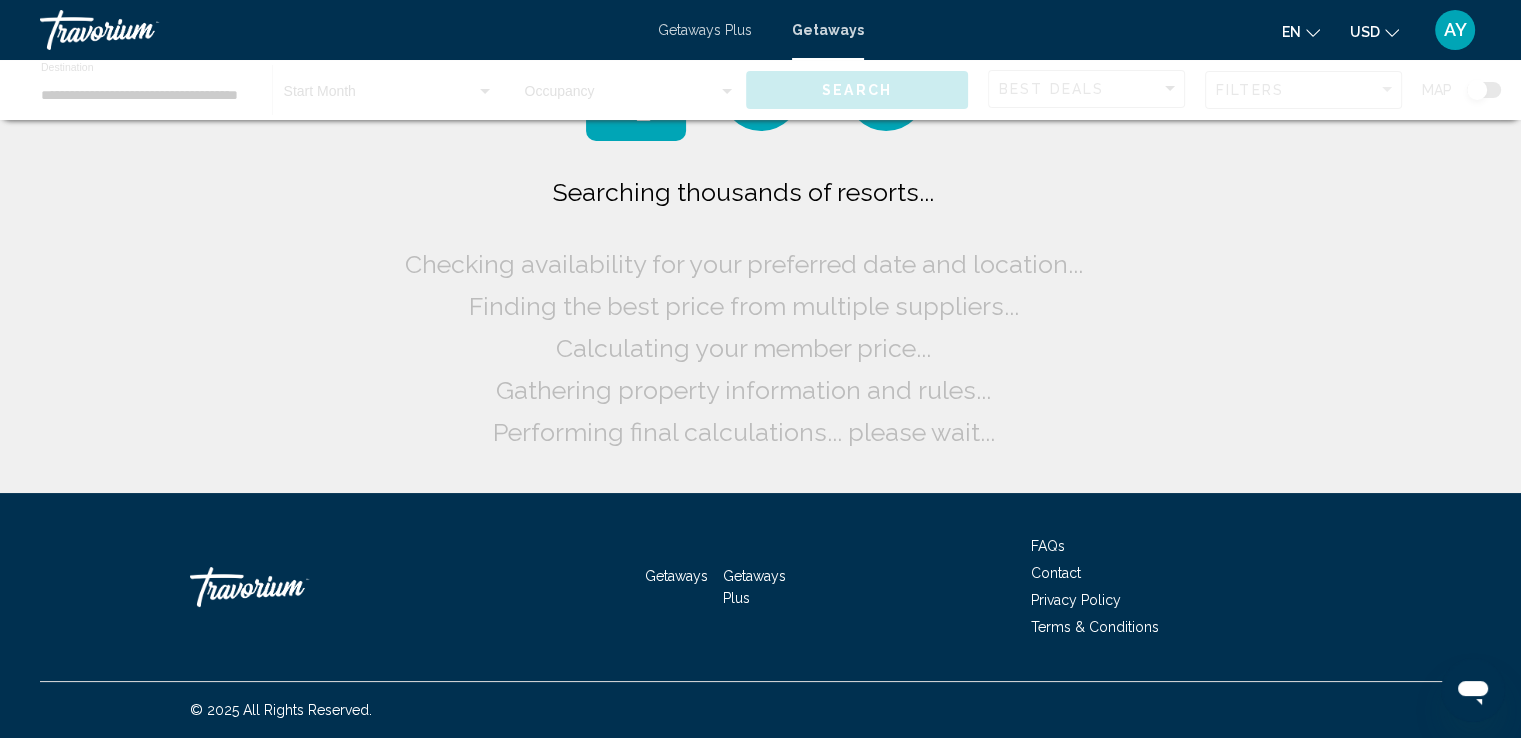 scroll, scrollTop: 0, scrollLeft: 0, axis: both 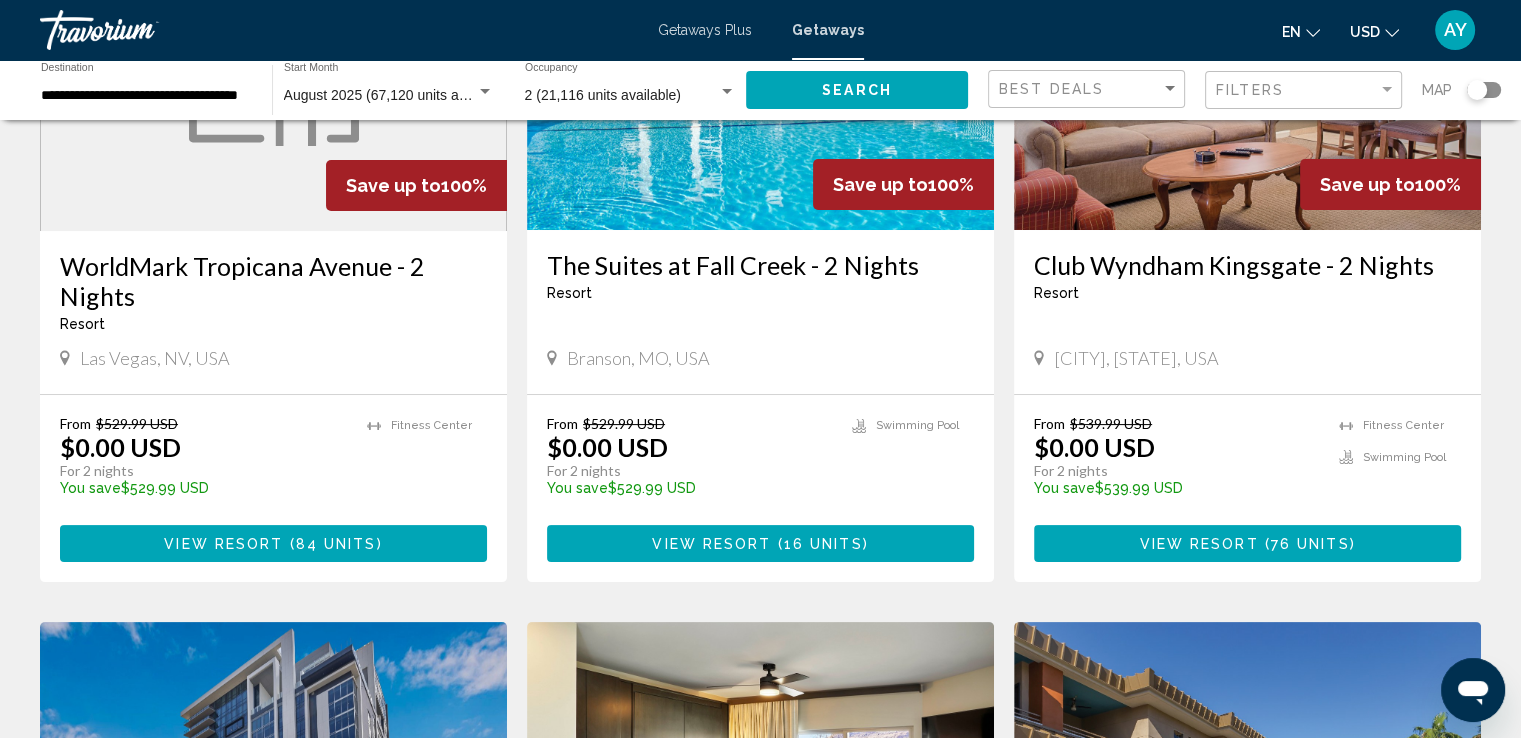 click 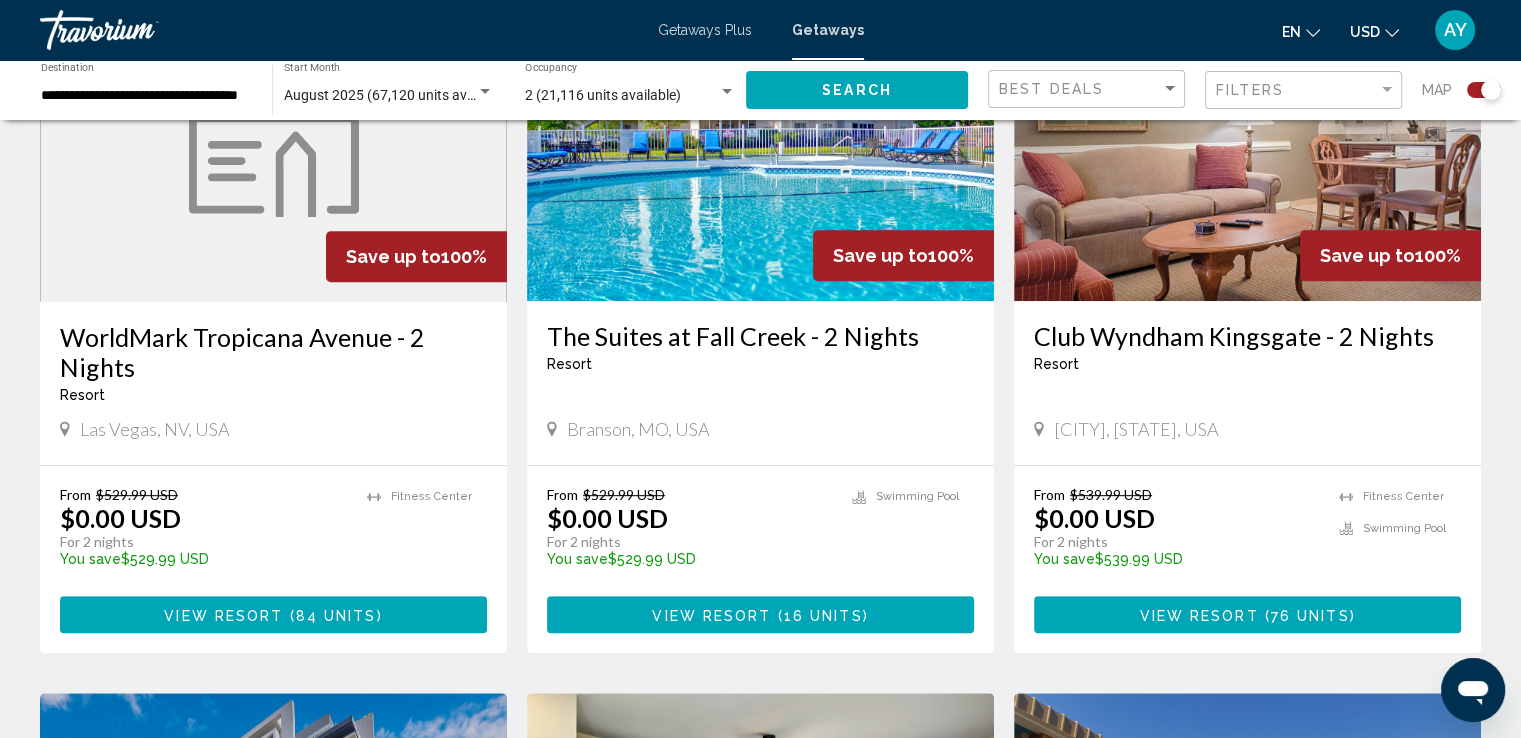 scroll, scrollTop: 720, scrollLeft: 0, axis: vertical 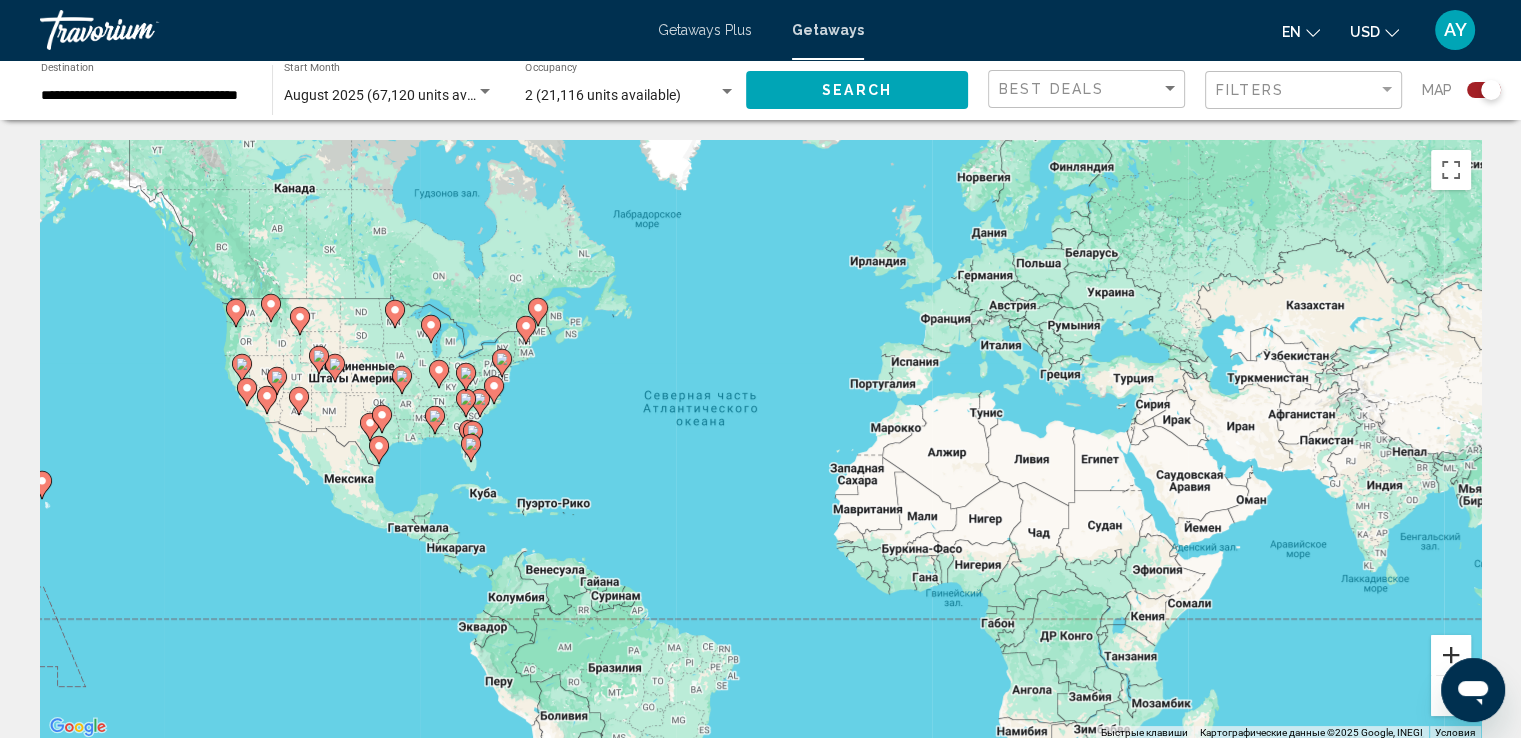 click at bounding box center [1451, 655] 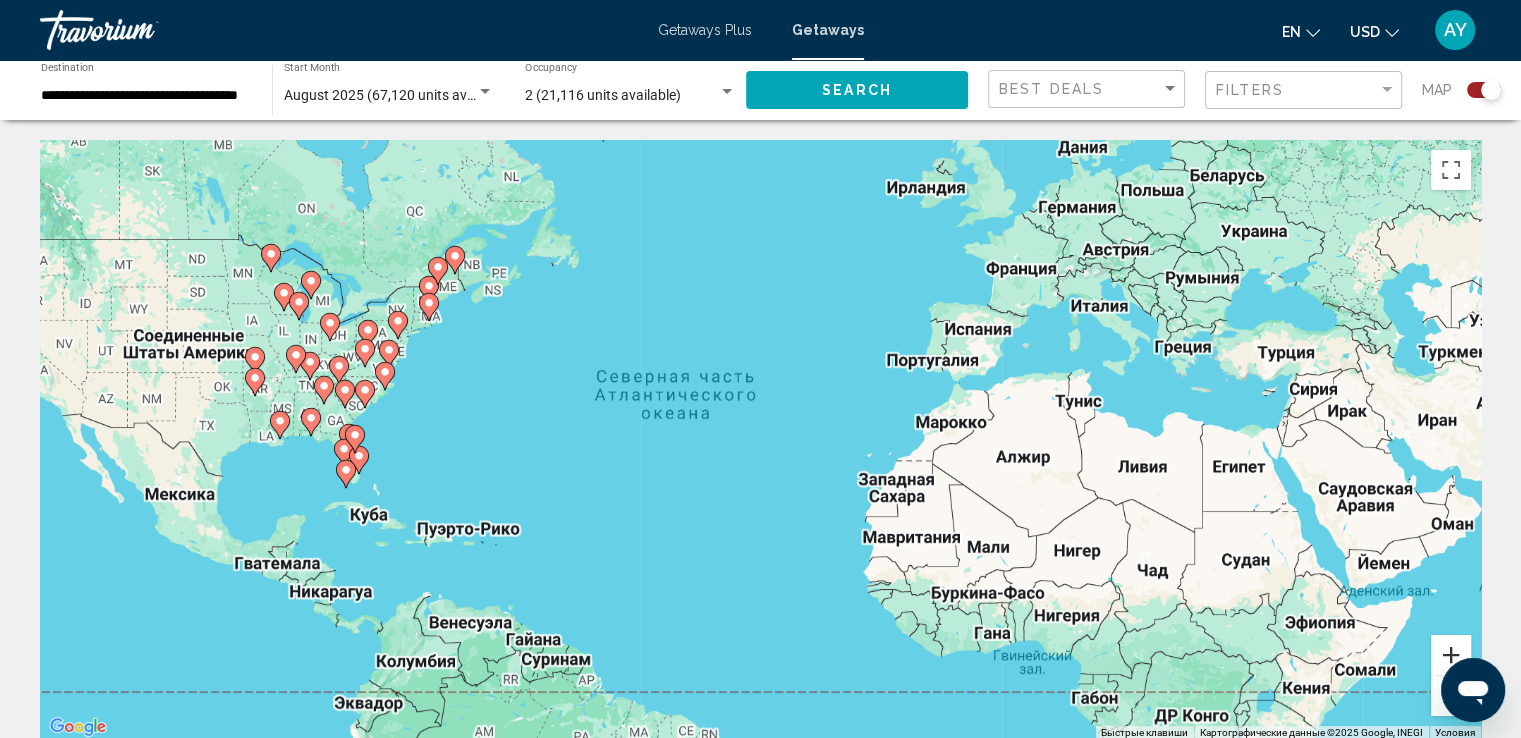 click at bounding box center [1451, 655] 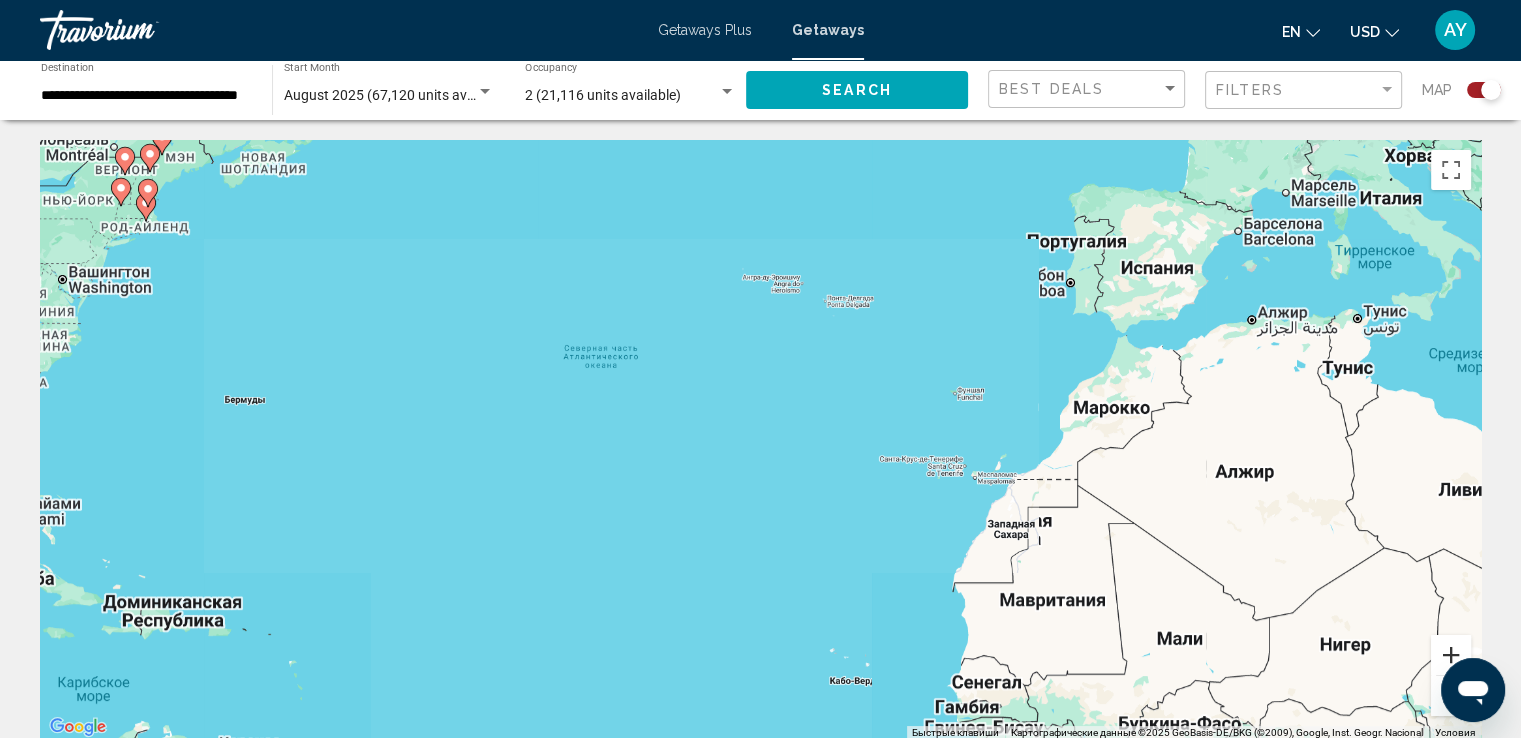 click at bounding box center (1451, 655) 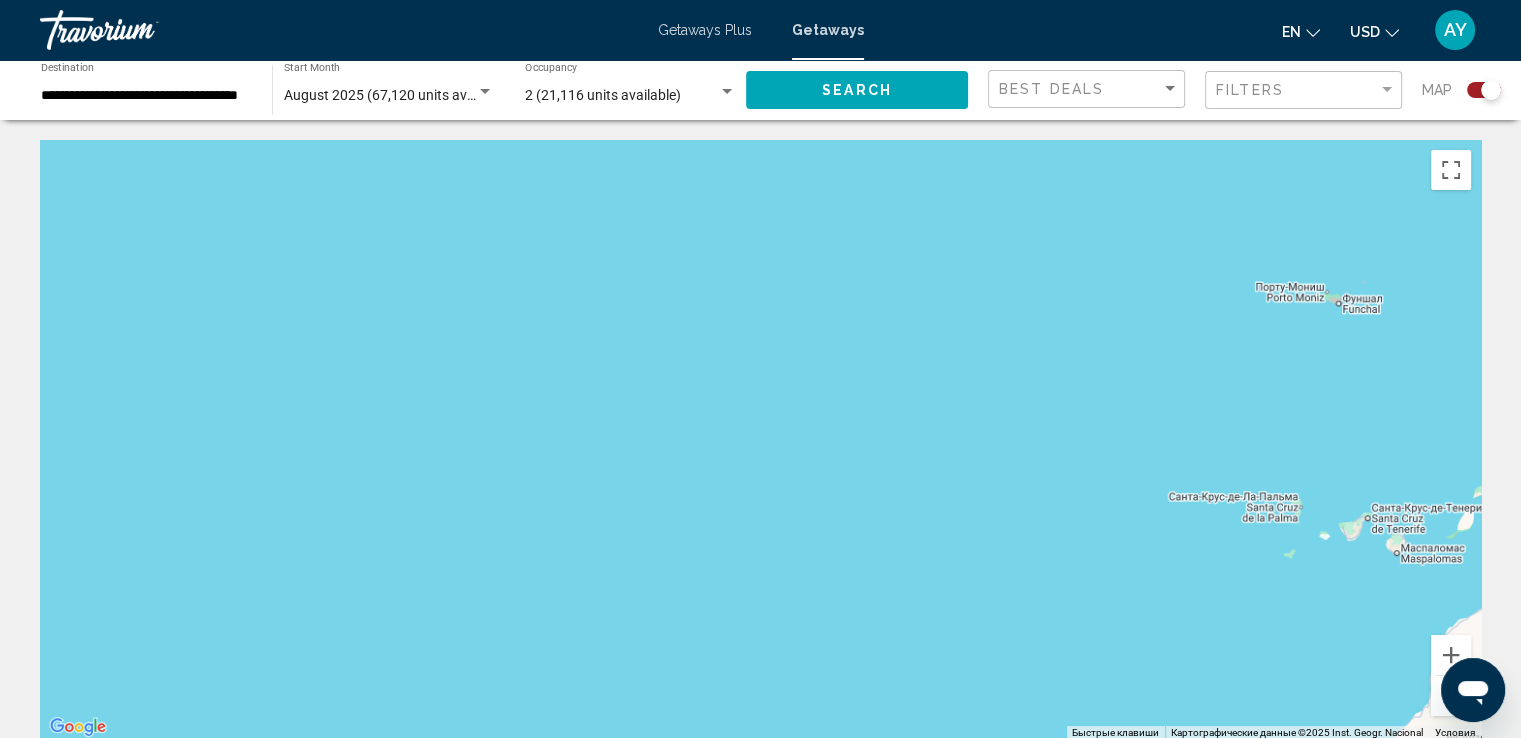 click at bounding box center [760, 440] 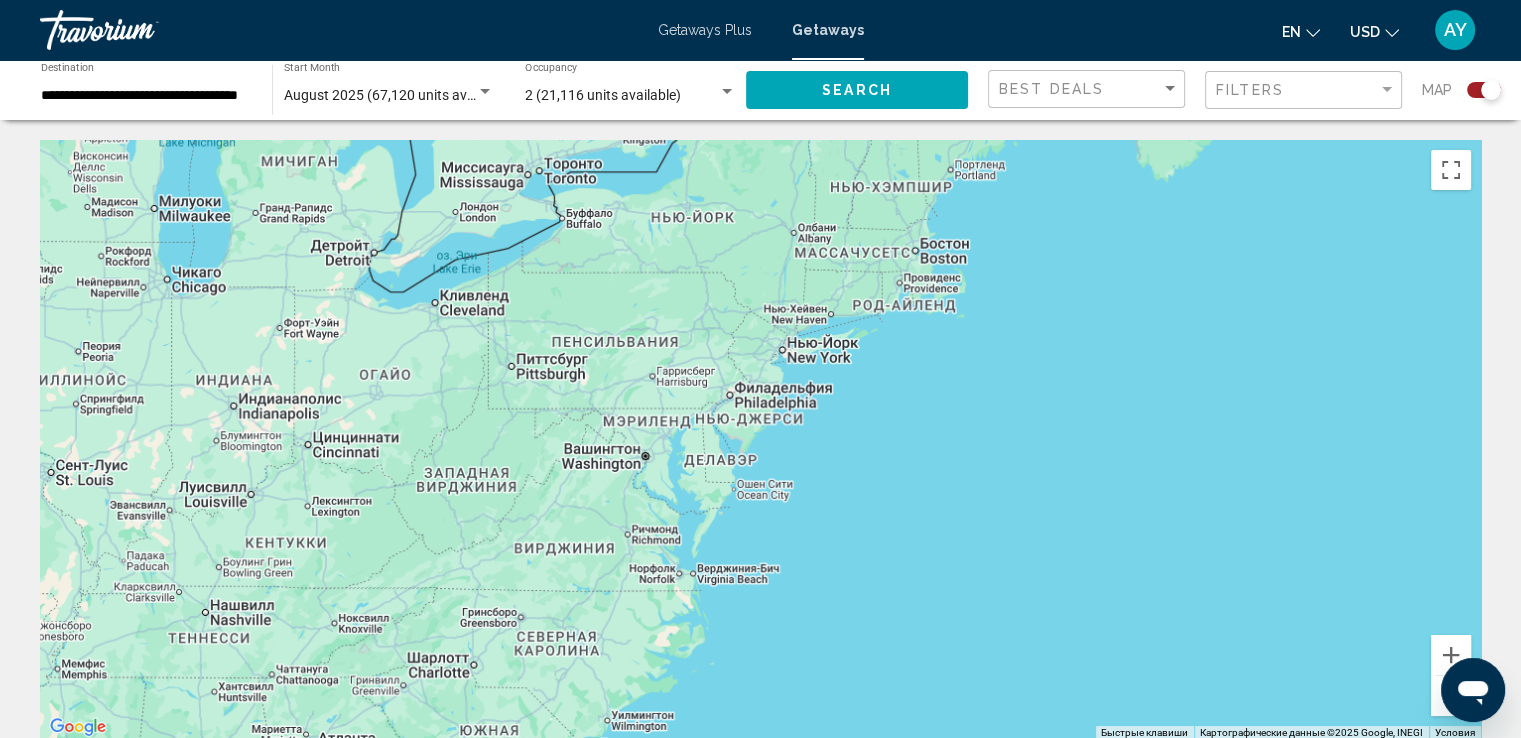 drag, startPoint x: 822, startPoint y: 425, endPoint x: 498, endPoint y: 197, distance: 396.18176 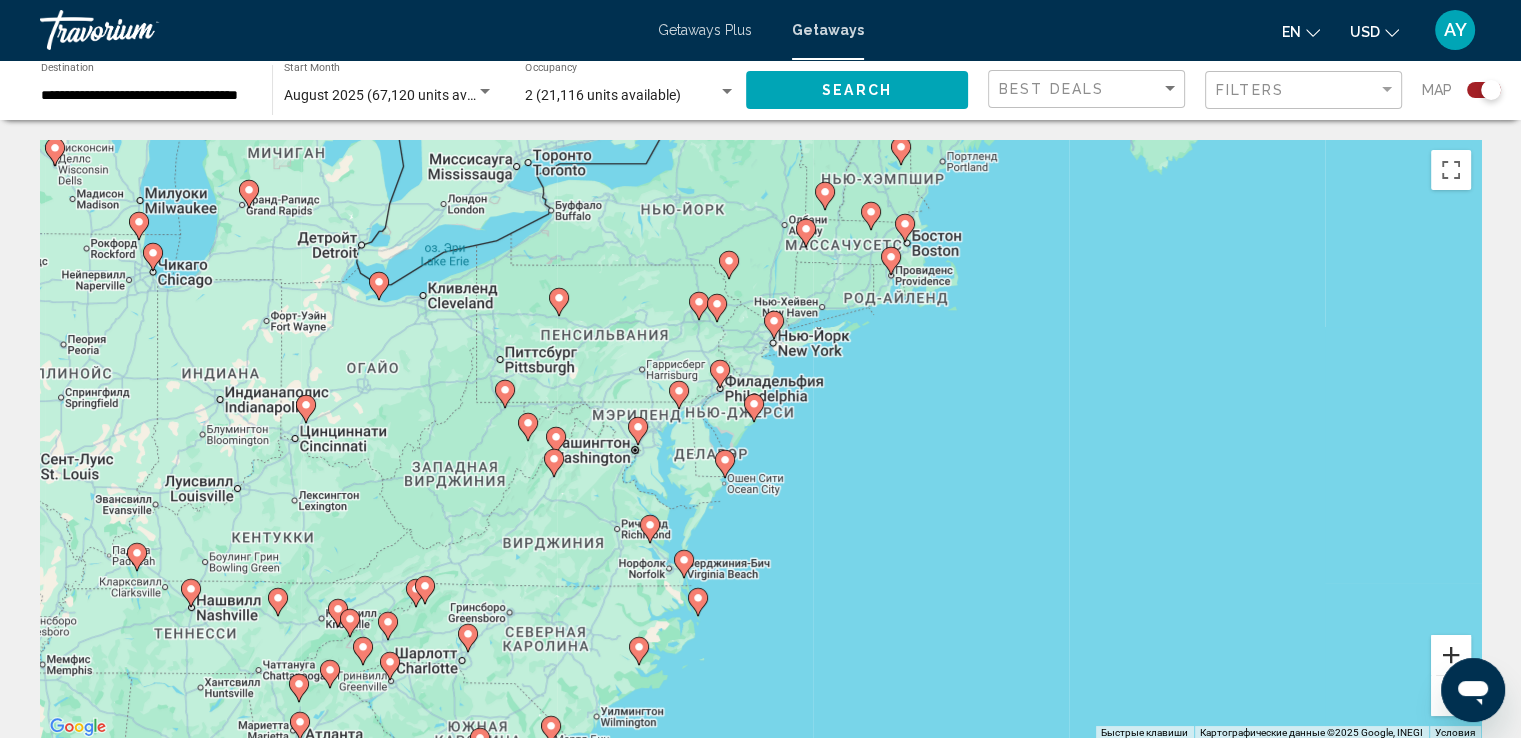 click at bounding box center (1451, 655) 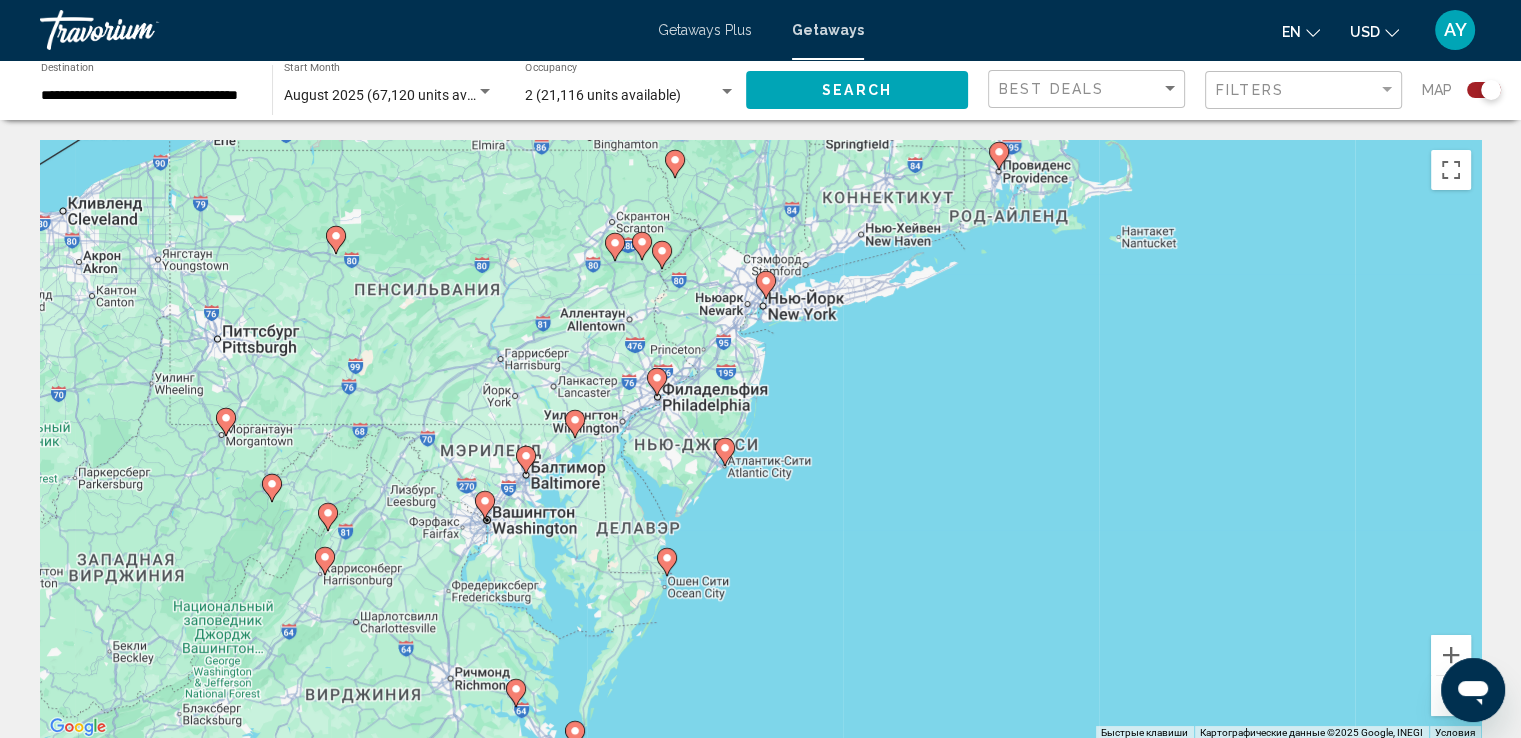 drag, startPoint x: 893, startPoint y: 333, endPoint x: 820, endPoint y: 442, distance: 131.18689 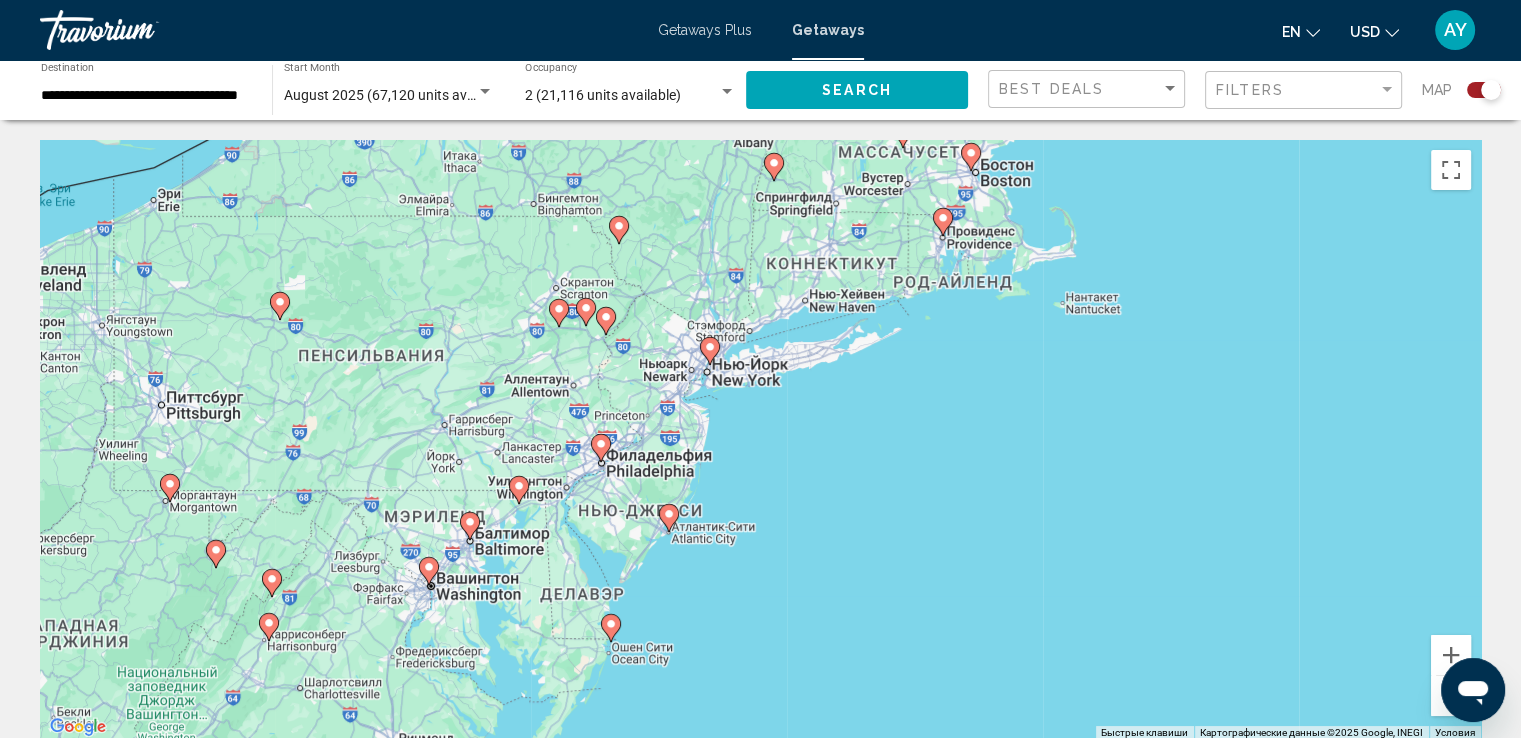click 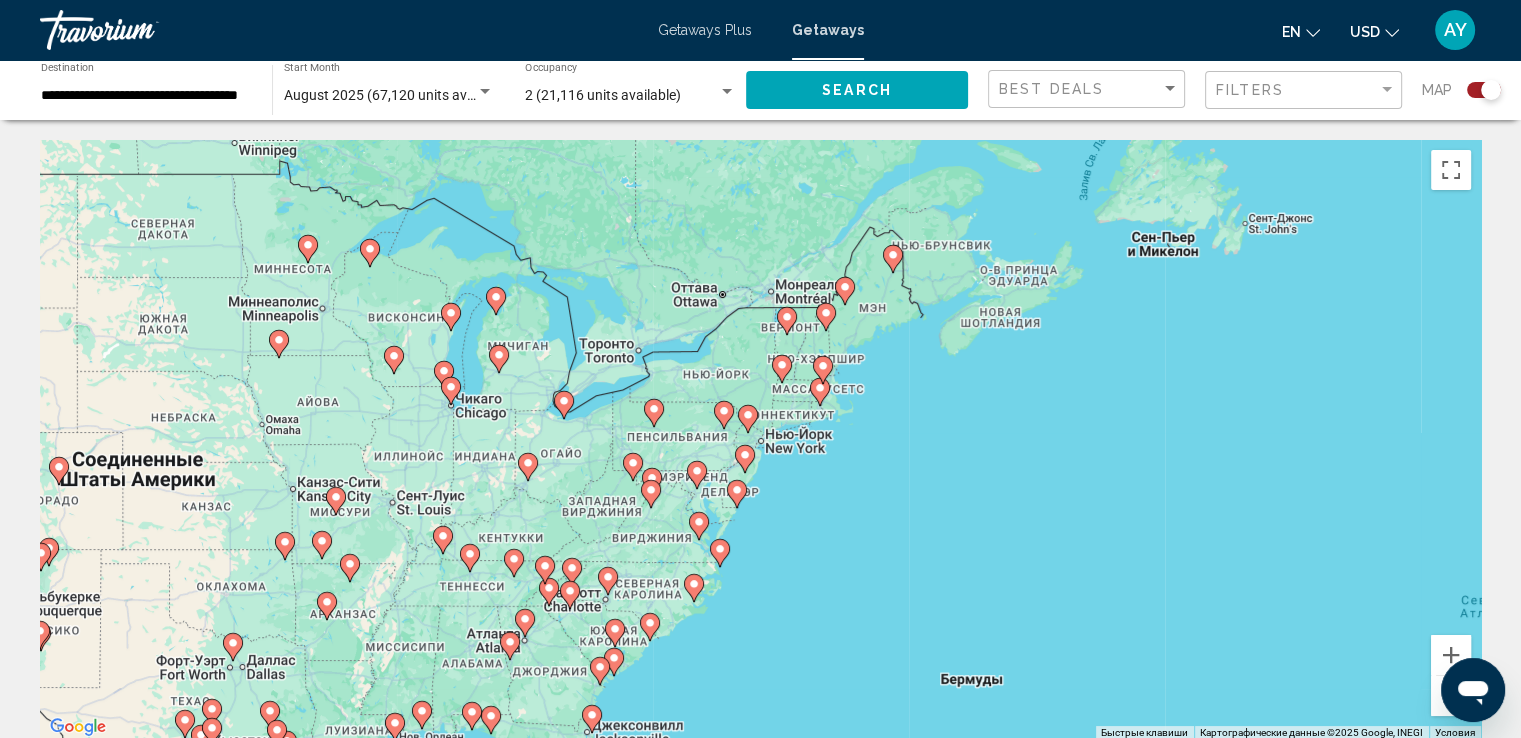 click on "Для навигации используйте клавиши со стрелками. Чтобы активировать перетаскивание с помощью клавиатуры, нажмите Alt + Ввод. После этого перемещайте маркер, используя клавиши со стрелками. Чтобы завершить перетаскивание, нажмите клавишу Ввод. Чтобы отменить действие, нажмите клавишу Esc." at bounding box center [760, 440] 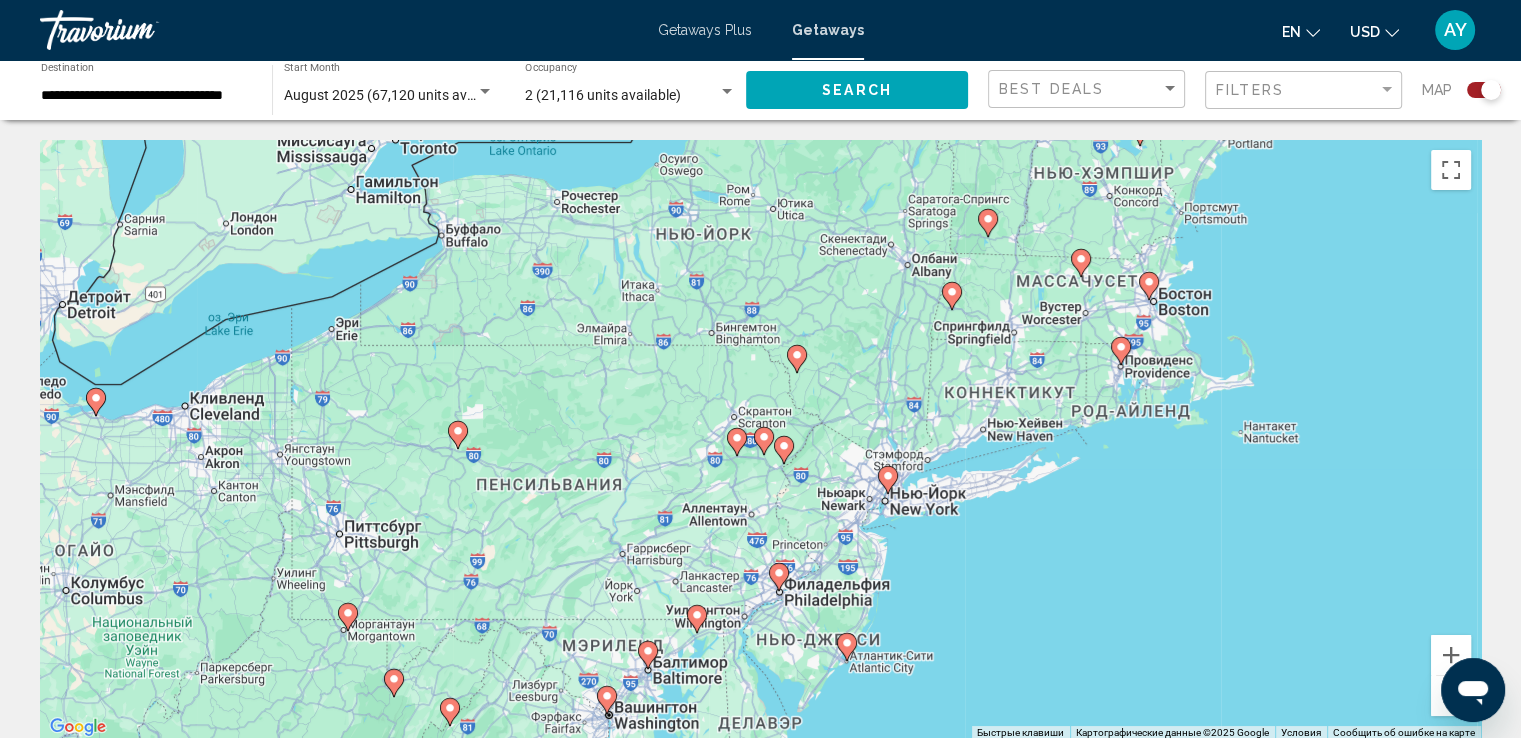 click on "Для навигации используйте клавиши со стрелками. Чтобы активировать перетаскивание с помощью клавиатуры, нажмите Alt + Ввод. После этого перемещайте маркер, используя клавиши со стрелками. Чтобы завершить перетаскивание, нажмите клавишу Ввод. Чтобы отменить действие, нажмите клавишу Esc." at bounding box center [760, 440] 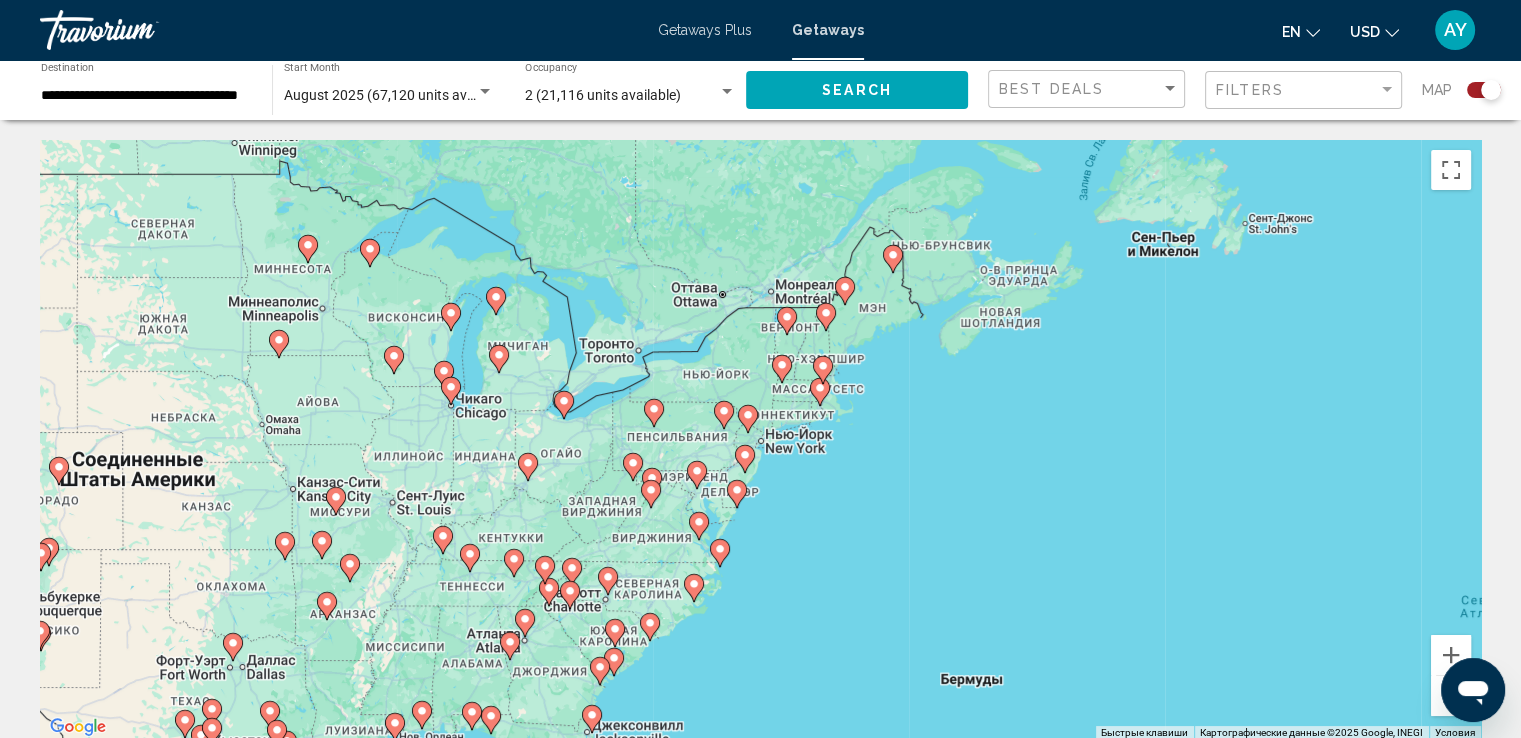 click 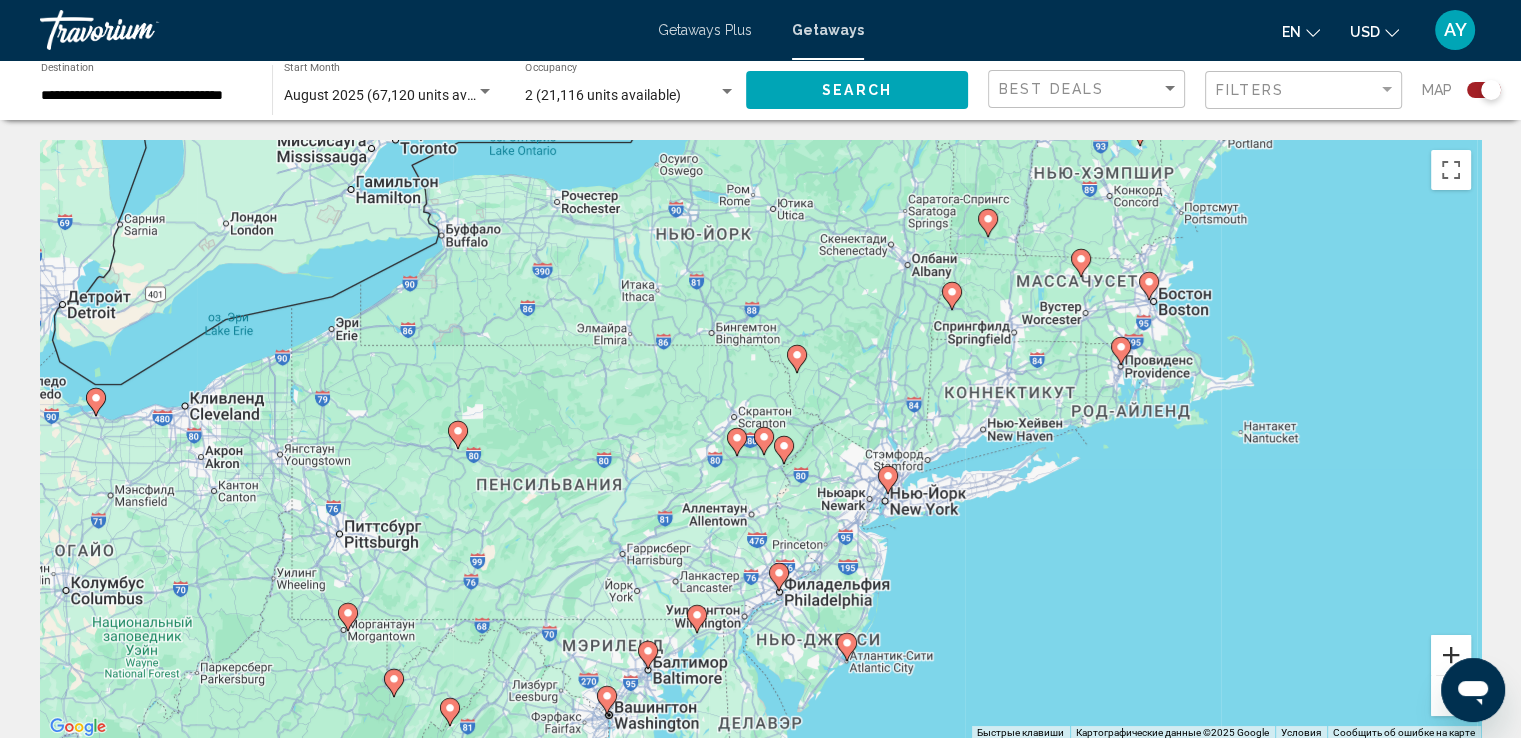 click at bounding box center (1451, 655) 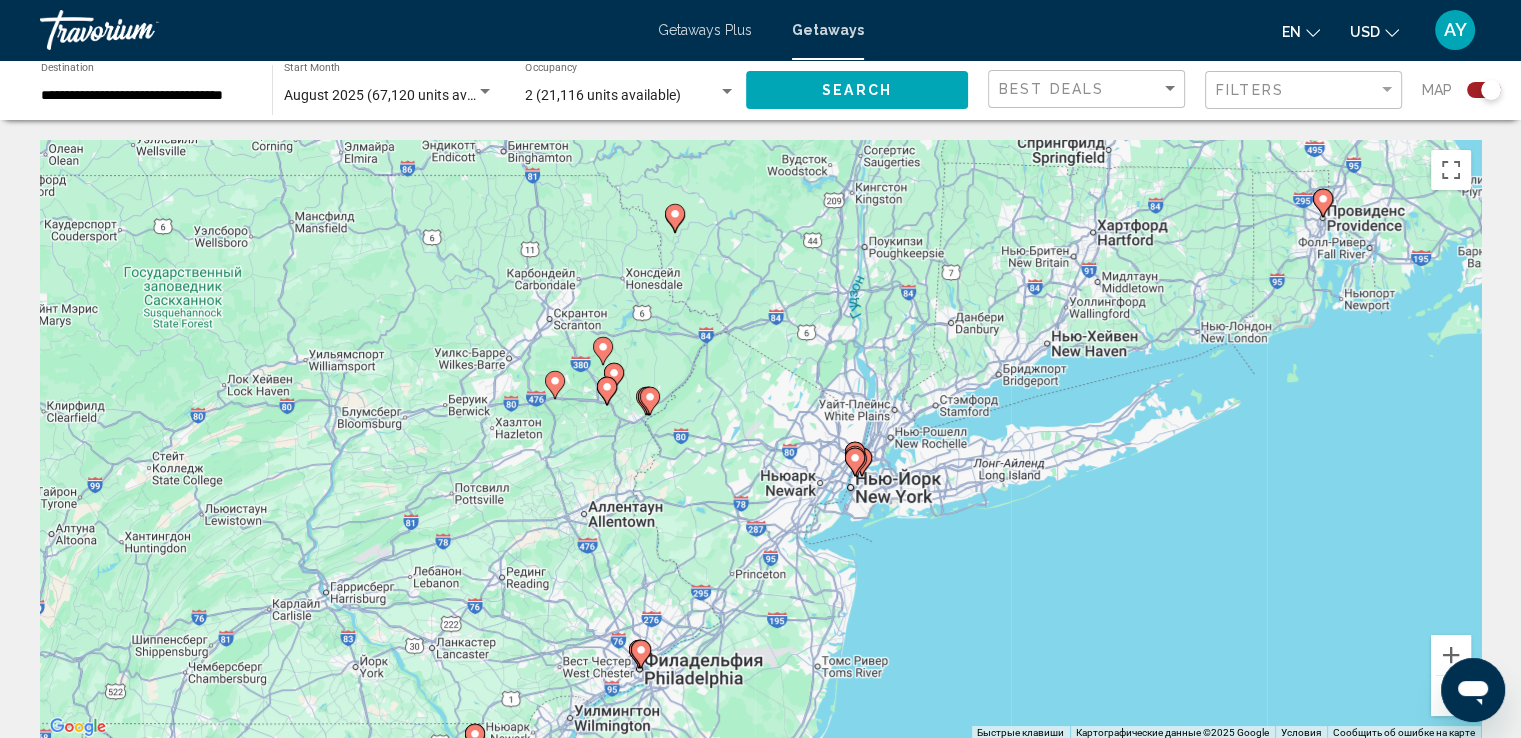 drag, startPoint x: 965, startPoint y: 501, endPoint x: 830, endPoint y: 442, distance: 147.32956 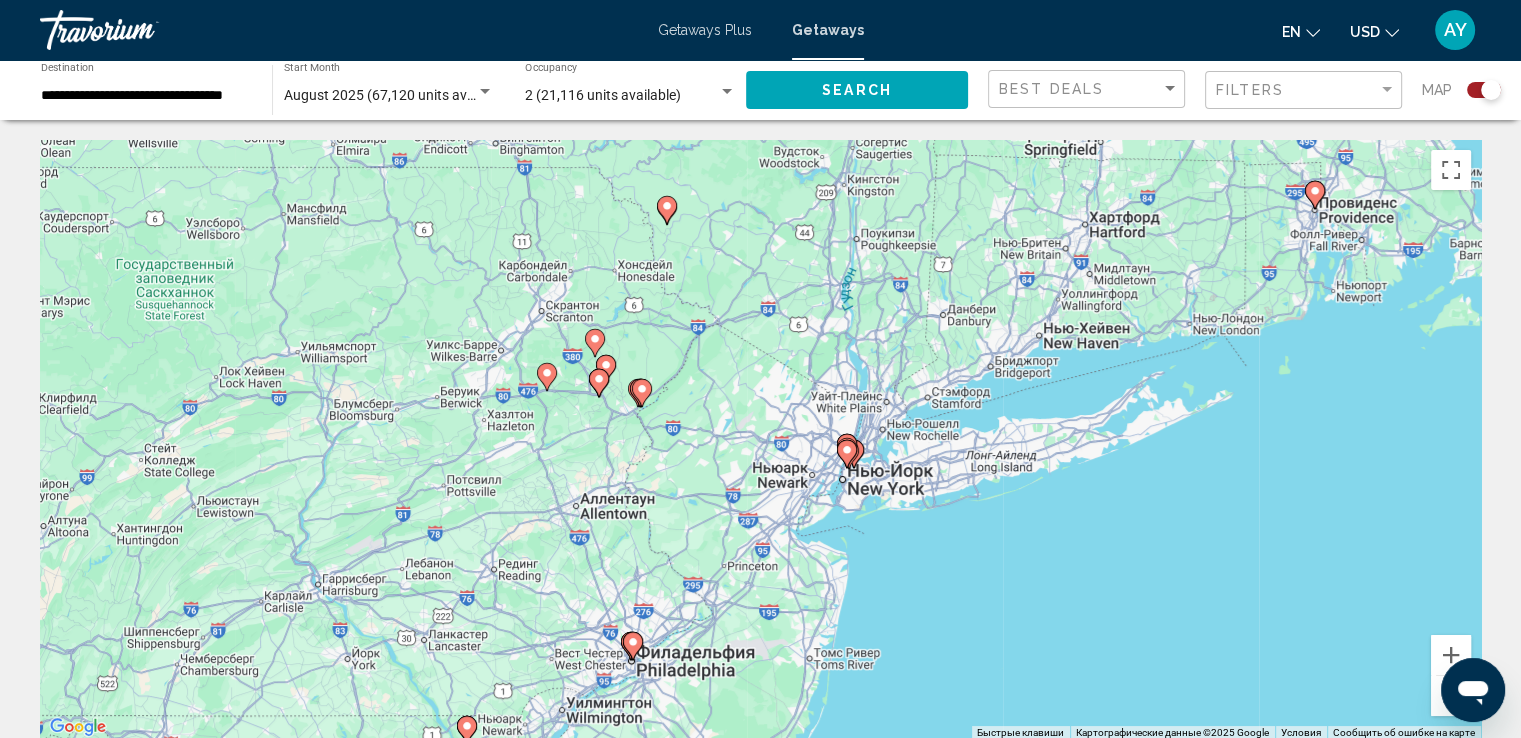 click 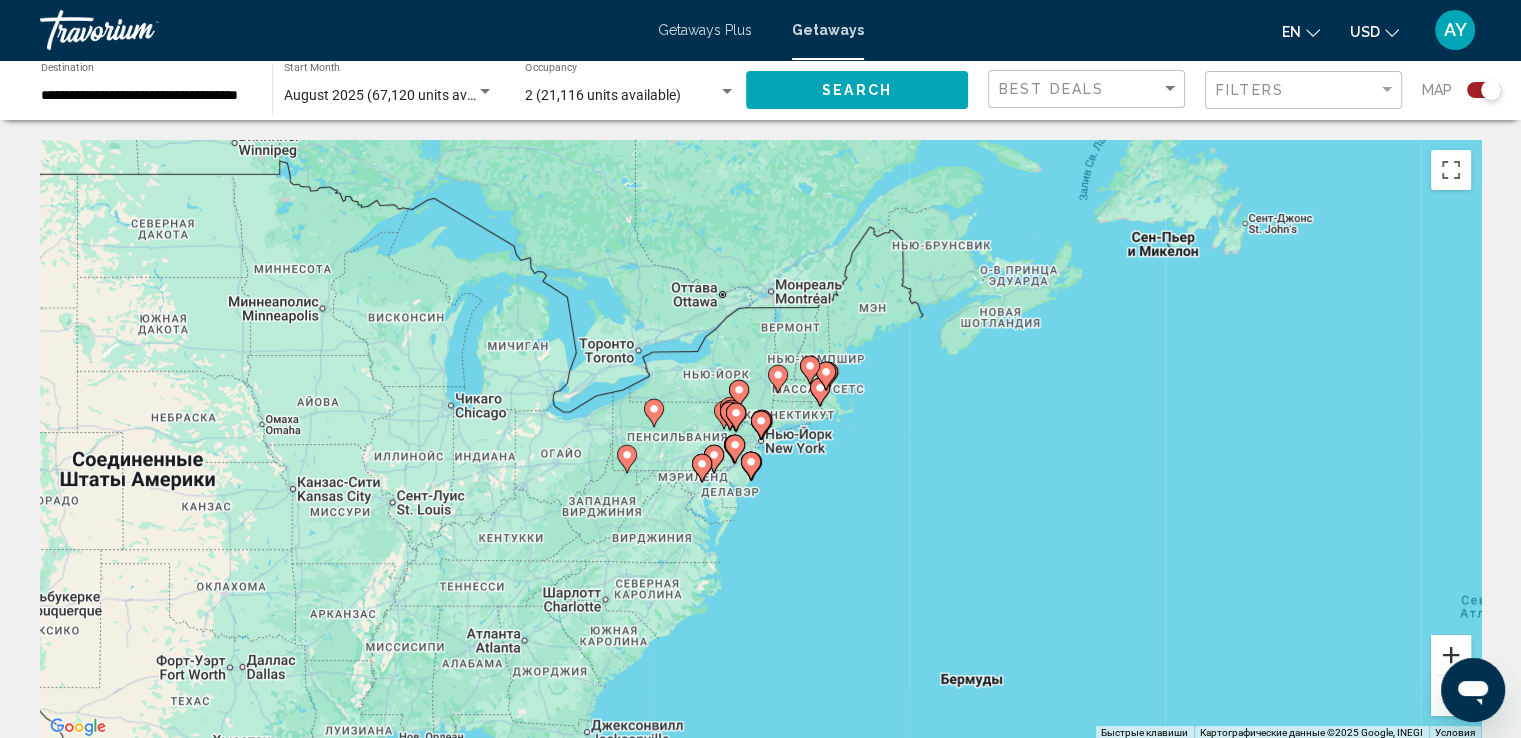 click at bounding box center (1451, 655) 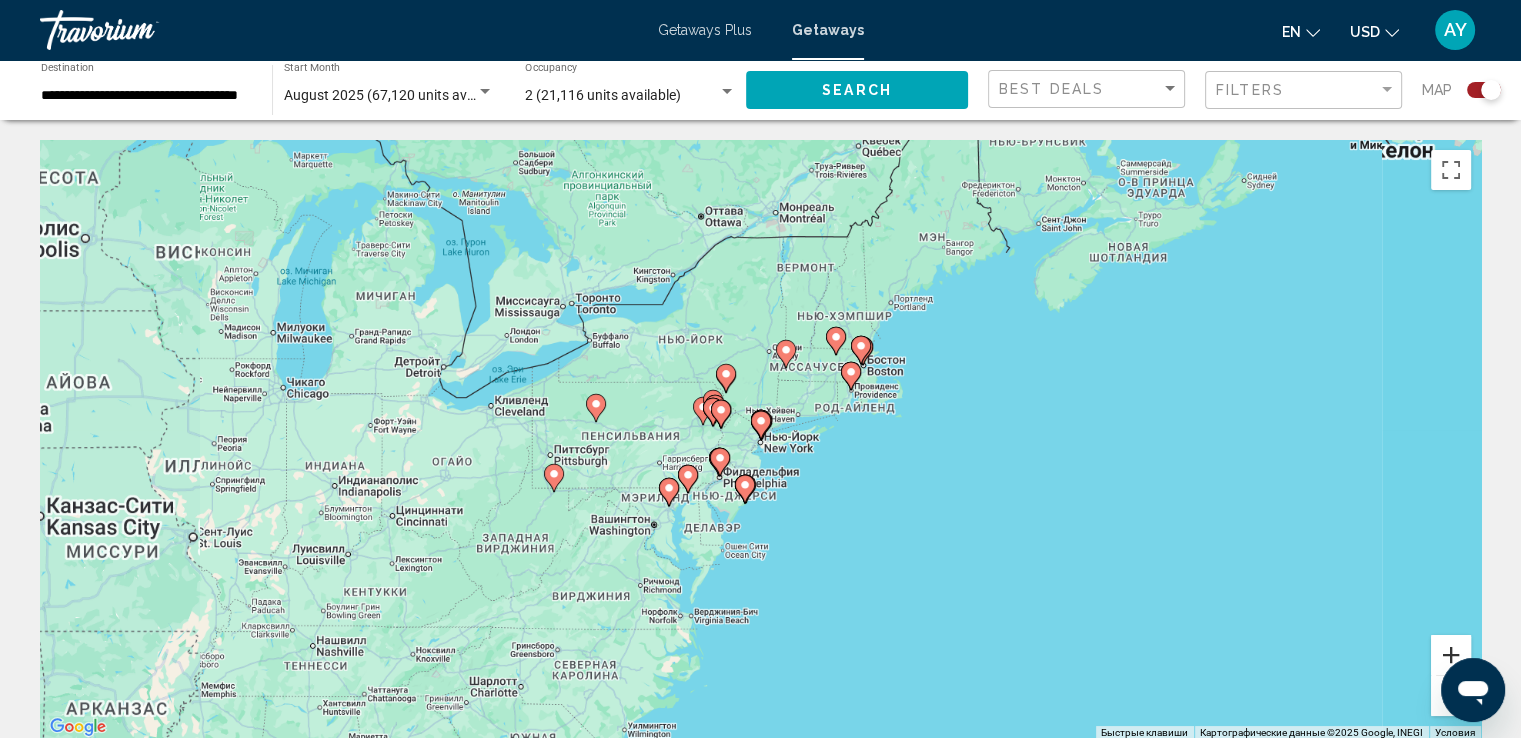 click at bounding box center [1451, 655] 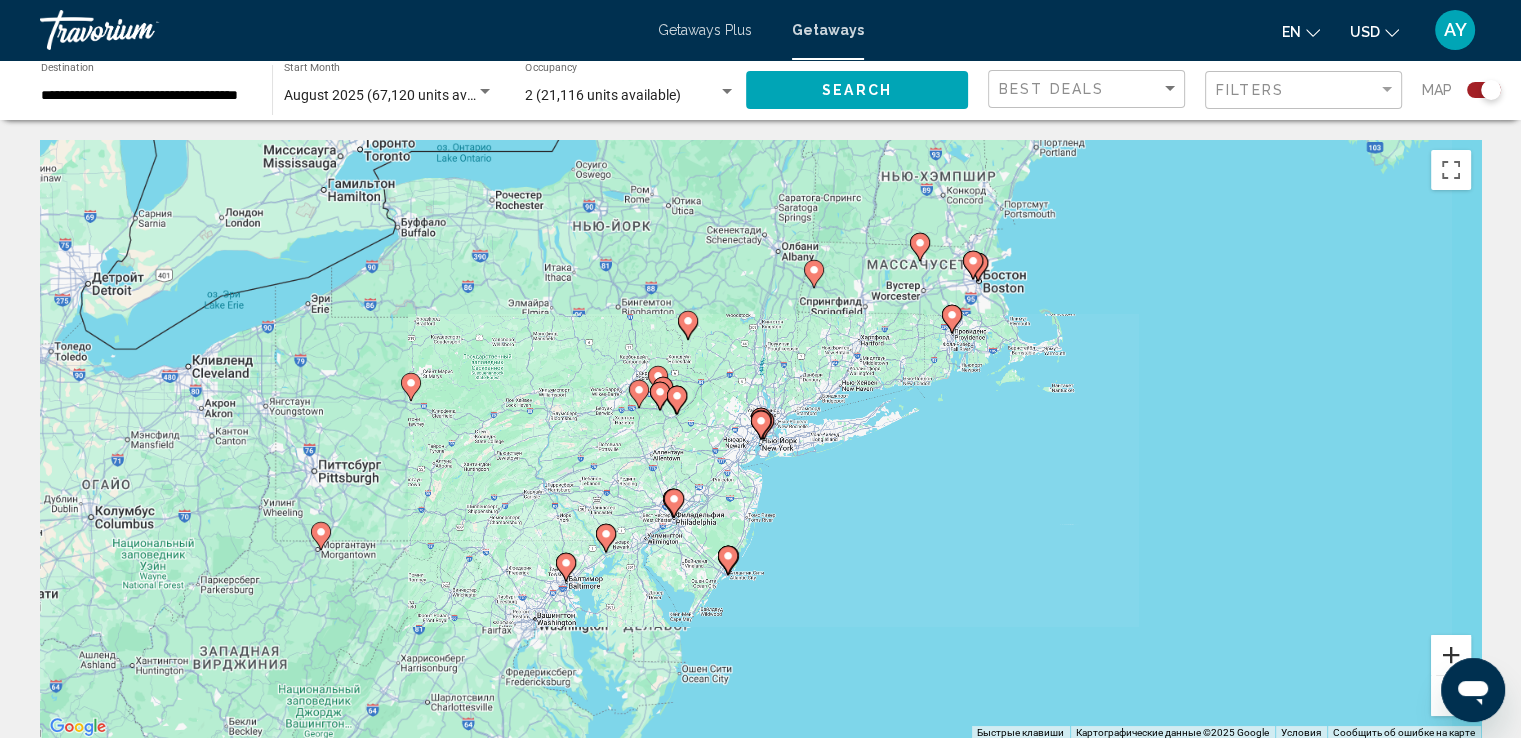 click at bounding box center [1451, 655] 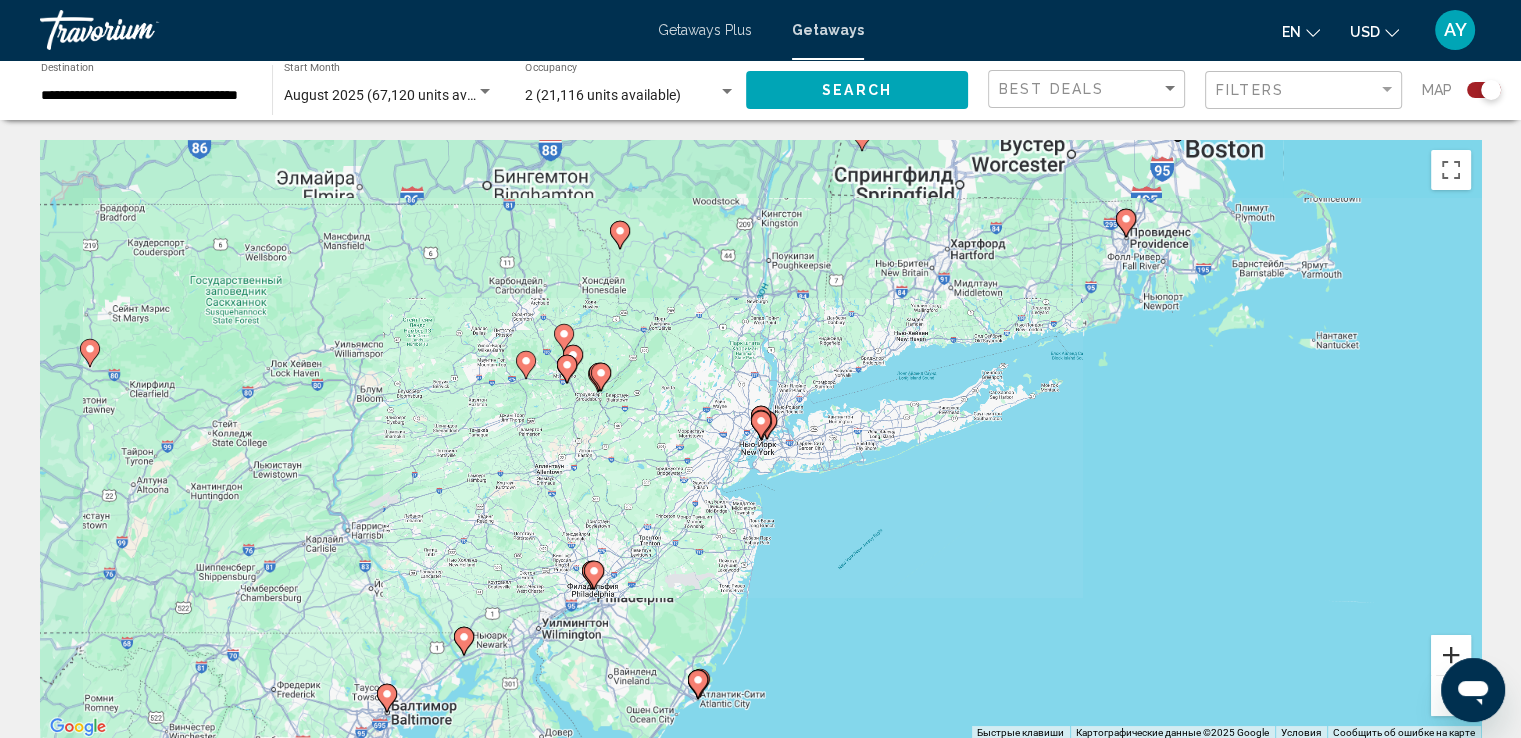 click at bounding box center [1451, 655] 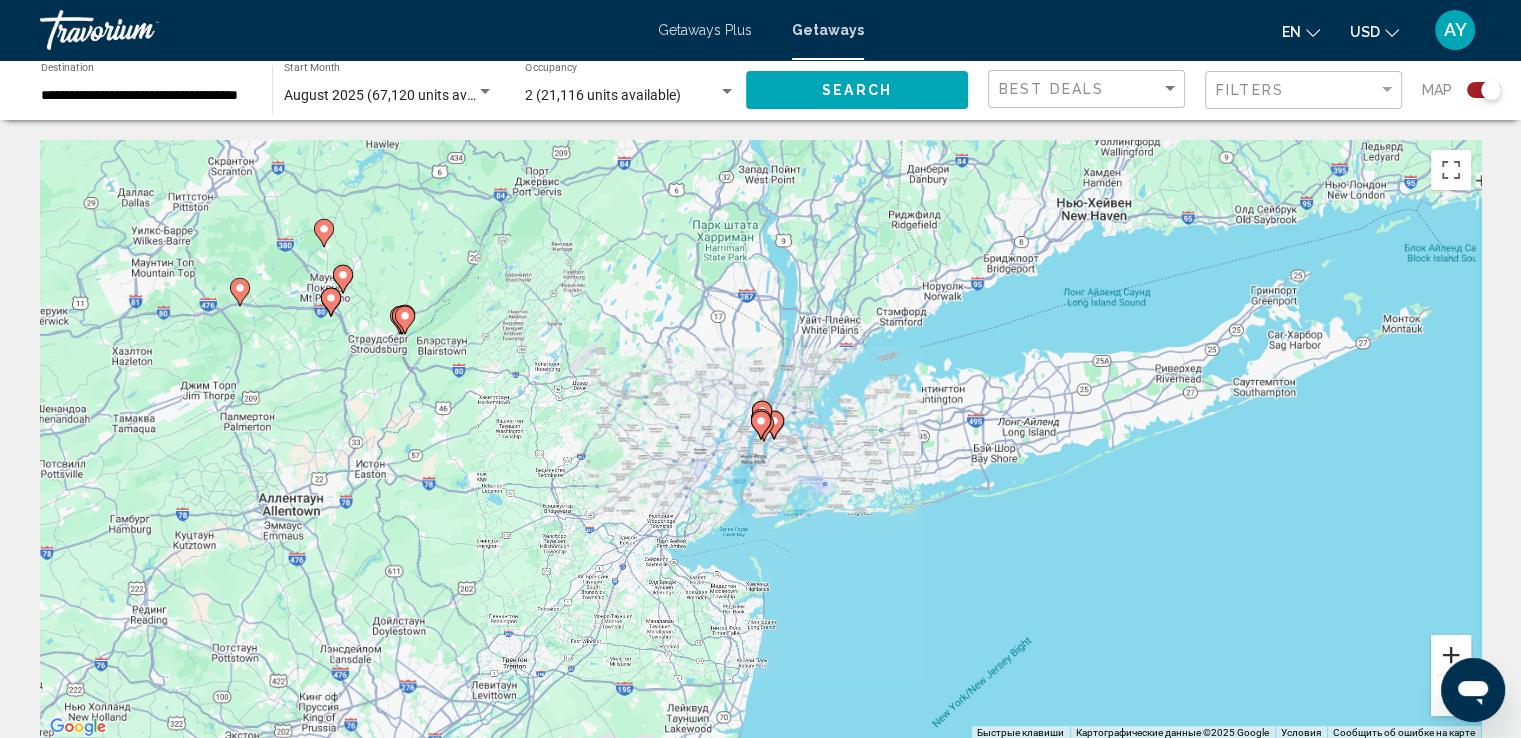 click at bounding box center [1451, 655] 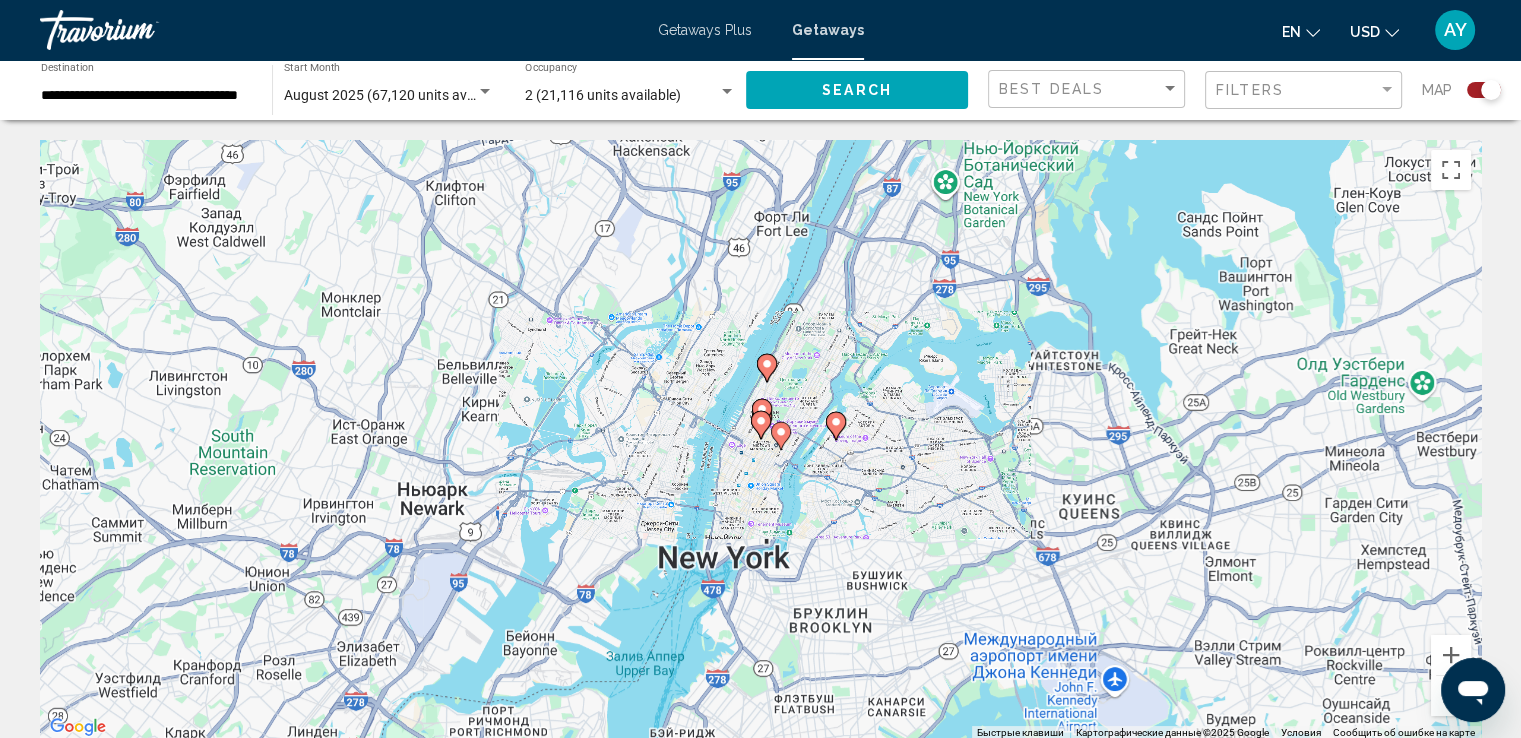 click on "Чтобы активировать перетаскивание с помощью клавиатуры, нажмите Alt + Ввод. После этого перемещайте маркер, используя клавиши со стрелками. Чтобы завершить перетаскивание, нажмите клавишу Ввод. Чтобы отменить действие, нажмите клавишу Esc." at bounding box center (760, 440) 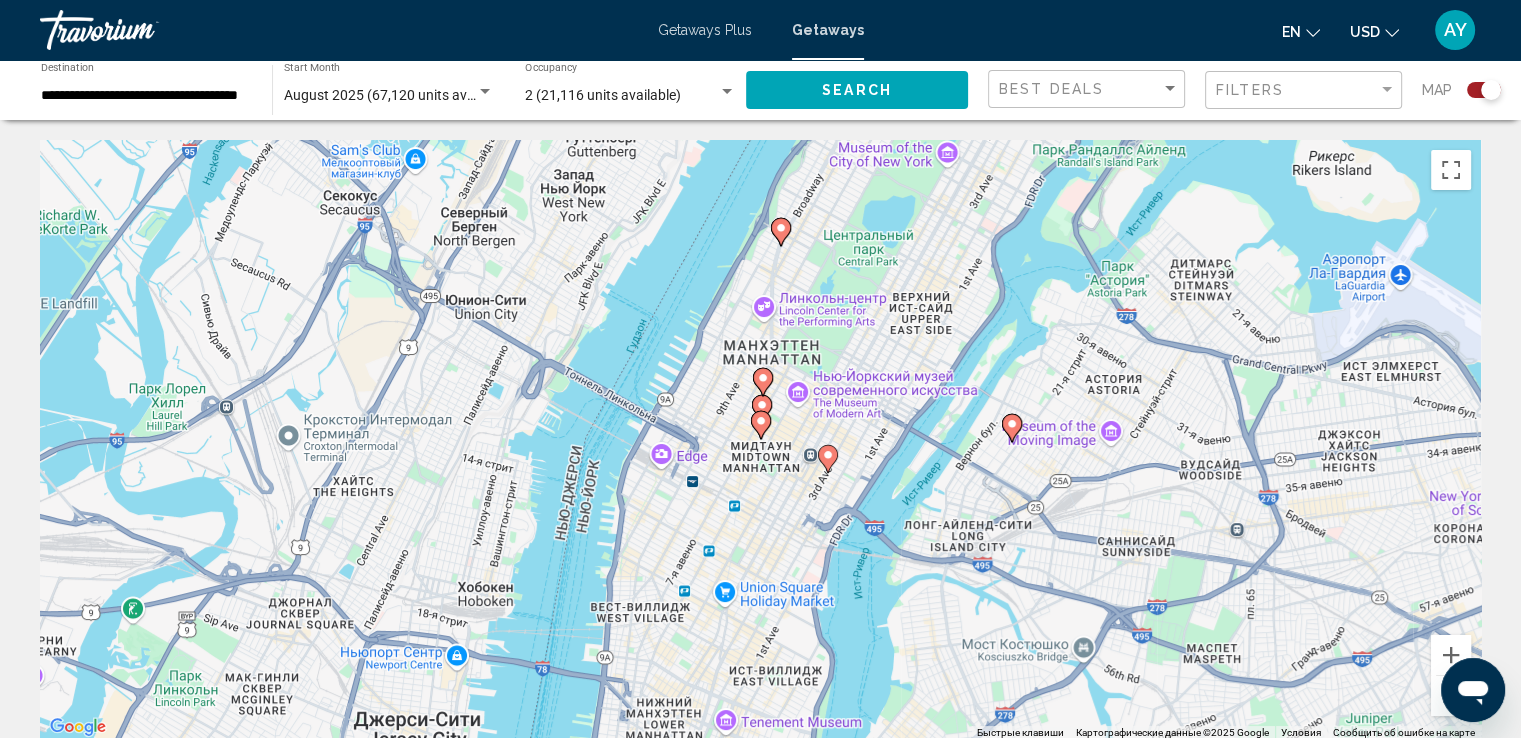 click at bounding box center [1451, 696] 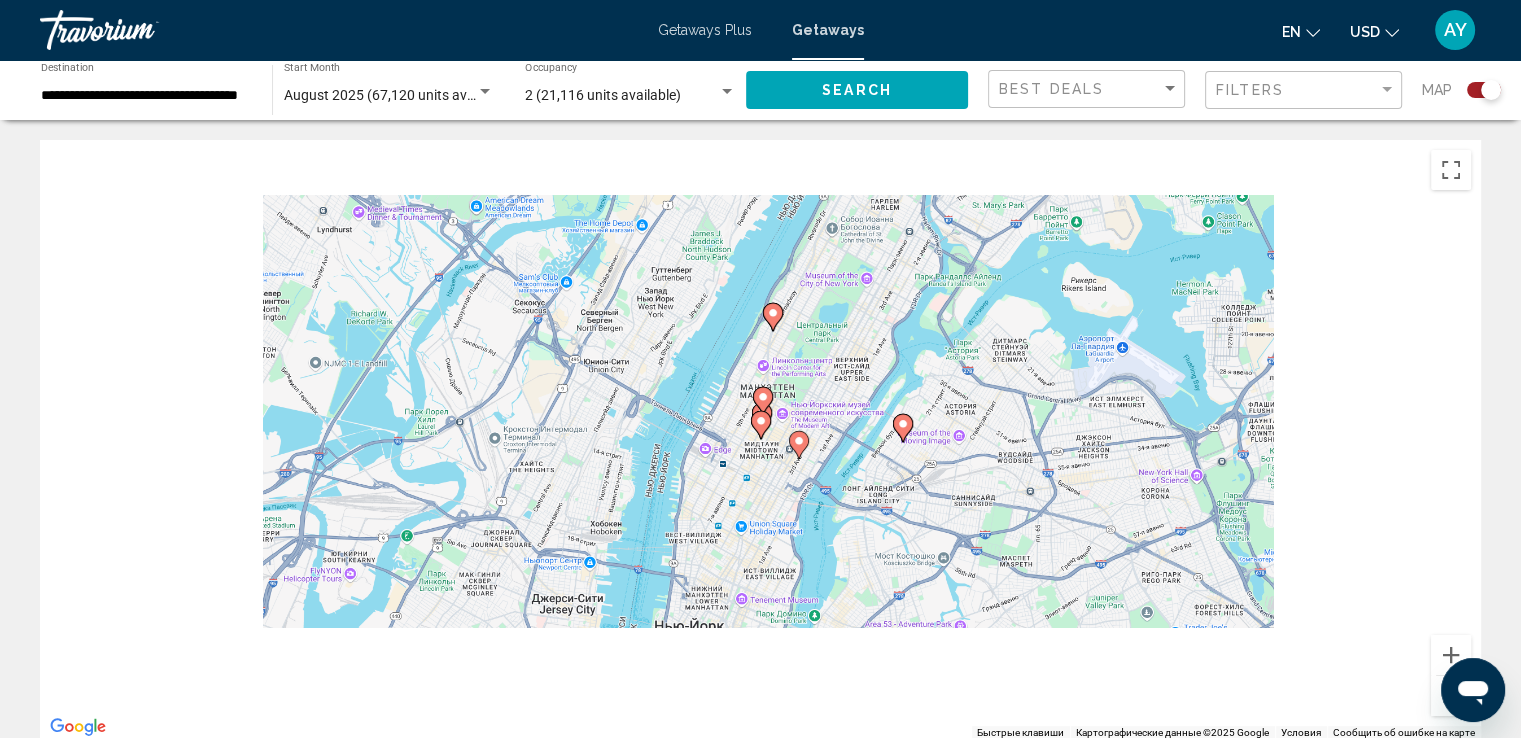 click at bounding box center (1451, 696) 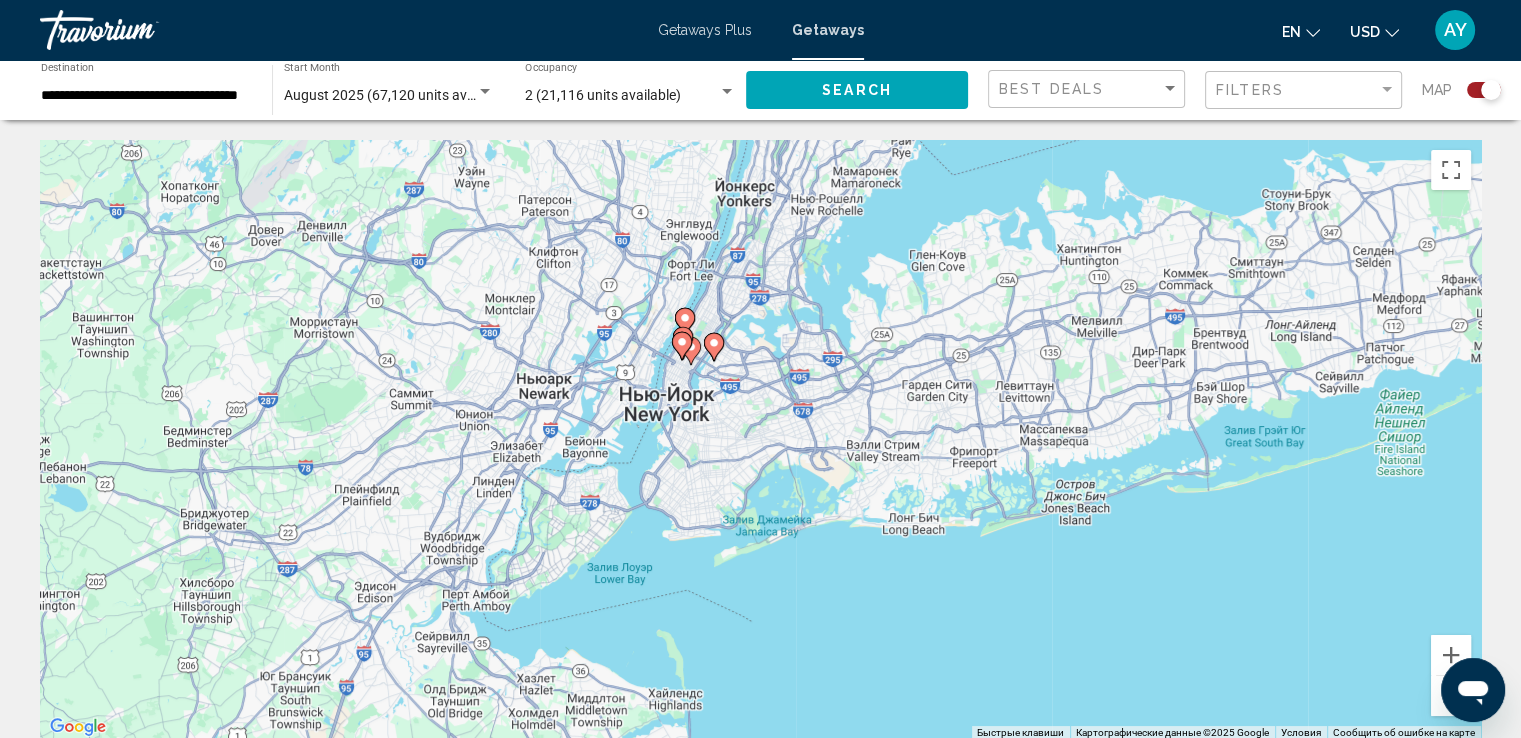 drag, startPoint x: 774, startPoint y: 472, endPoint x: 801, endPoint y: 534, distance: 67.62396 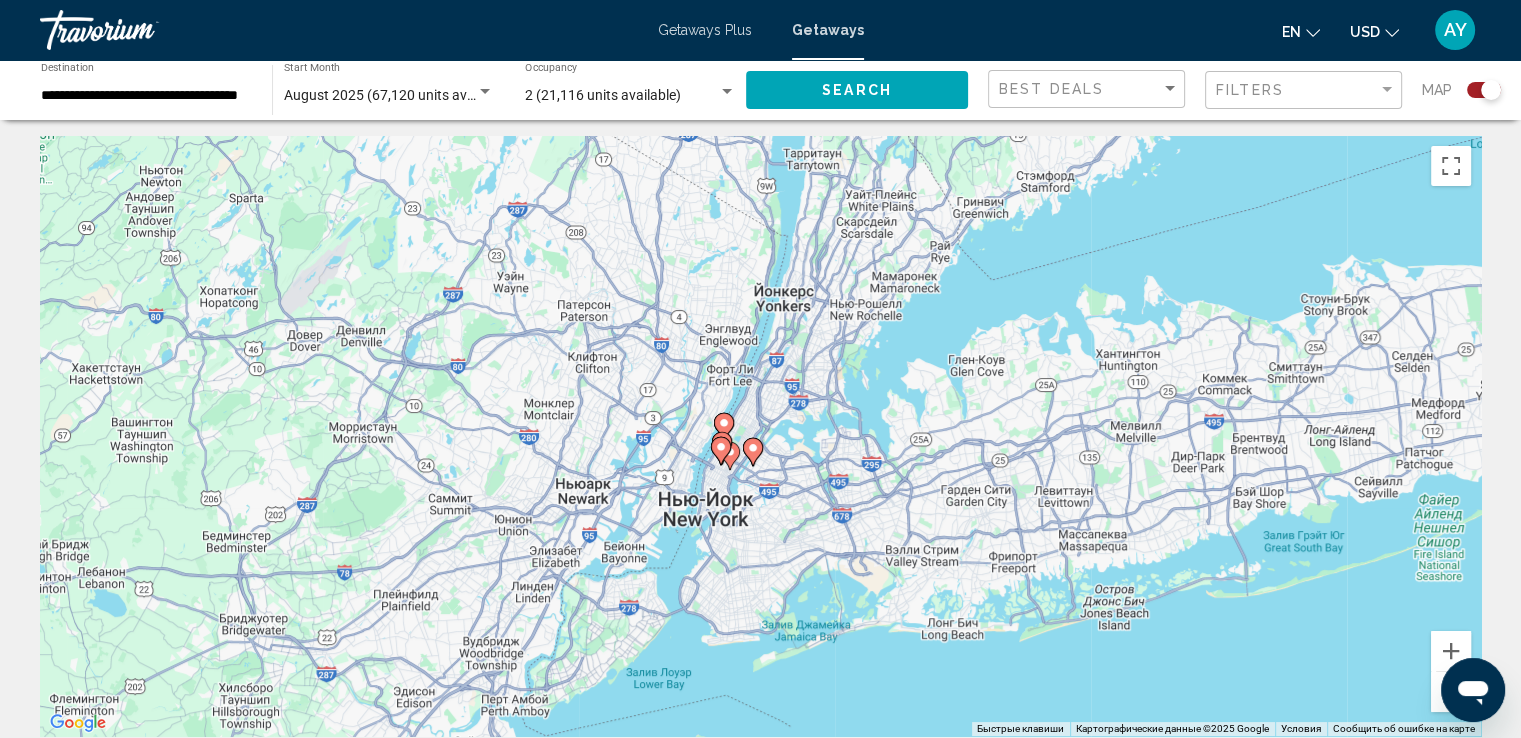 scroll, scrollTop: 0, scrollLeft: 0, axis: both 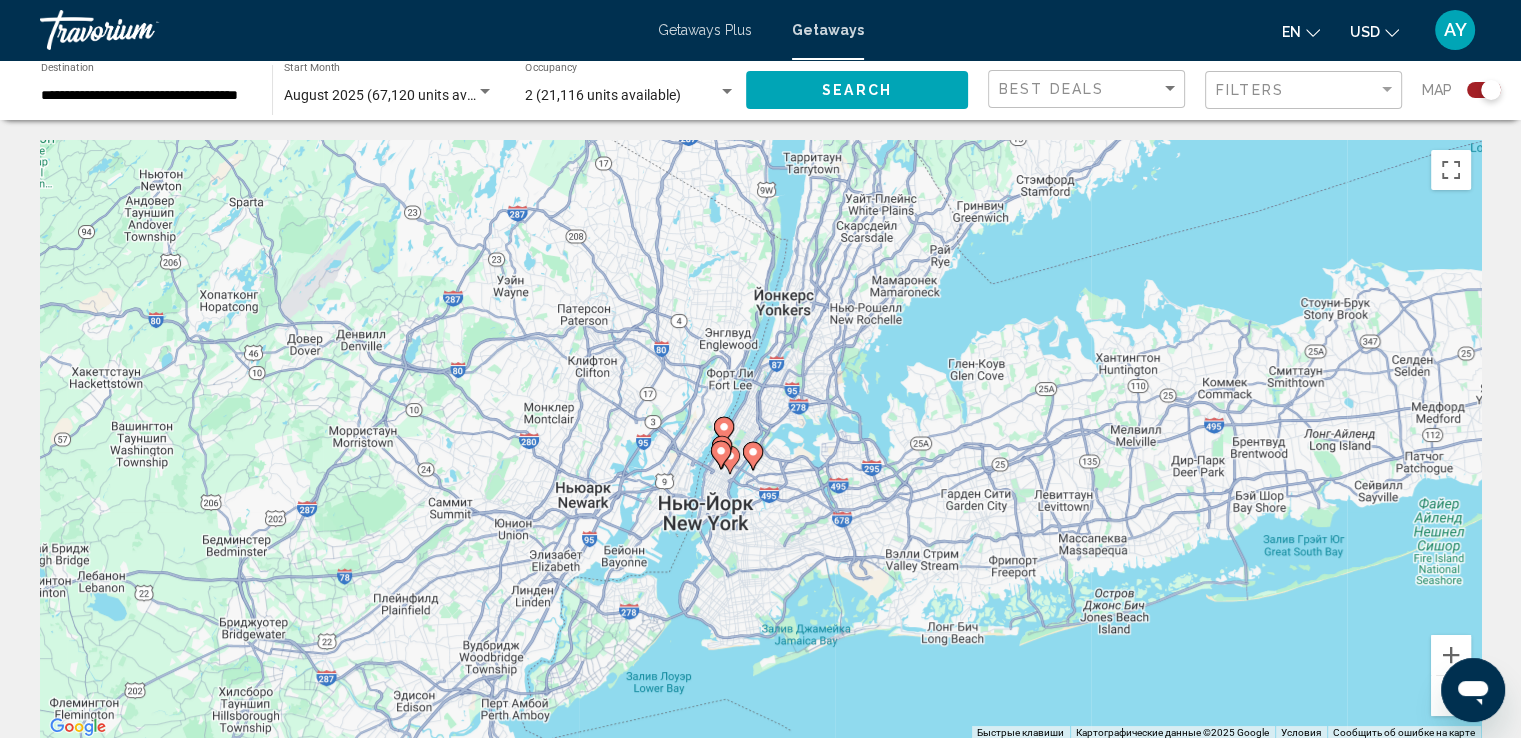 click on "Чтобы активировать перетаскивание с помощью клавиатуры, нажмите Alt + Ввод. После этого перемещайте маркер, используя клавиши со стрелками. Чтобы завершить перетаскивание, нажмите клавишу Ввод. Чтобы отменить действие, нажмите клавишу Esc." at bounding box center [760, 440] 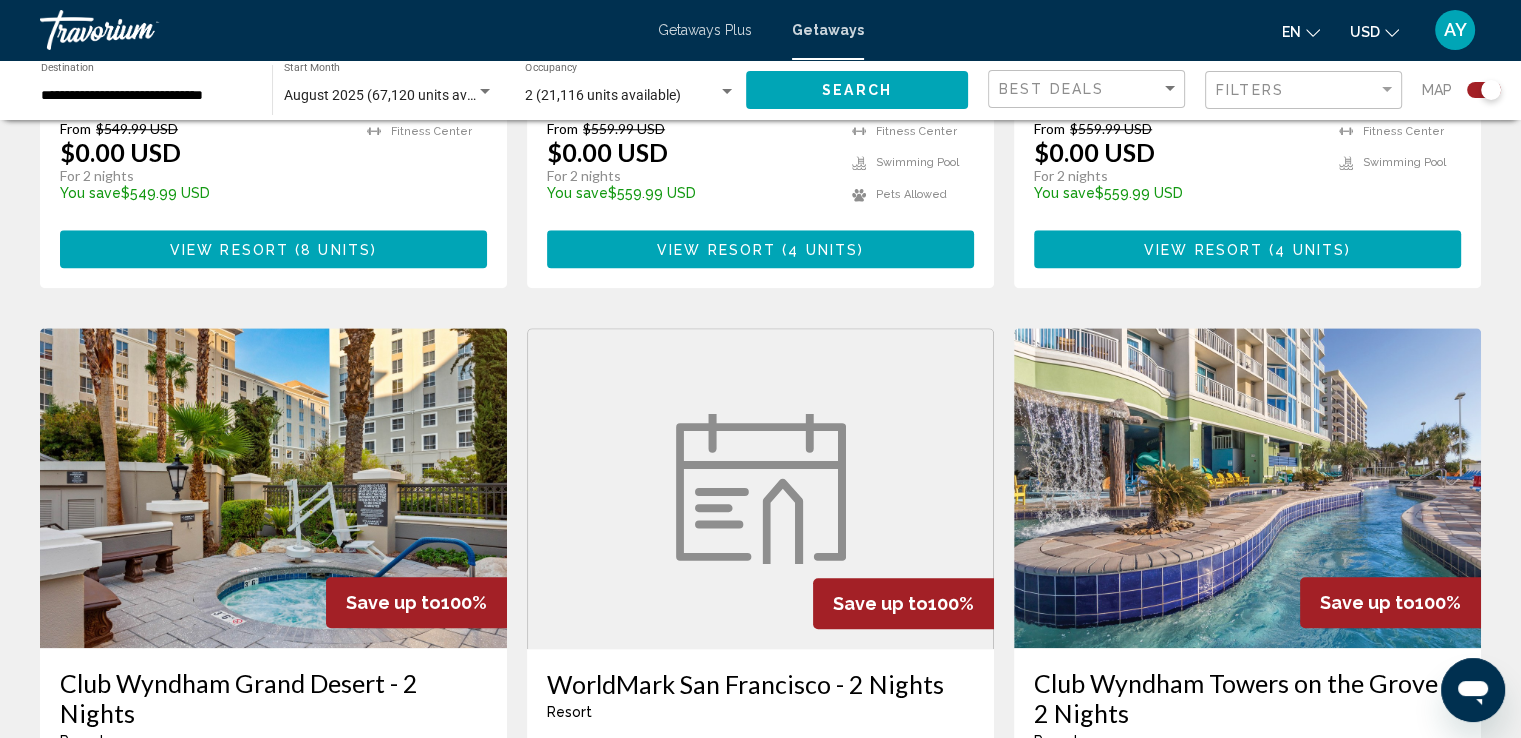 scroll, scrollTop: 0, scrollLeft: 0, axis: both 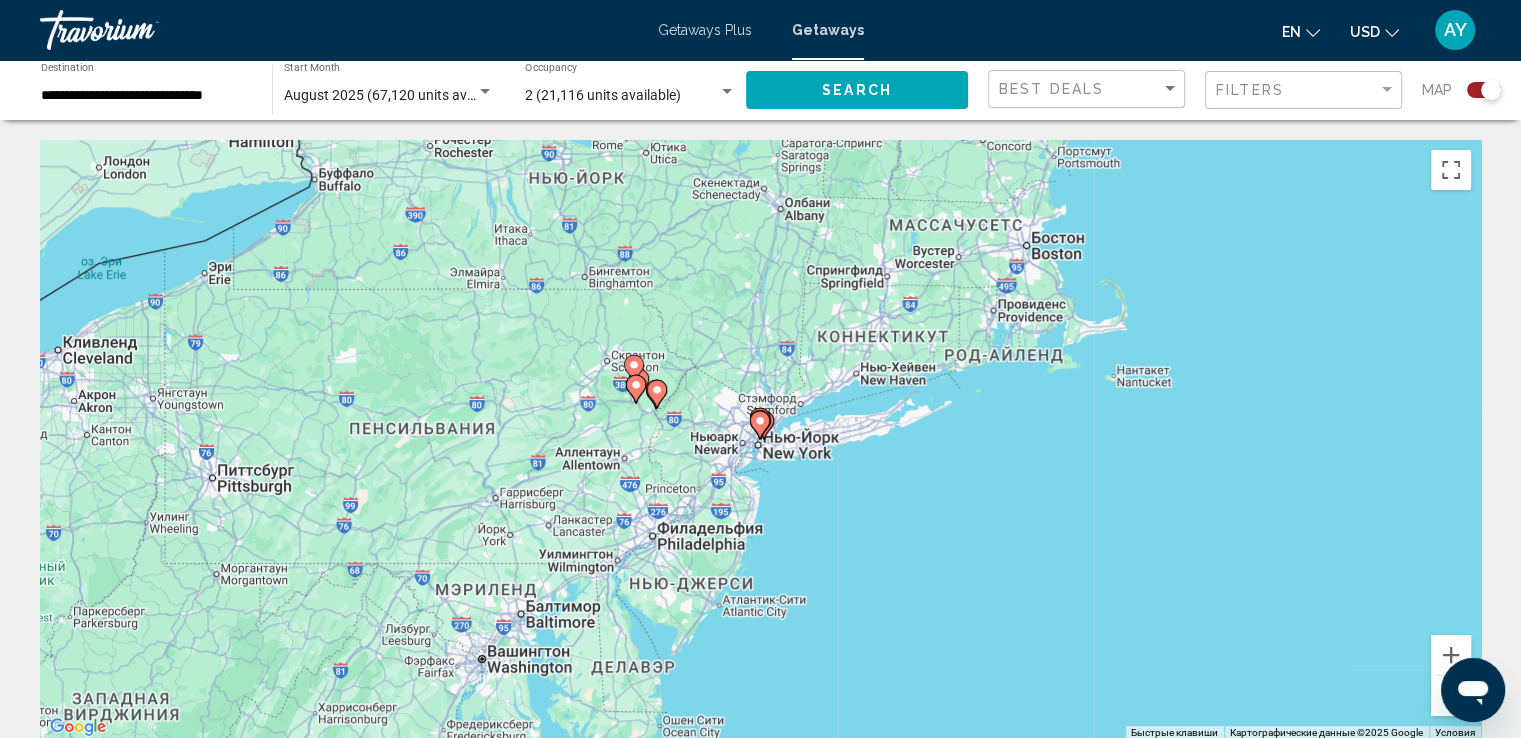 click at bounding box center (760, 425) 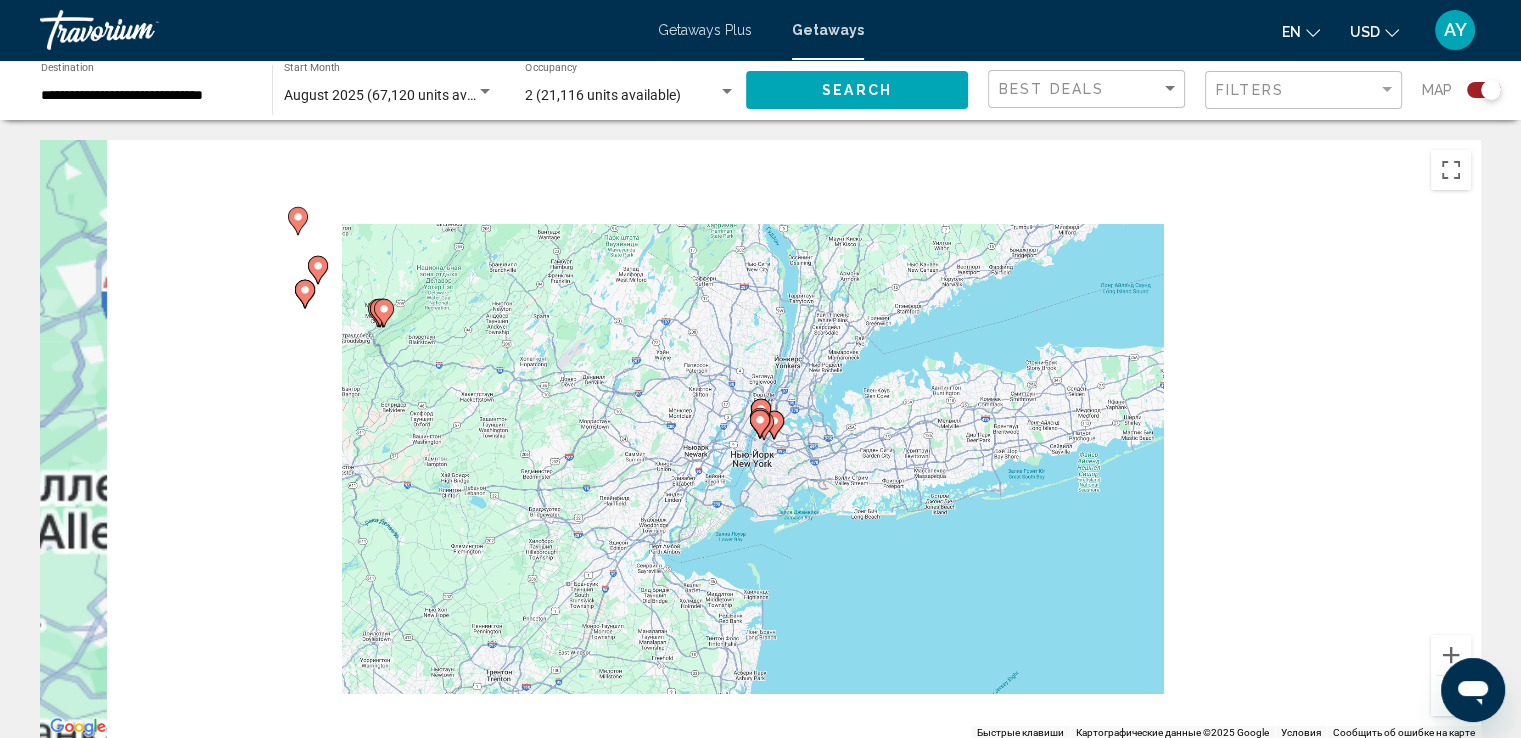 click at bounding box center (760, 424) 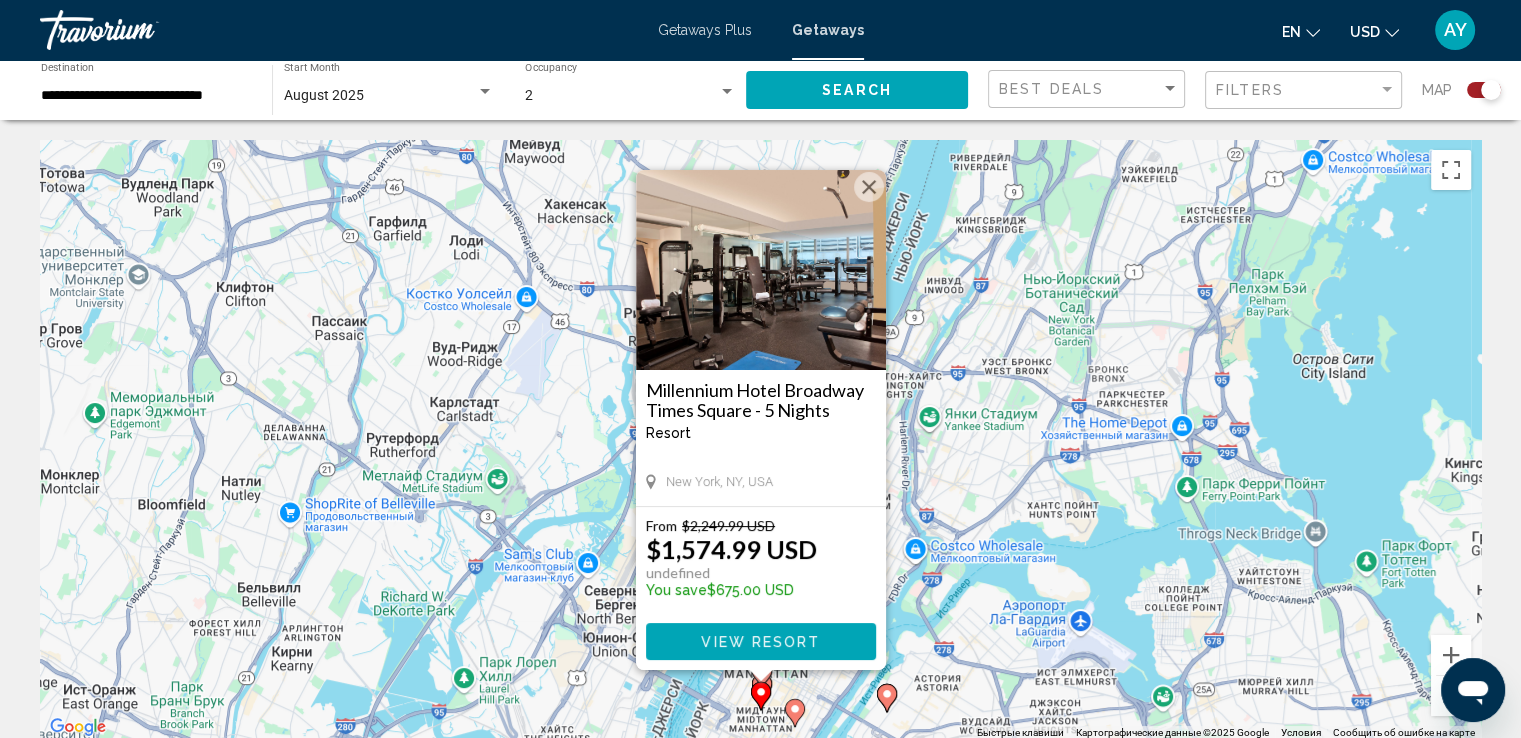 click on "Чтобы активировать перетаскивание с помощью клавиатуры, нажмите Alt + Ввод. После этого перемещайте маркер, используя клавиши со стрелками. Чтобы завершить перетаскивание, нажмите клавишу Ввод. Чтобы отменить действие, нажмите клавишу Esc.  Millennium Hotel Broadway Times Square - 5 Nights  Resort  -  This is an adults only resort
New York, NY, USA From $2,249.99 USD $1,574.99 USD undefined You save  $675.00 USD  View Resort" at bounding box center [760, 440] 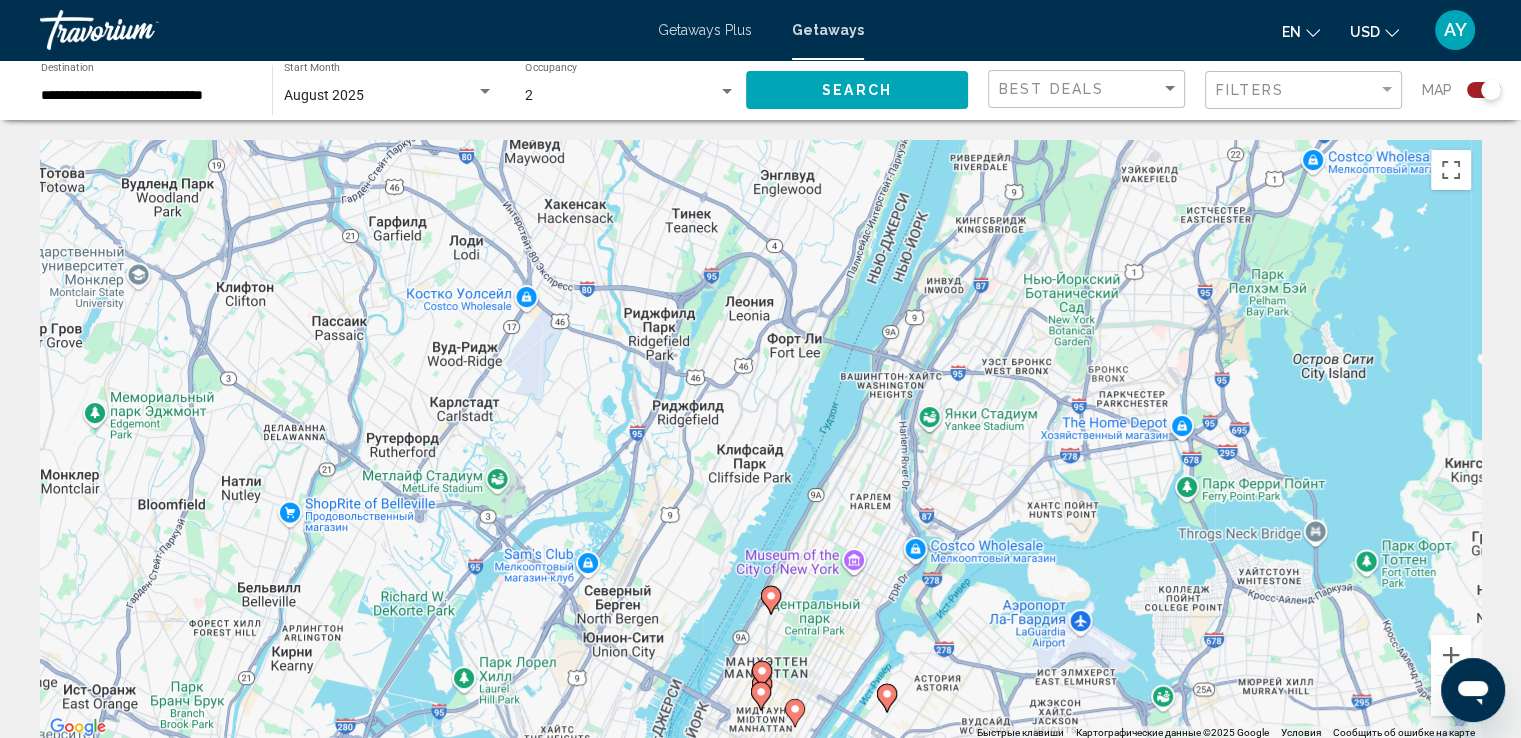 click 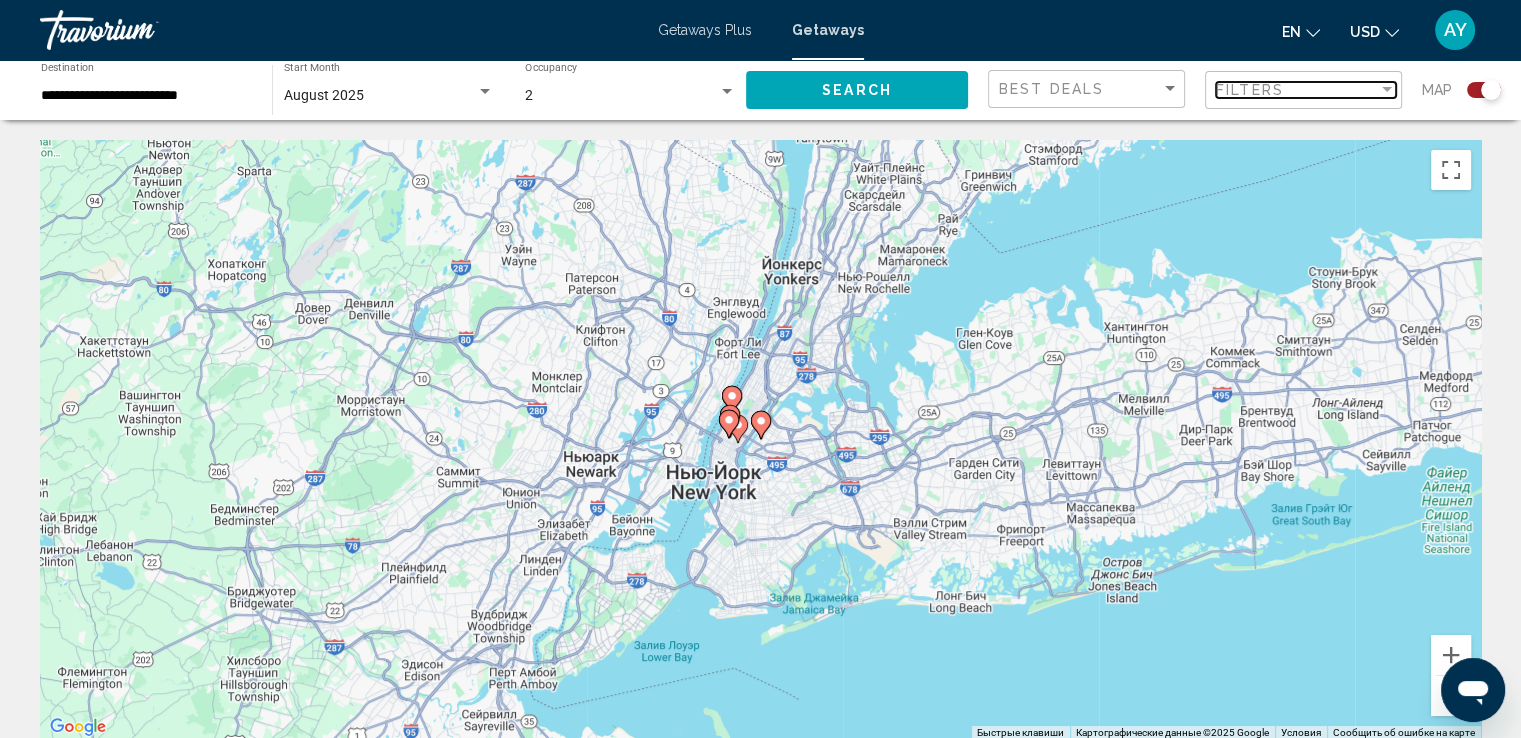 click on "Filters" at bounding box center (1297, 90) 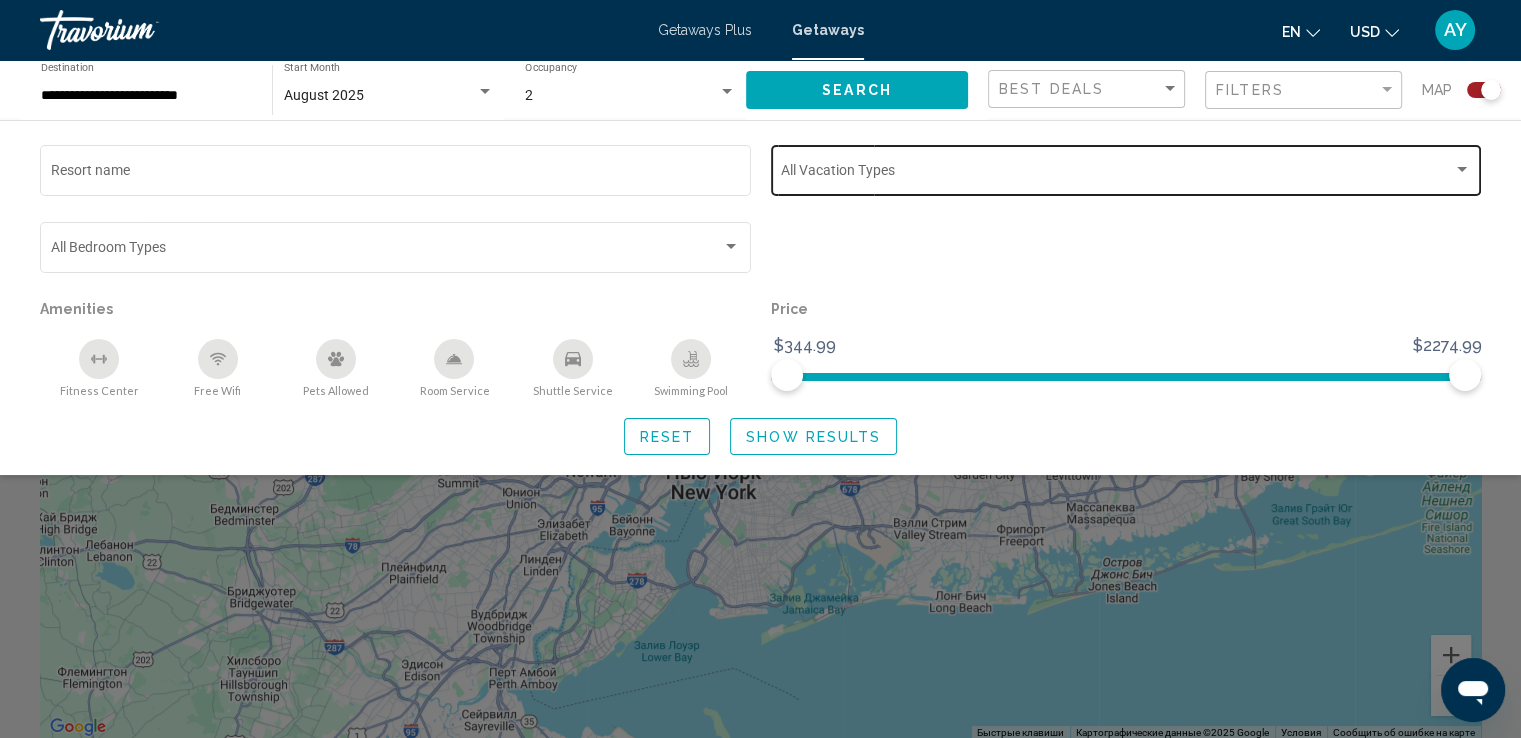 click at bounding box center (1117, 174) 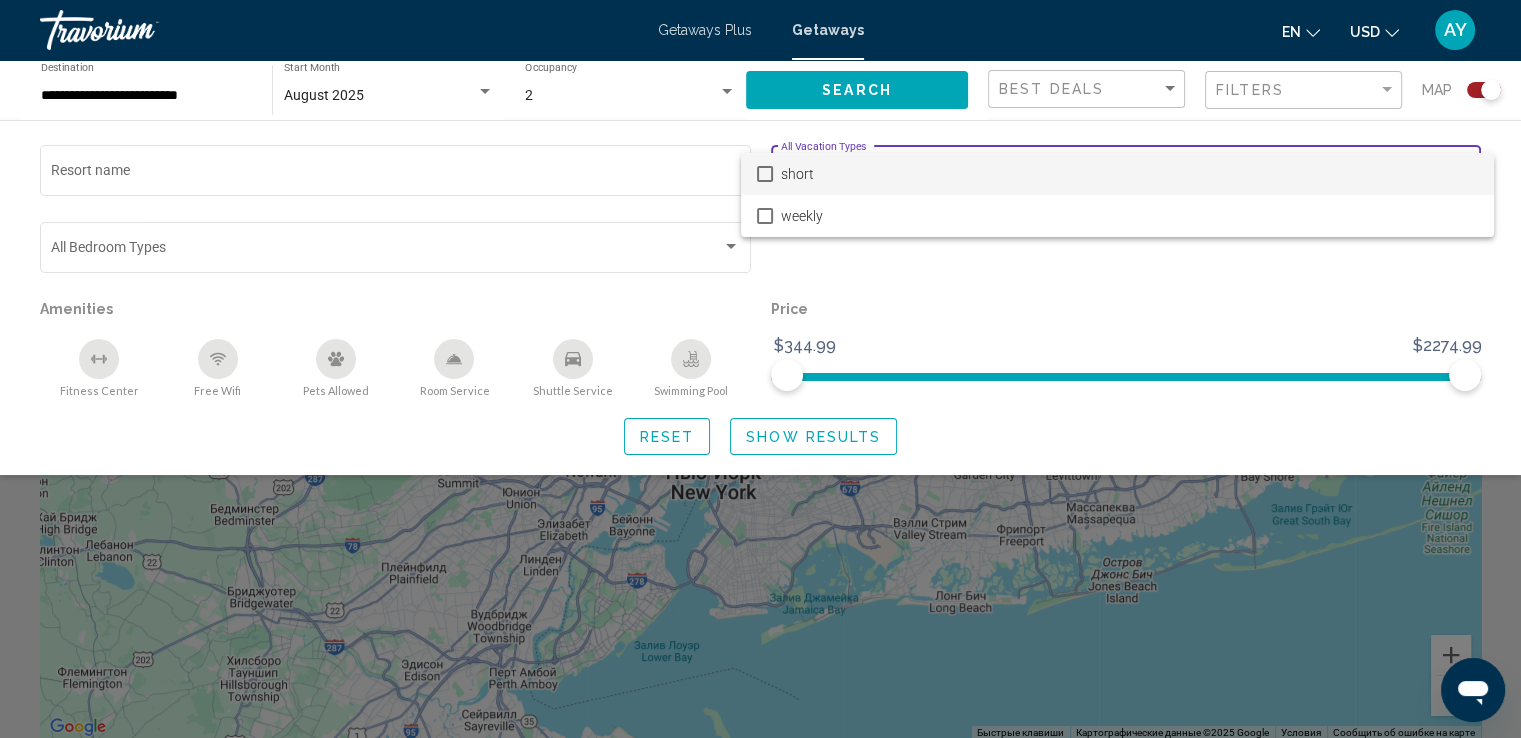 click on "short" at bounding box center (1129, 174) 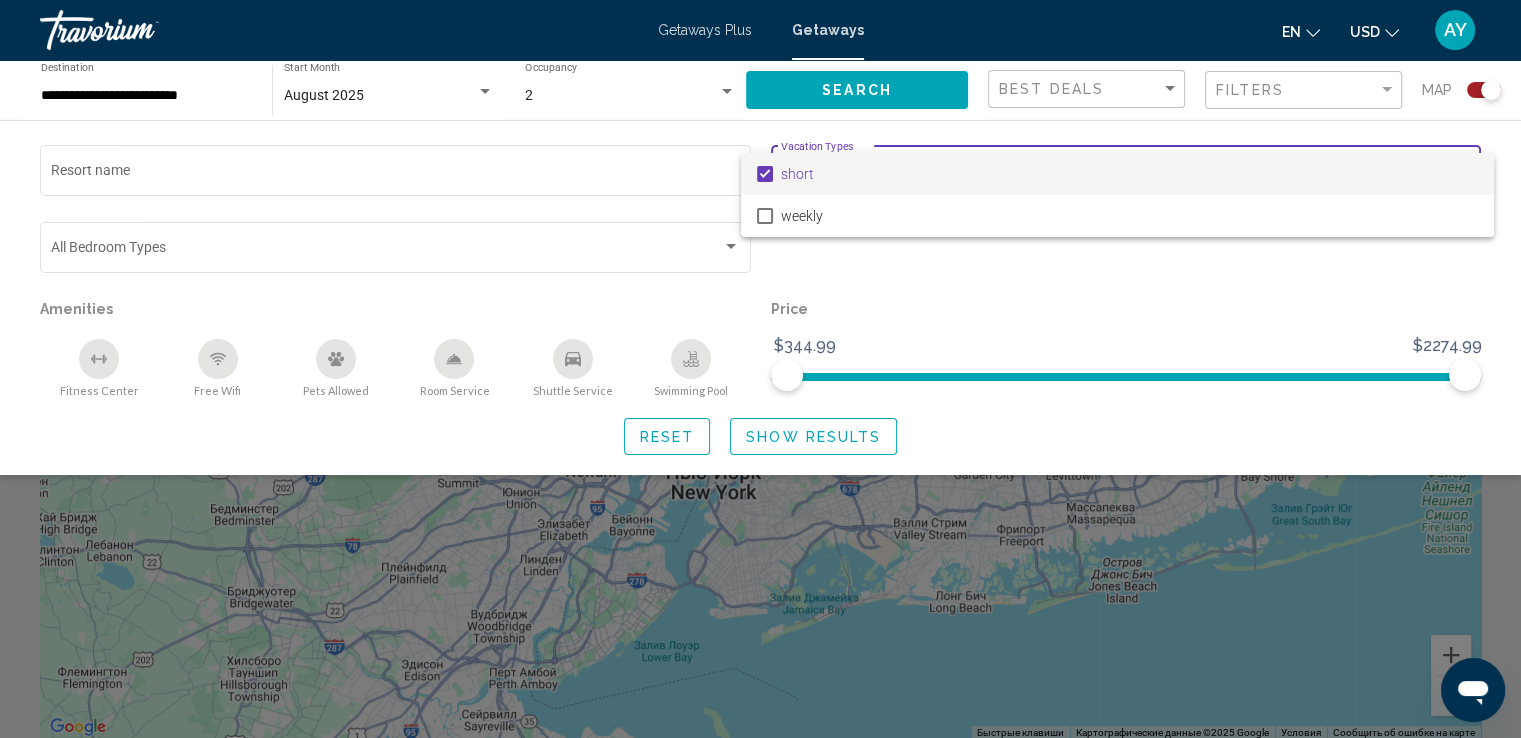 click at bounding box center (760, 369) 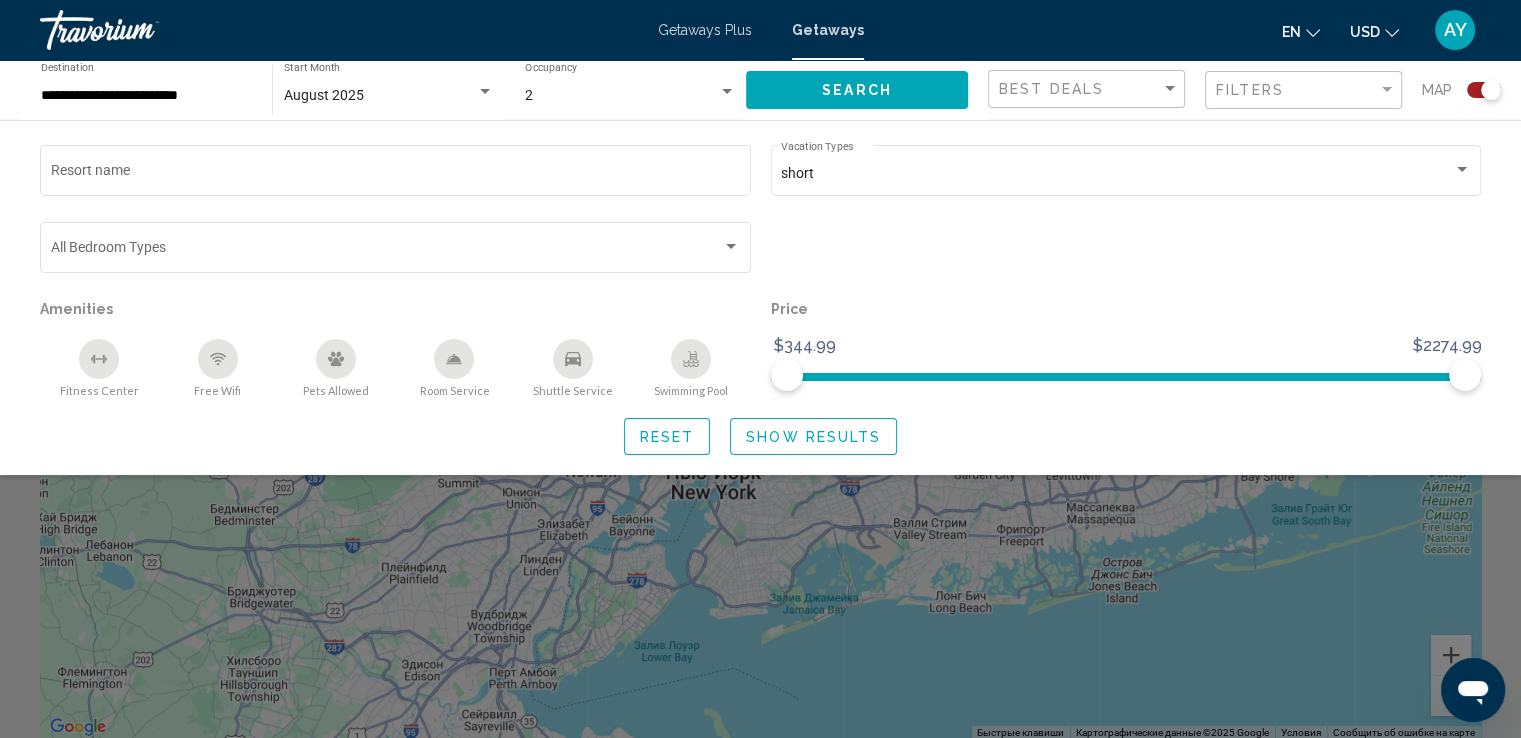 click on "Show Results" 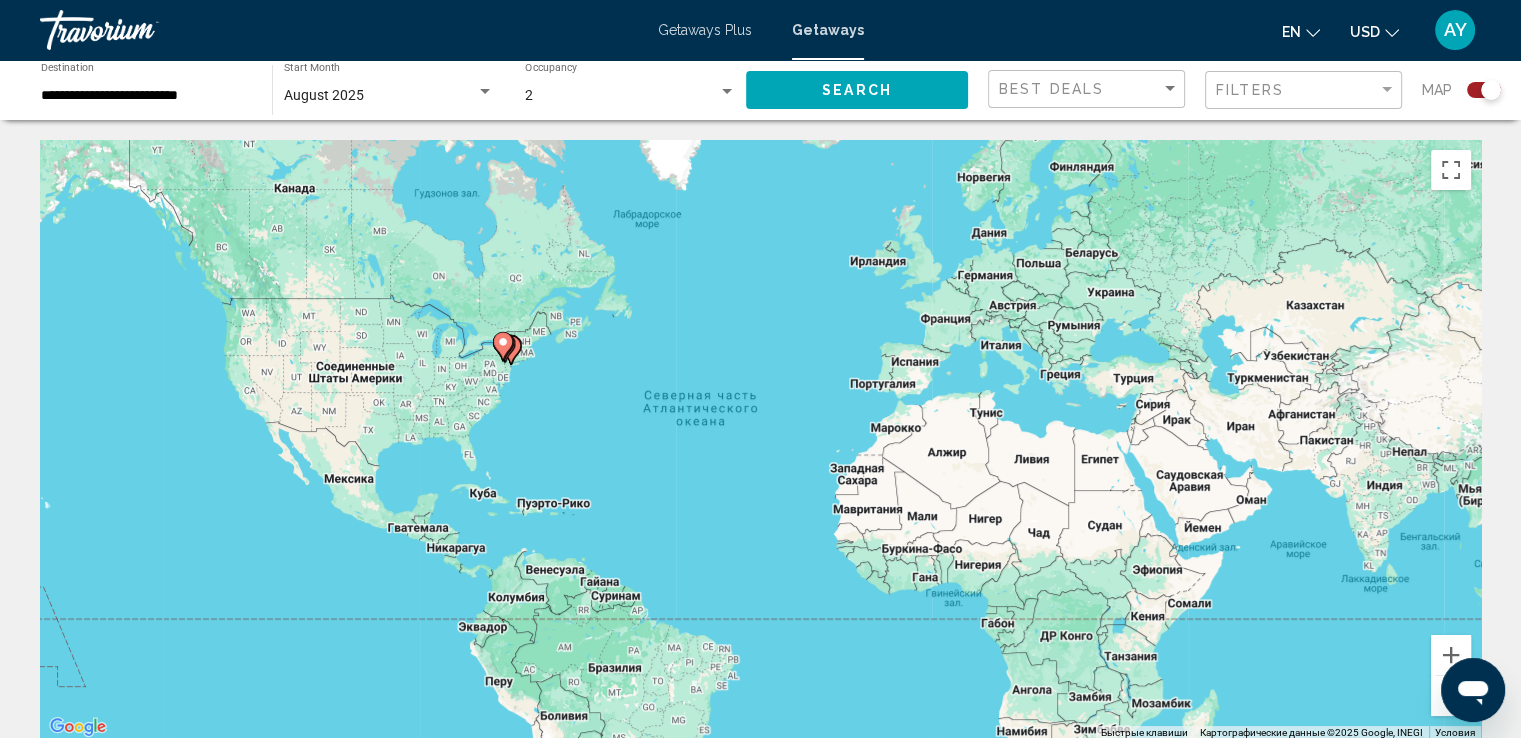 click at bounding box center [503, 346] 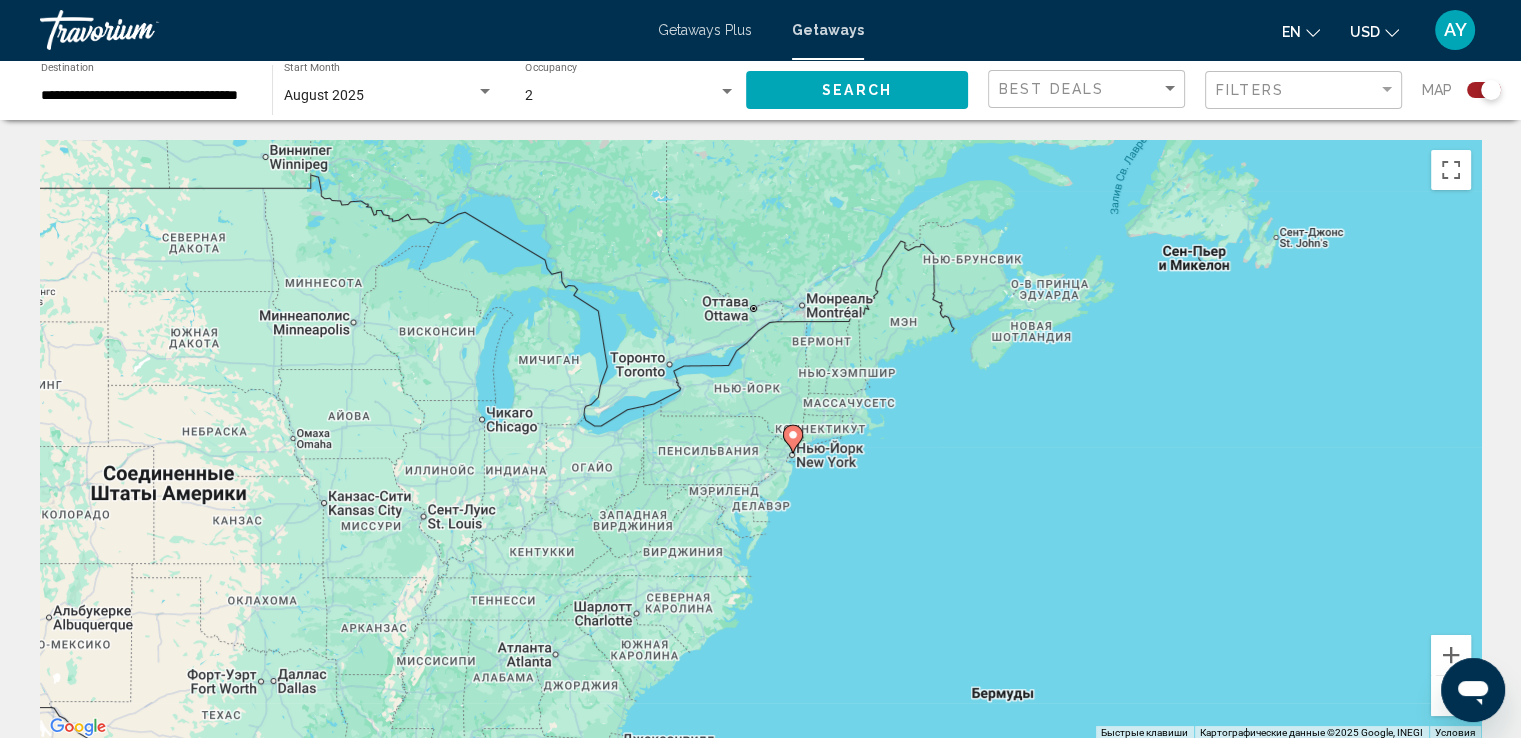 click 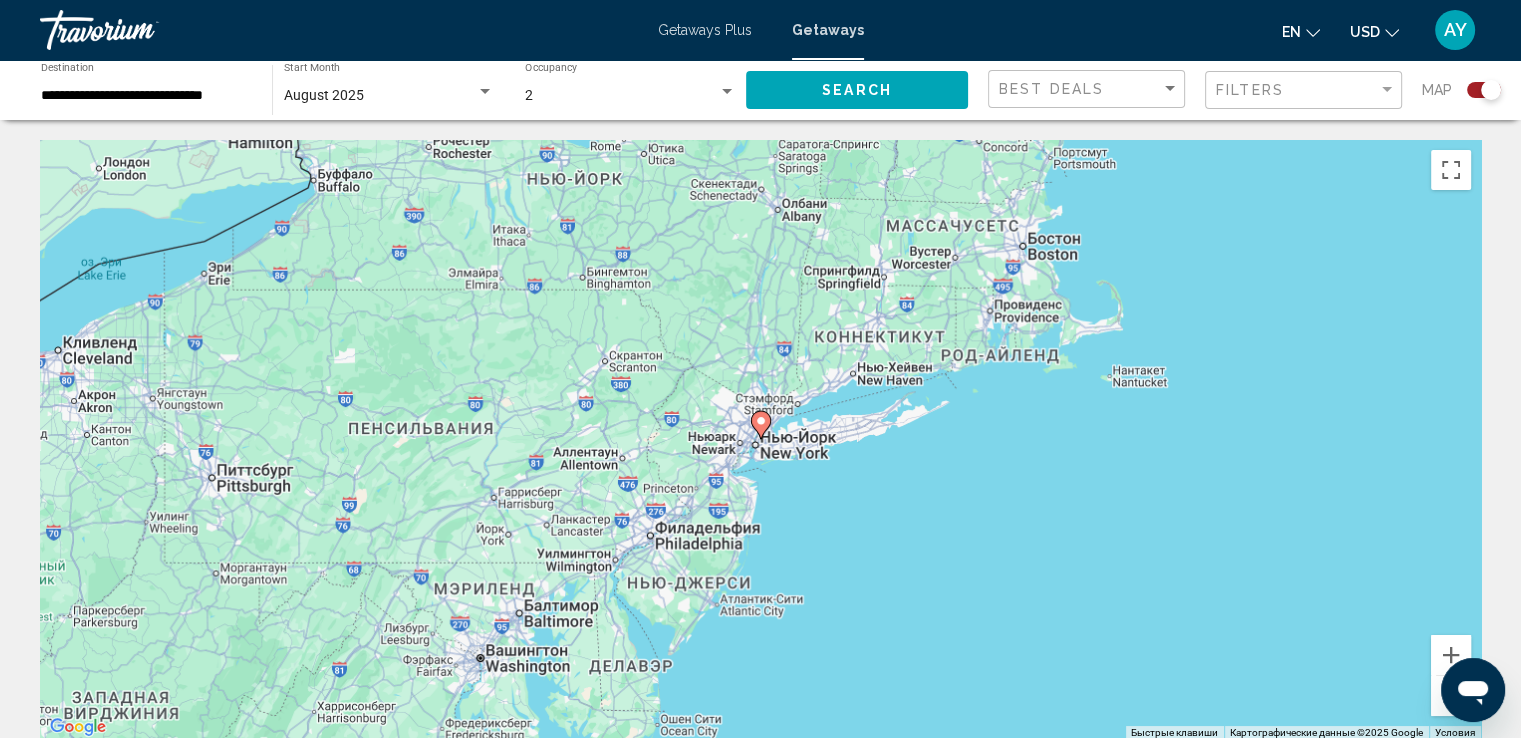 click on "Для навигации используйте клавиши со стрелками.  Чтобы активировать перетаскивание с помощью клавиатуры, нажмите Alt + Ввод. После этого перемещайте маркер, используя клавиши со стрелками. Чтобы завершить перетаскивание, нажмите клавишу Ввод. Чтобы отменить действие, нажмите клавишу Esc." at bounding box center [760, 440] 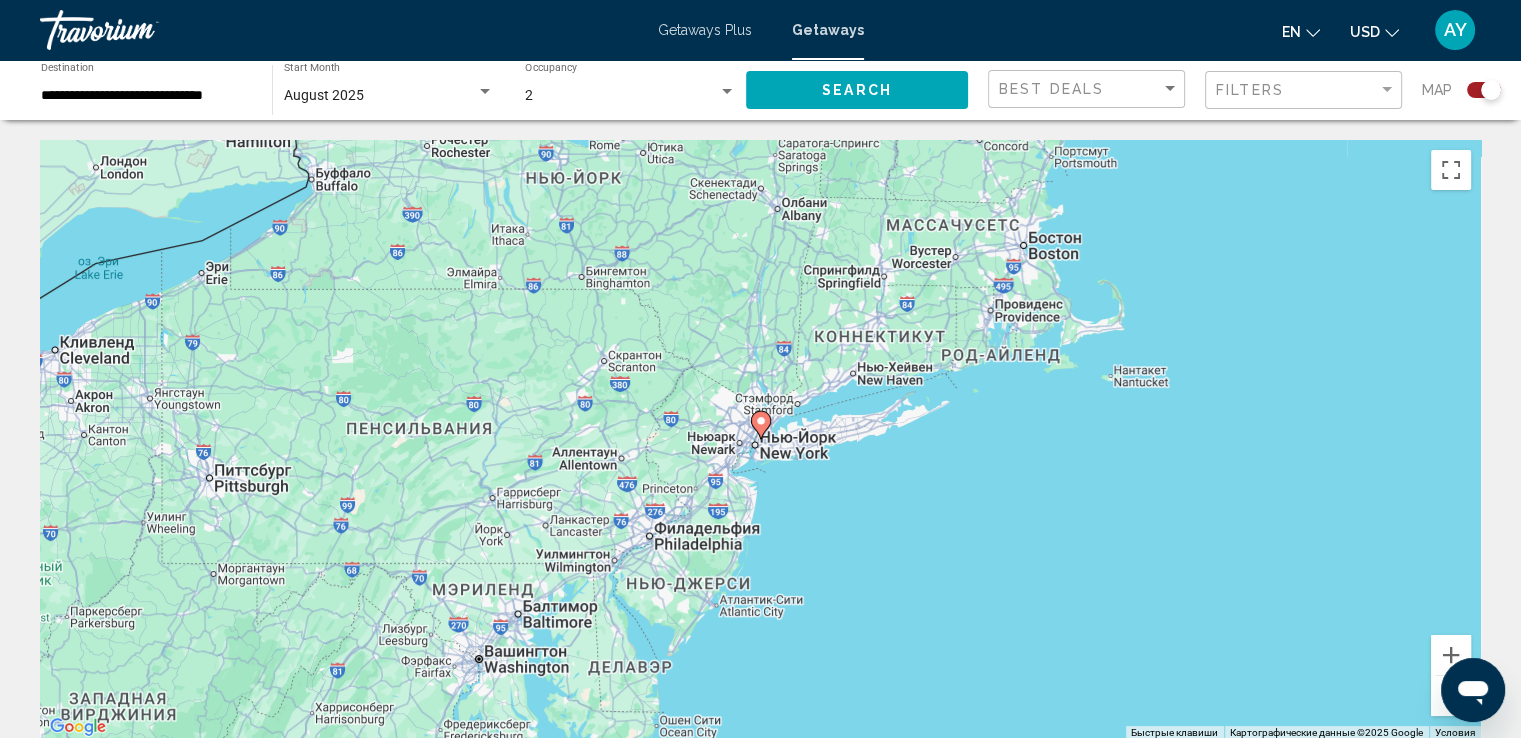 click 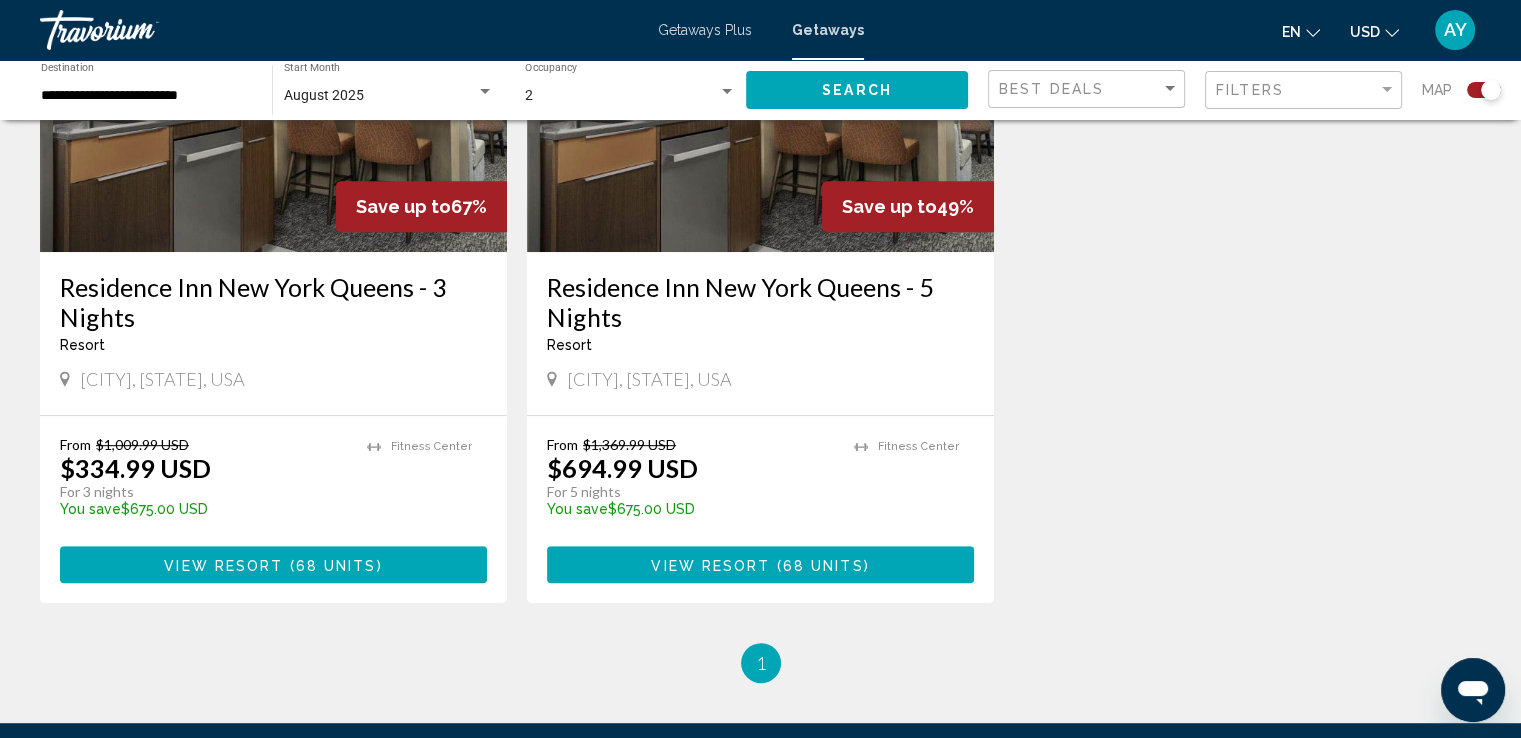 scroll, scrollTop: 962, scrollLeft: 0, axis: vertical 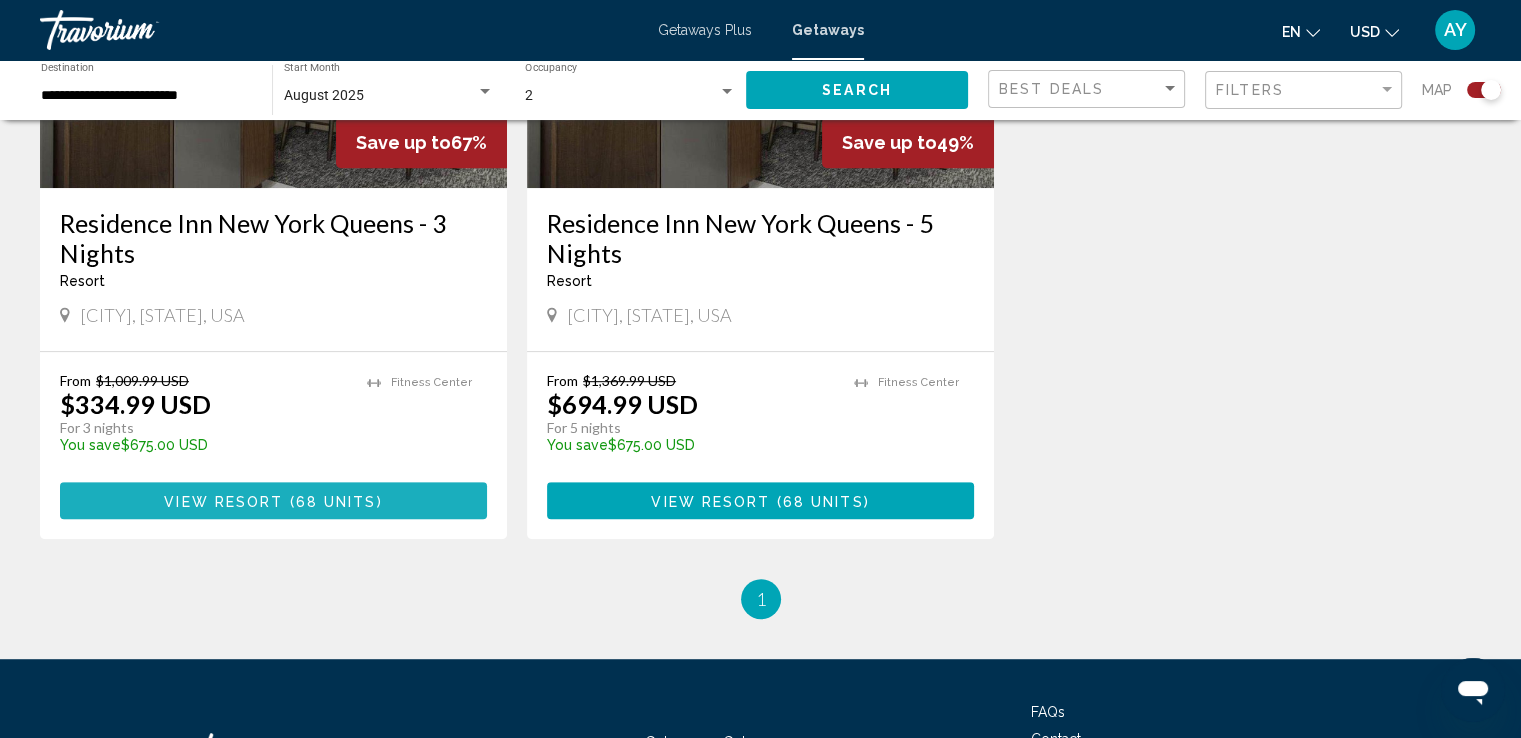 click on "68 units" at bounding box center (336, 501) 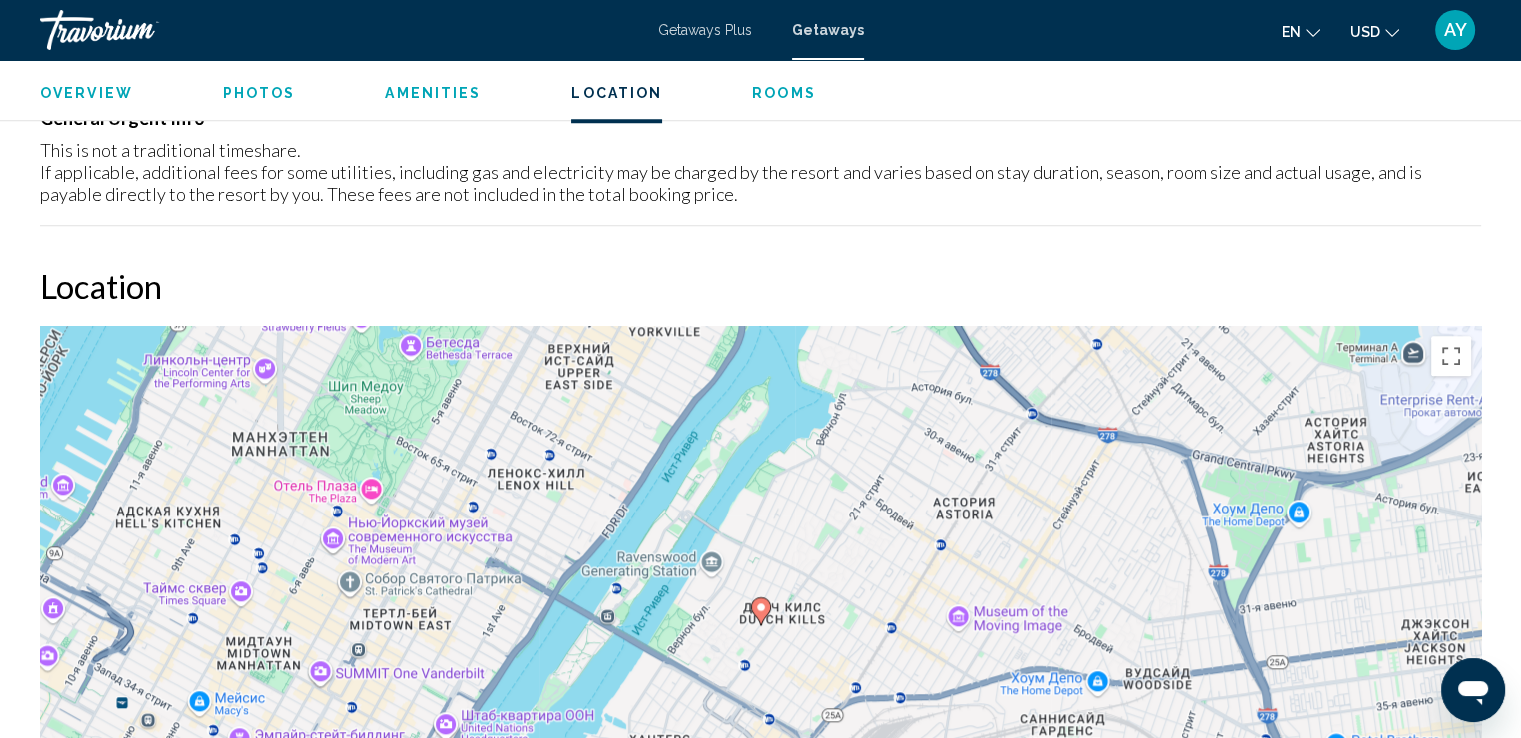 scroll, scrollTop: 1750, scrollLeft: 0, axis: vertical 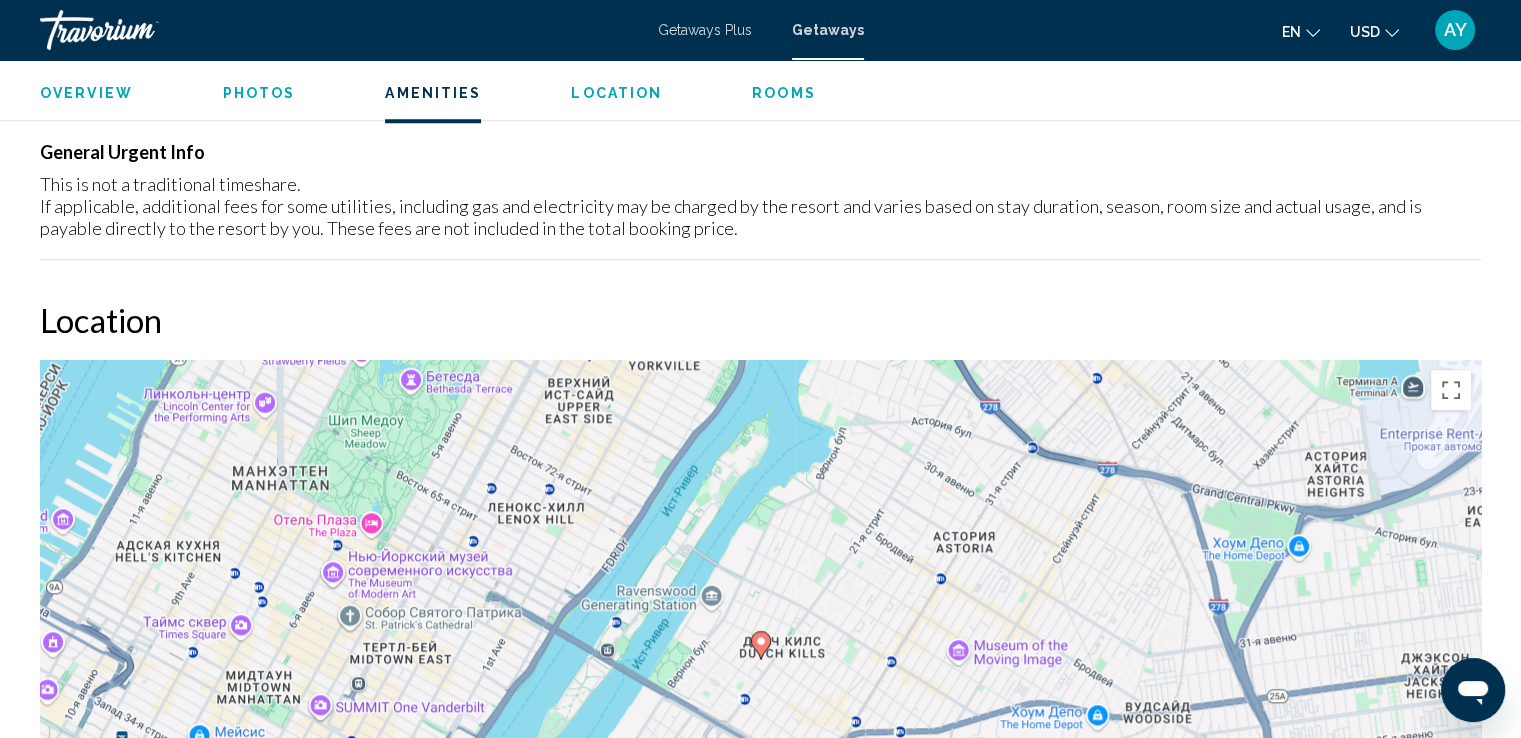 drag, startPoint x: 440, startPoint y: 87, endPoint x: 496, endPoint y: 81, distance: 56.32051 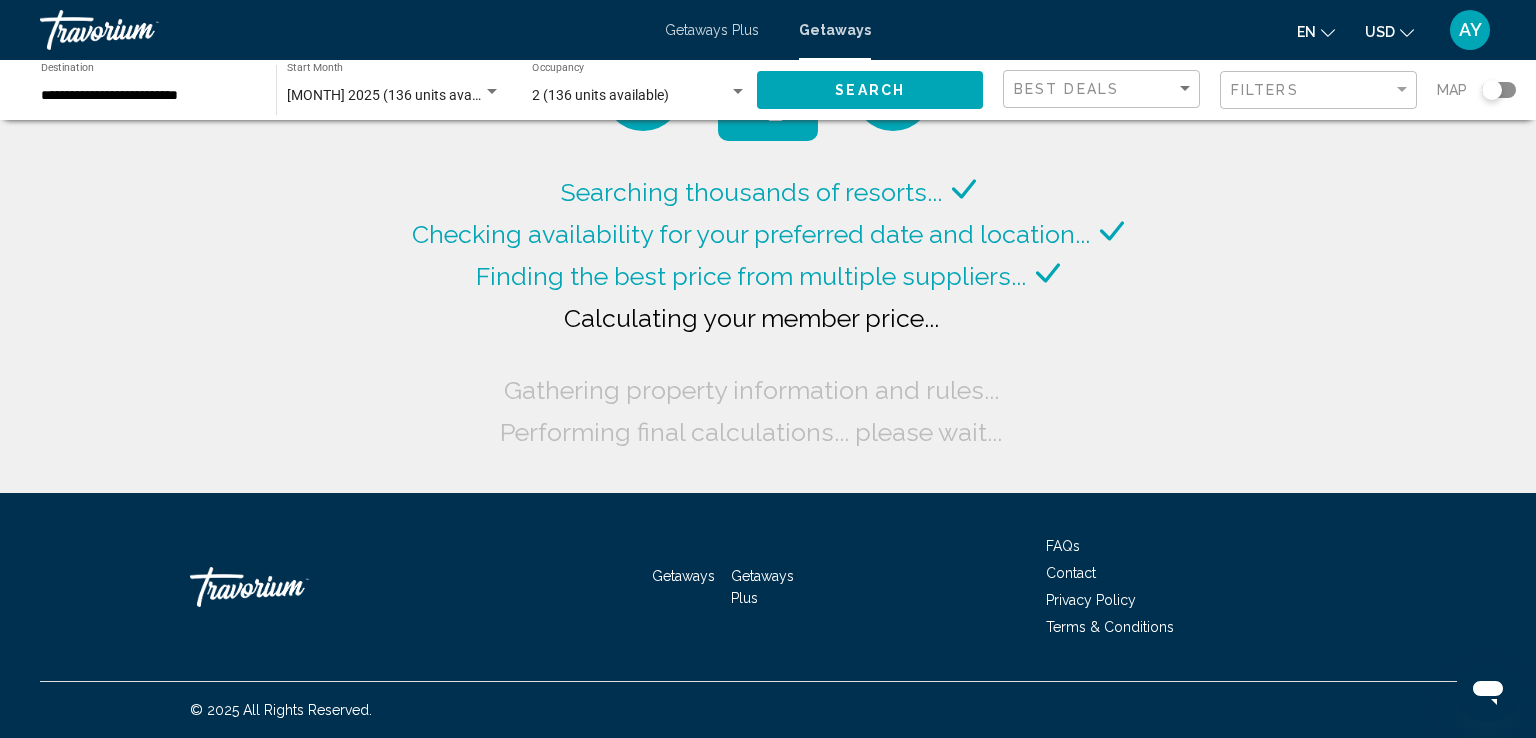 drag, startPoint x: 629, startPoint y: 162, endPoint x: 670, endPoint y: 145, distance: 44.38468 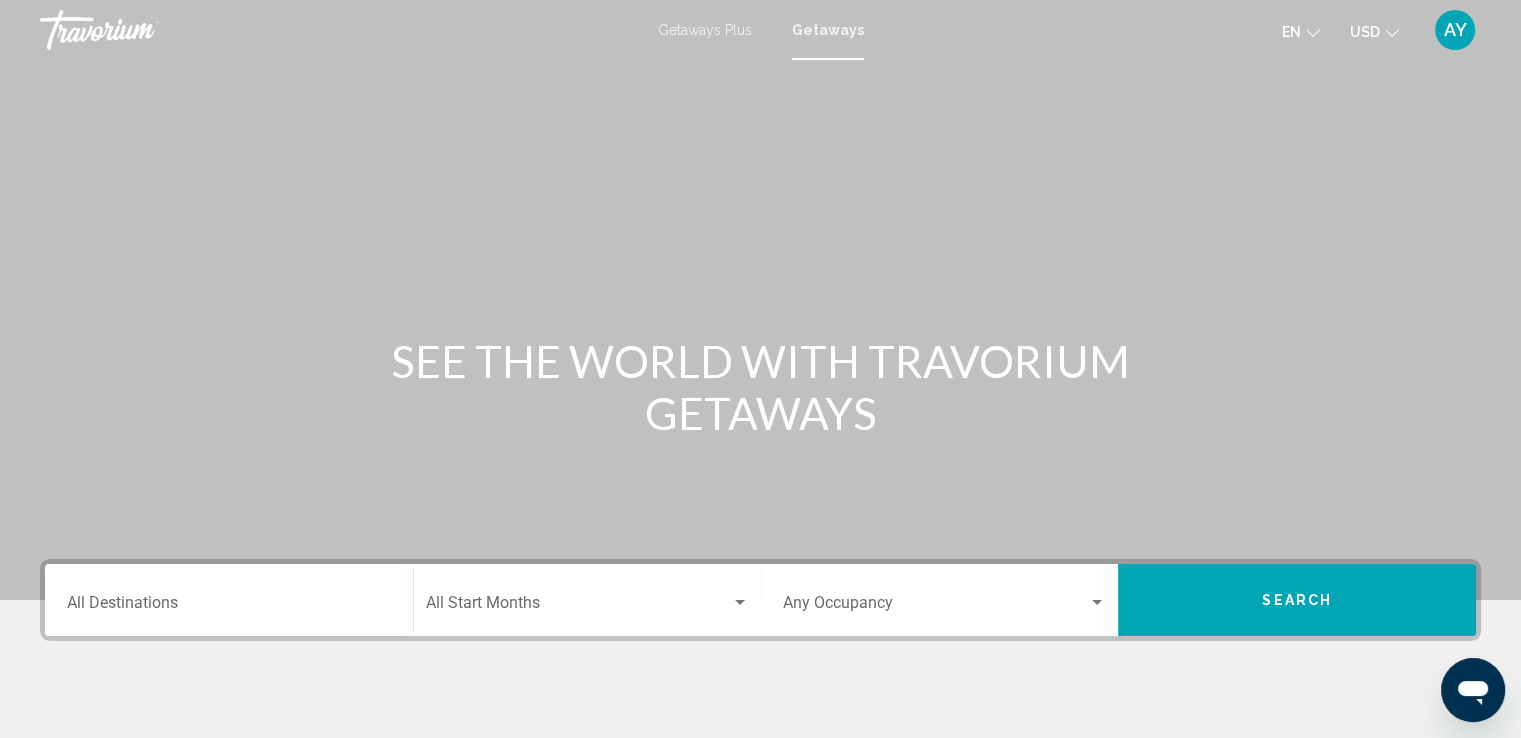 click on "Destination All Destinations Start Month All Start Months Occupancy Any Occupancy Search" at bounding box center (760, 700) 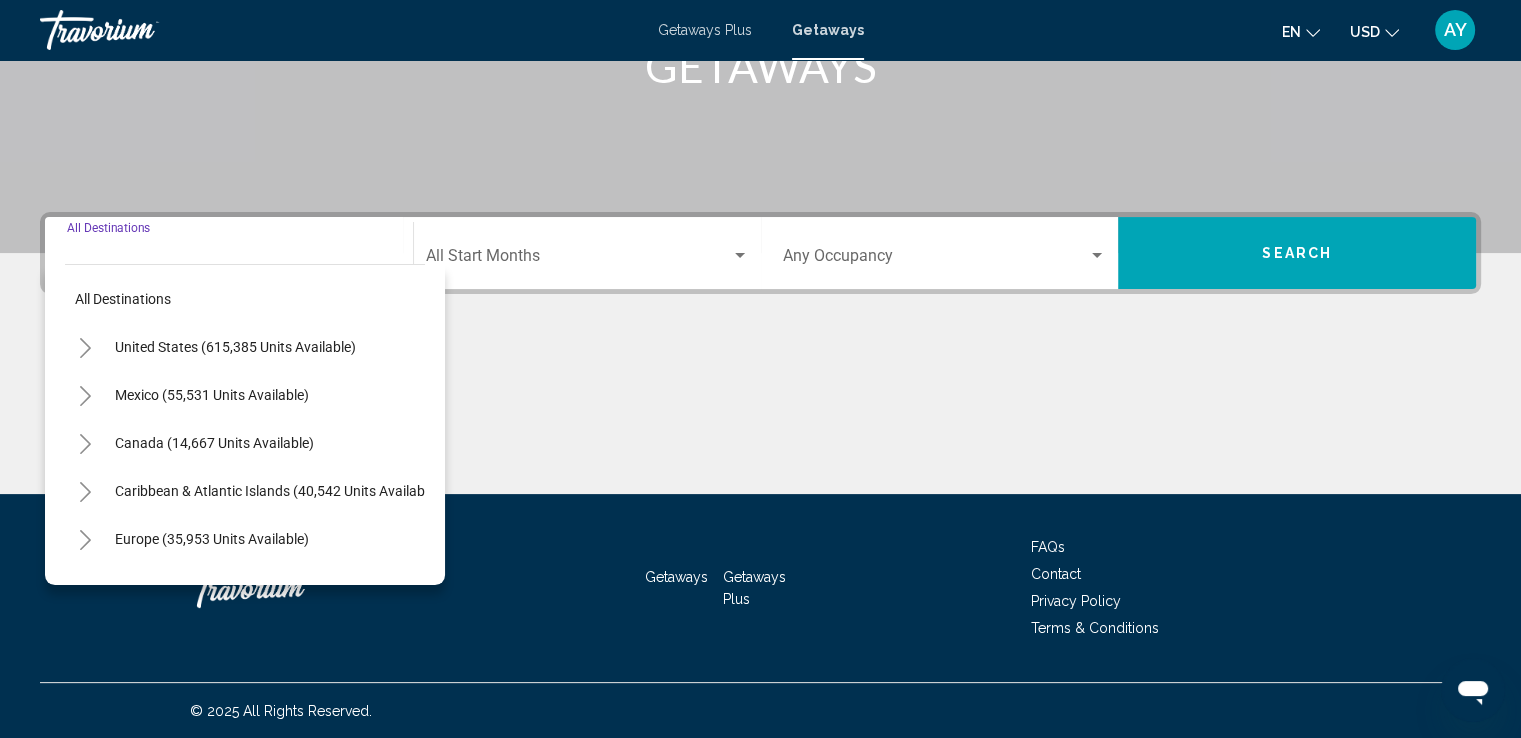 scroll, scrollTop: 348, scrollLeft: 0, axis: vertical 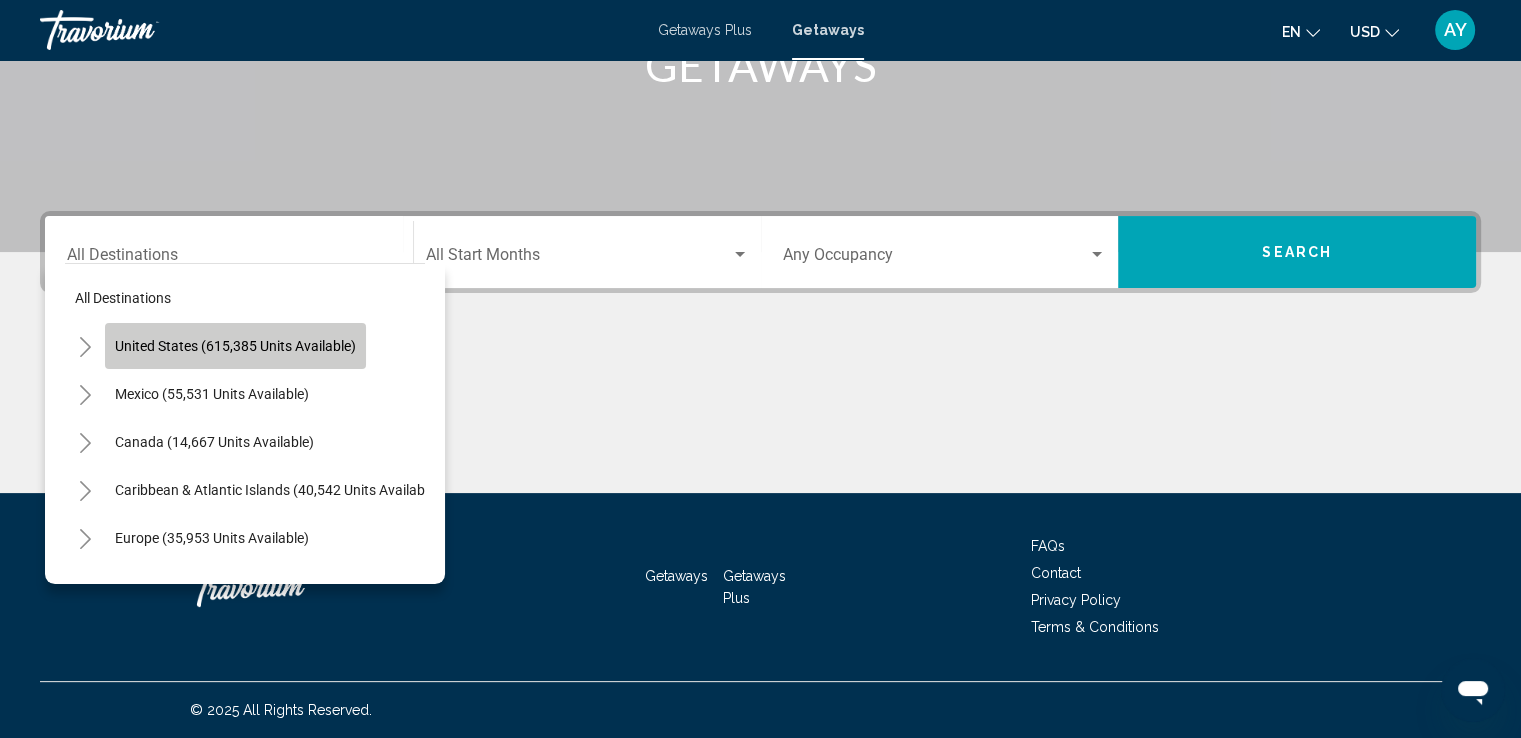 click on "United States (615,385 units available)" 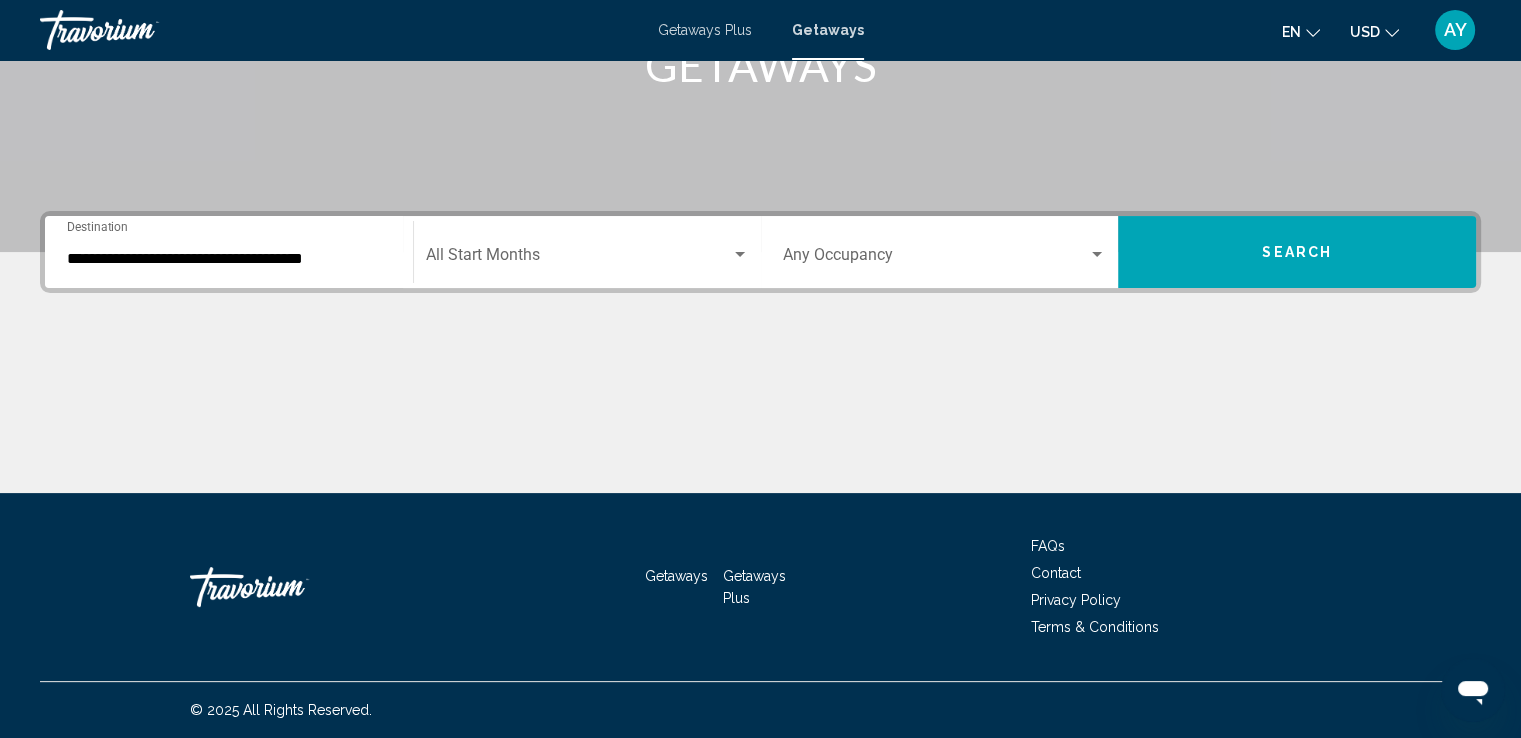 click on "Start Month All Start Months" 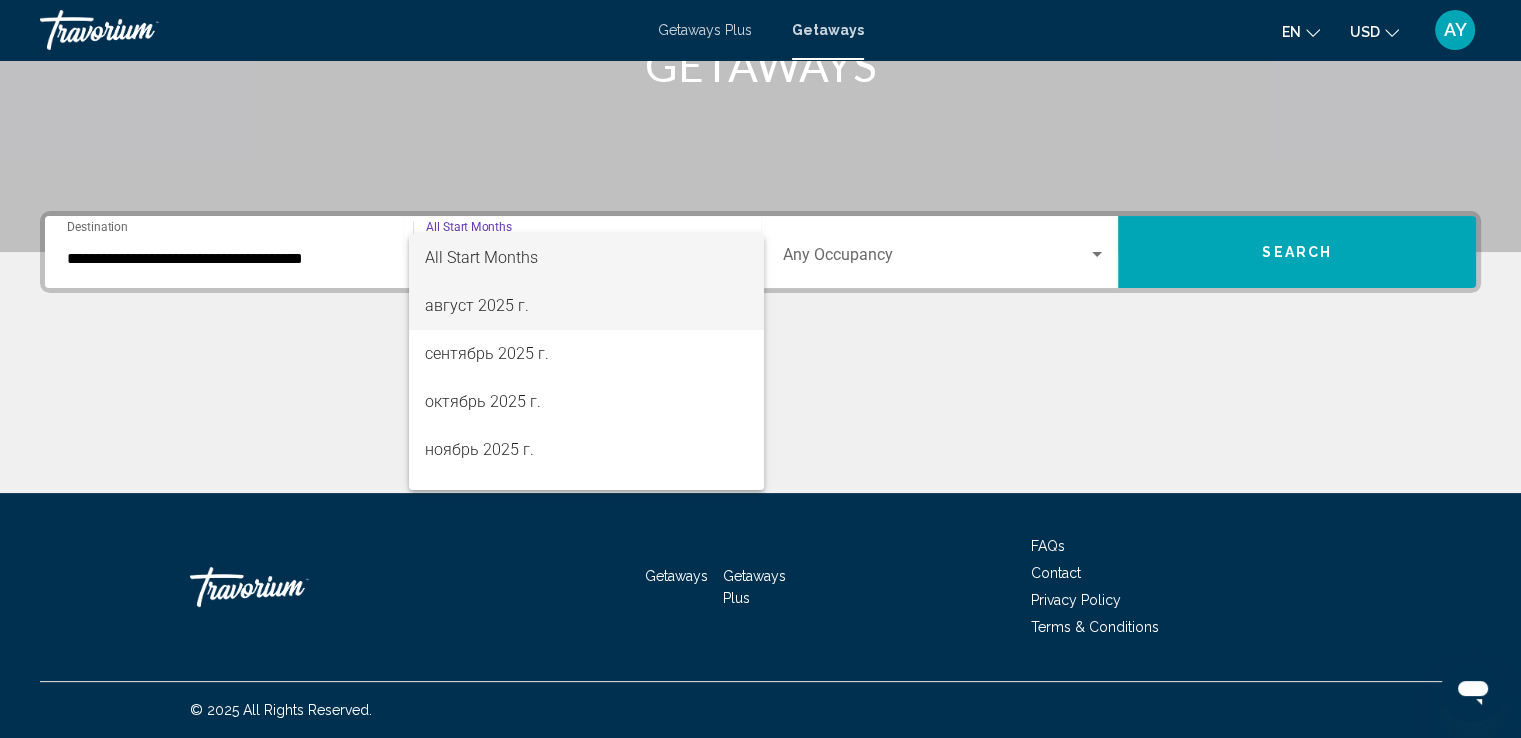 click on "август 2025 г." at bounding box center [586, 306] 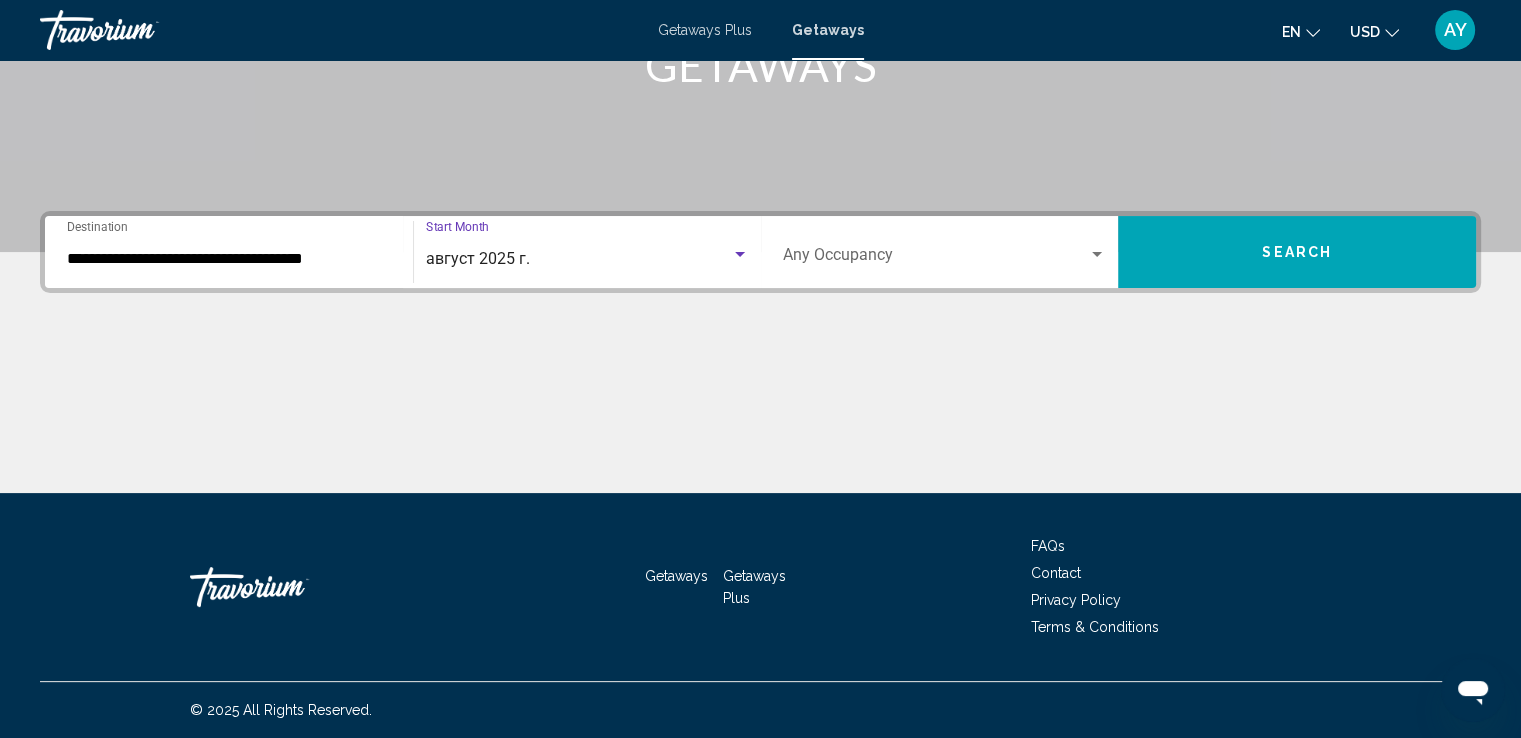 click on "Occupancy Any Occupancy" at bounding box center (945, 252) 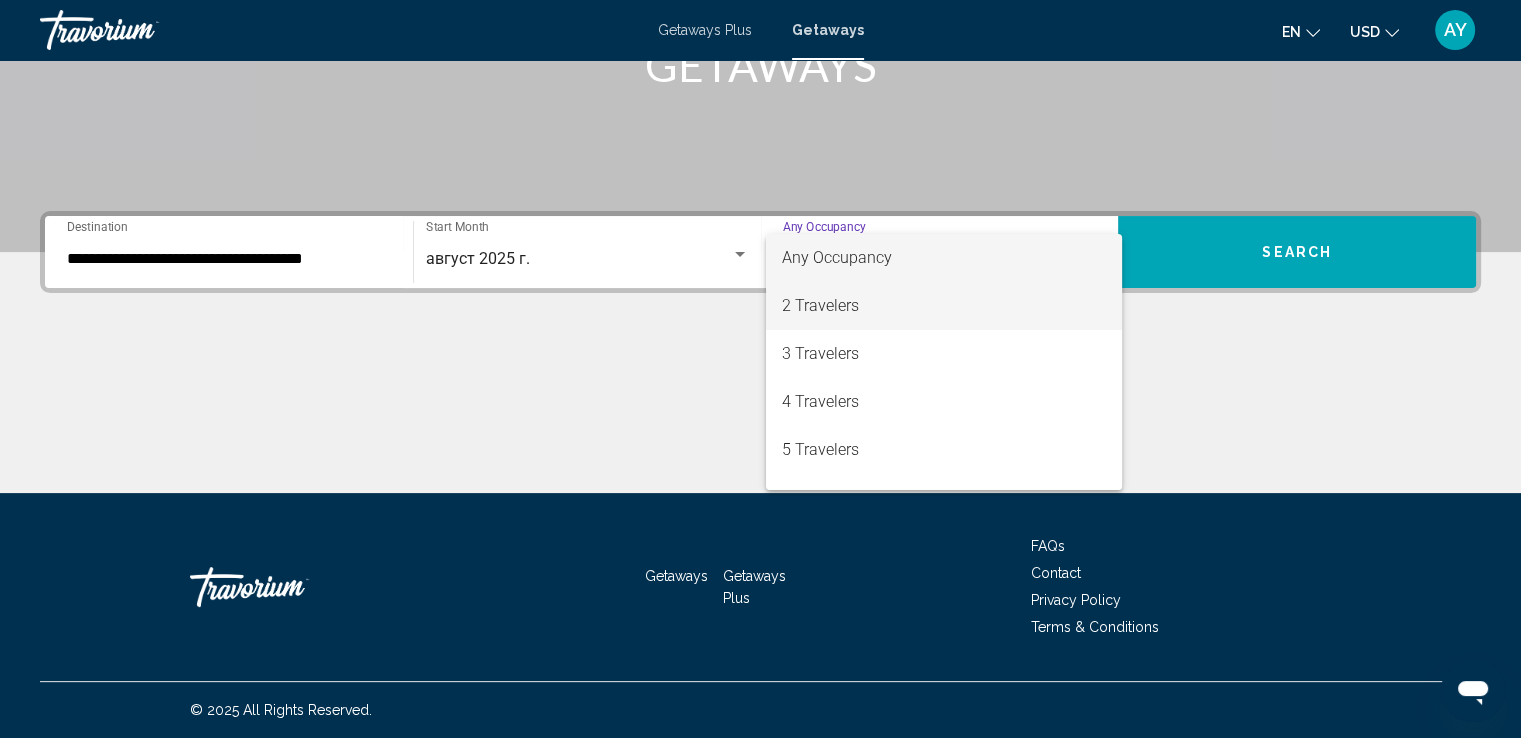 click on "2 Travelers" at bounding box center [944, 306] 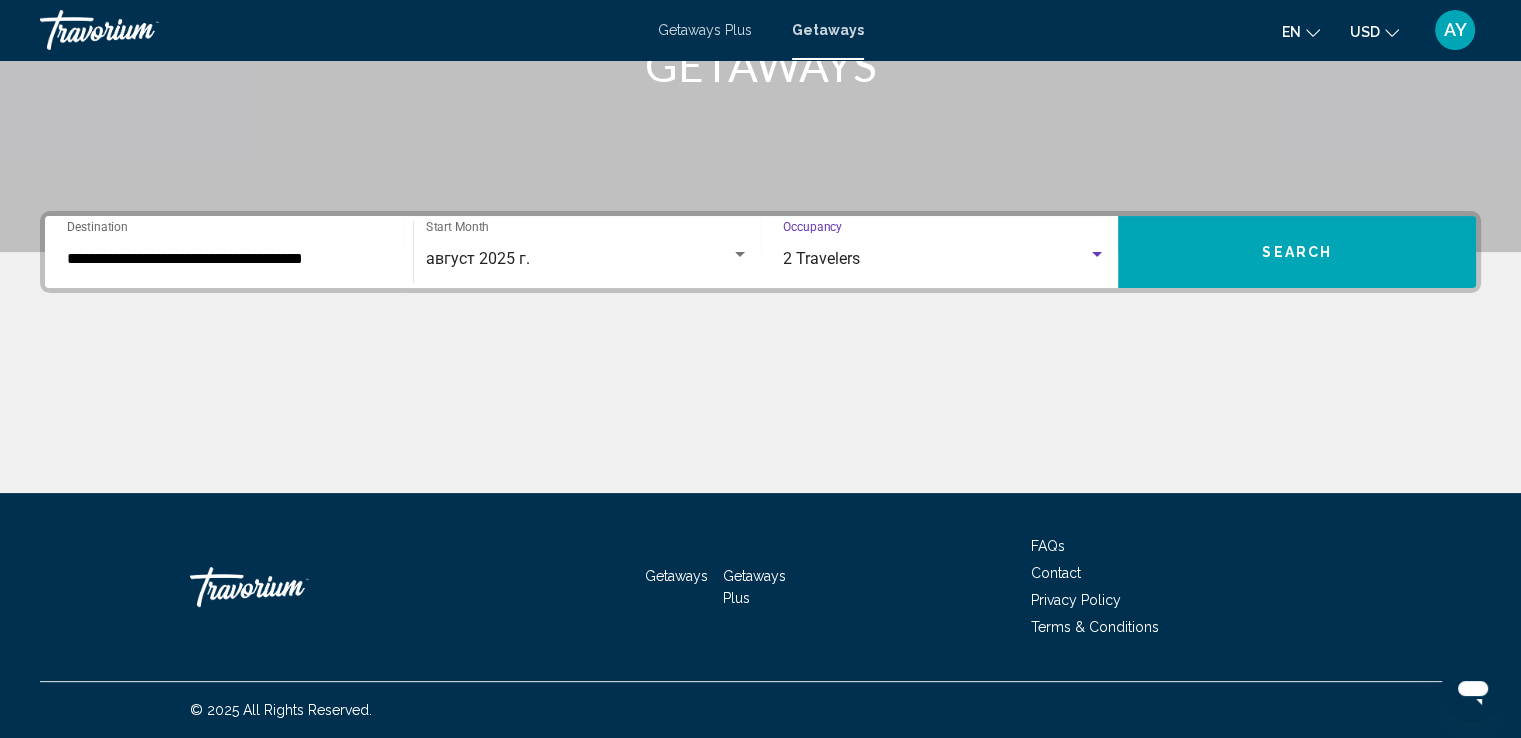 drag, startPoint x: 1301, startPoint y: 250, endPoint x: 1296, endPoint y: 260, distance: 11.18034 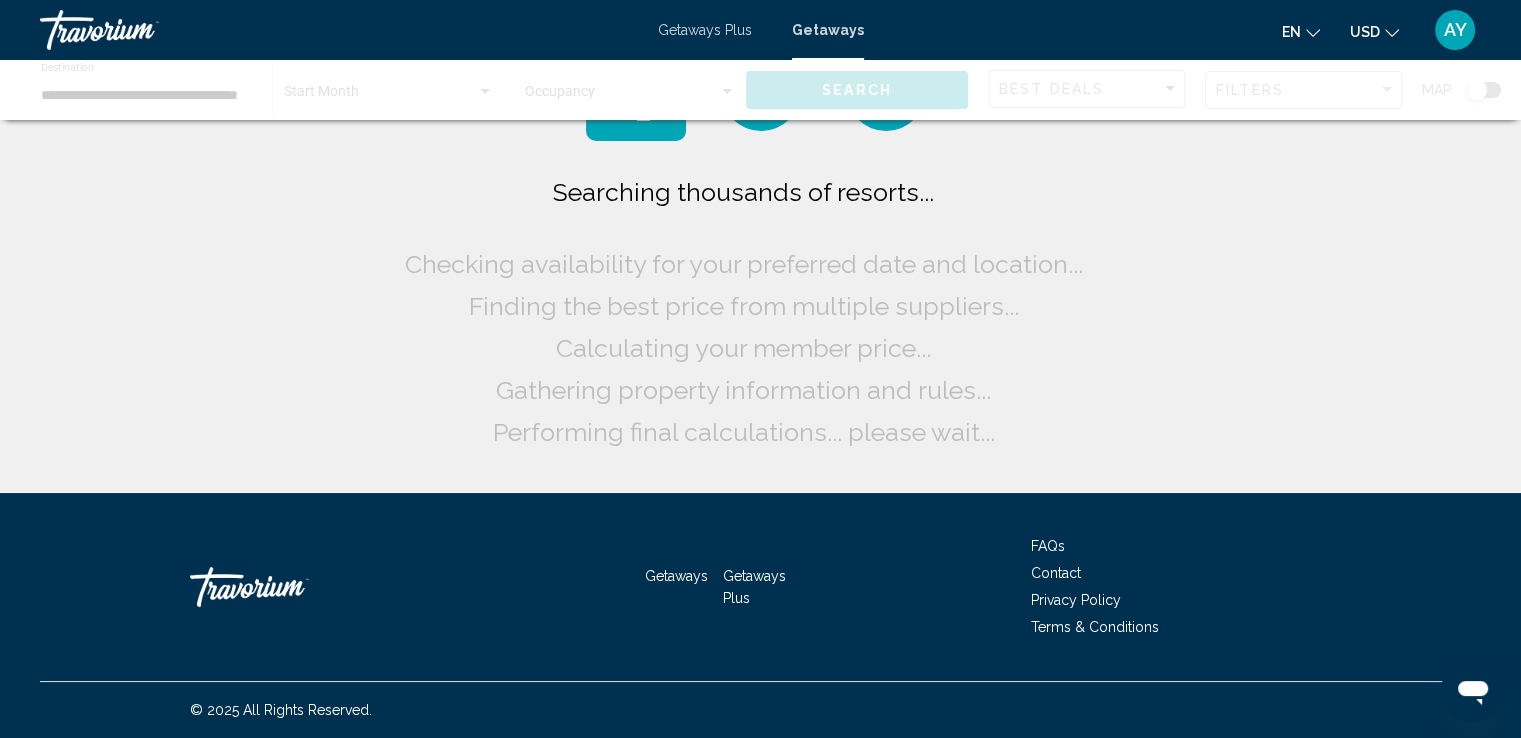 scroll, scrollTop: 0, scrollLeft: 0, axis: both 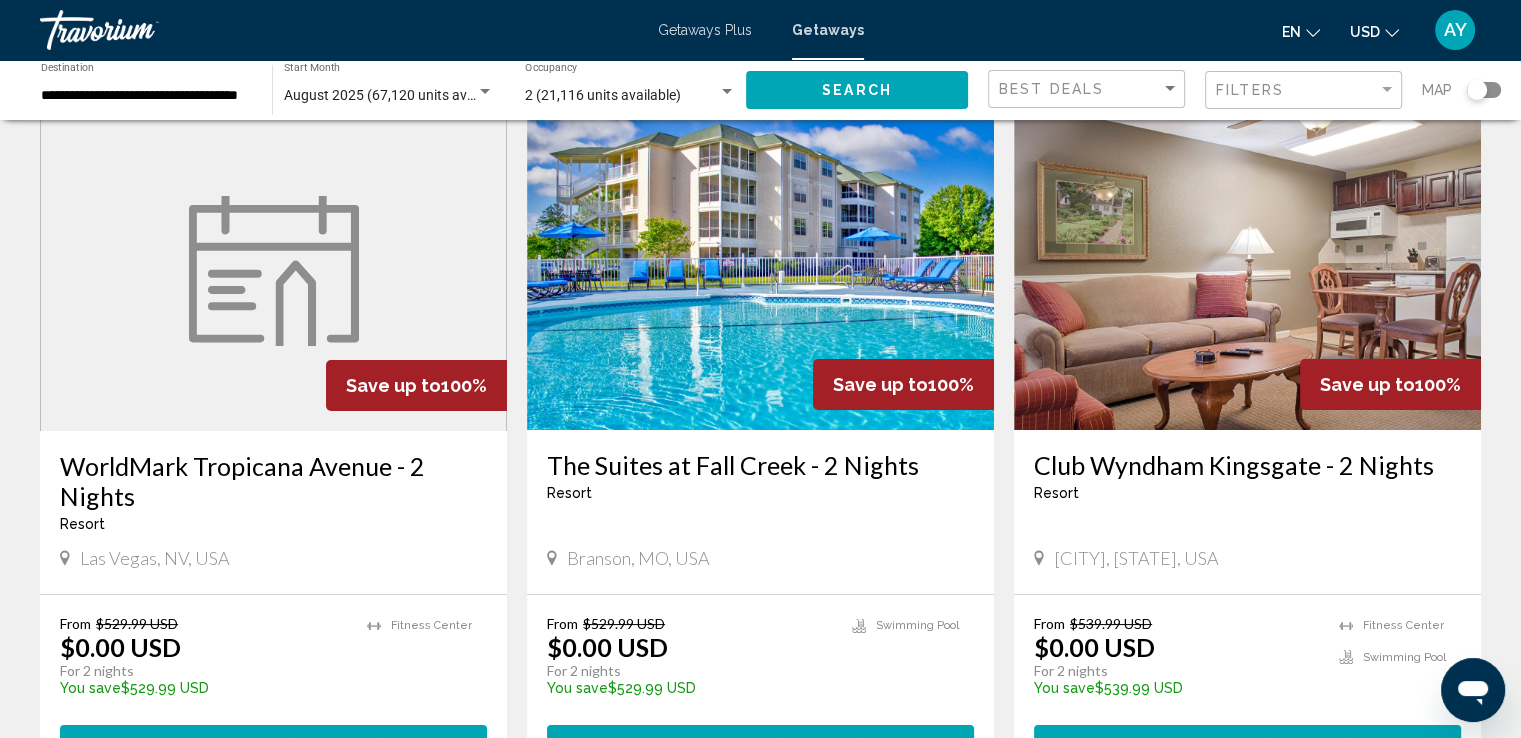 click 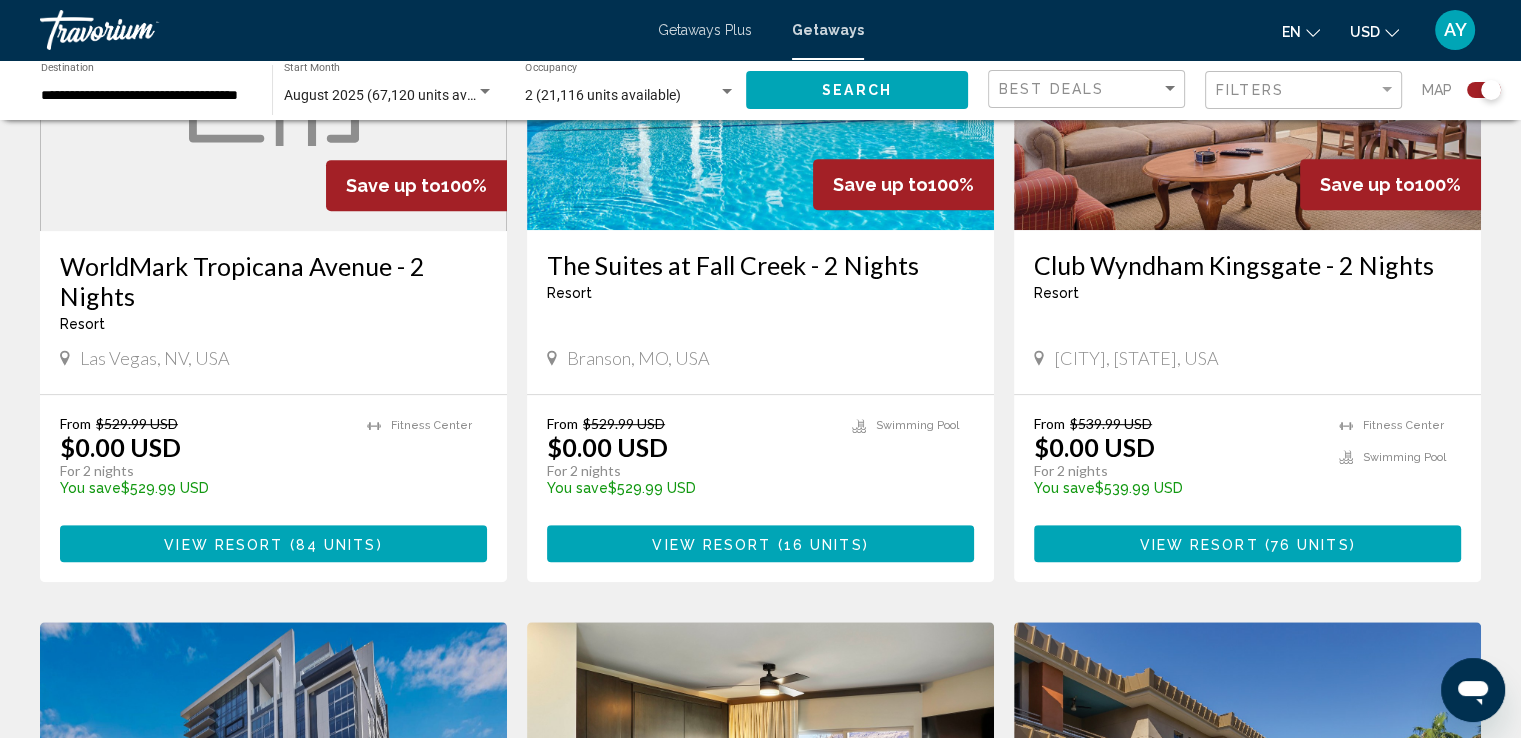 scroll, scrollTop: 0, scrollLeft: 0, axis: both 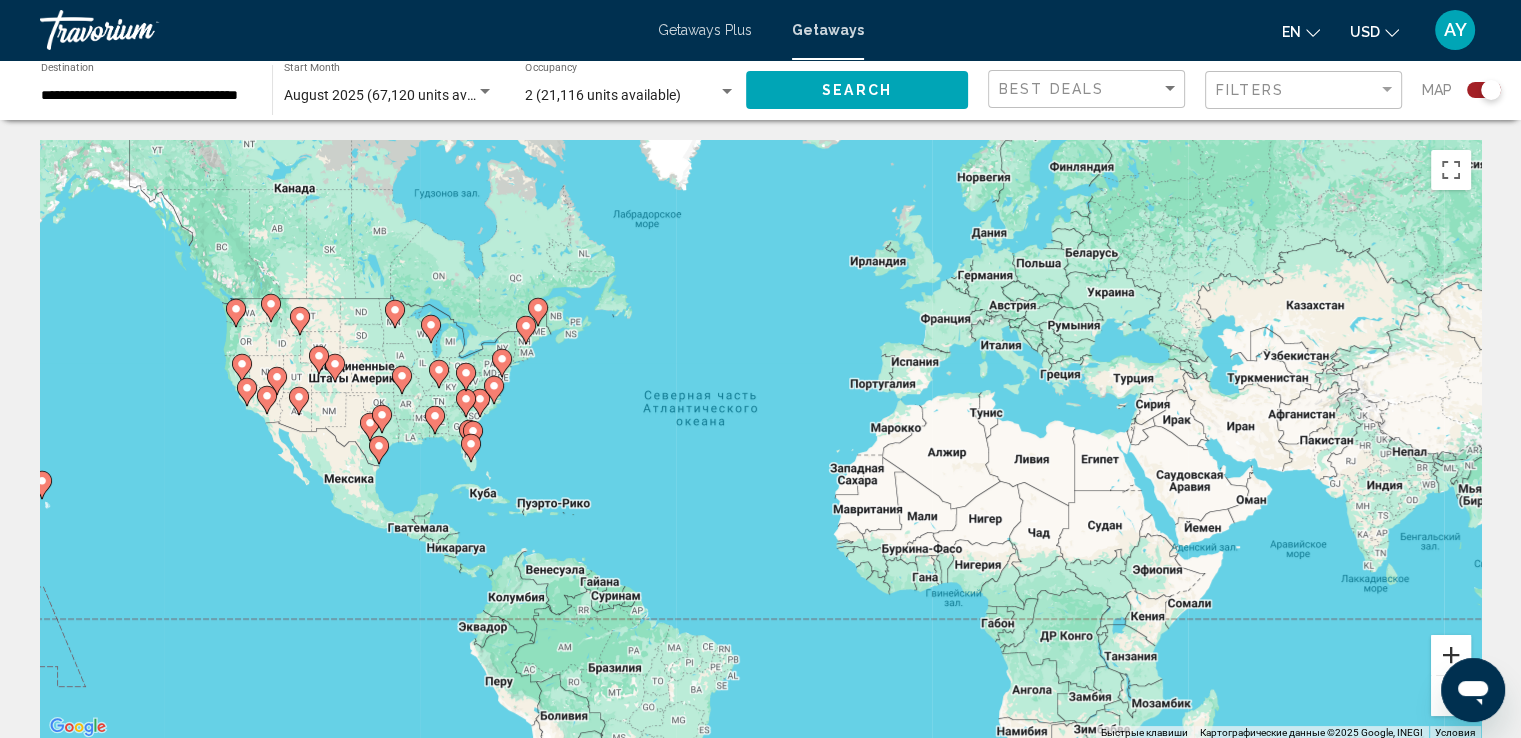 click at bounding box center (1451, 655) 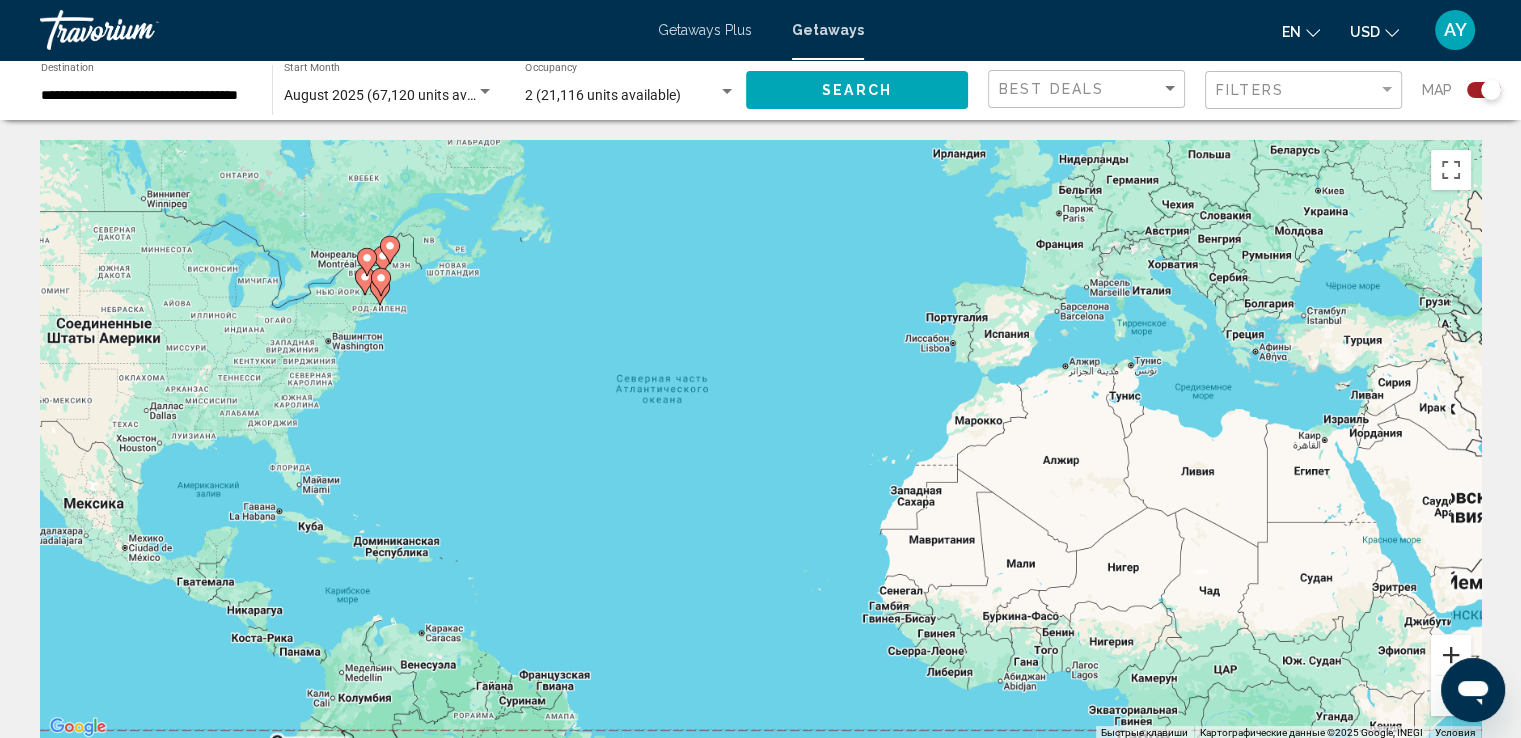 click at bounding box center [1451, 655] 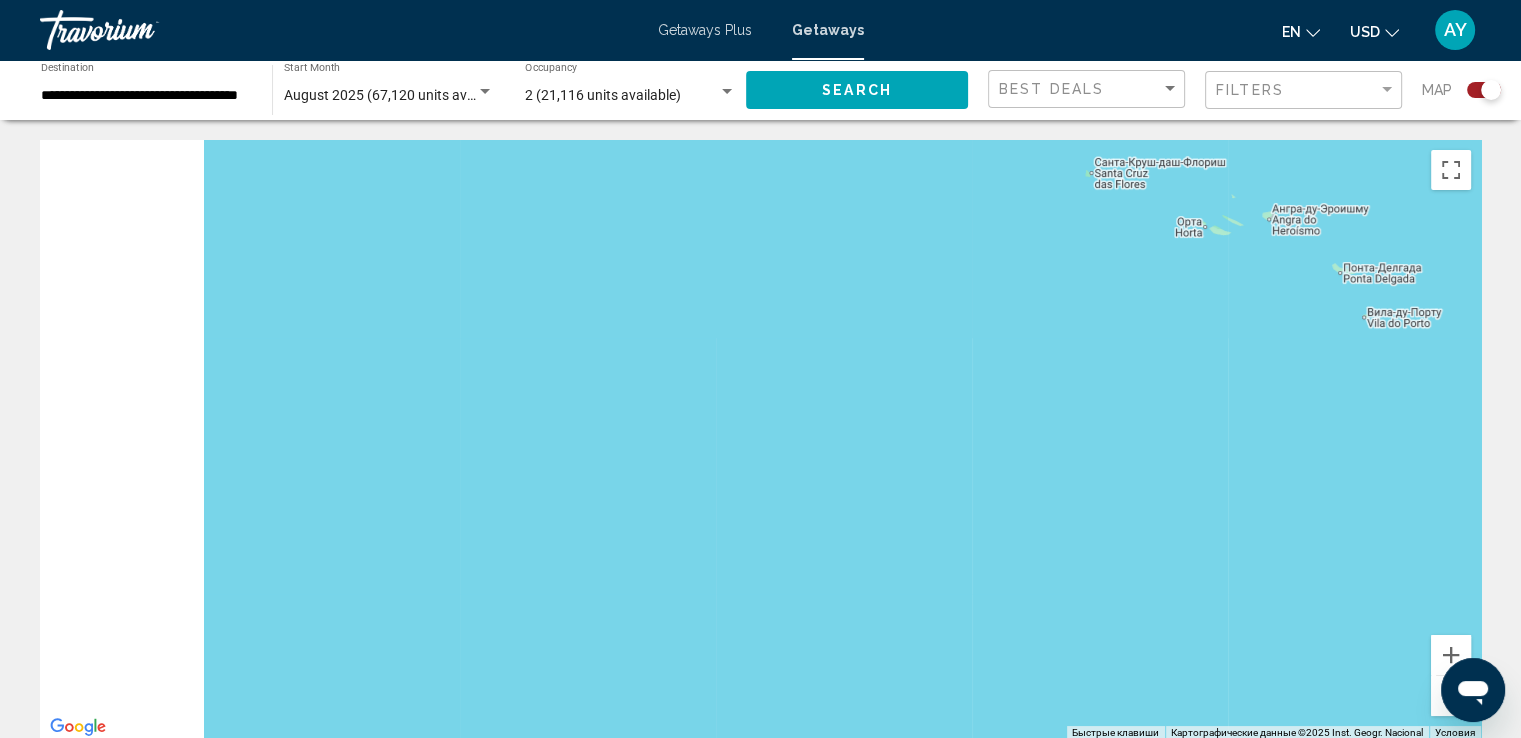 drag, startPoint x: 414, startPoint y: 257, endPoint x: 1027, endPoint y: 575, distance: 690.5744 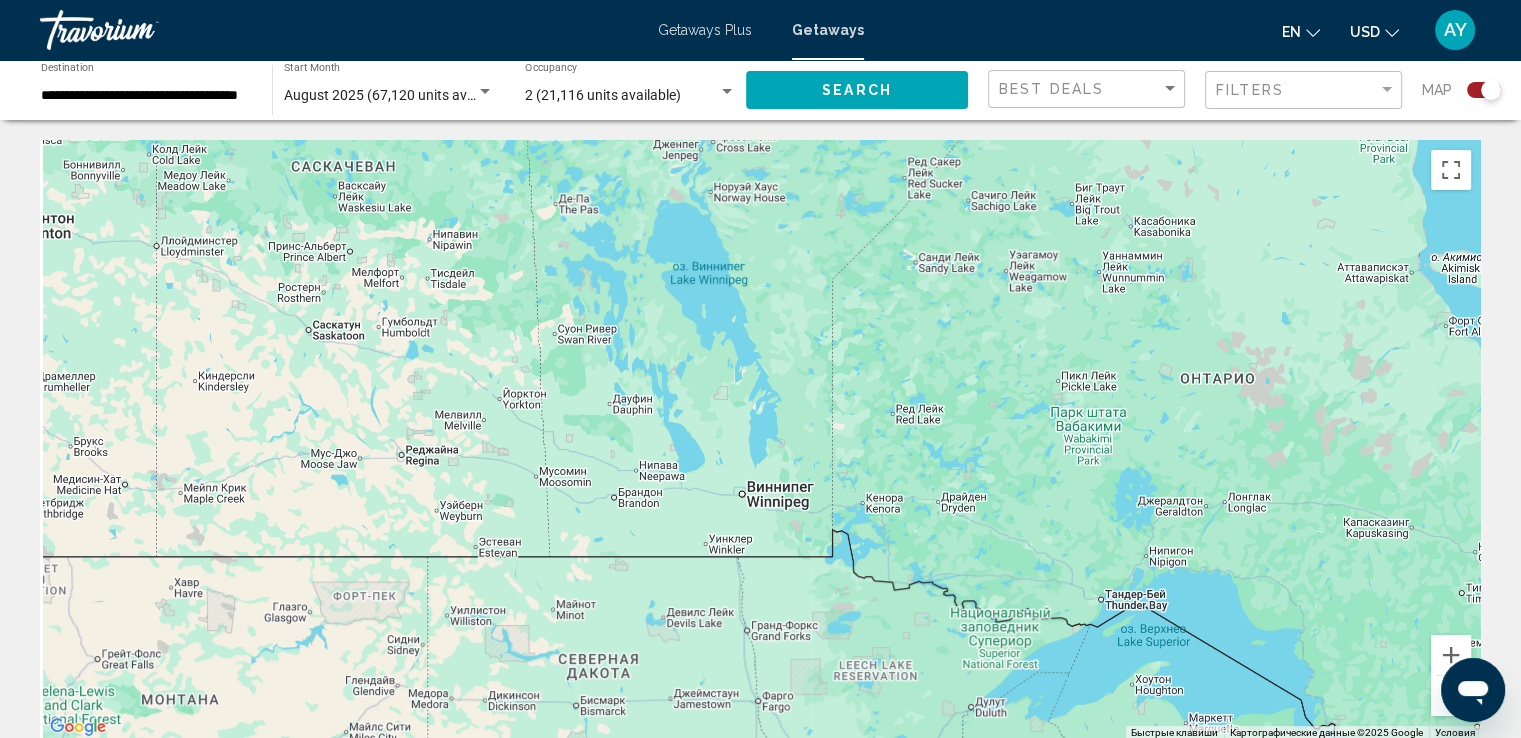 drag, startPoint x: 965, startPoint y: 548, endPoint x: 948, endPoint y: 342, distance: 206.70027 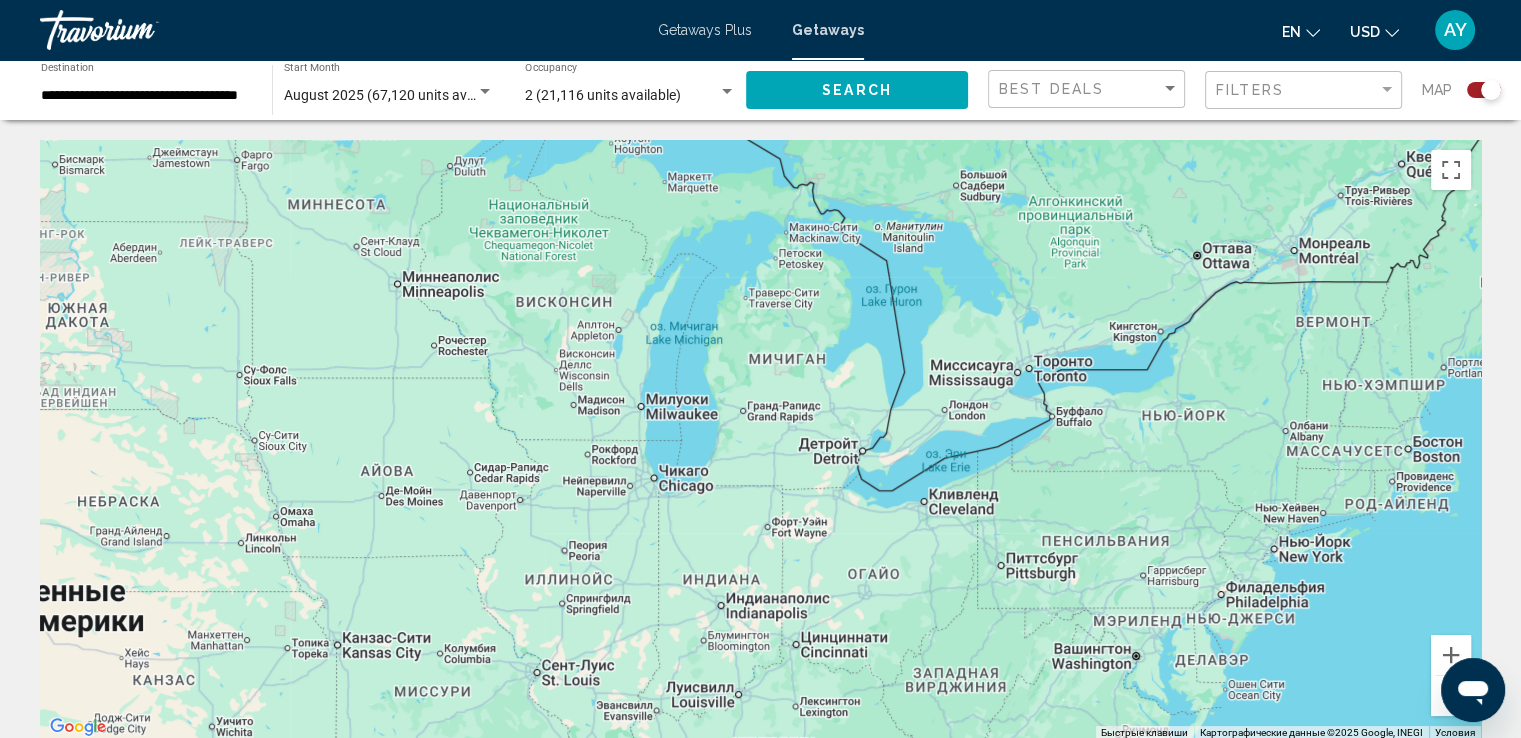 drag, startPoint x: 870, startPoint y: 455, endPoint x: 442, endPoint y: 339, distance: 443.4411 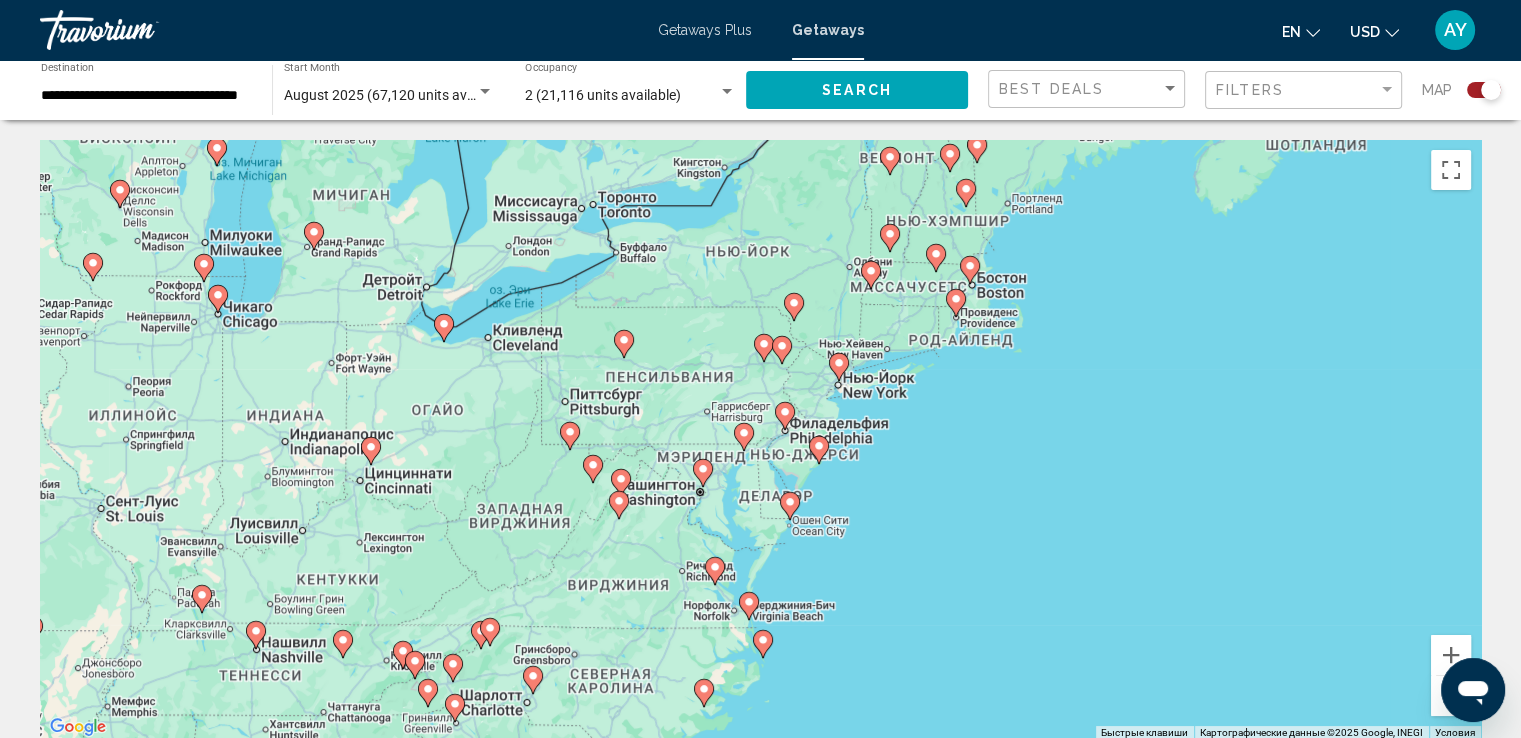 drag, startPoint x: 608, startPoint y: 433, endPoint x: 526, endPoint y: 409, distance: 85.44004 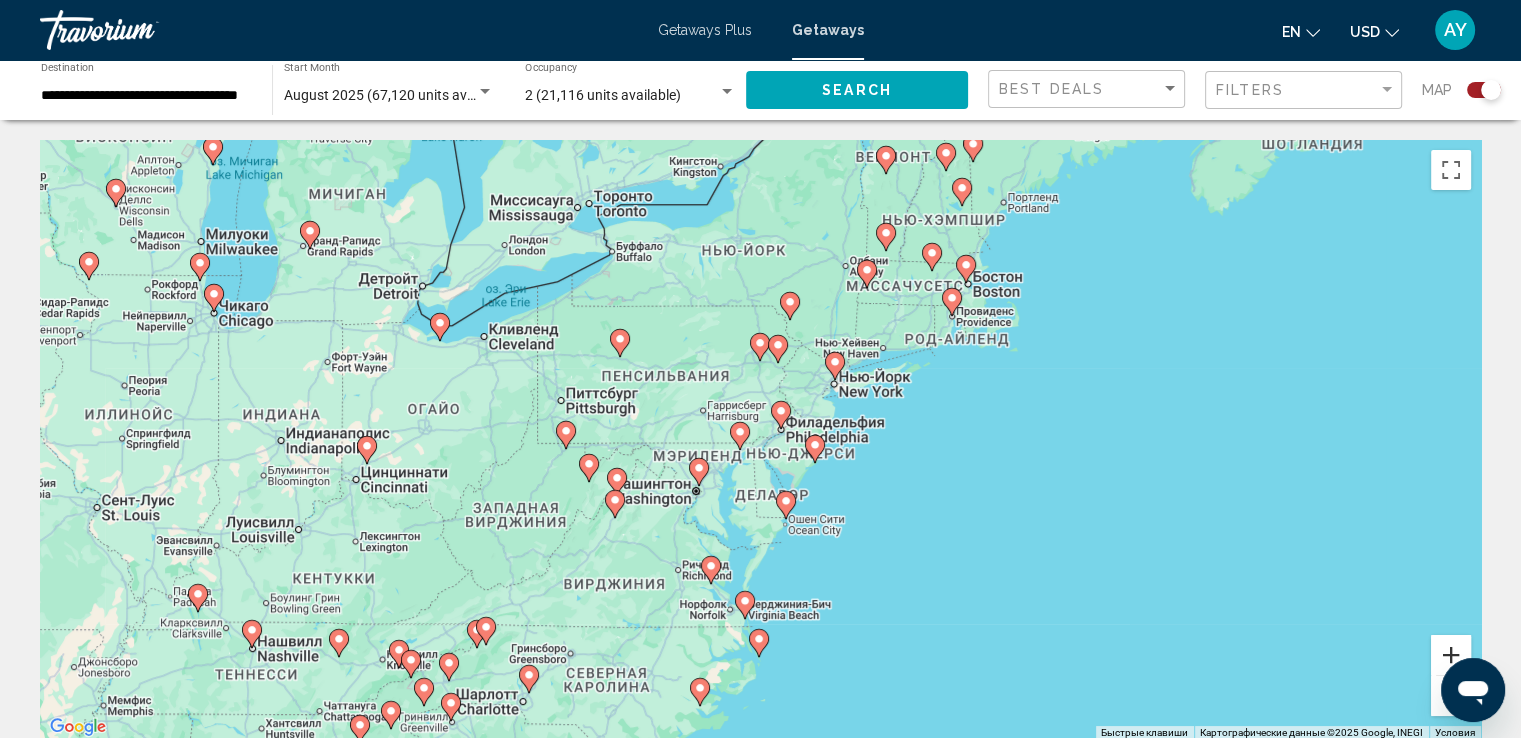 click at bounding box center (1451, 655) 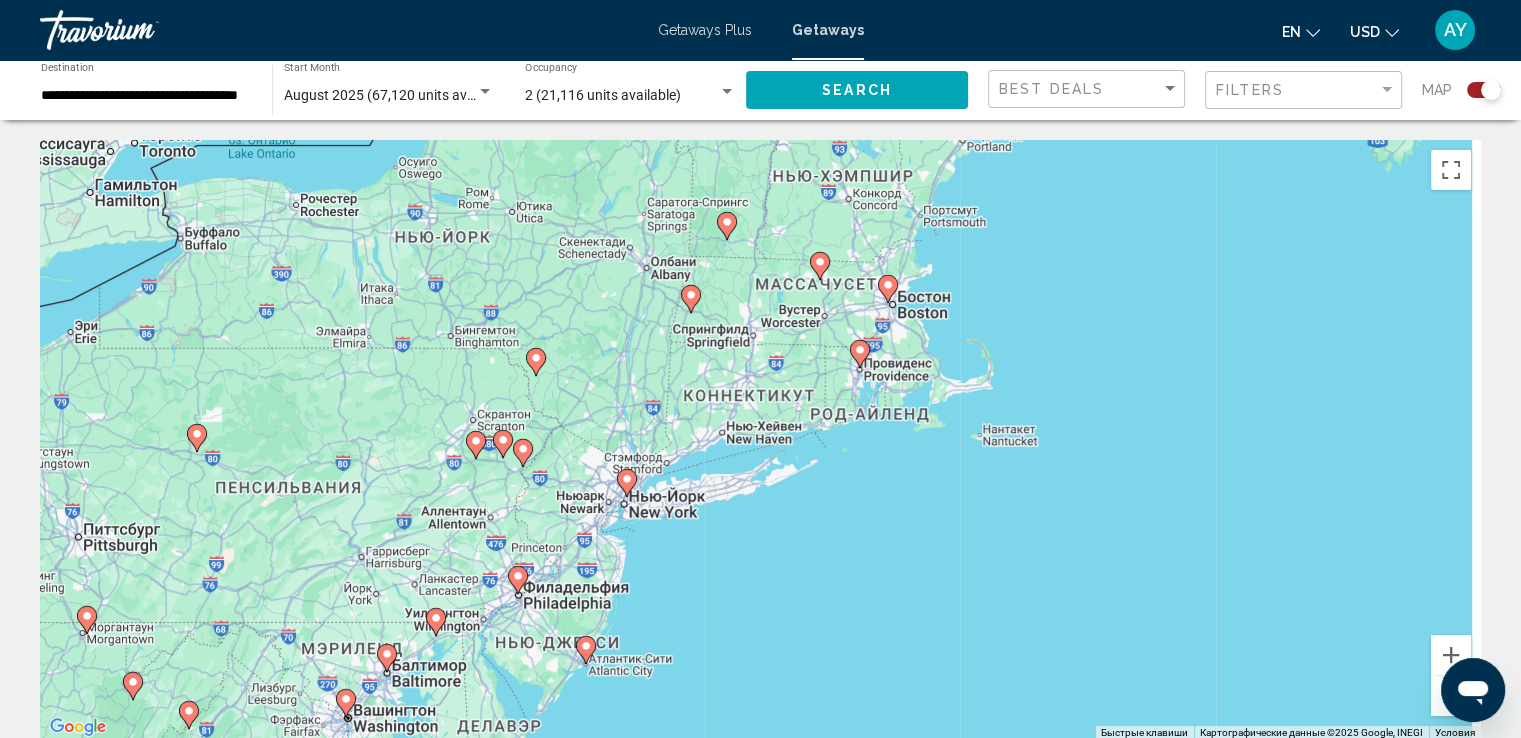 drag, startPoint x: 772, startPoint y: 521, endPoint x: 554, endPoint y: 682, distance: 271.0074 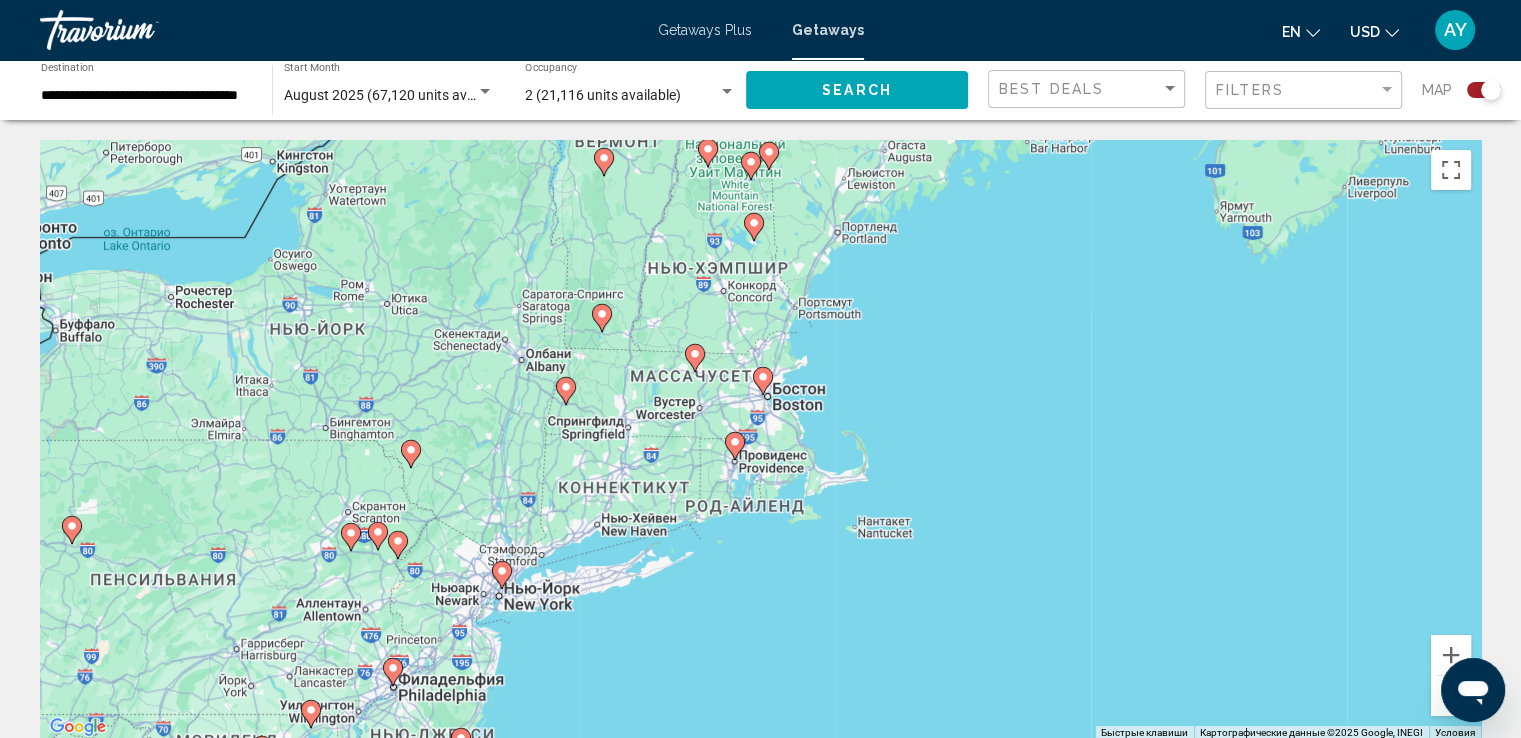 click 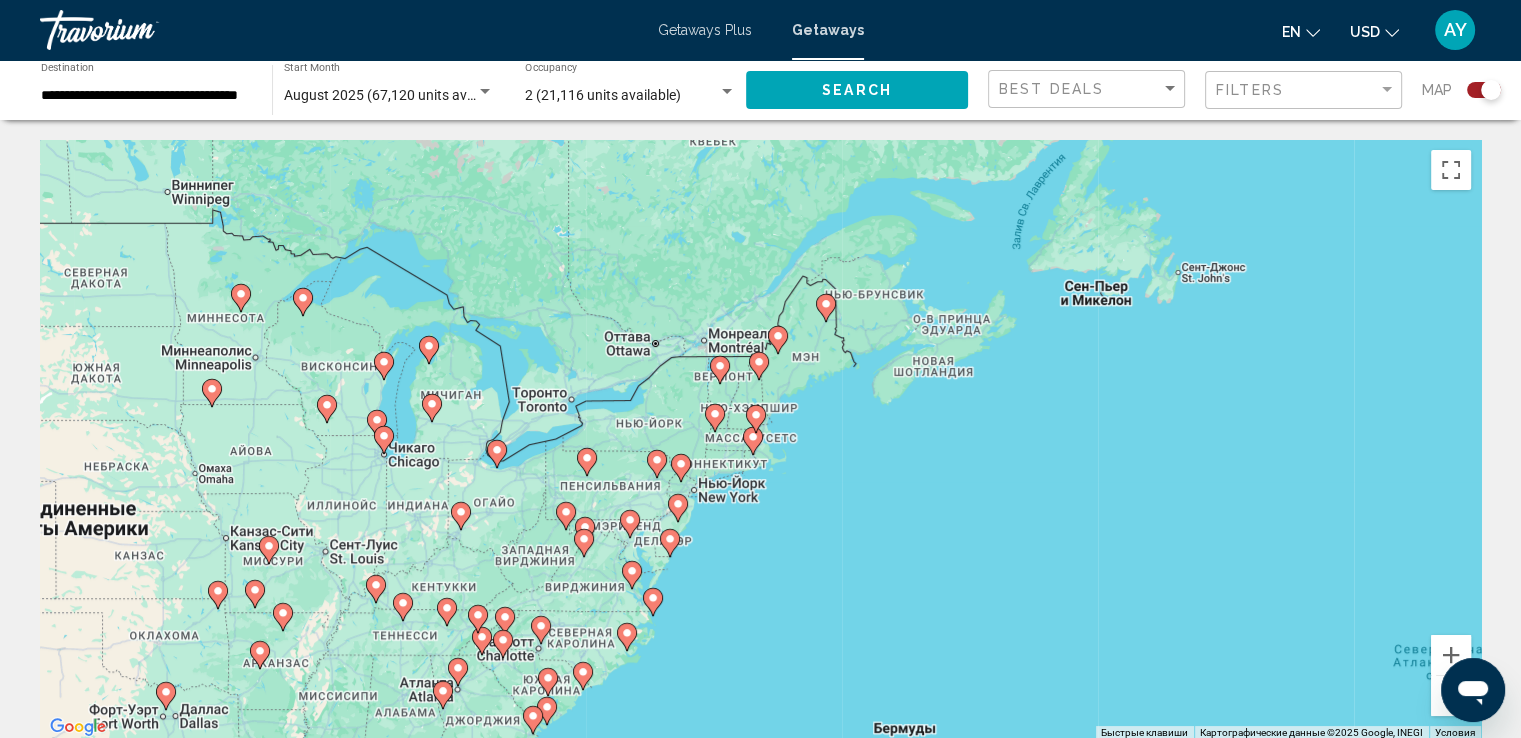 click at bounding box center (756, 419) 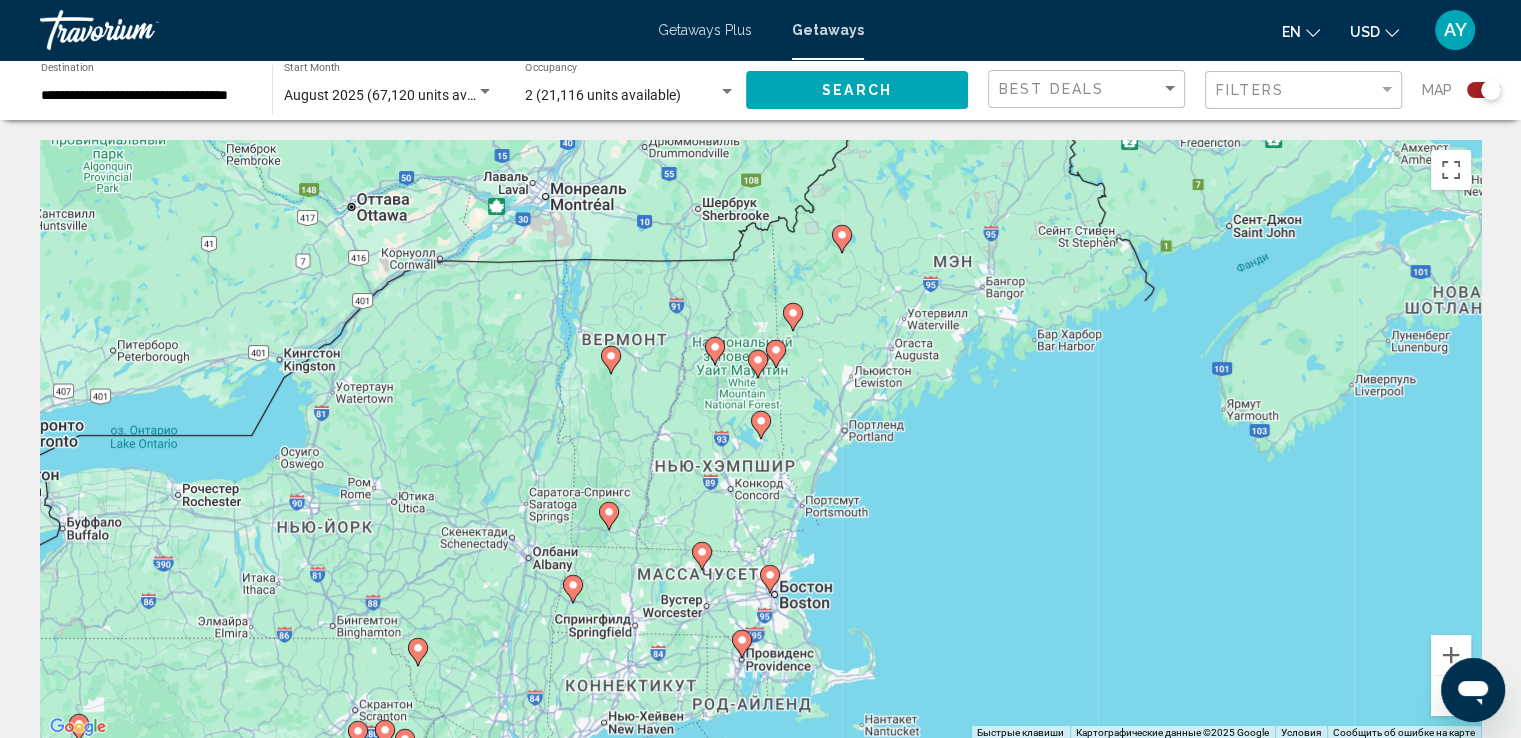 click at bounding box center [770, 579] 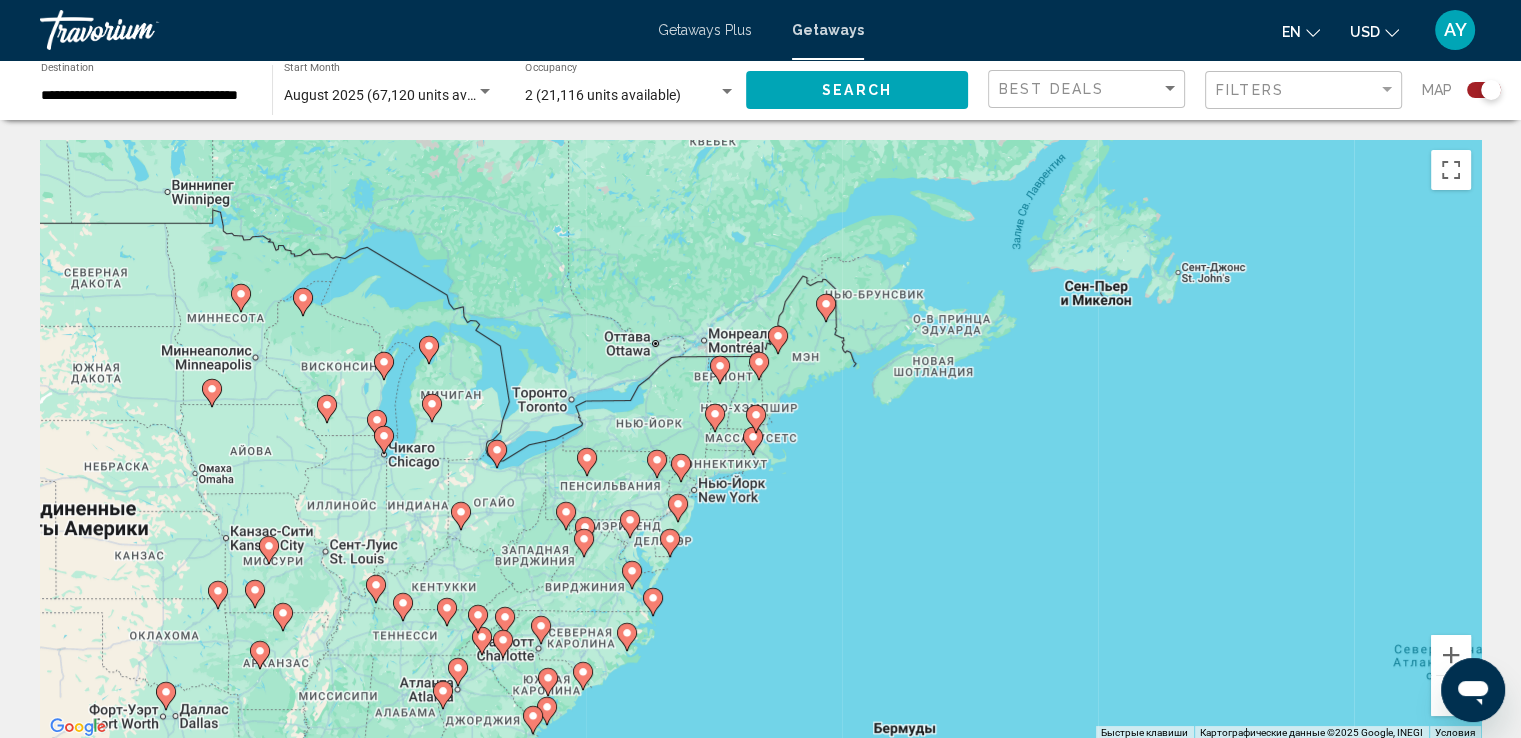 click 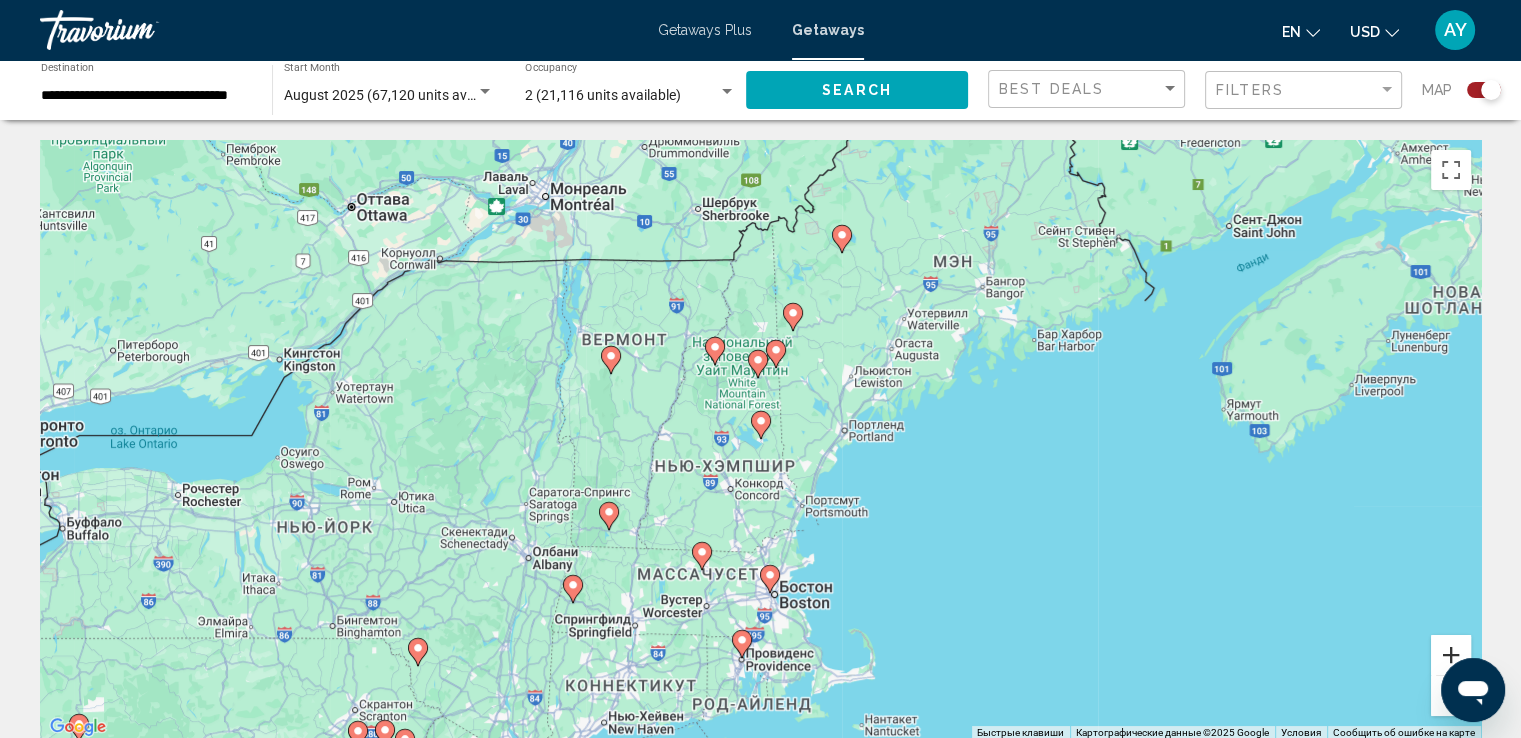 click at bounding box center (1451, 655) 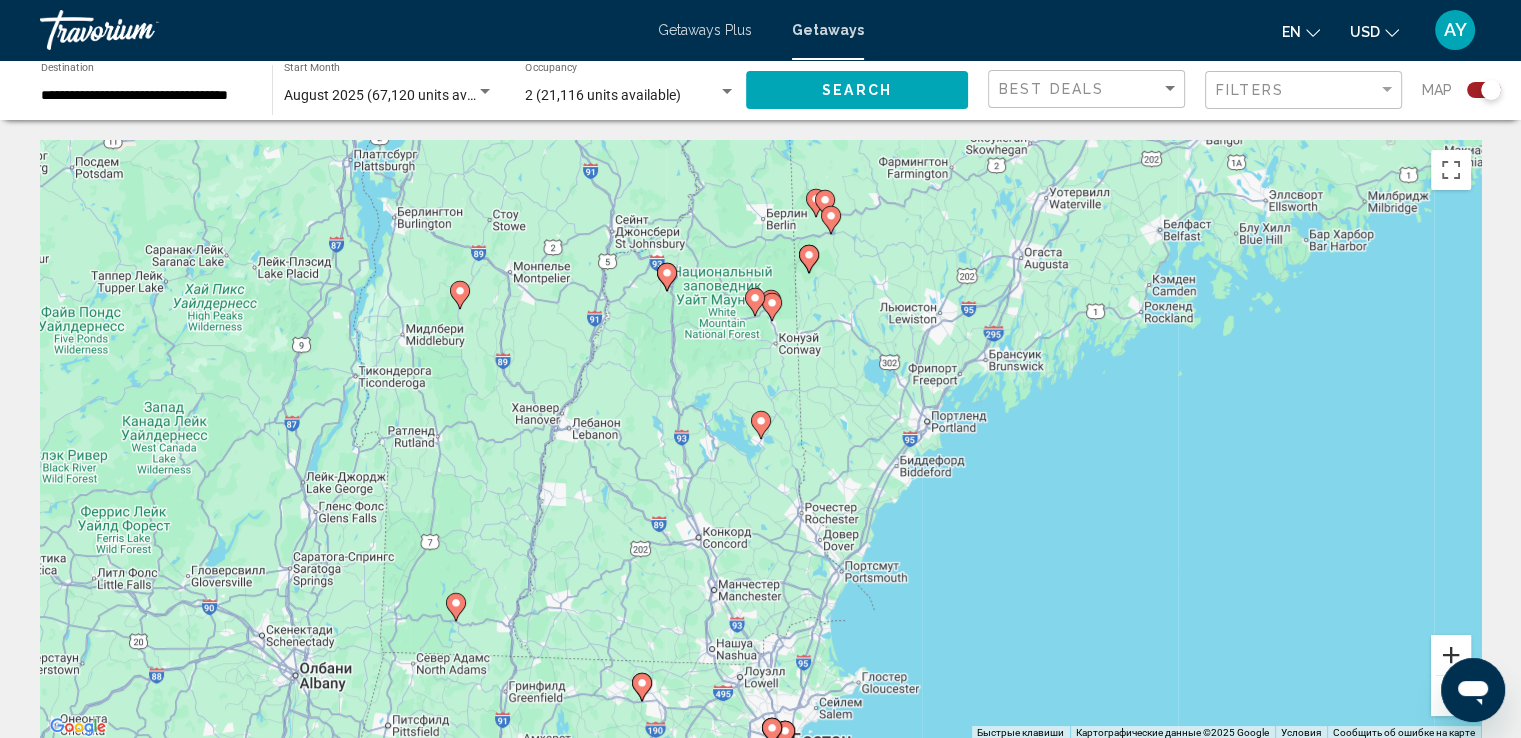 click at bounding box center [1451, 655] 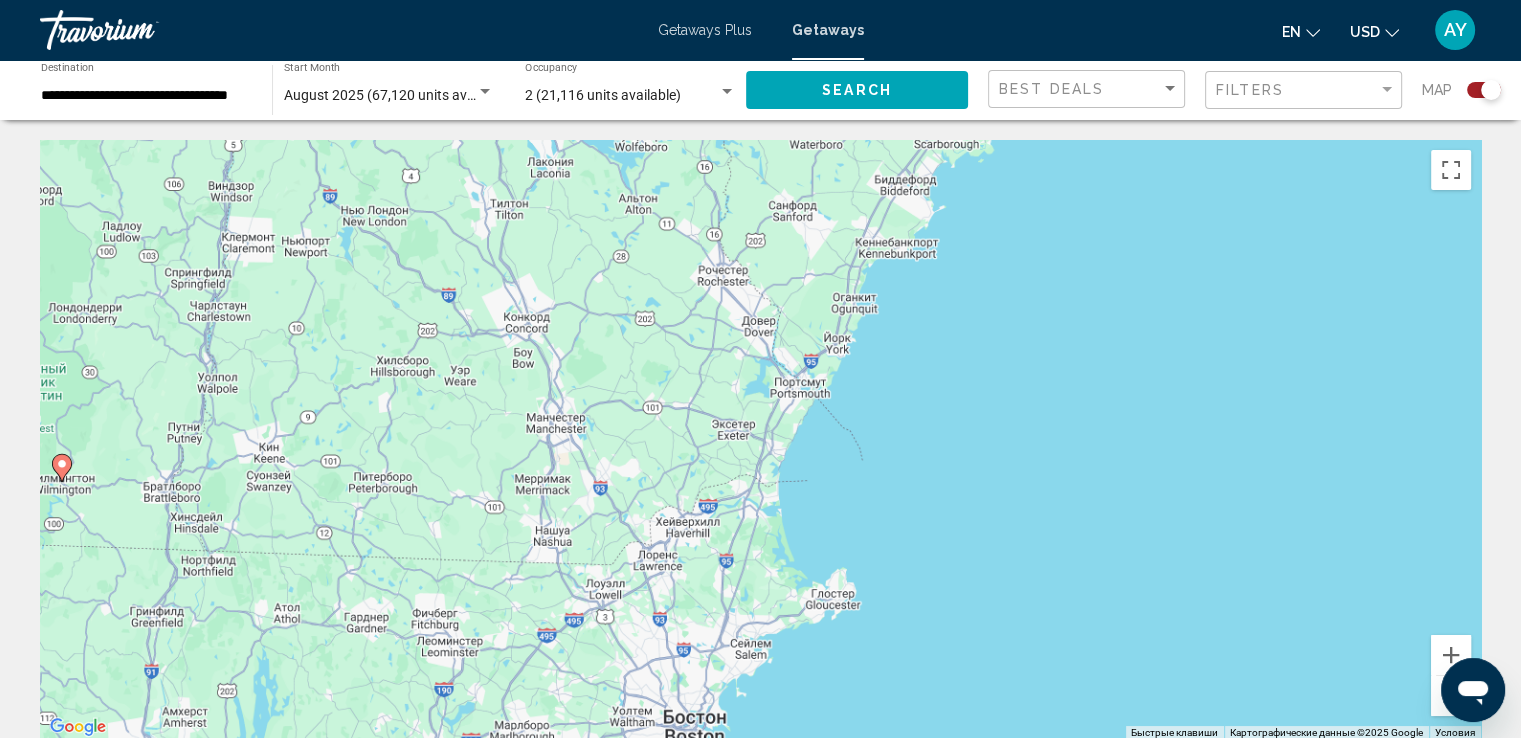 drag, startPoint x: 844, startPoint y: 486, endPoint x: 761, endPoint y: 311, distance: 193.68532 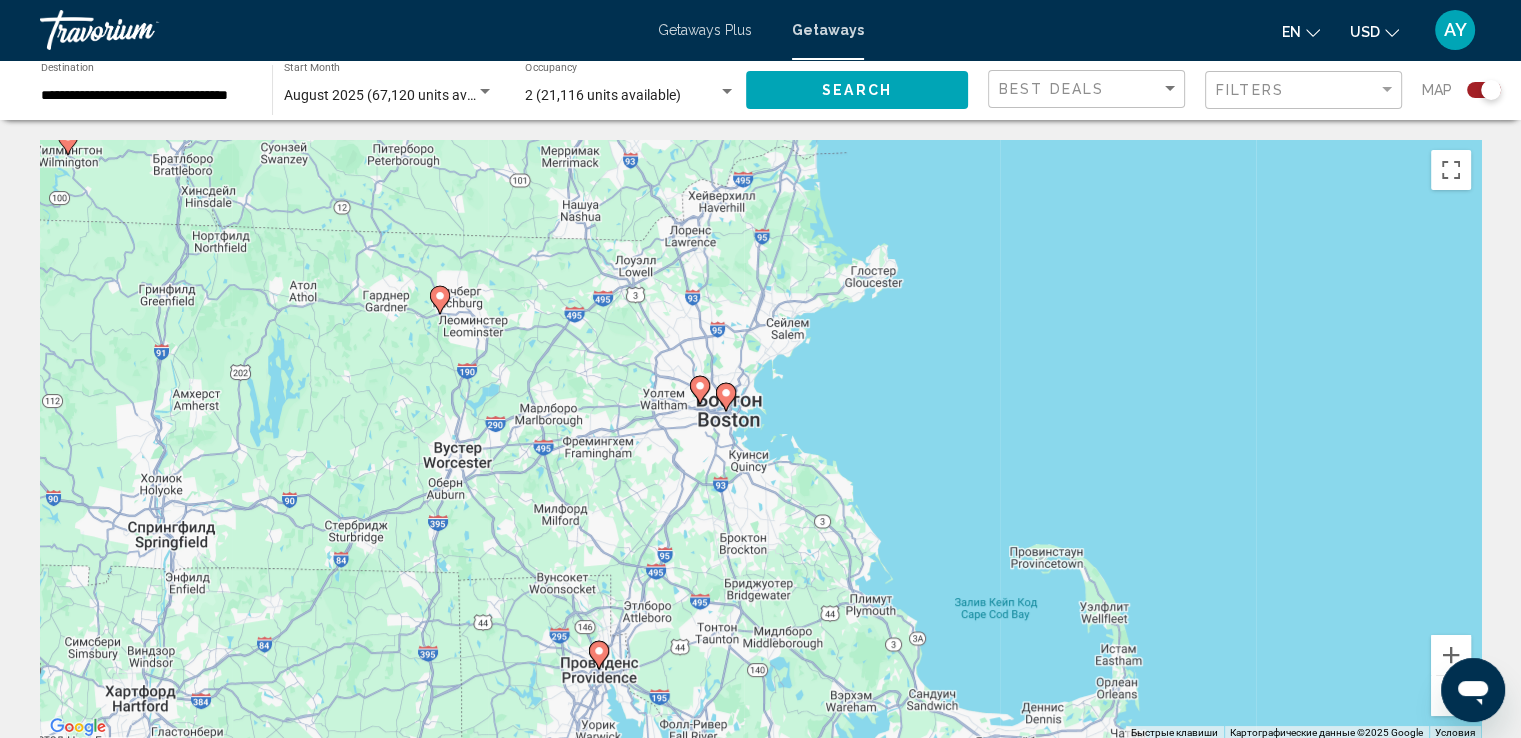 drag, startPoint x: 780, startPoint y: 342, endPoint x: 960, endPoint y: 237, distance: 208.38666 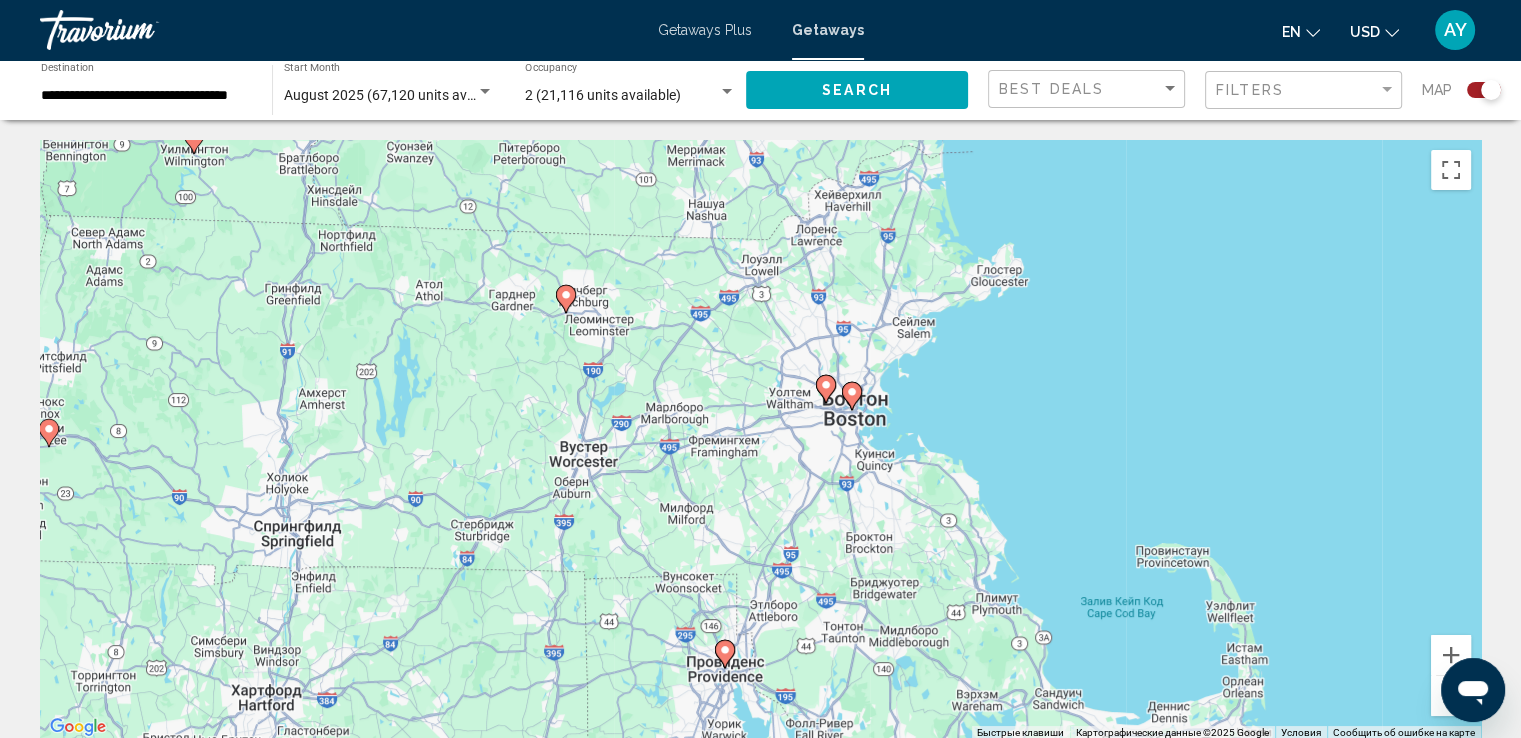 drag, startPoint x: 1033, startPoint y: 398, endPoint x: 1137, endPoint y: 336, distance: 121.07848 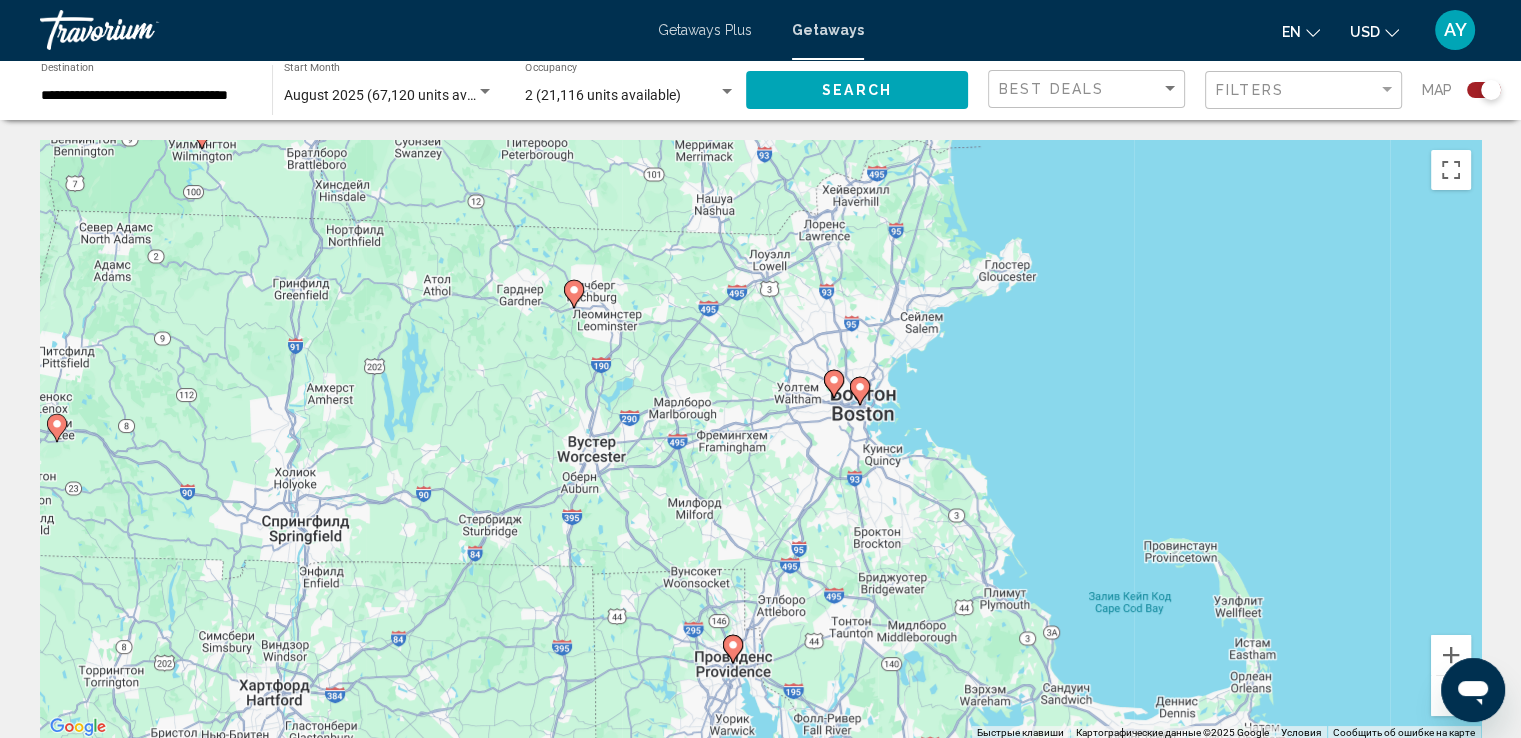 click on "**********" at bounding box center (760, 1863) 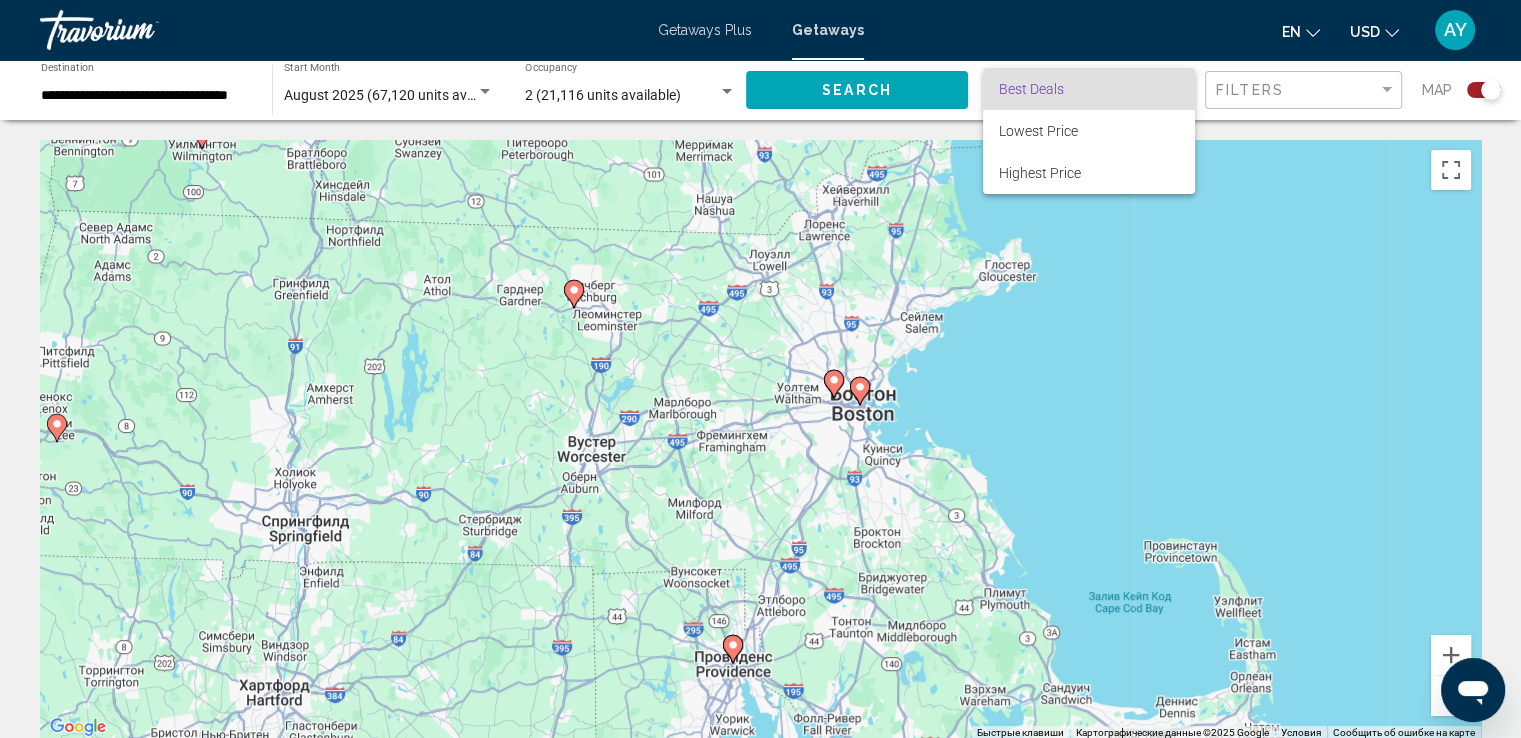 click at bounding box center [760, 369] 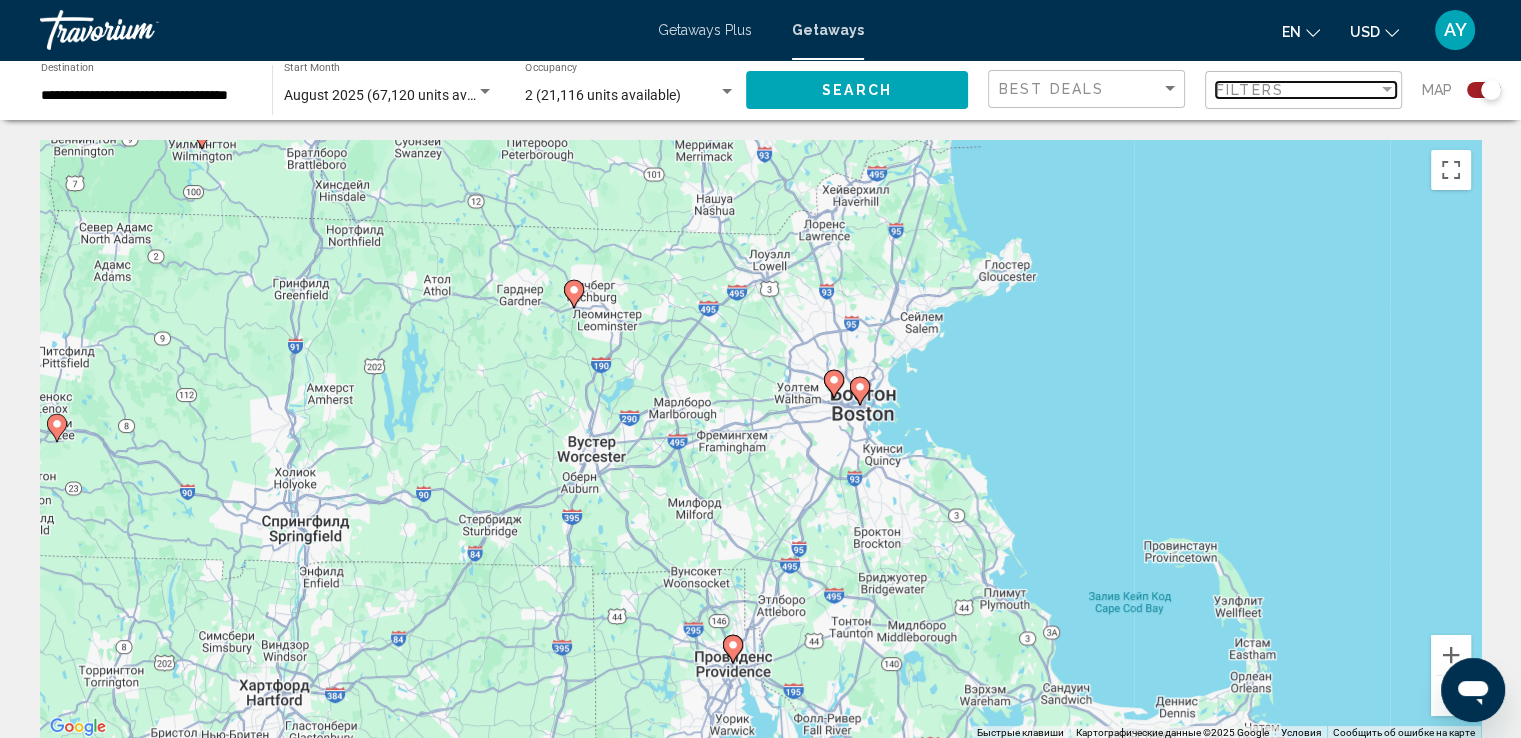 click on "Filters" at bounding box center (1250, 90) 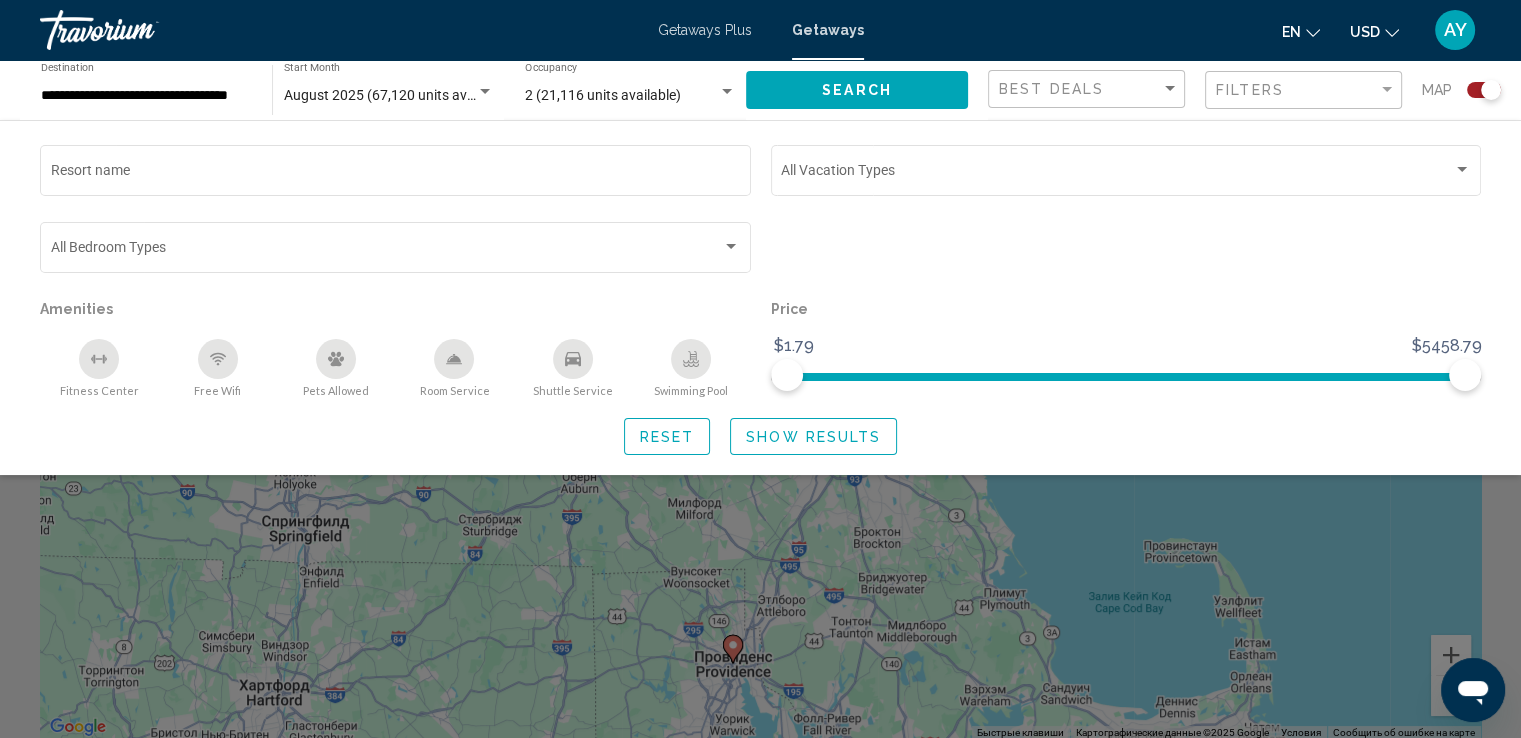 click on "Vacation Types All Vacation Types" 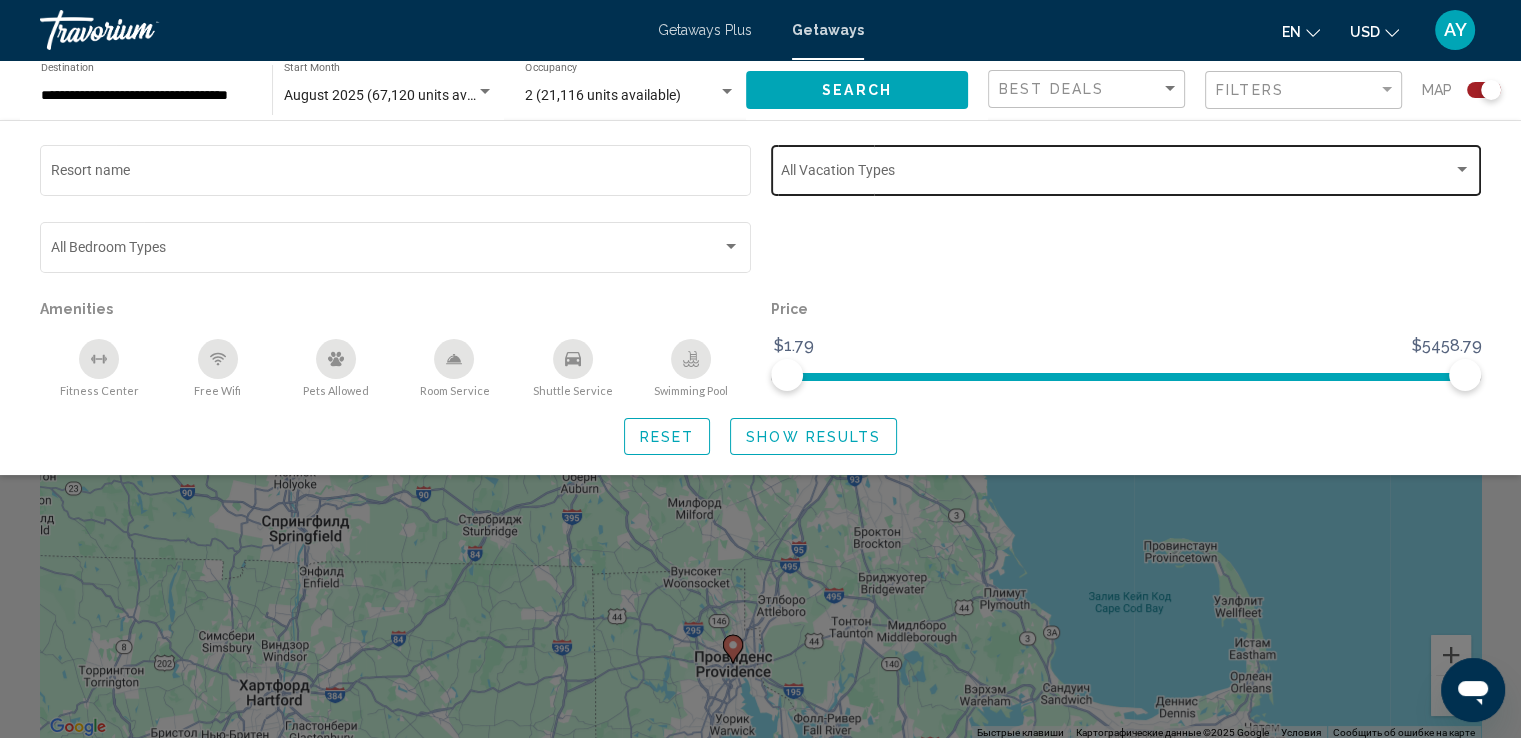 click at bounding box center [1117, 174] 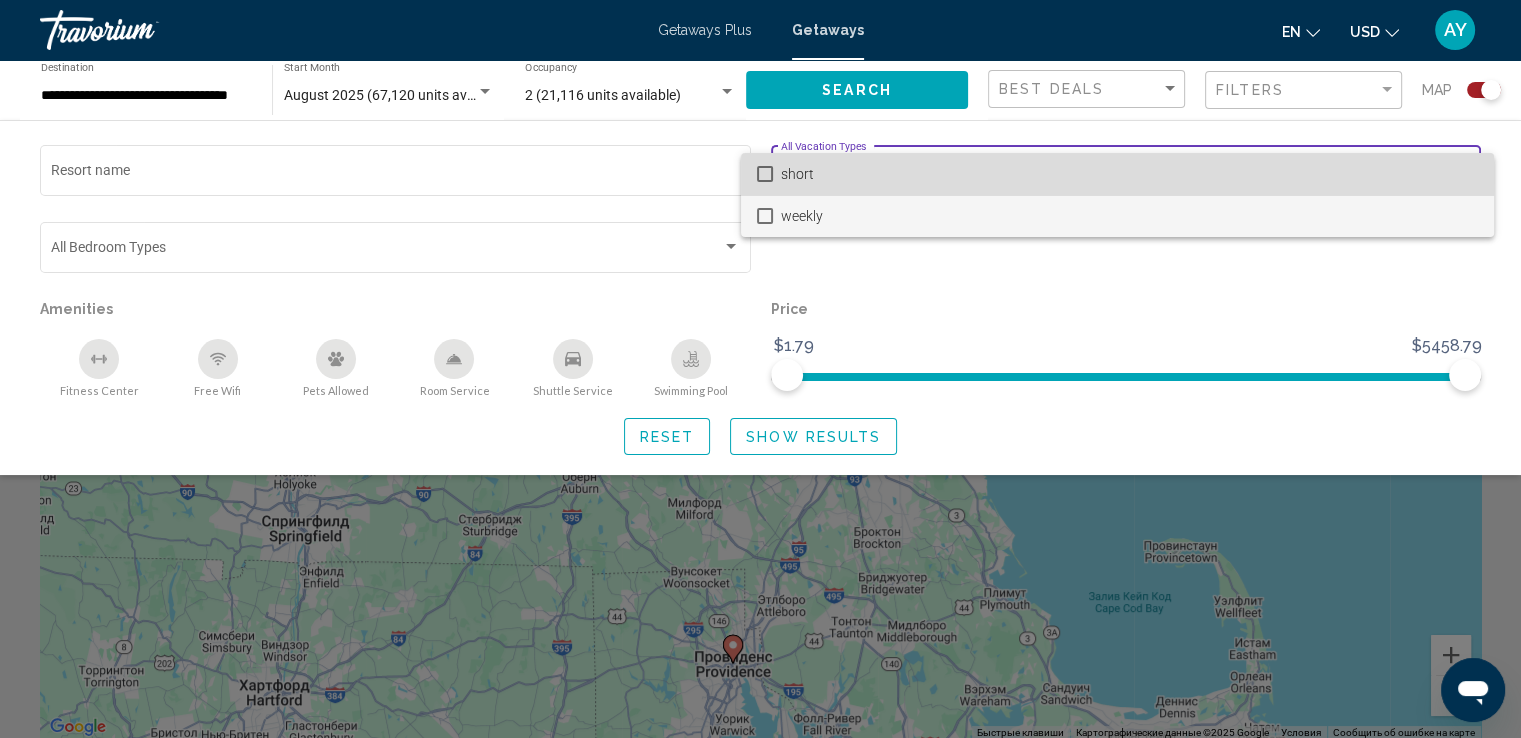 drag, startPoint x: 836, startPoint y: 174, endPoint x: 888, endPoint y: 208, distance: 62.1289 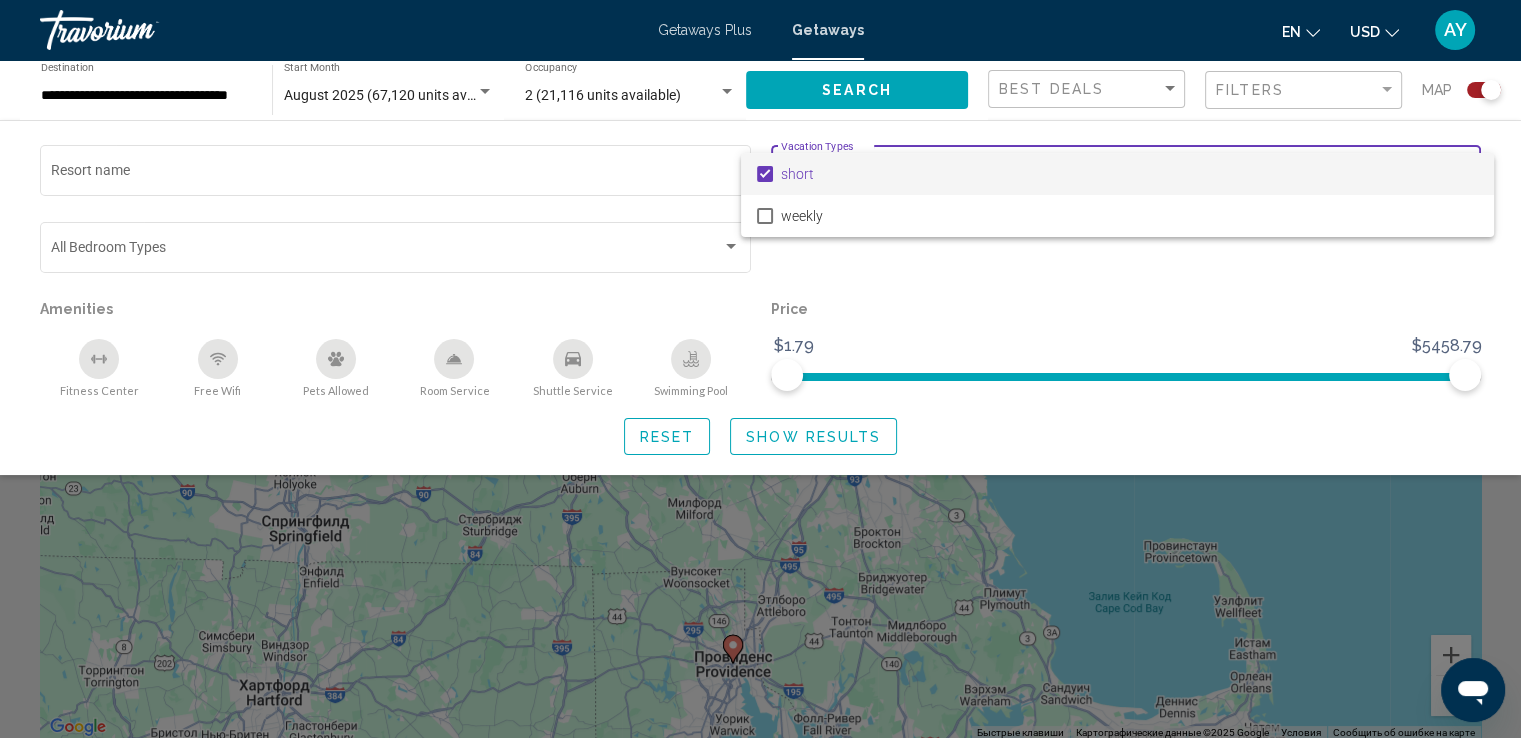 click at bounding box center (760, 369) 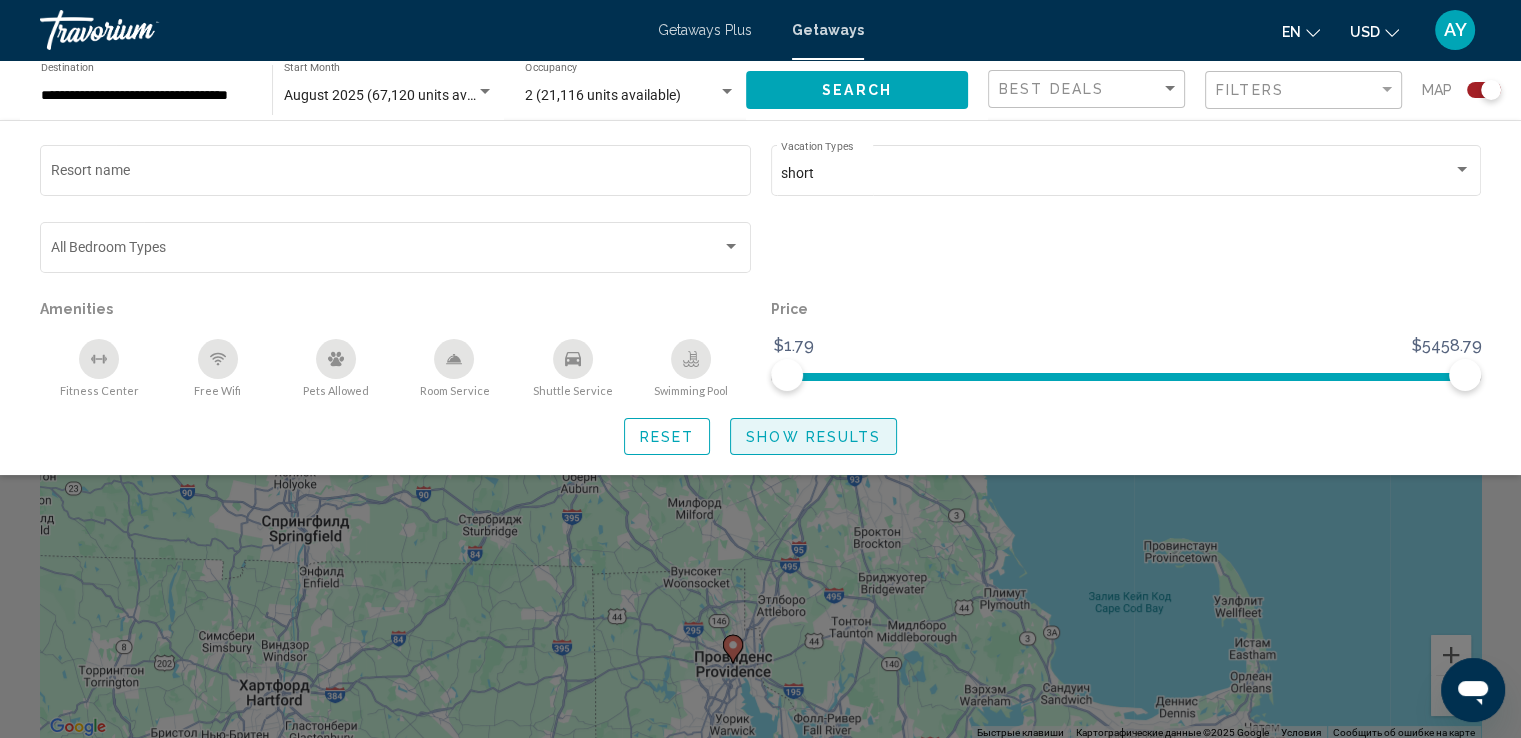 click on "Show Results" 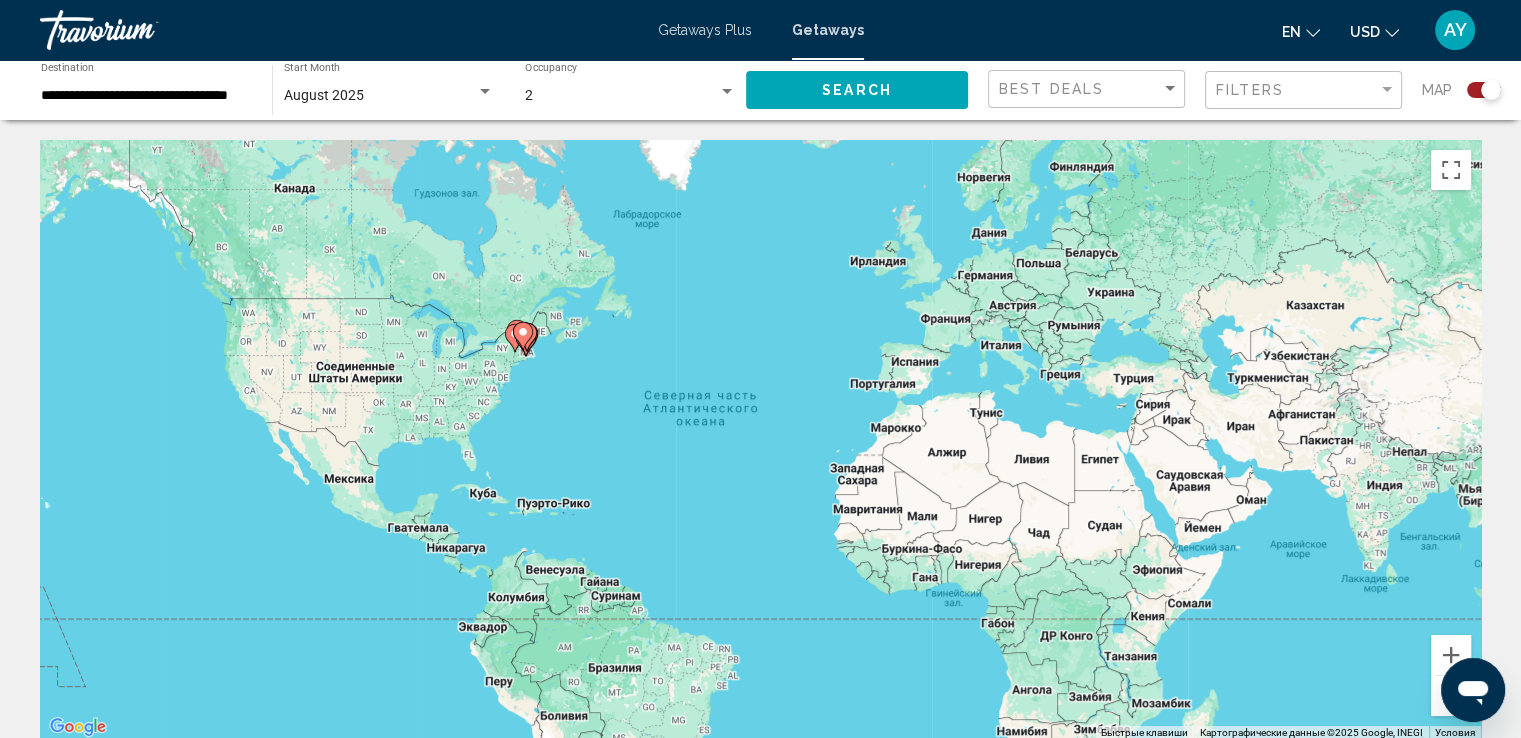 click 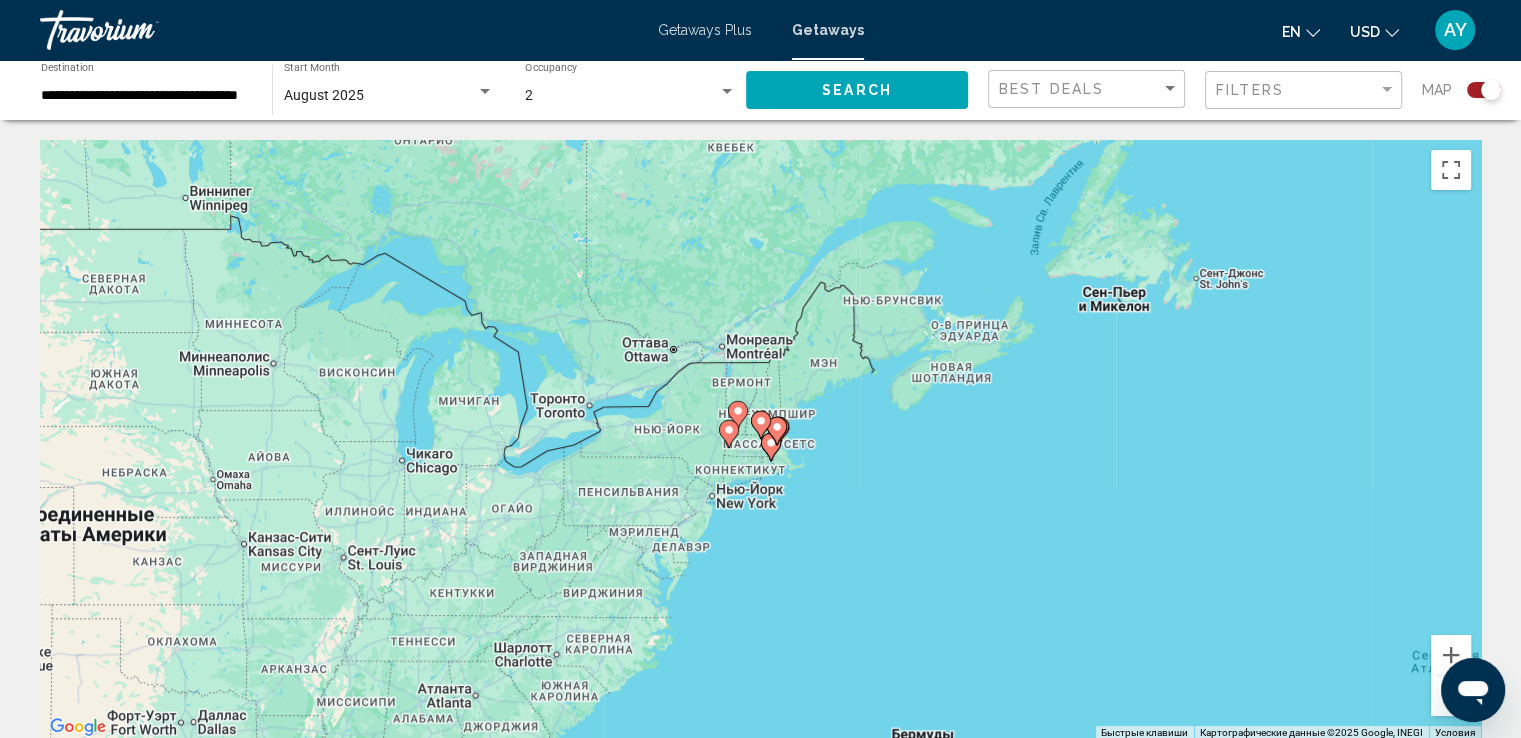 click at bounding box center [777, 431] 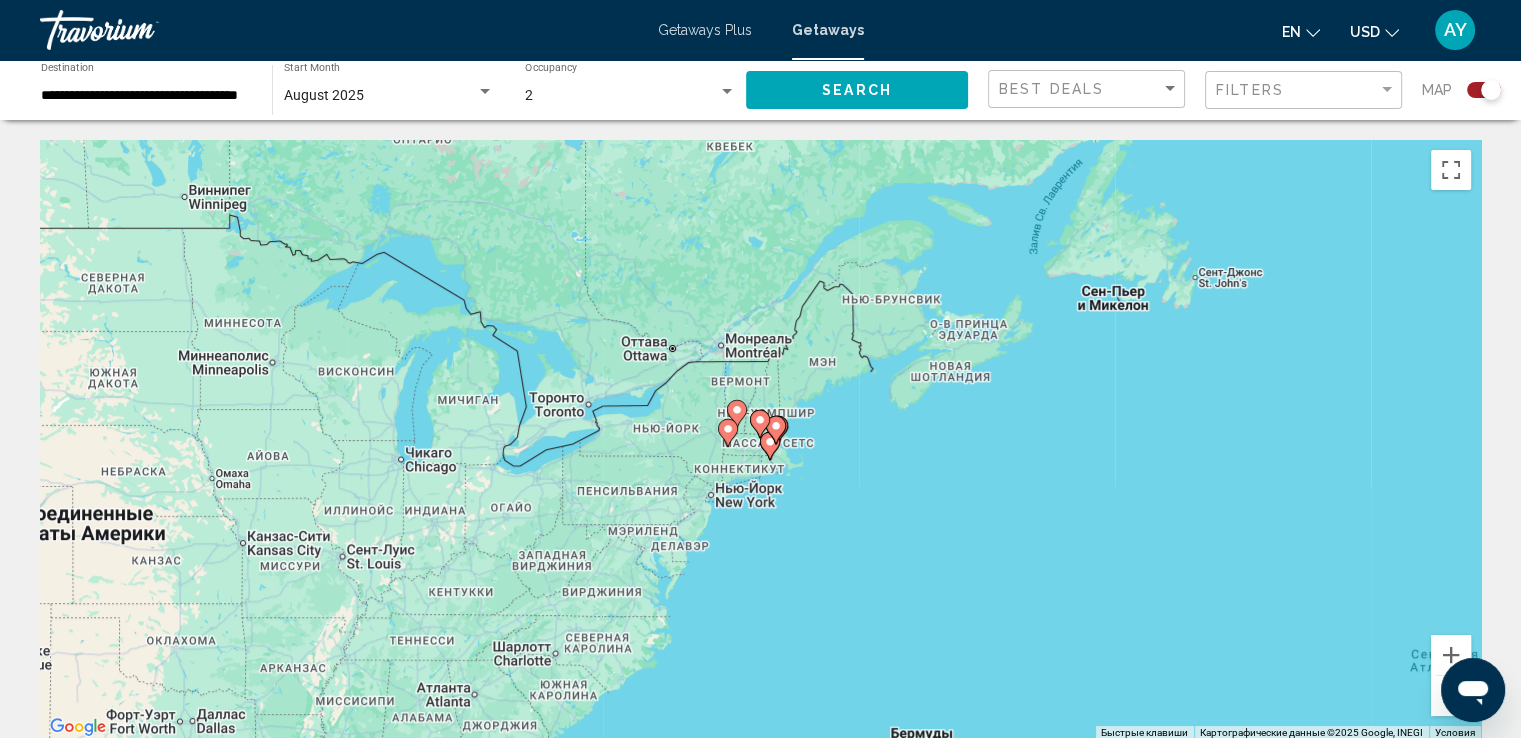 click 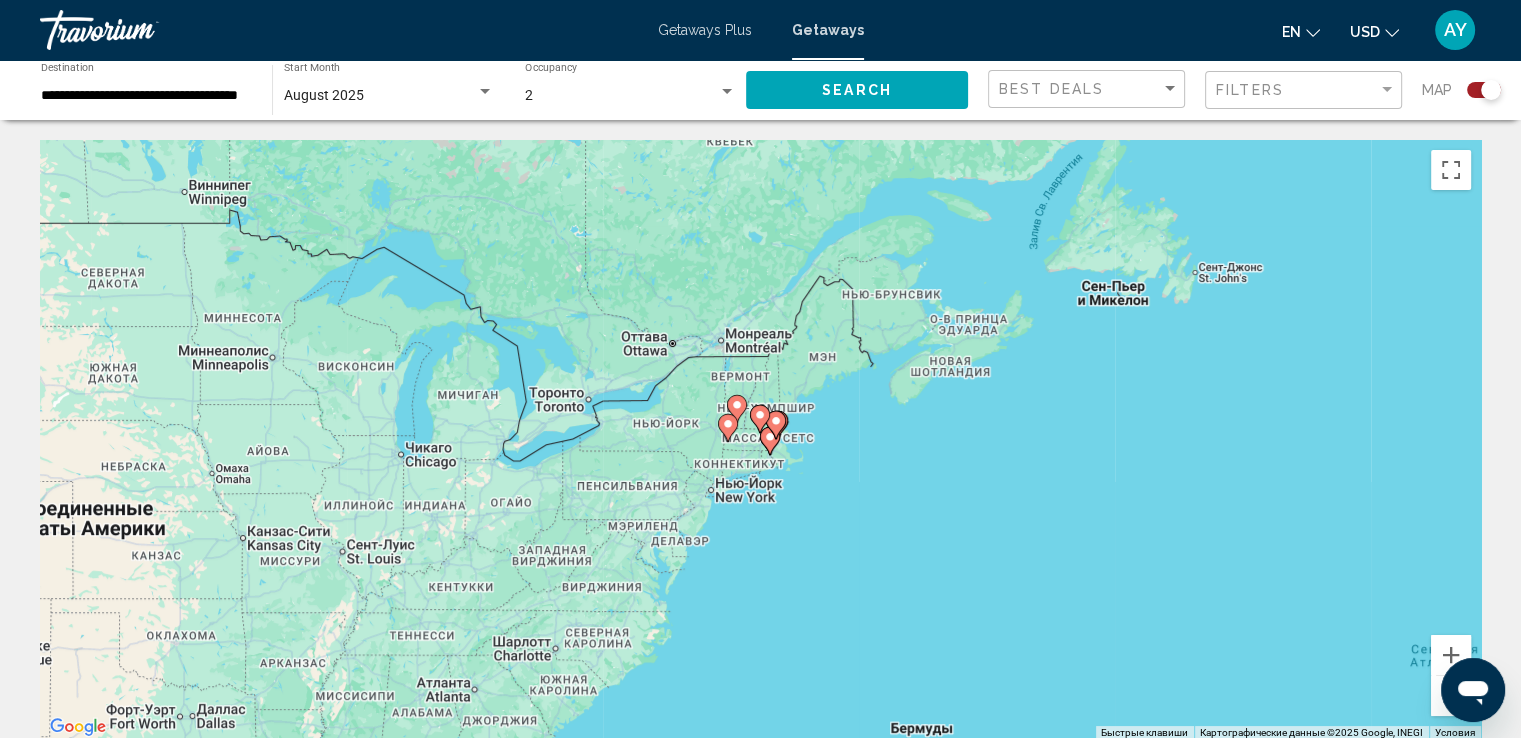 click 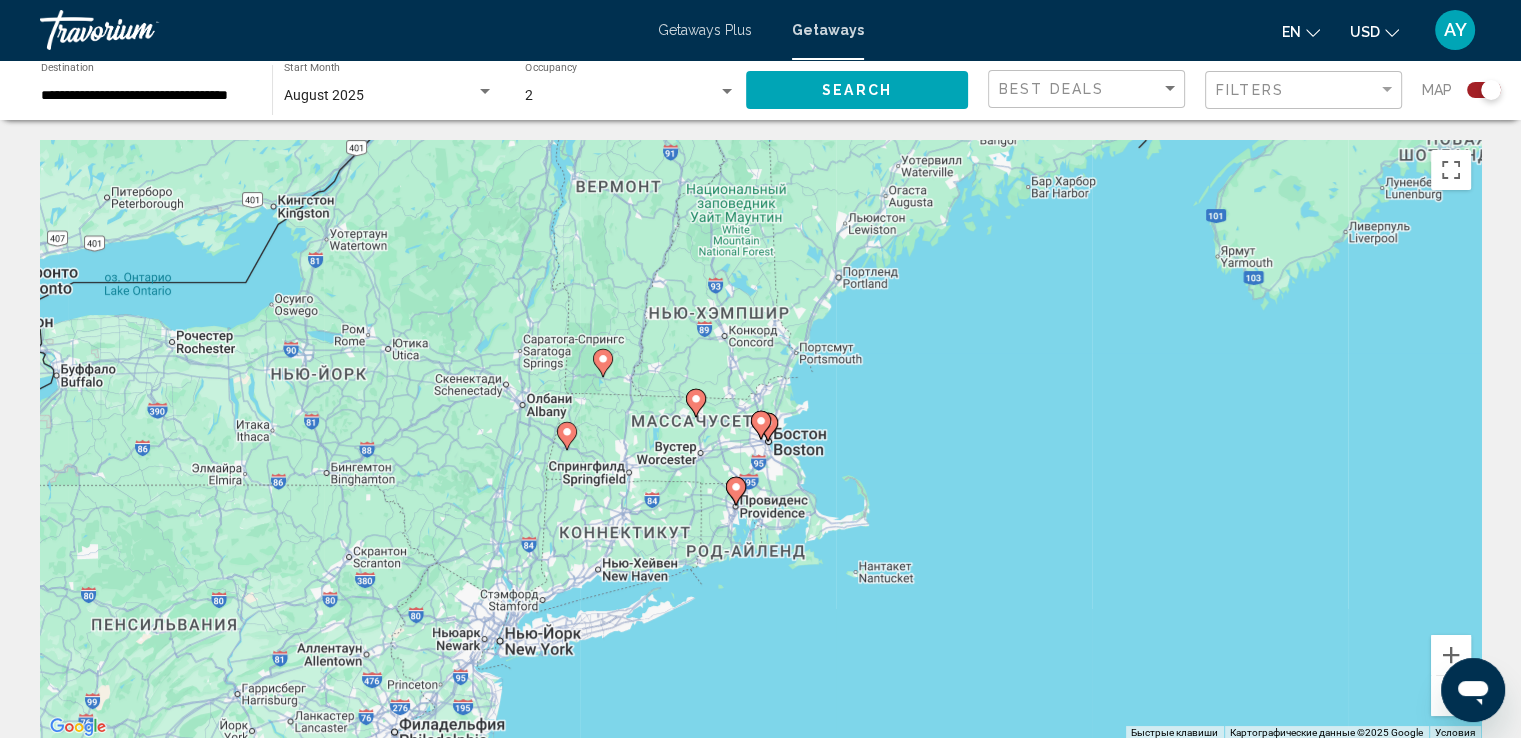 click on "Для навигации используйте клавиши со стрелками.  Чтобы активировать перетаскивание с помощью клавиатуры, нажмите Alt + Ввод. После этого перемещайте маркер, используя клавиши со стрелками. Чтобы завершить перетаскивание, нажмите клавишу Ввод. Чтобы отменить действие, нажмите клавишу Esc." at bounding box center (760, 440) 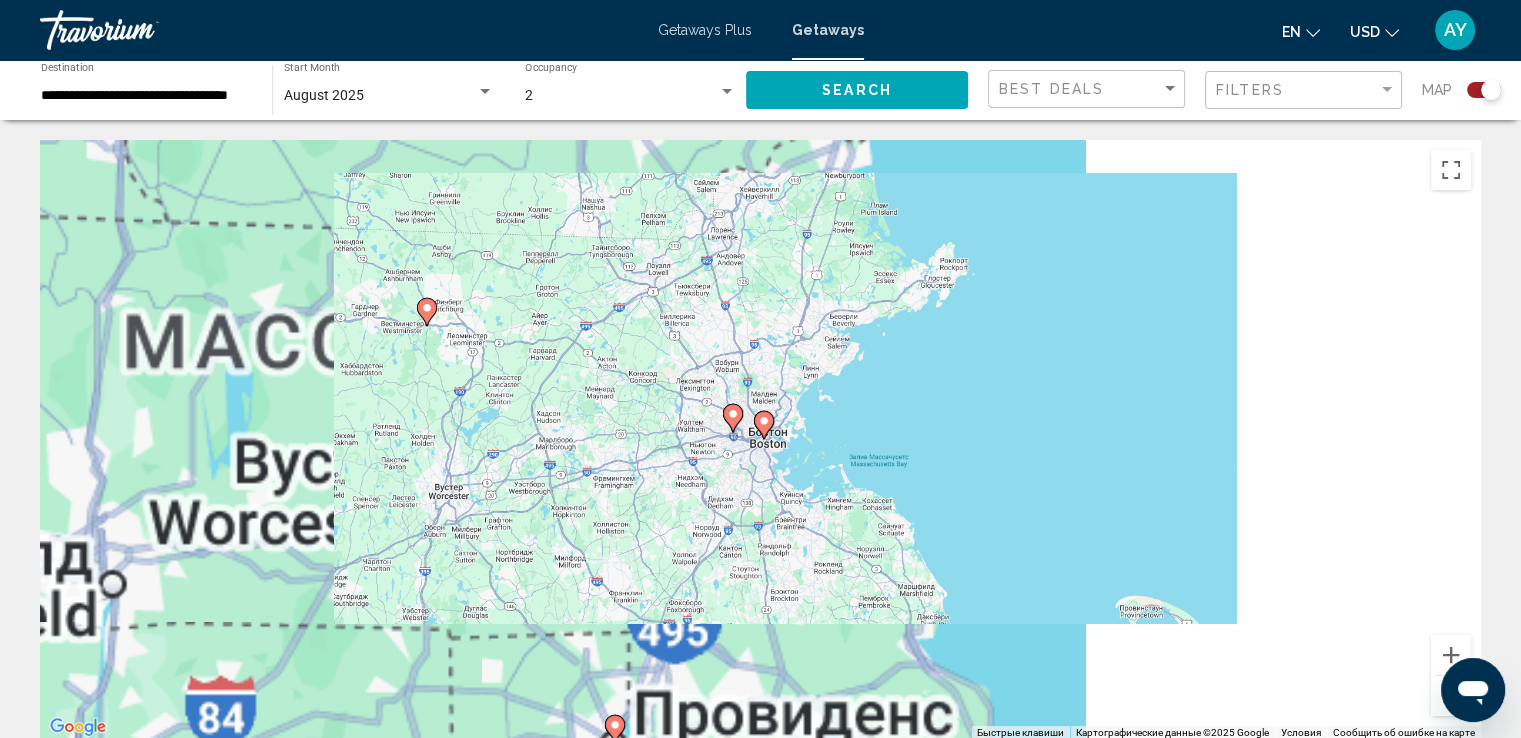 click on "Для навигации используйте клавиши со стрелками. Чтобы активировать перетаскивание с помощью клавиатуры, нажмите Alt + Ввод. После этого перемещайте маркер, используя клавиши со стрелками. Чтобы завершить перетаскивание, нажмите клавишу Ввод. Чтобы отменить действие, нажмите клавишу Esc." at bounding box center [760, 440] 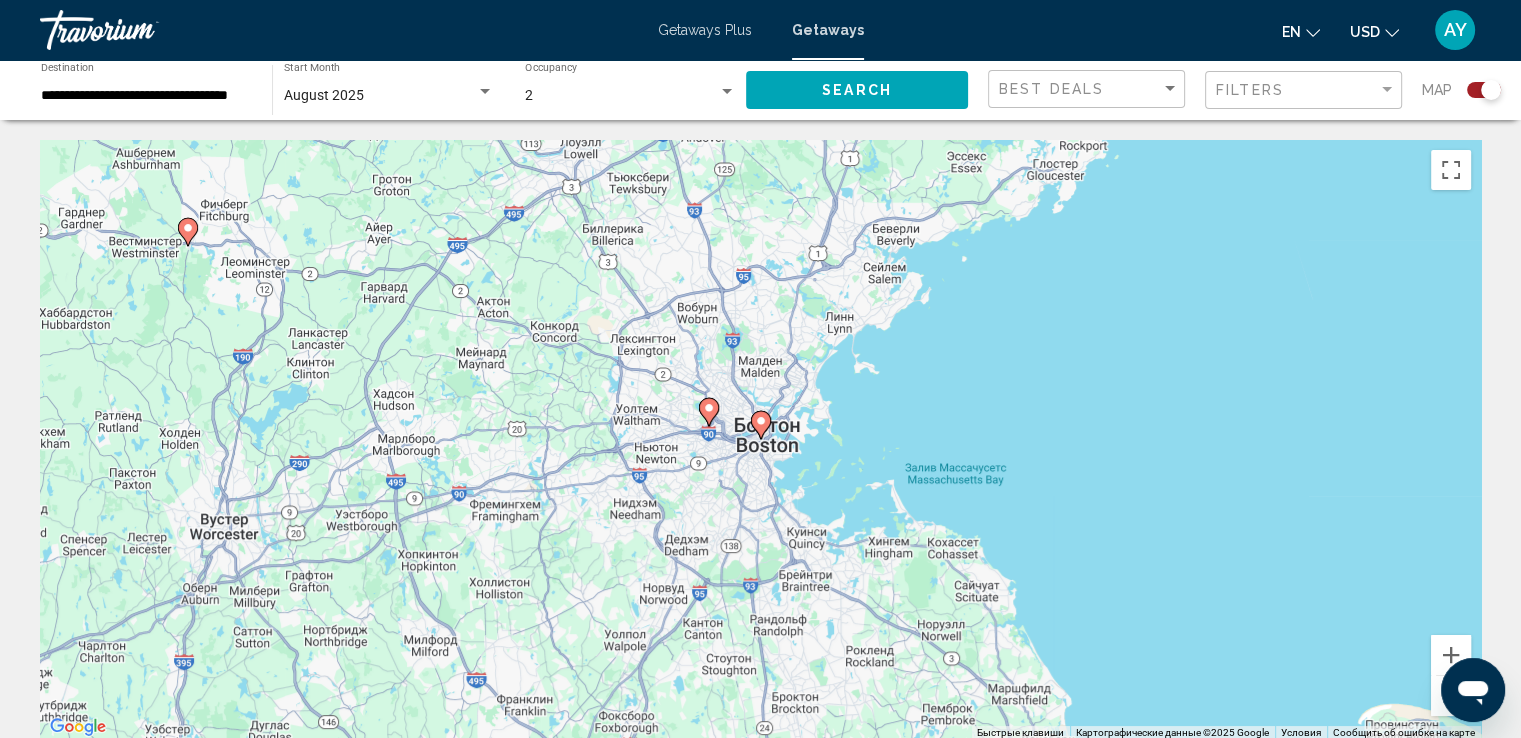 click on "Чтобы активировать перетаскивание с помощью клавиатуры, нажмите Alt + Ввод. После этого перемещайте маркер, используя клавиши со стрелками. Чтобы завершить перетаскивание, нажмите клавишу Ввод. Чтобы отменить действие, нажмите клавишу Esc." at bounding box center [760, 440] 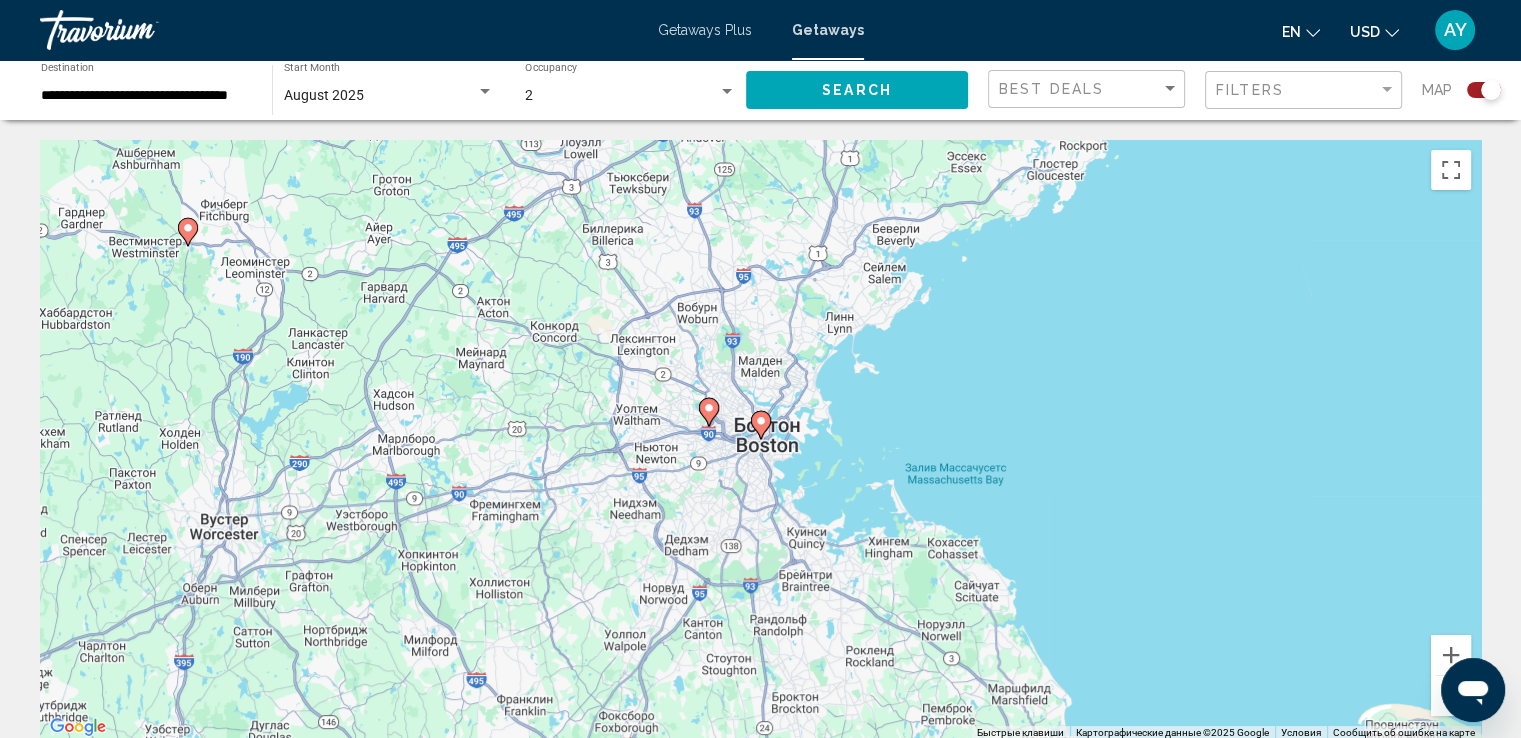 click on "Чтобы активировать перетаскивание с помощью клавиатуры, нажмите Alt + Ввод. После этого перемещайте маркер, используя клавиши со стрелками. Чтобы завершить перетаскивание, нажмите клавишу Ввод. Чтобы отменить действие, нажмите клавишу Esc." at bounding box center [760, 440] 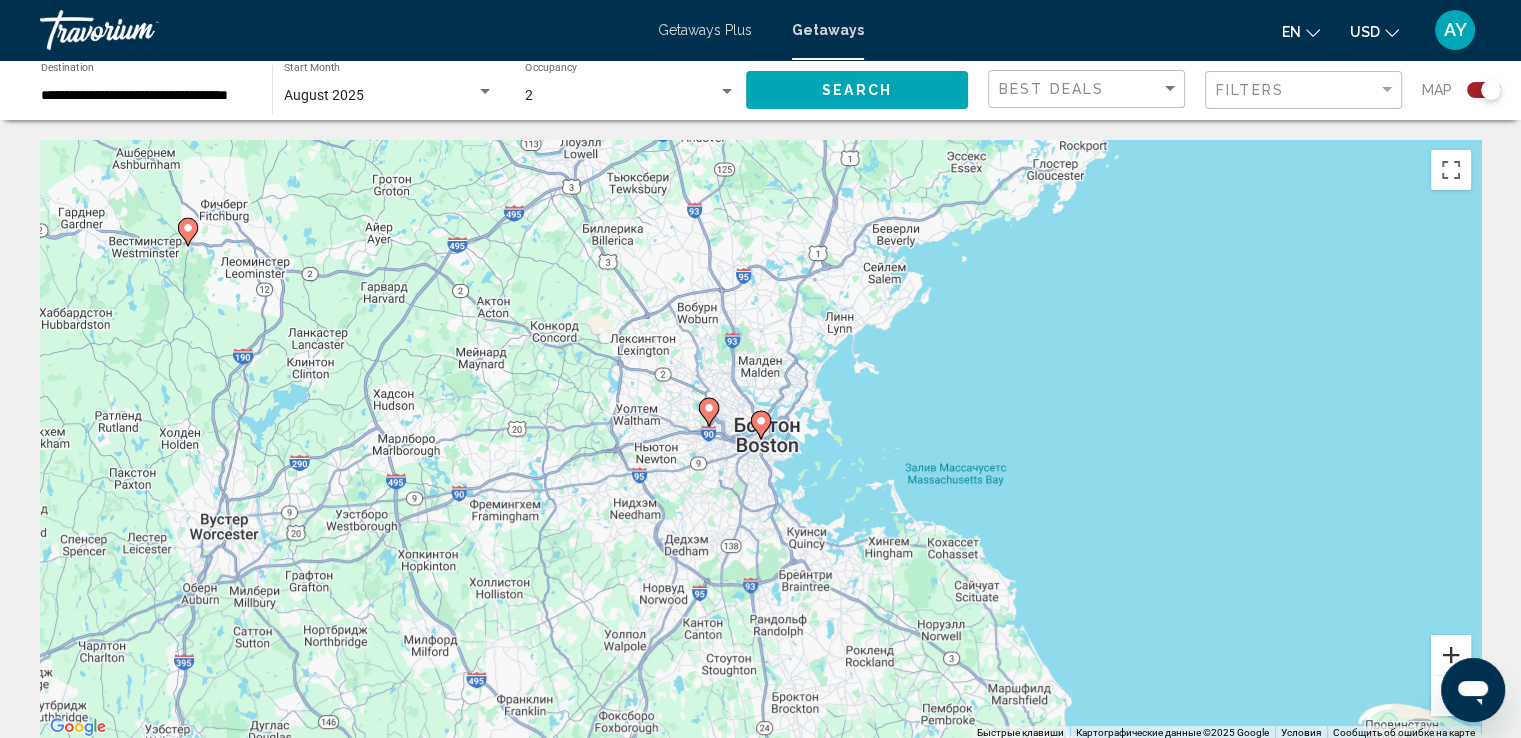 click at bounding box center (1451, 655) 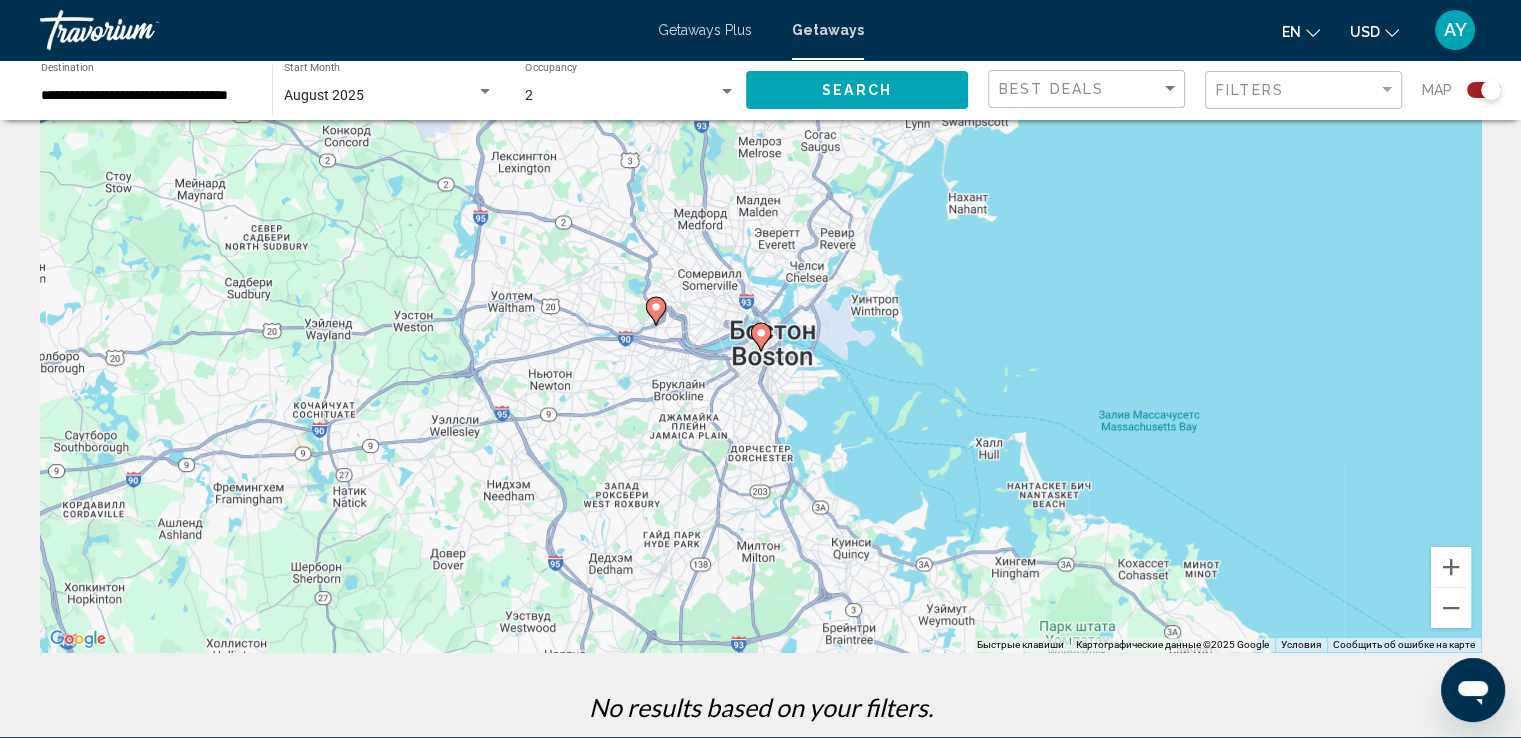 scroll, scrollTop: 0, scrollLeft: 0, axis: both 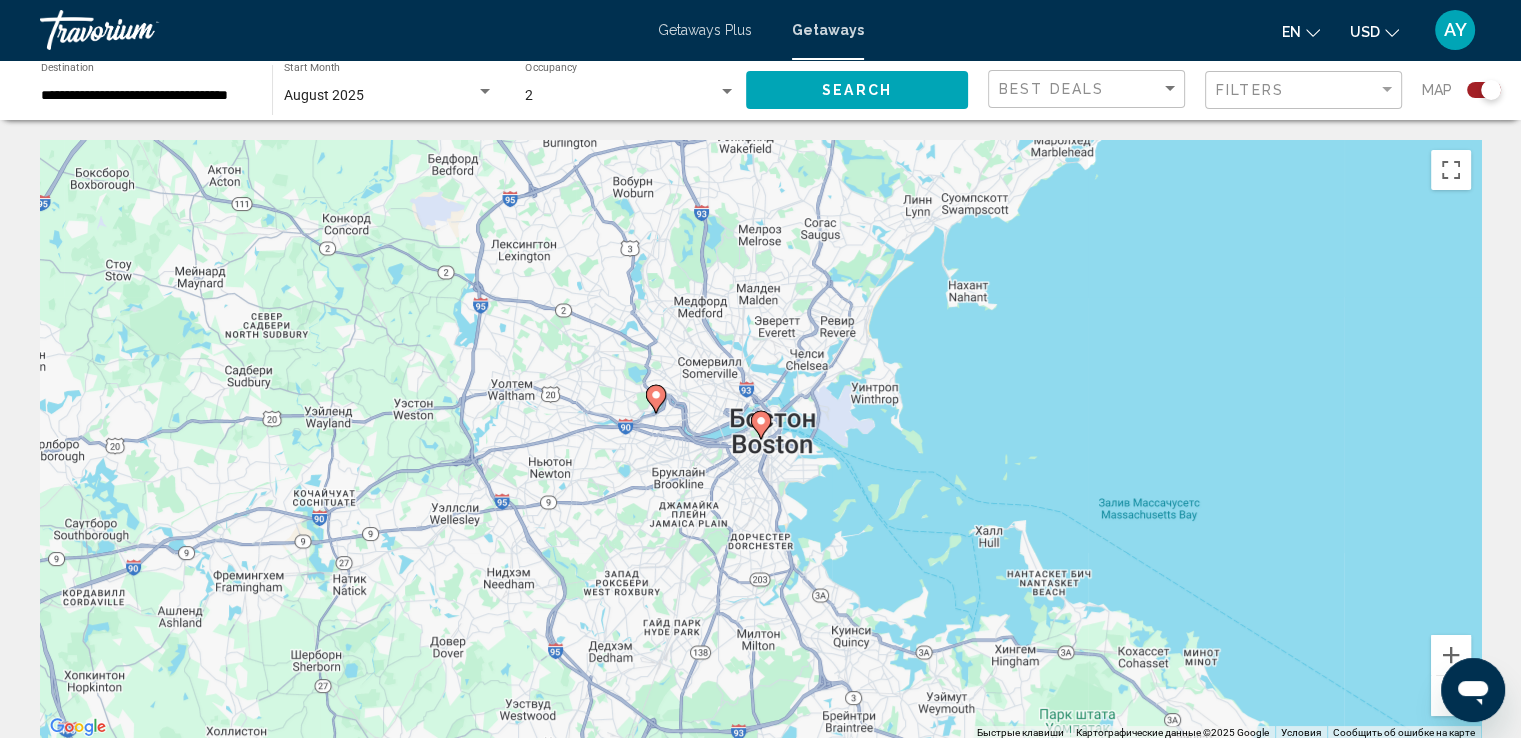 drag, startPoint x: 1460, startPoint y: 413, endPoint x: 1281, endPoint y: 357, distance: 187.55533 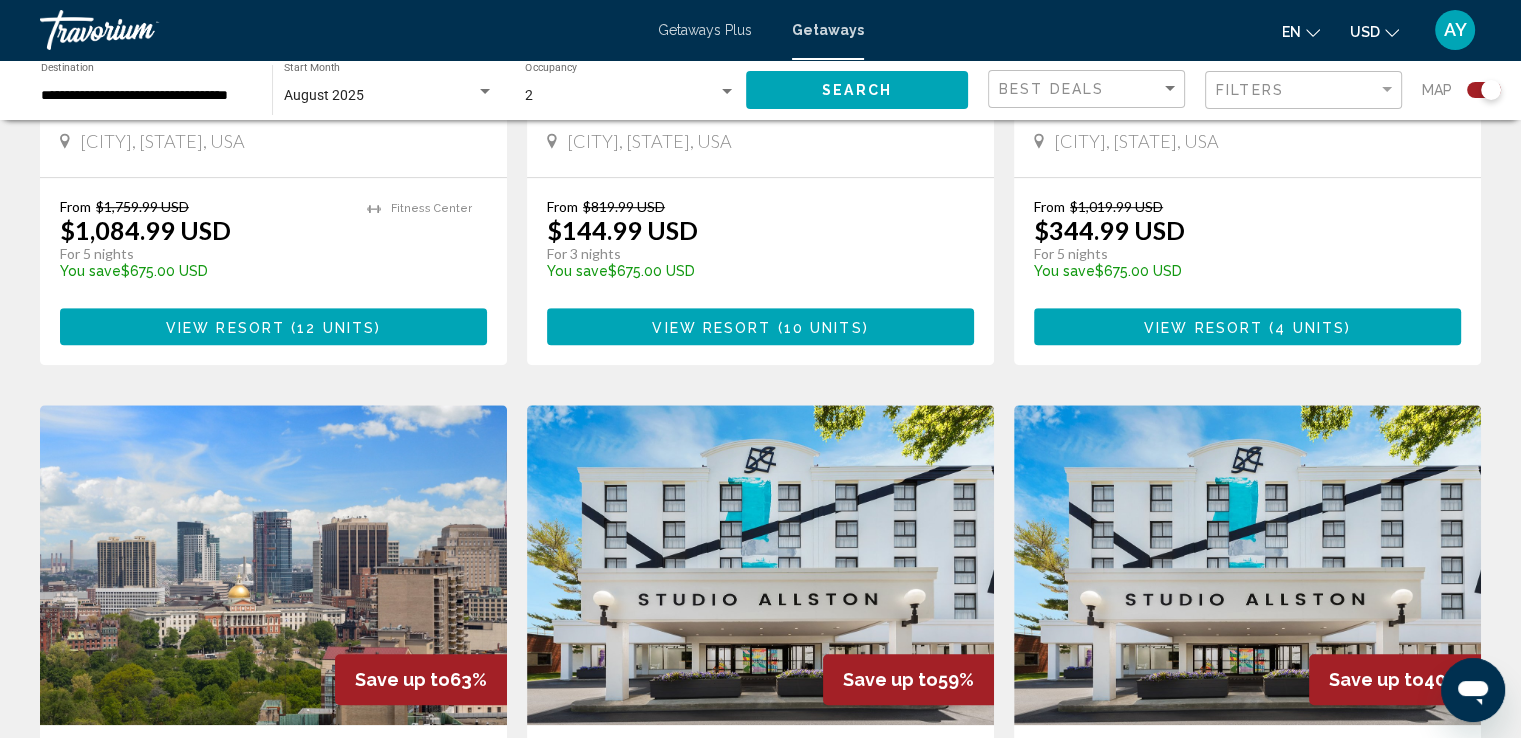 scroll, scrollTop: 1004, scrollLeft: 0, axis: vertical 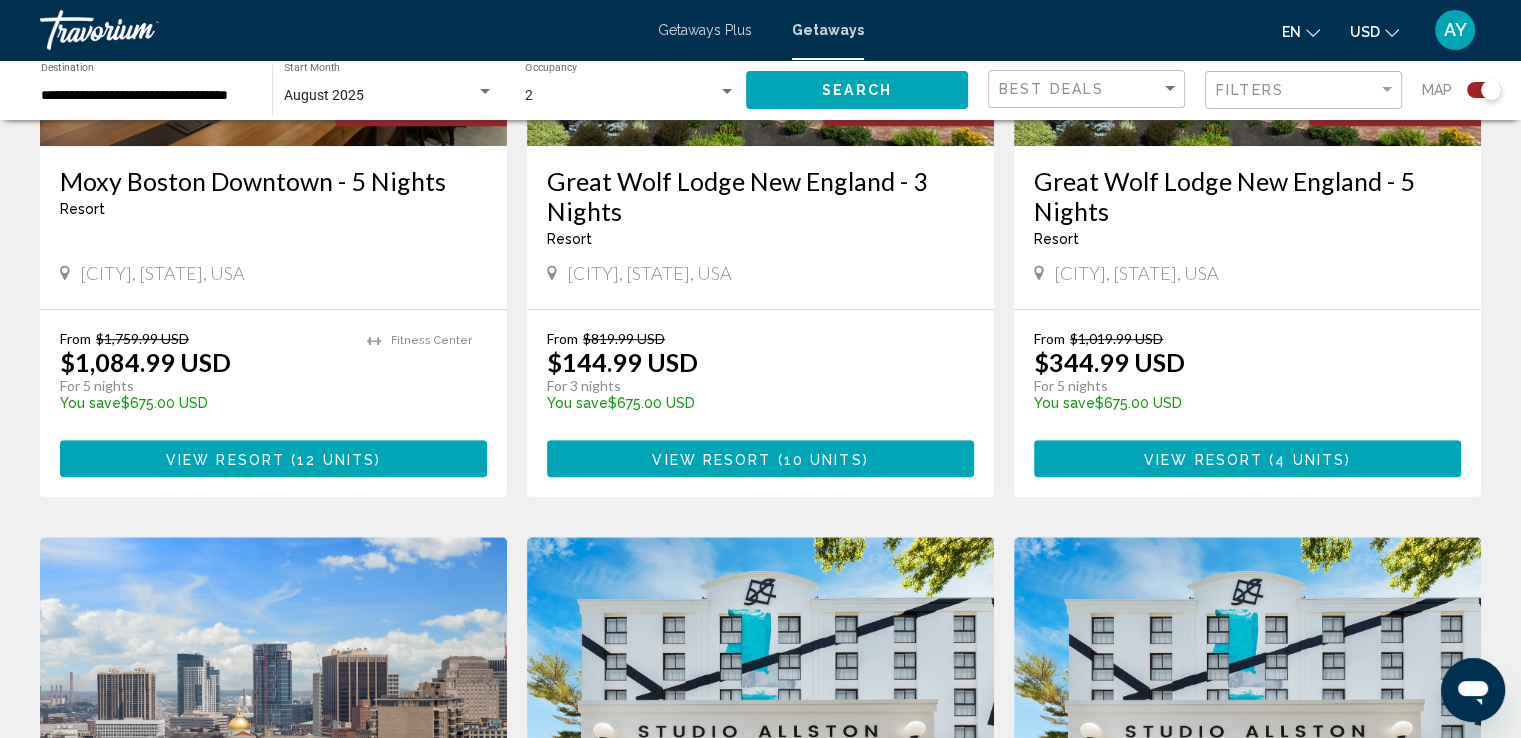 click on "View Resort" at bounding box center [711, 459] 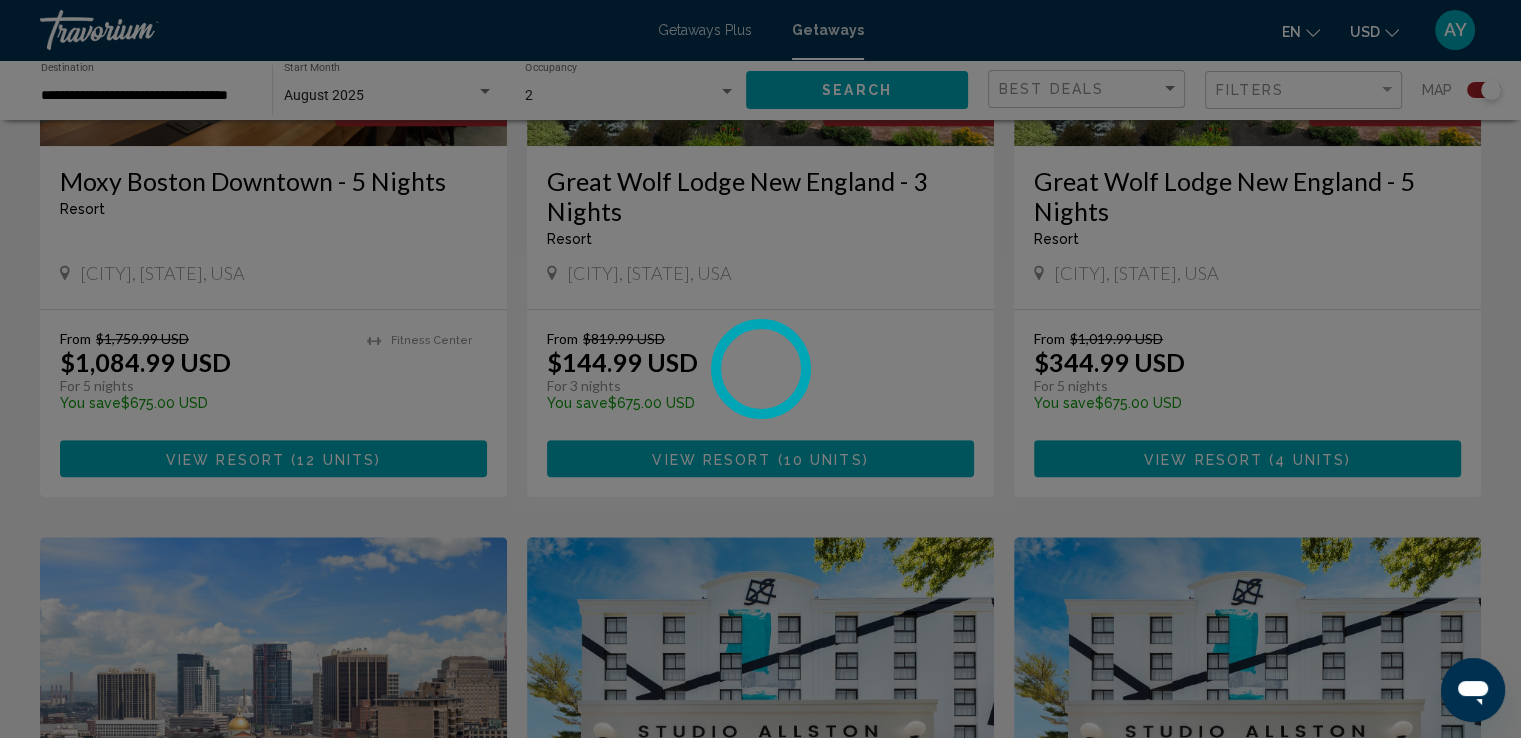 scroll, scrollTop: 0, scrollLeft: 0, axis: both 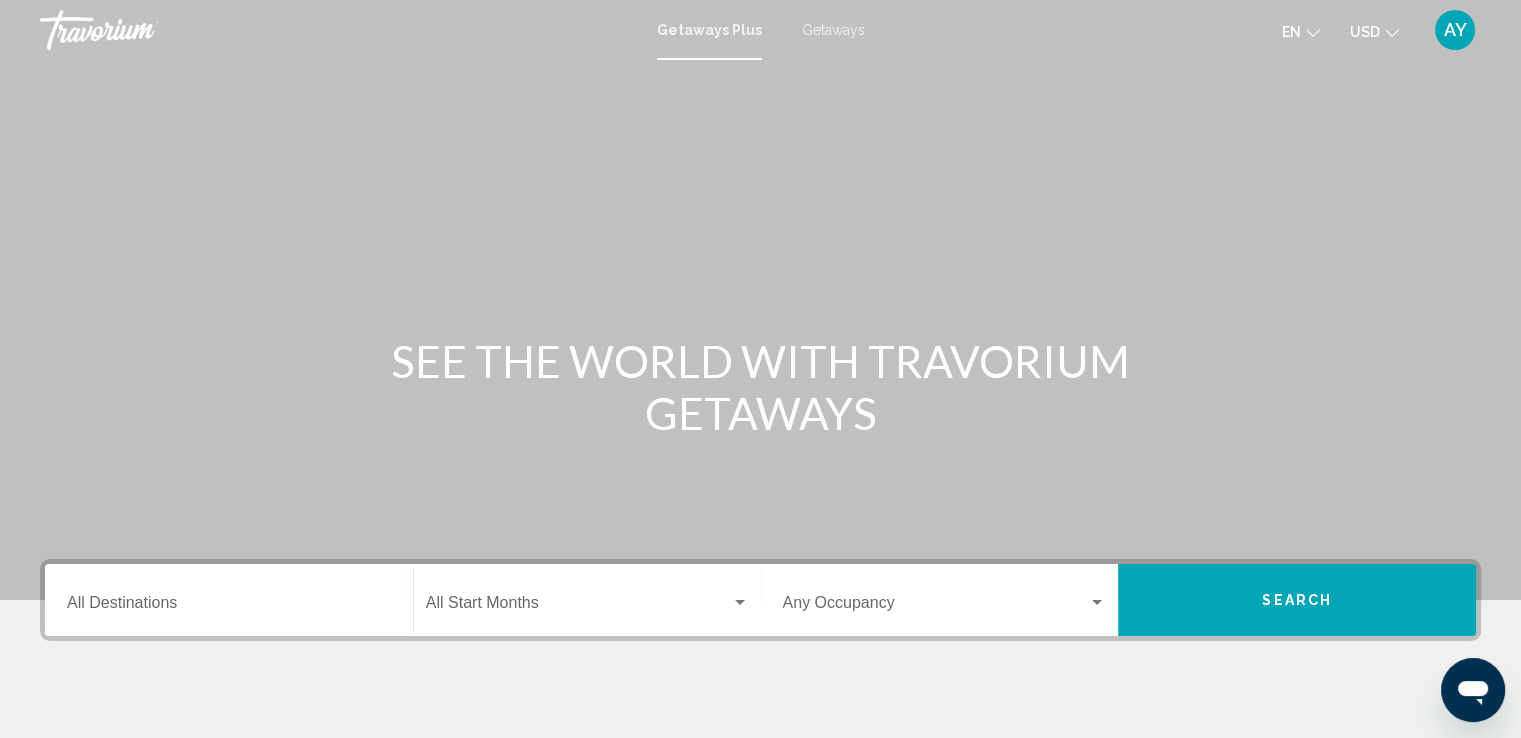click on "Getaways Plus  Getaways en
English Español Français Italiano Português русский USD
USD ($) MXN (Mex$) CAD (Can$) GBP (£) EUR (€) AUD (A$) NZD (NZ$) CNY (CN¥) AY Login" at bounding box center (760, 30) 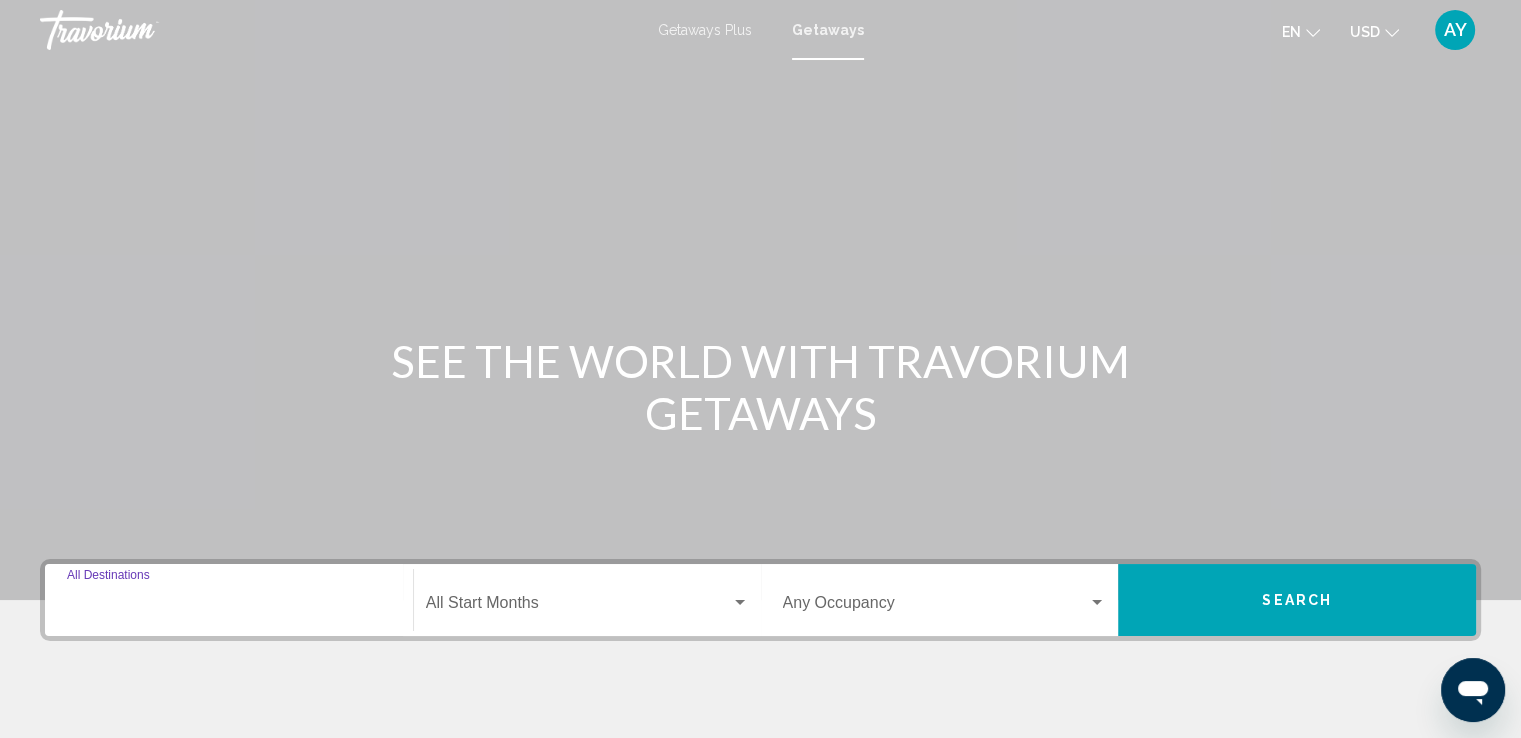click on "Destination All Destinations" at bounding box center [229, 607] 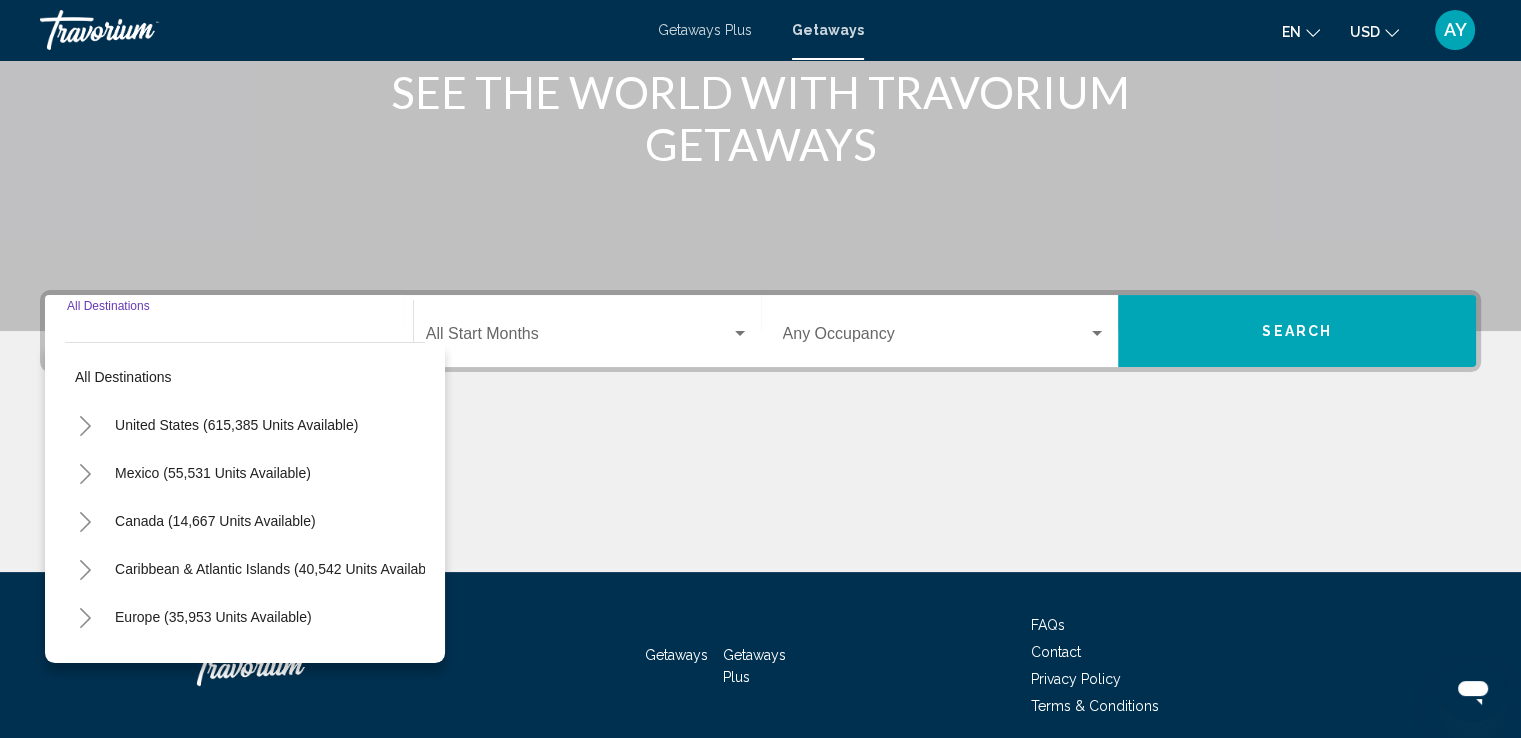 scroll, scrollTop: 348, scrollLeft: 0, axis: vertical 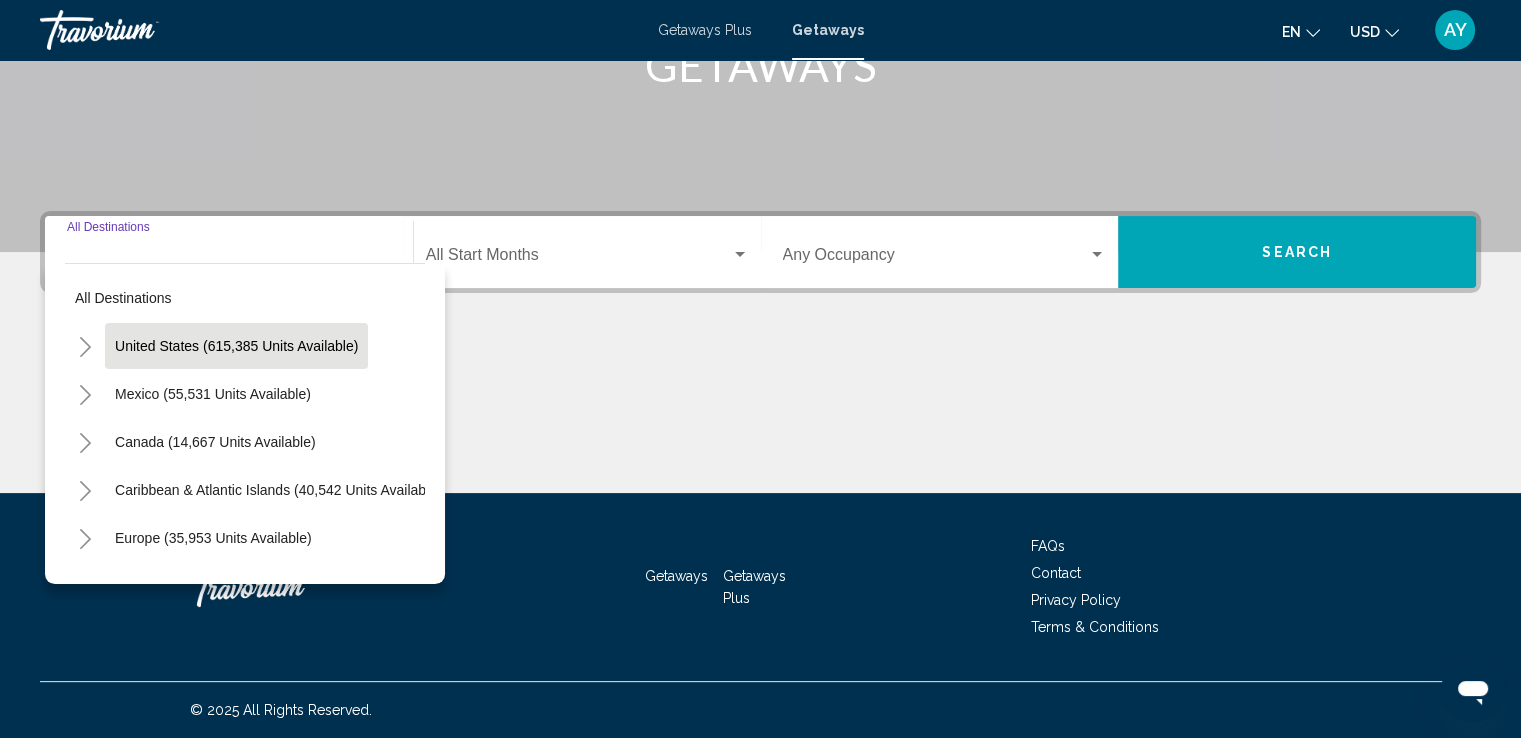 click on "United States (615,385 units available)" at bounding box center [213, 394] 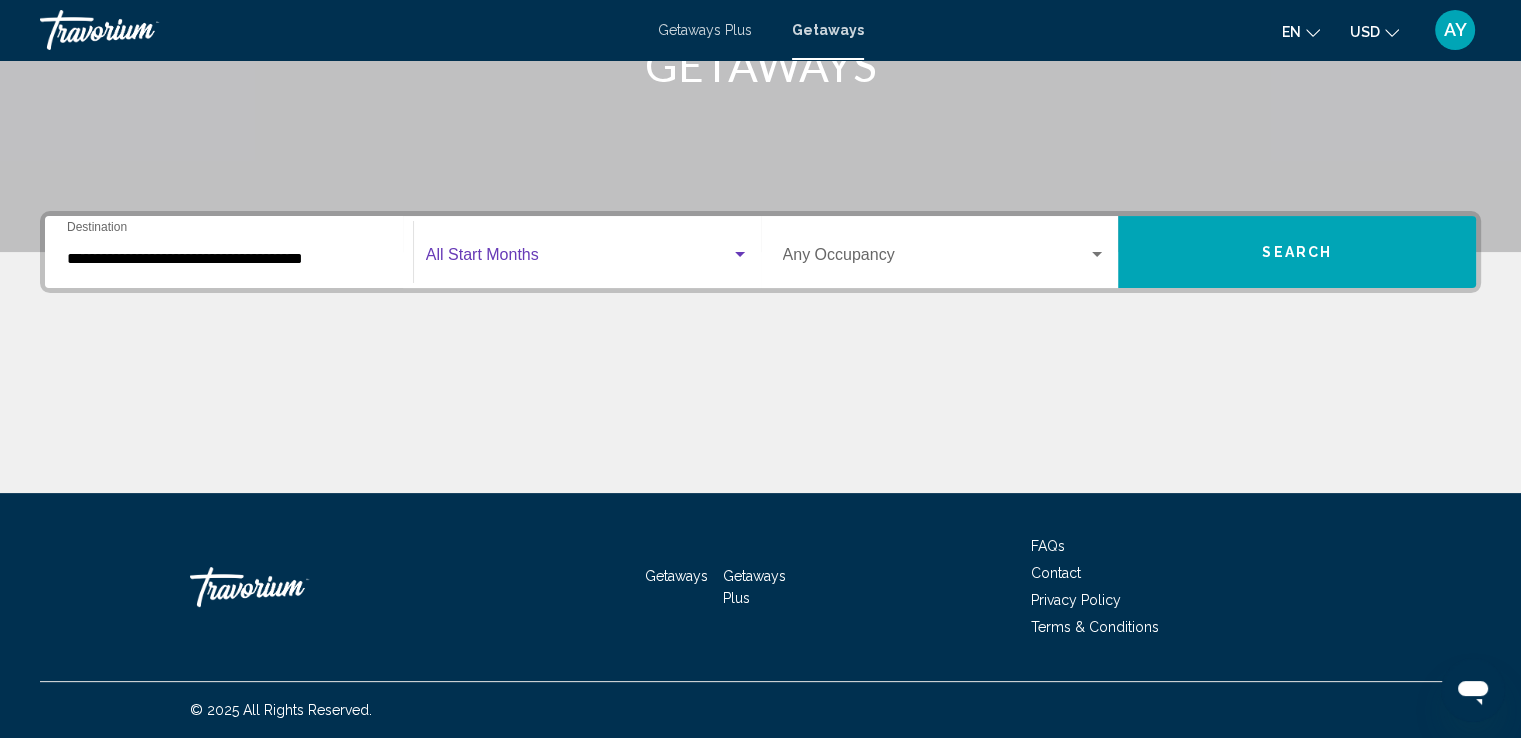click at bounding box center (578, 259) 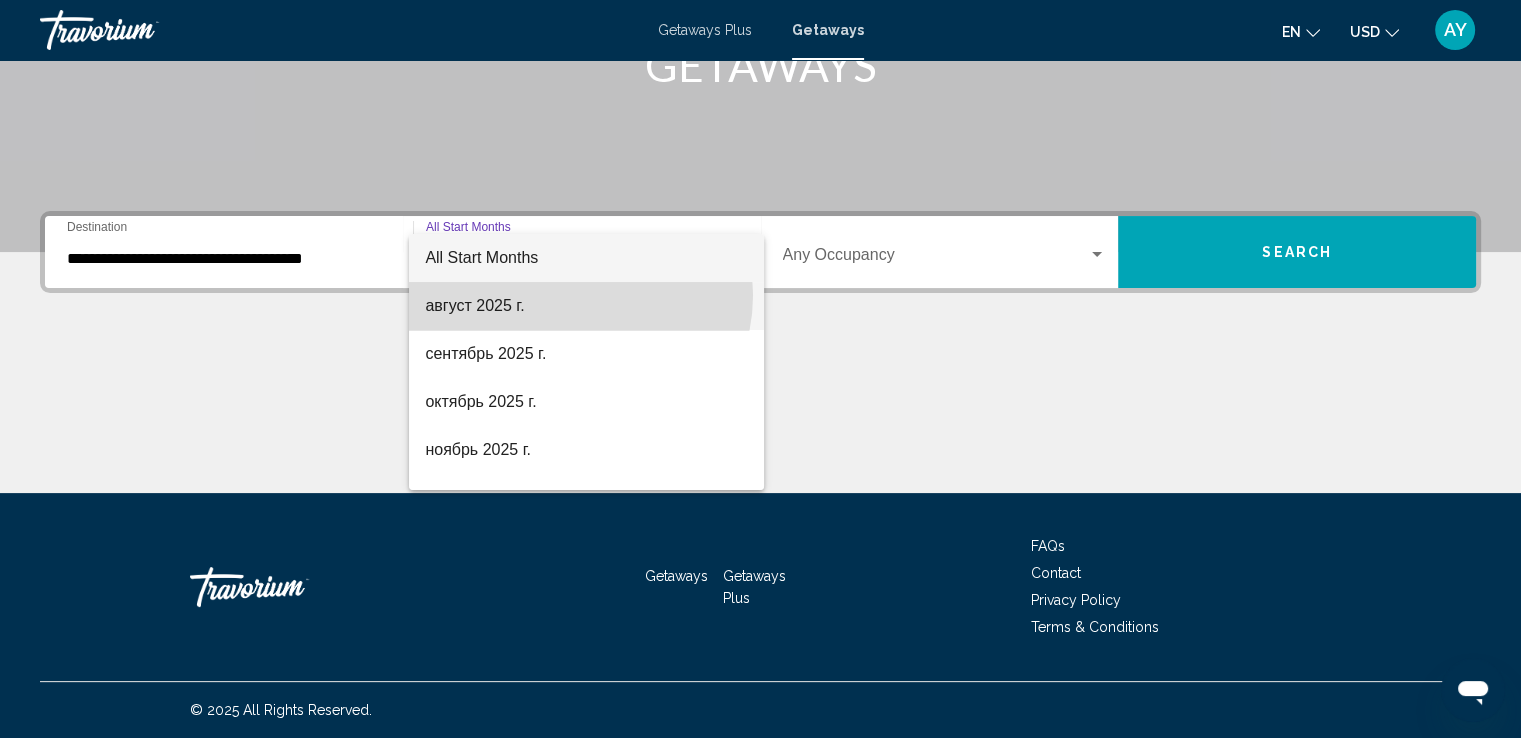 click on "август 2025 г." at bounding box center (586, 306) 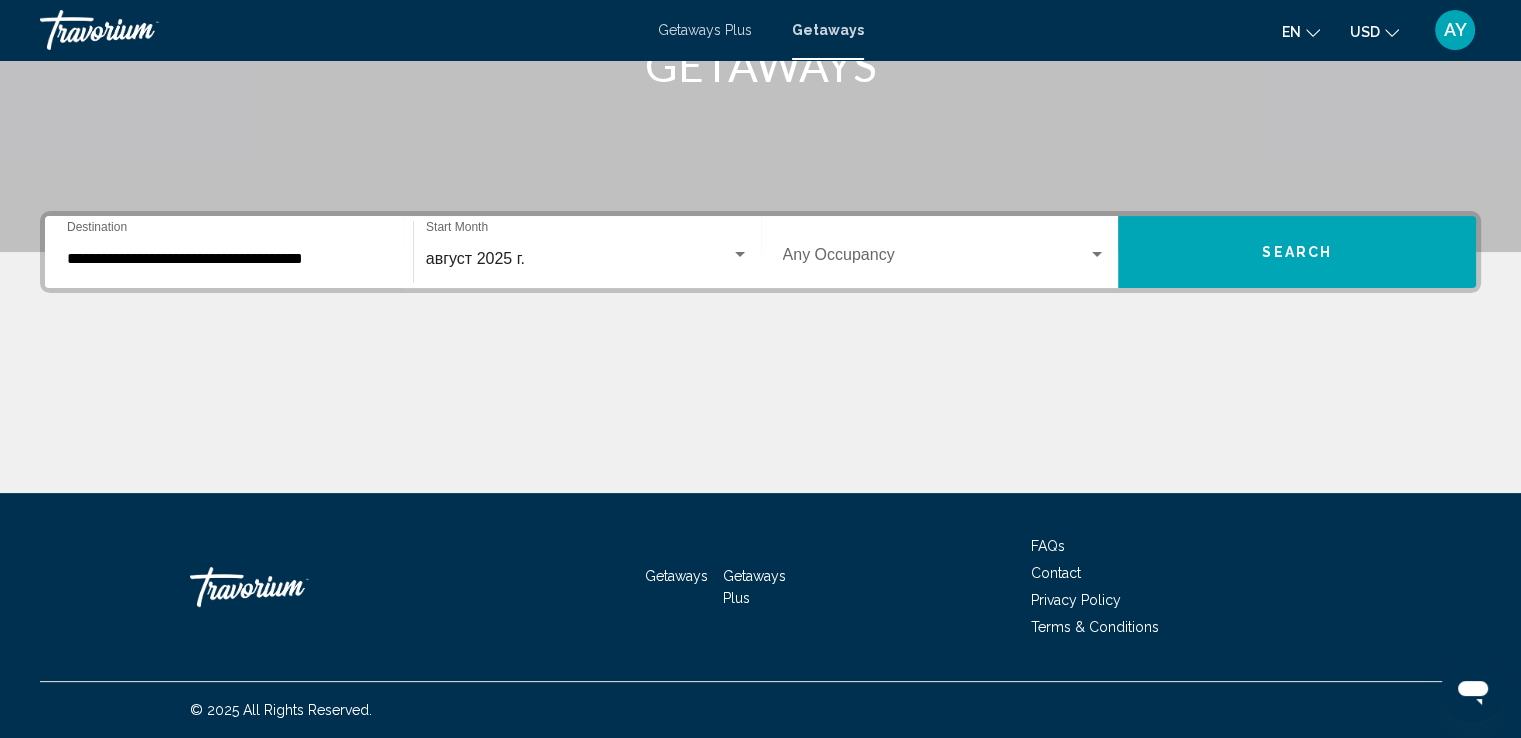 click at bounding box center (760, -48) 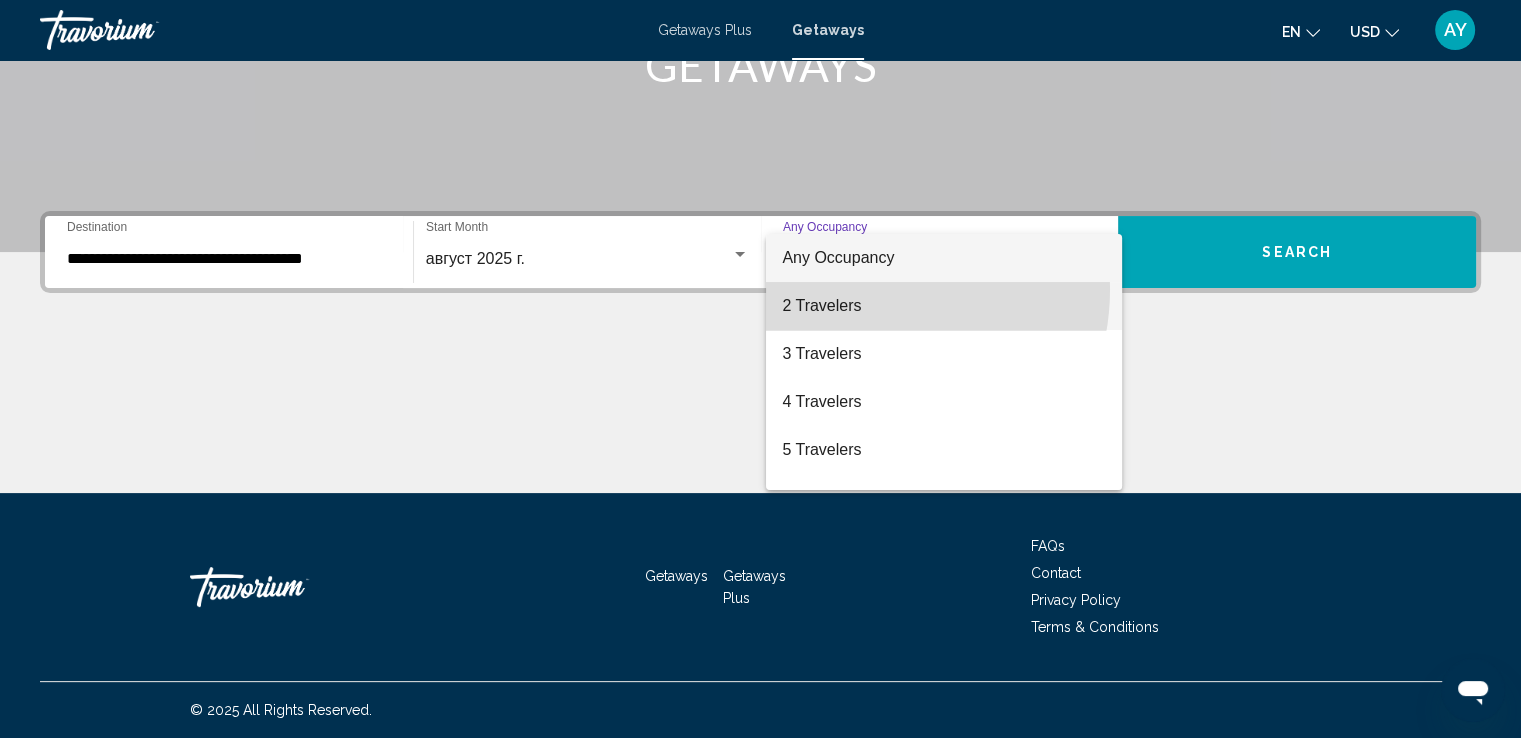 click on "2 Travelers" at bounding box center [944, 306] 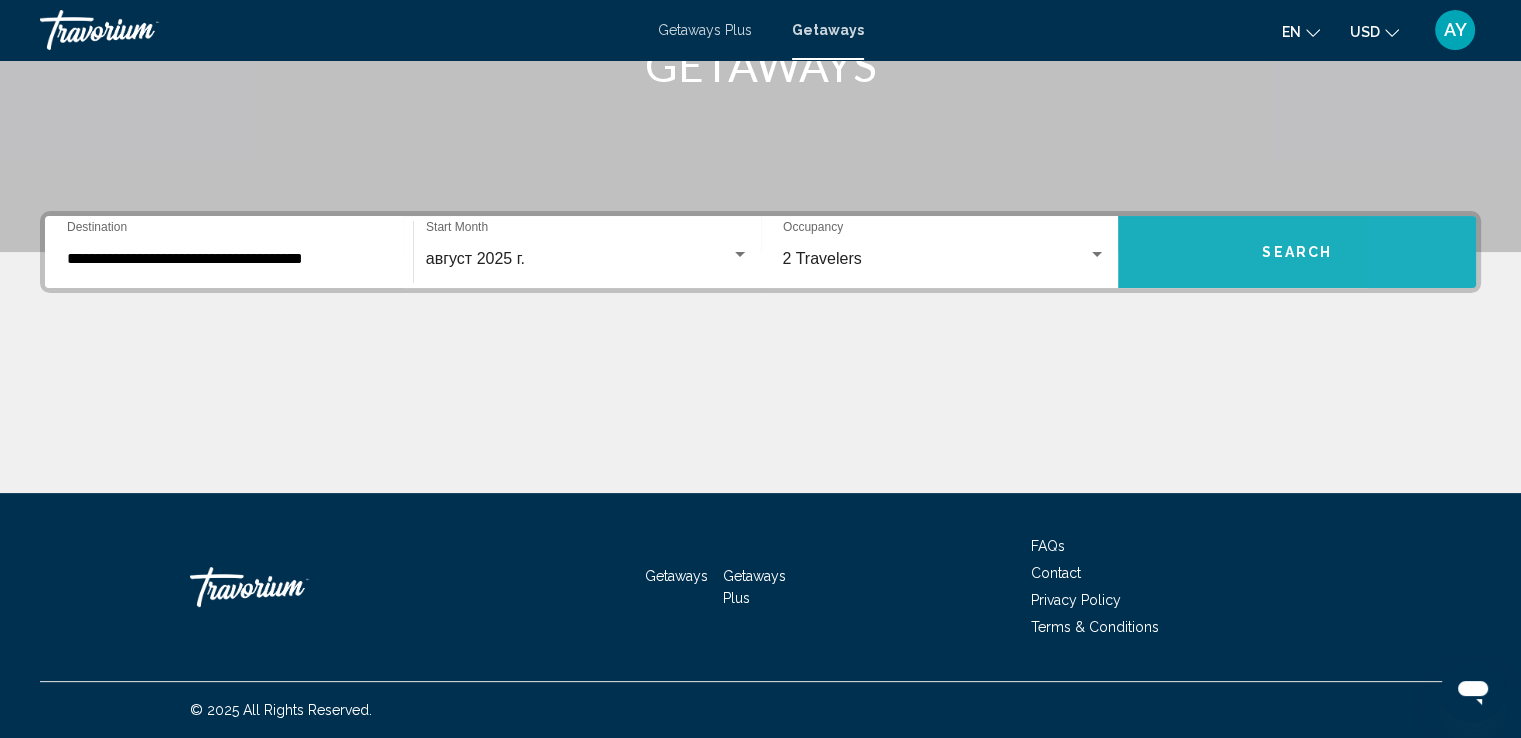 click on "Search" at bounding box center [1297, 252] 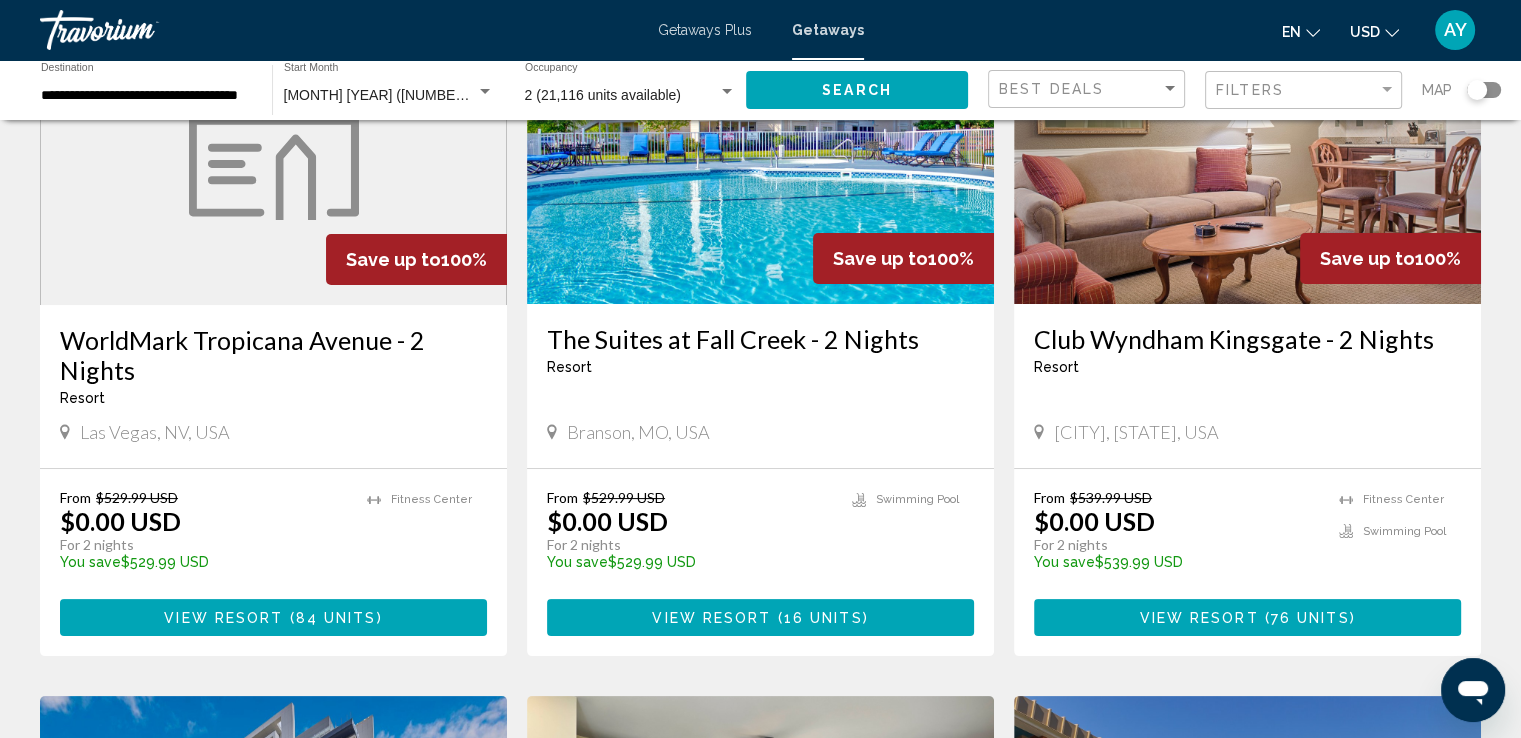 scroll, scrollTop: 232, scrollLeft: 0, axis: vertical 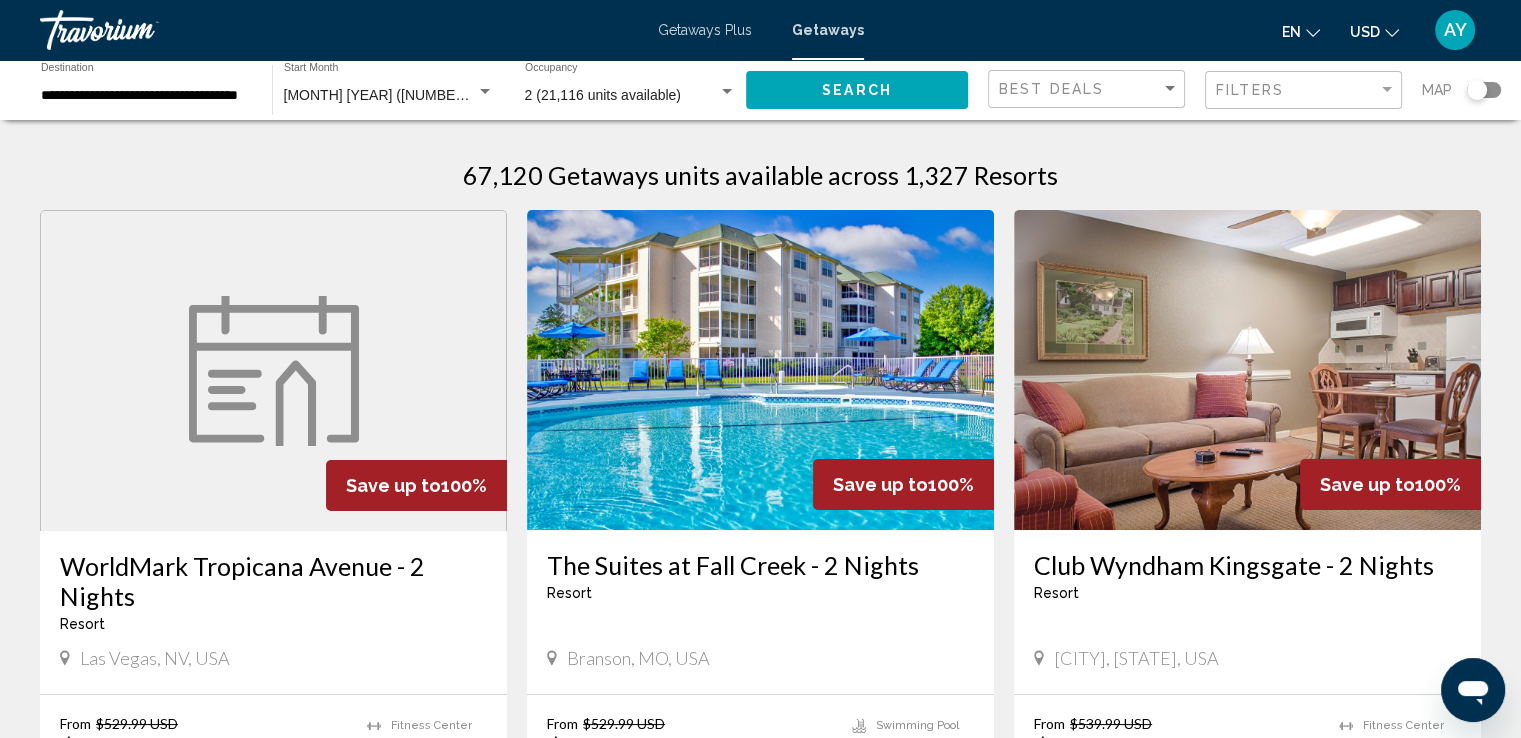 drag, startPoint x: 864, startPoint y: 529, endPoint x: 847, endPoint y: 569, distance: 43.462627 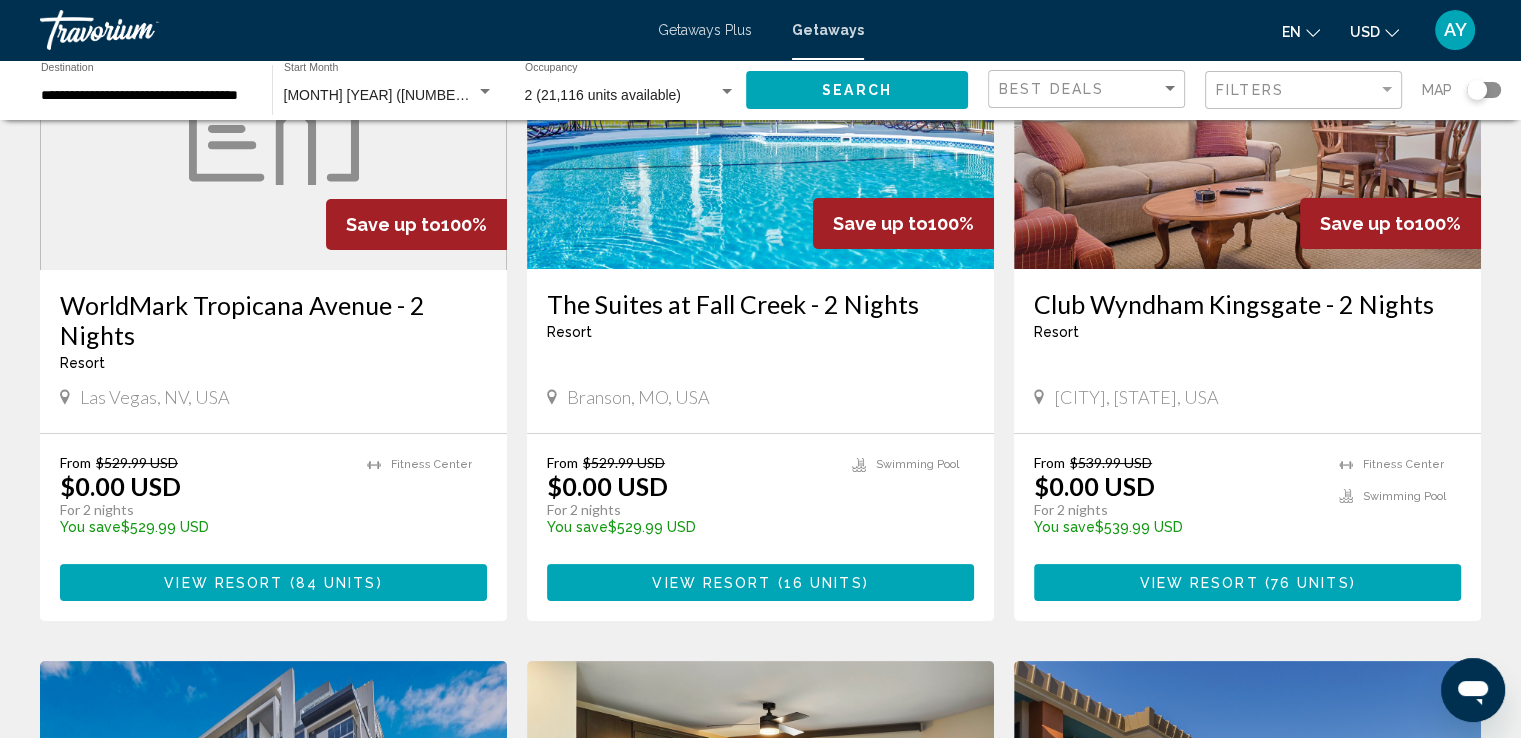 scroll, scrollTop: 294, scrollLeft: 0, axis: vertical 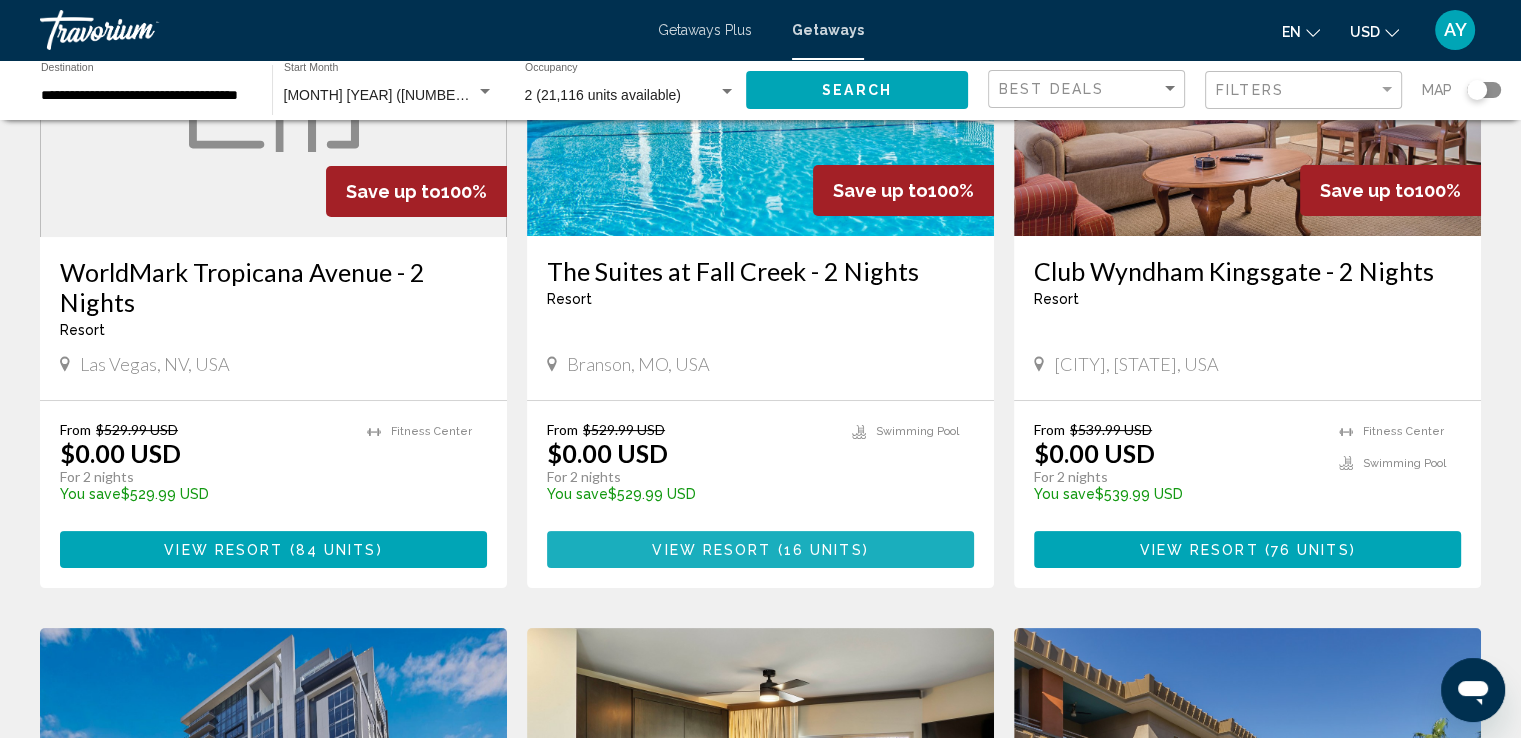 click on "View Resort    ( 16 units )" at bounding box center [760, 549] 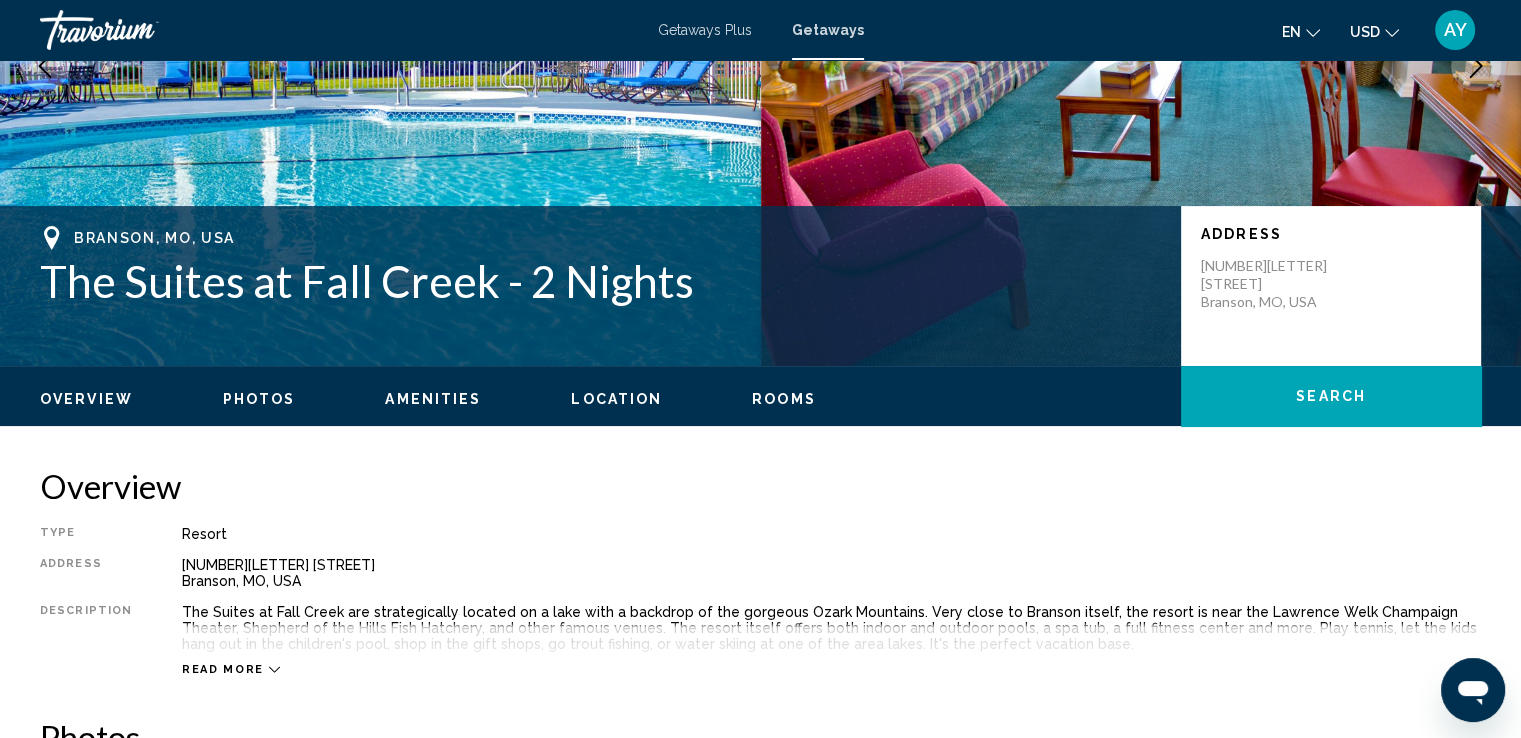 scroll, scrollTop: 0, scrollLeft: 0, axis: both 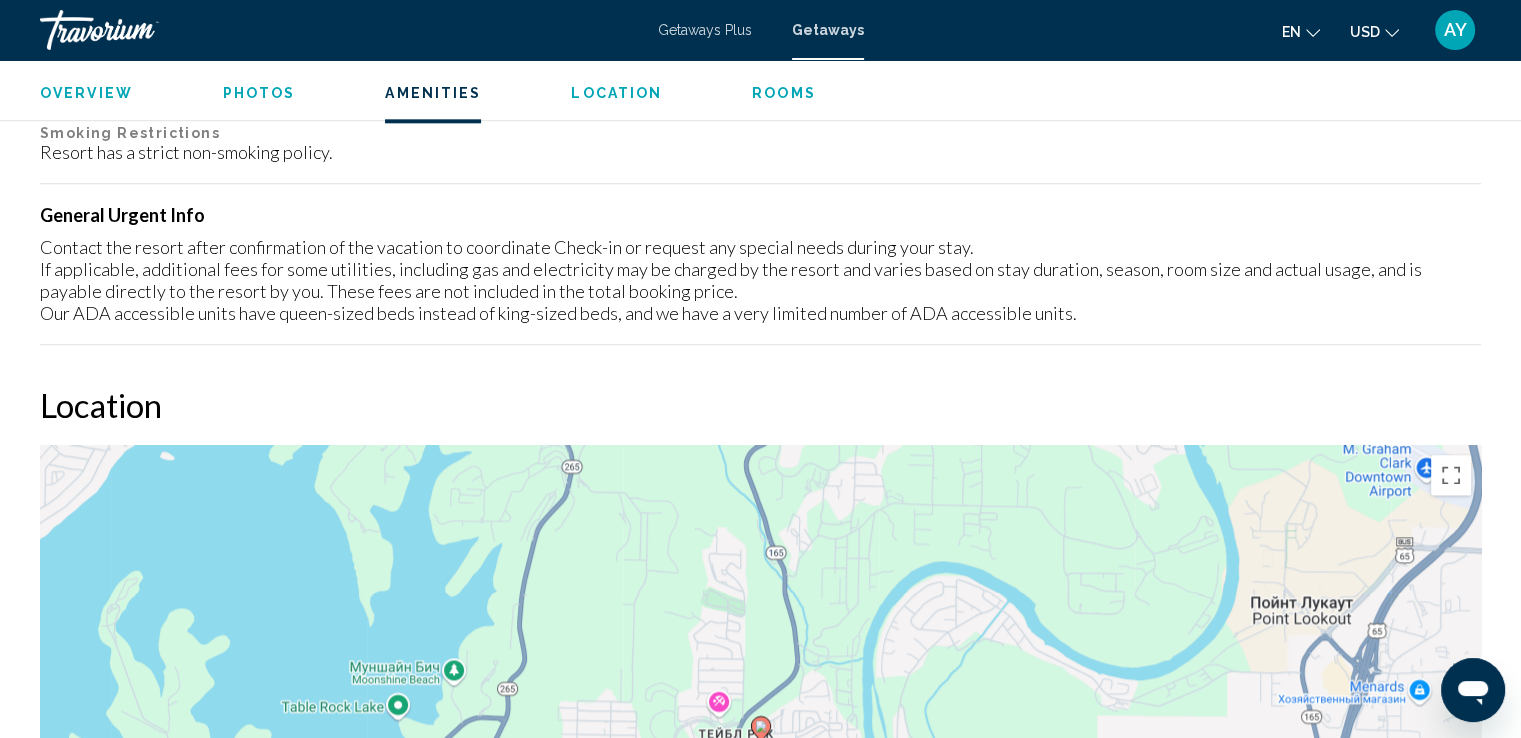 drag, startPoint x: 642, startPoint y: 241, endPoint x: 600, endPoint y: 145, distance: 104.78549 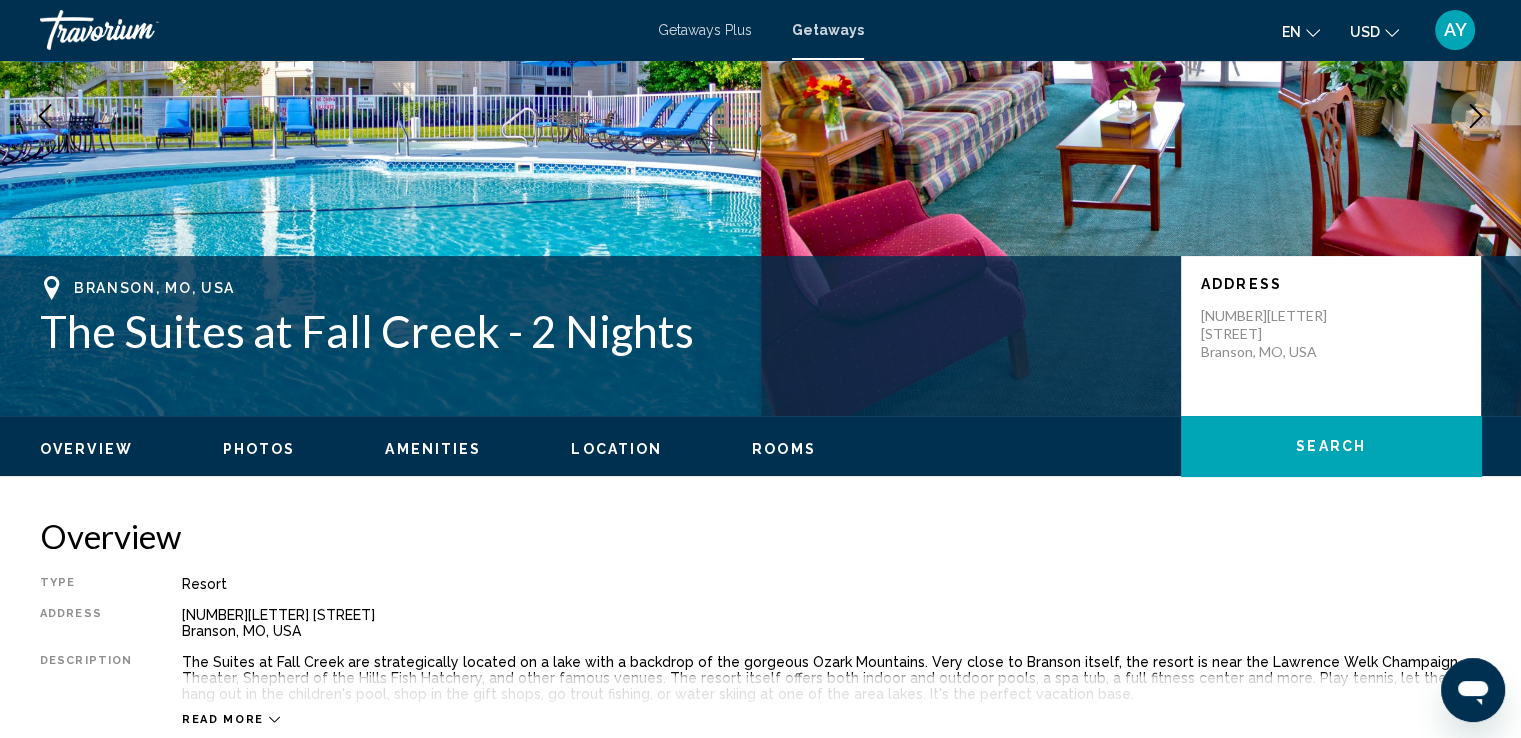 scroll, scrollTop: 0, scrollLeft: 0, axis: both 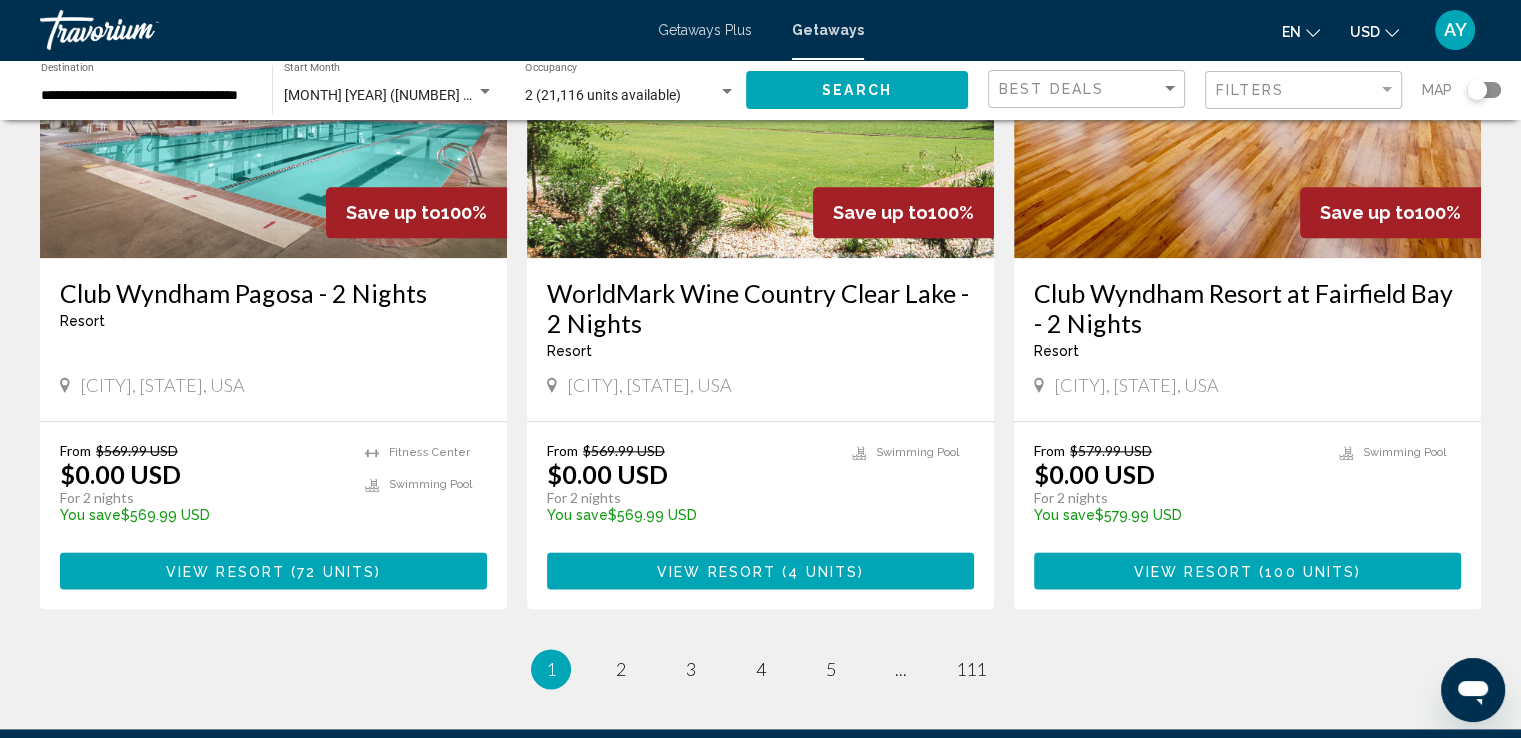 click on "page  2" at bounding box center [621, 669] 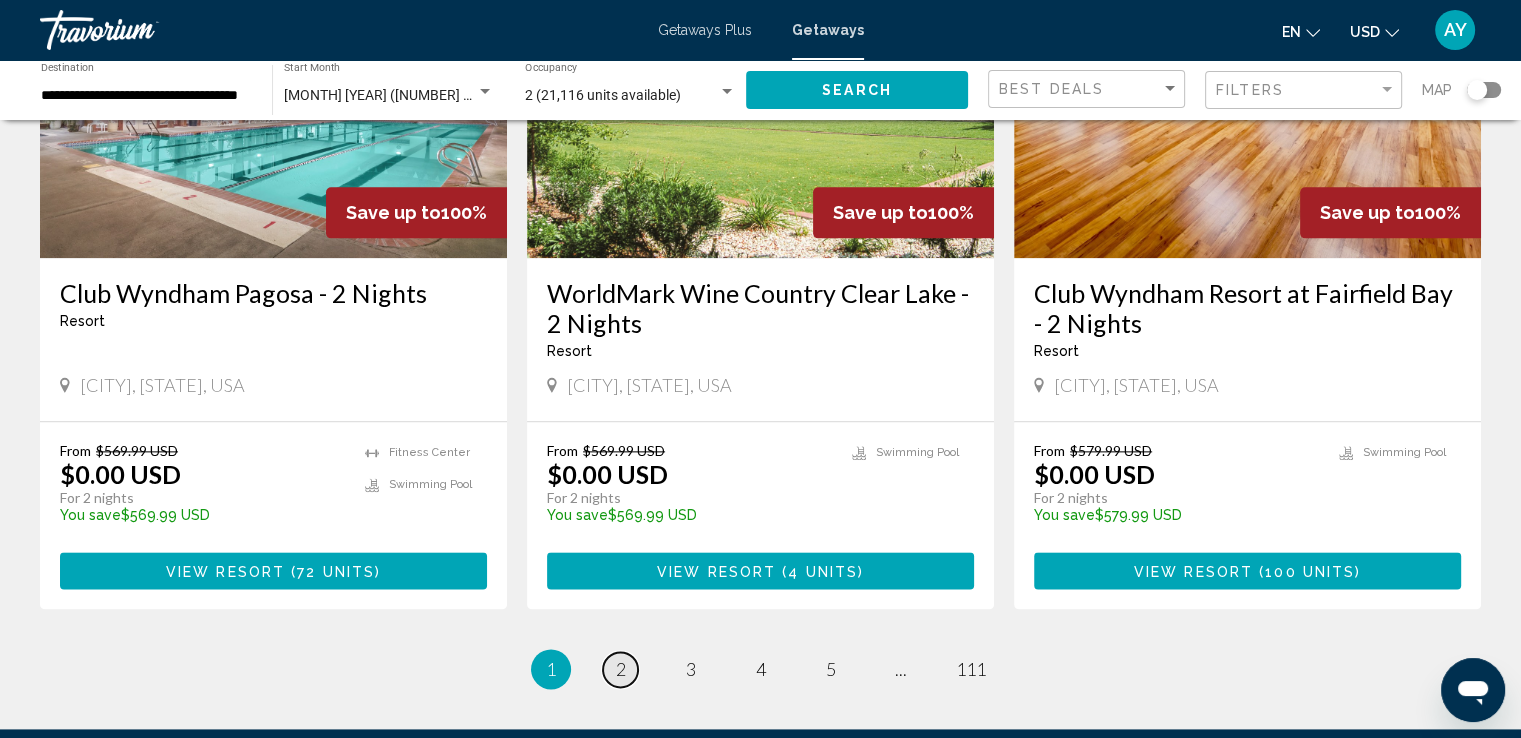 click on "2" at bounding box center (621, 669) 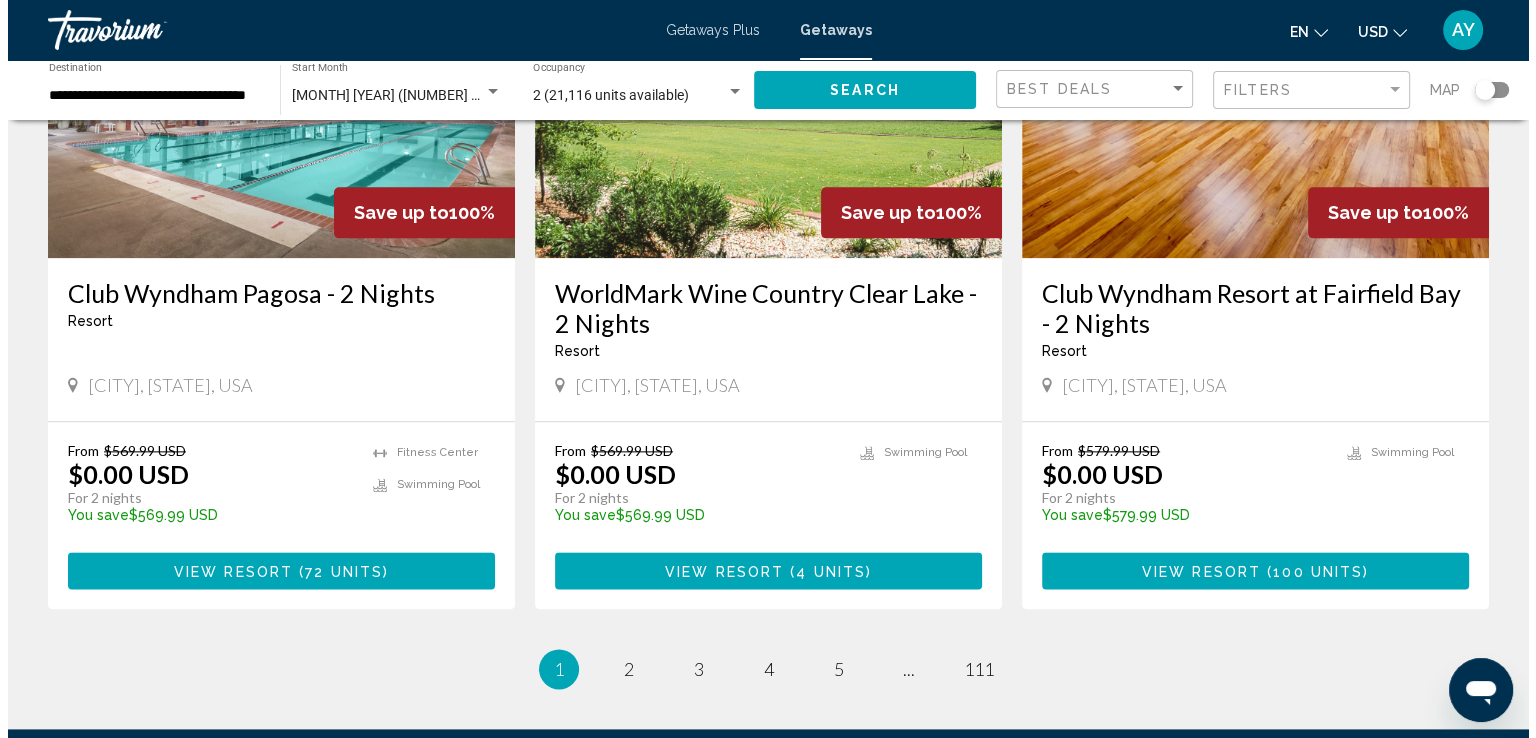 scroll, scrollTop: 0, scrollLeft: 0, axis: both 